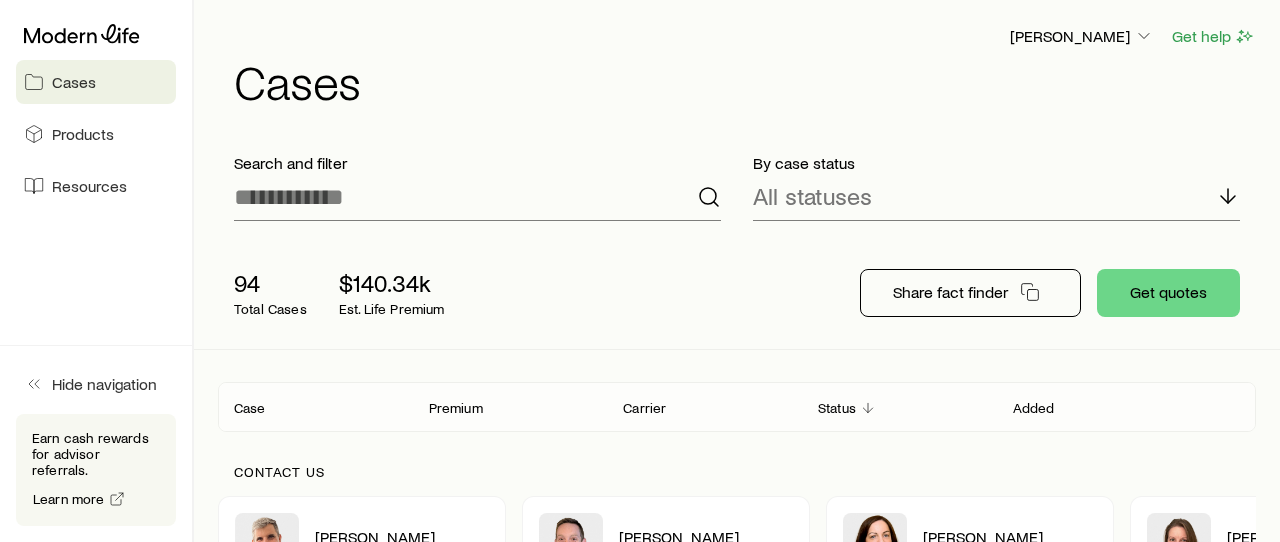 scroll, scrollTop: 0, scrollLeft: 0, axis: both 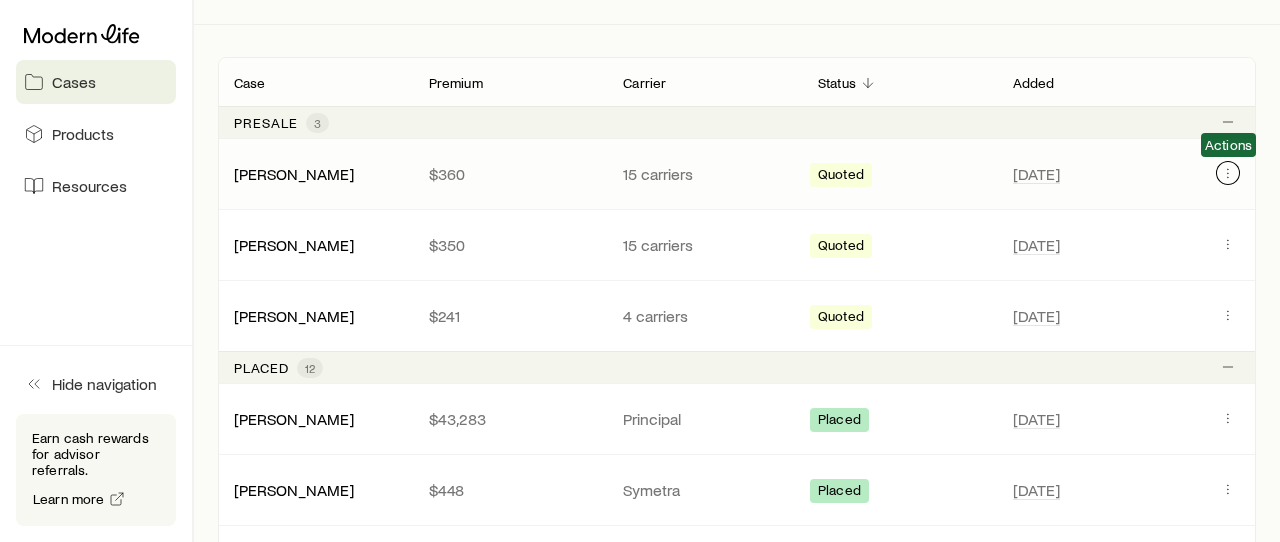 click 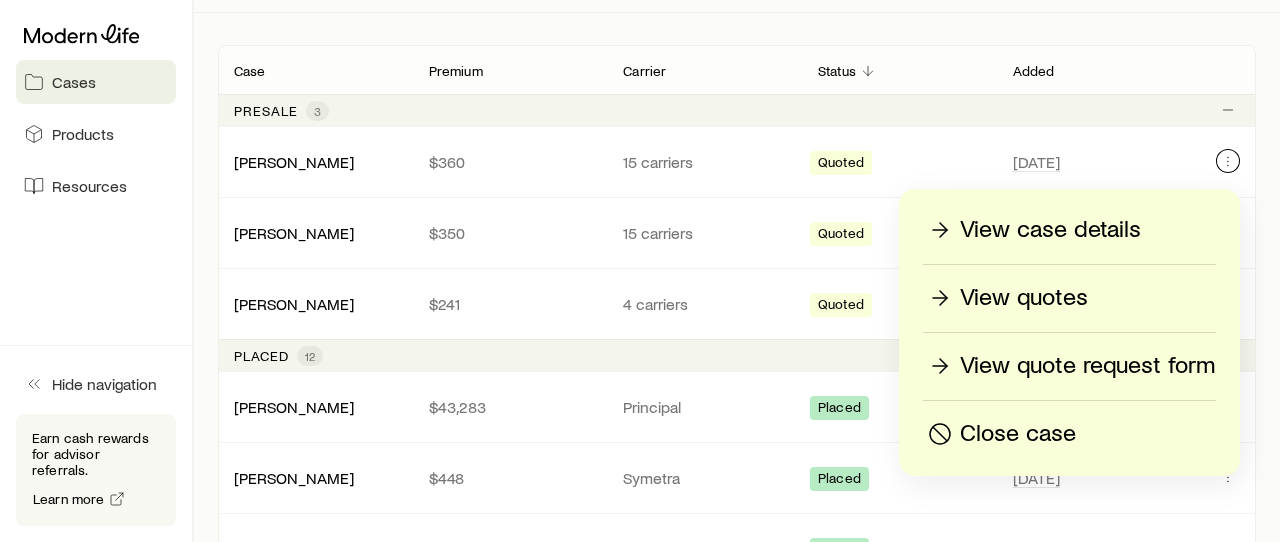 scroll, scrollTop: 334, scrollLeft: 0, axis: vertical 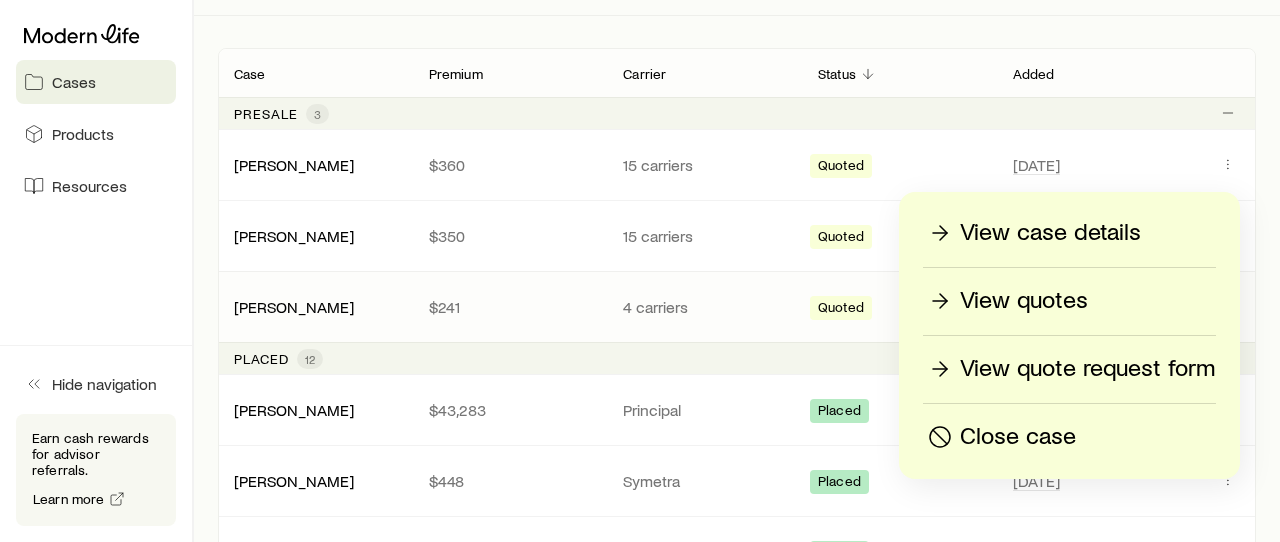 click on "View quotes" at bounding box center (1024, 301) 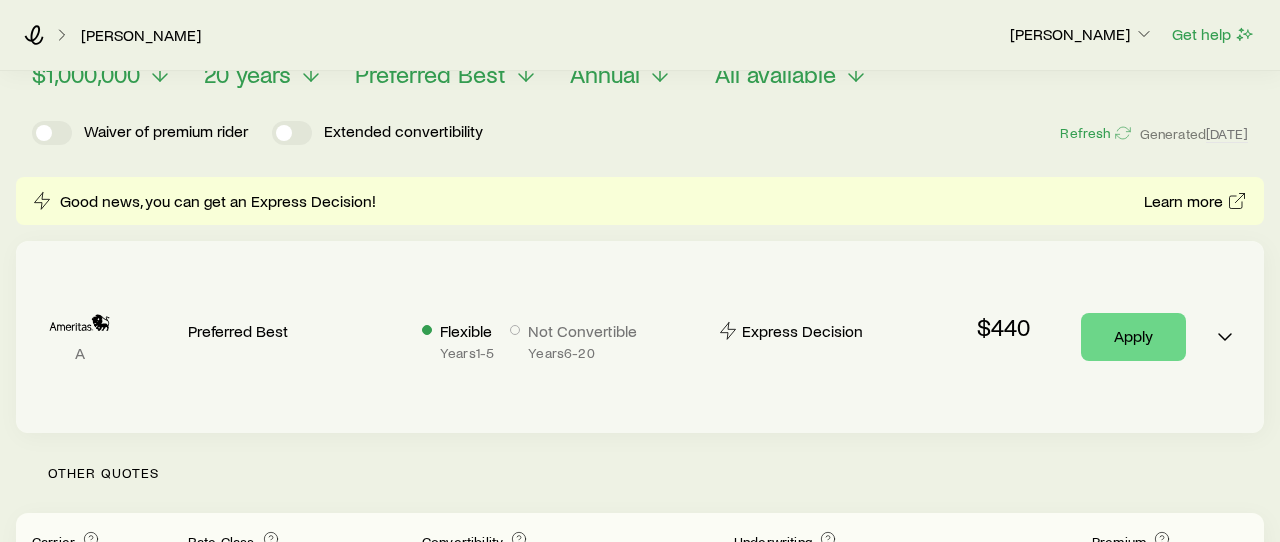 scroll, scrollTop: 218, scrollLeft: 0, axis: vertical 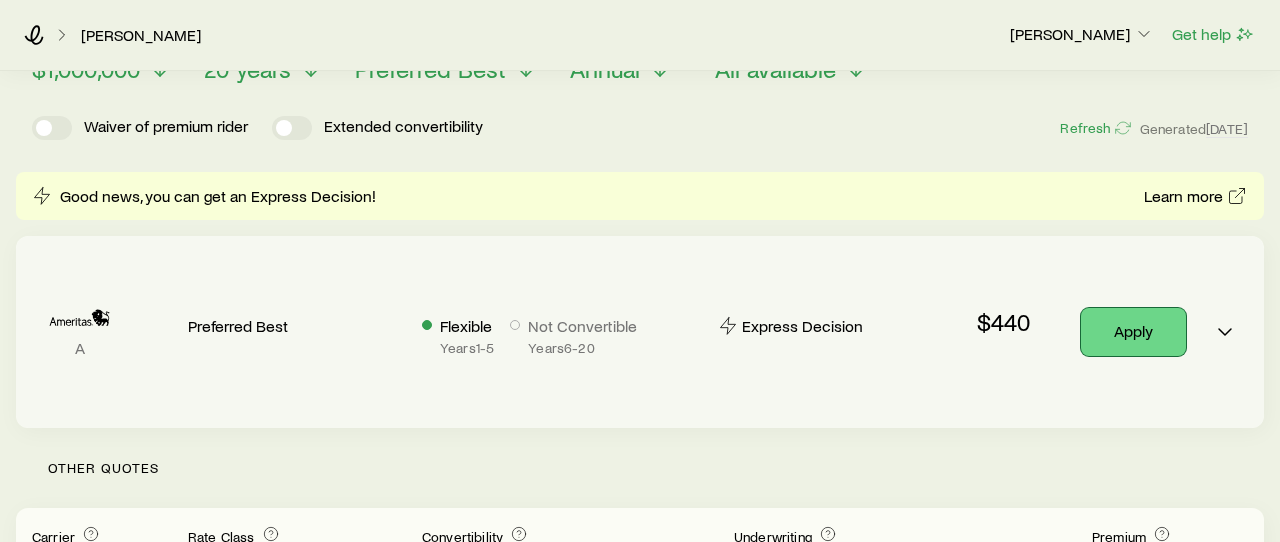 click on "Apply" at bounding box center [1133, 332] 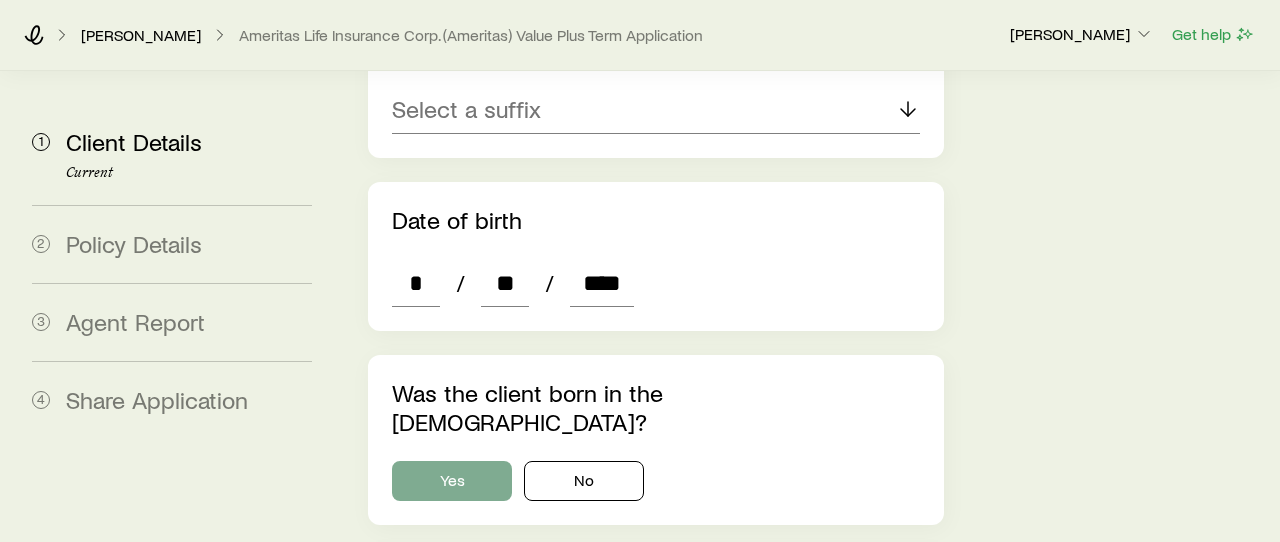 scroll, scrollTop: 936, scrollLeft: 0, axis: vertical 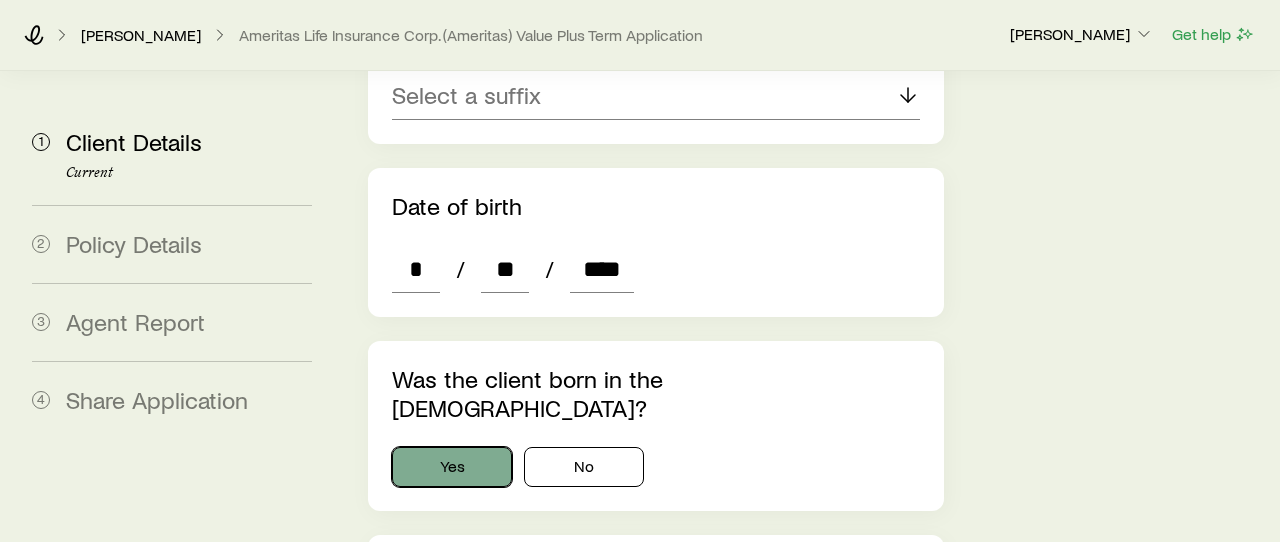 click on "Yes" at bounding box center (452, 467) 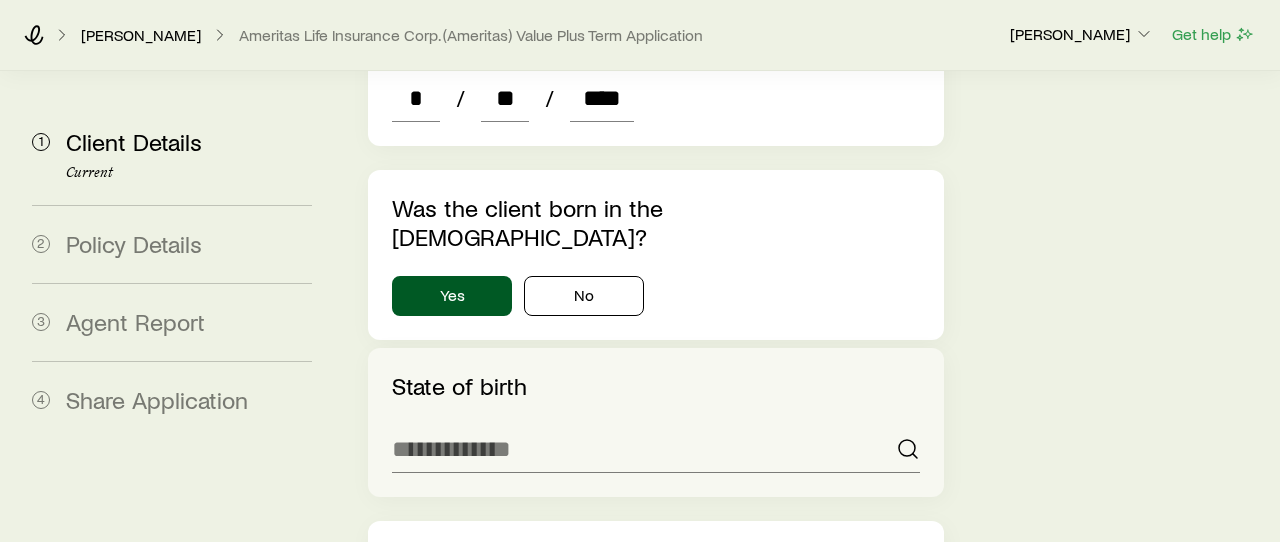 scroll, scrollTop: 1113, scrollLeft: 0, axis: vertical 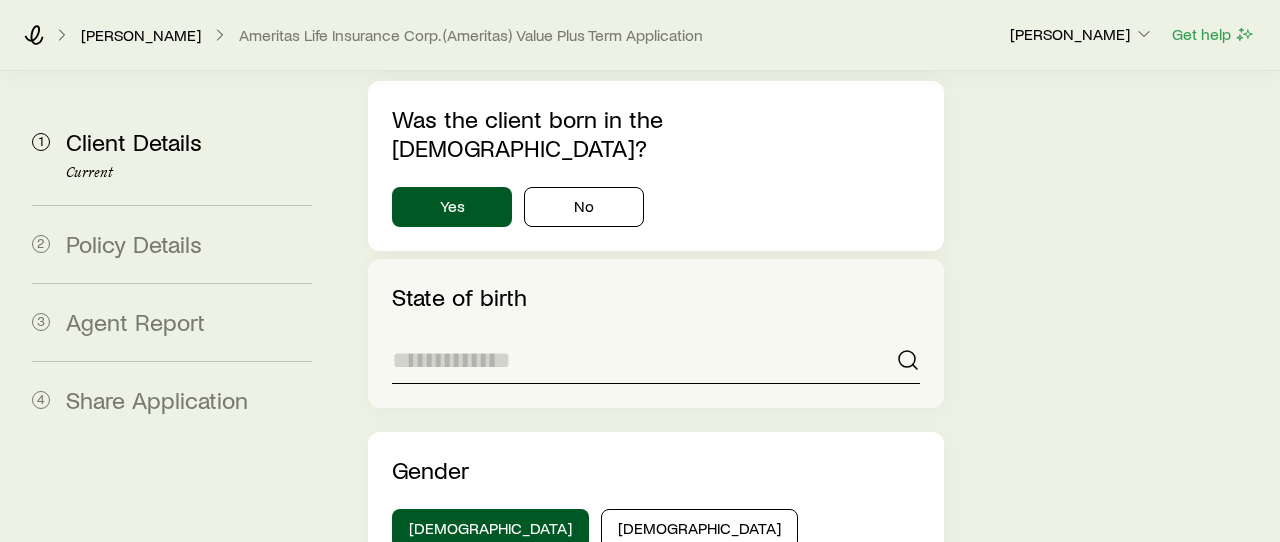 click at bounding box center (656, 360) 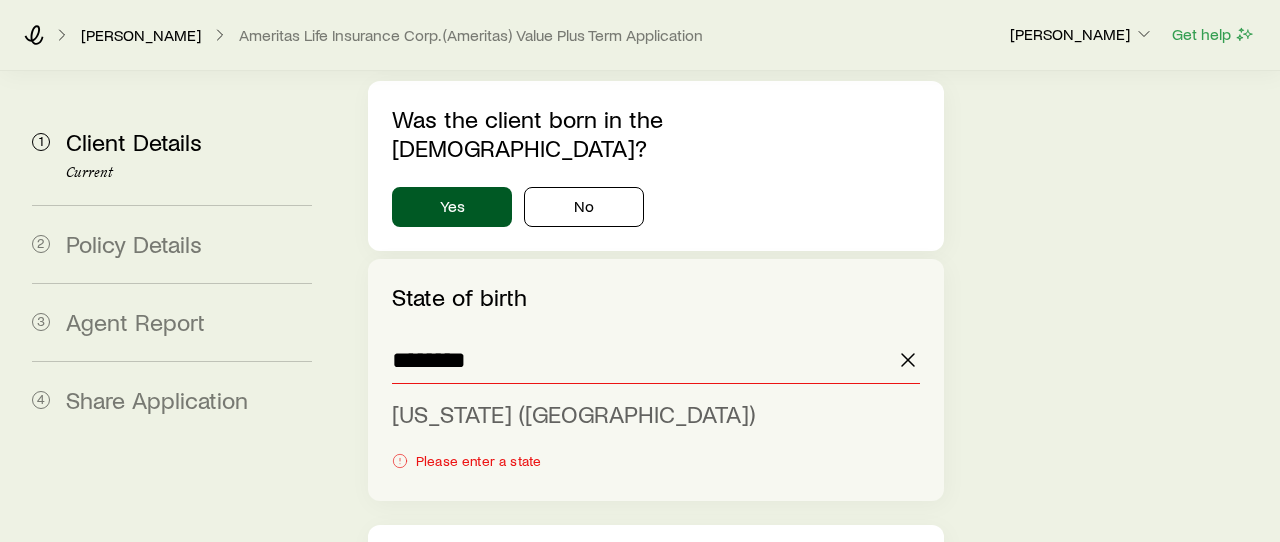 click on "[US_STATE] ([GEOGRAPHIC_DATA])" at bounding box center [650, 414] 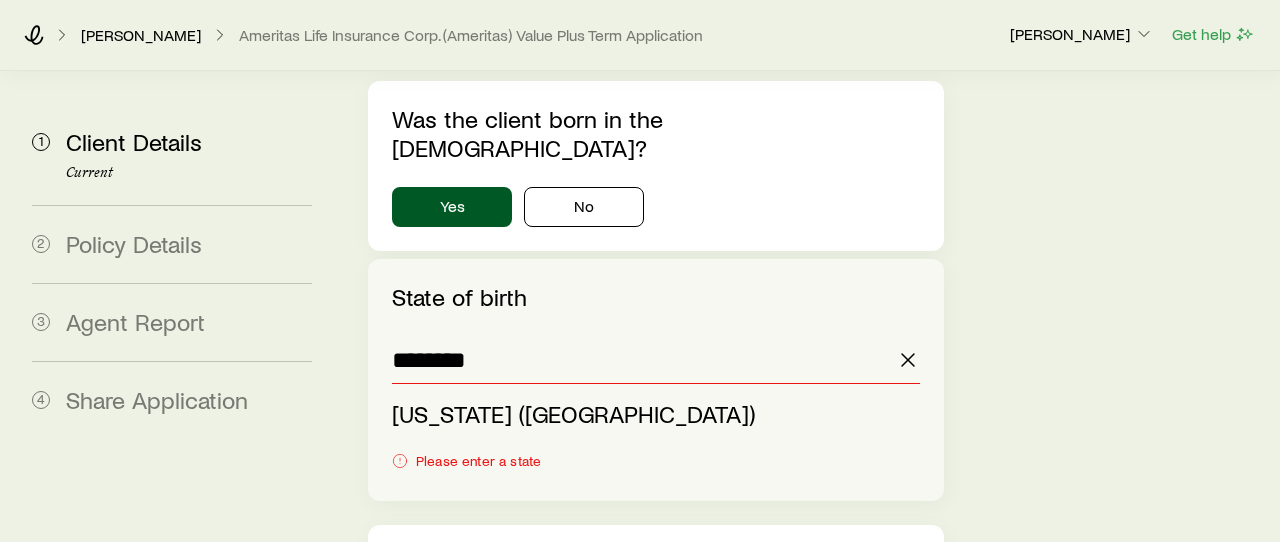 type on "**********" 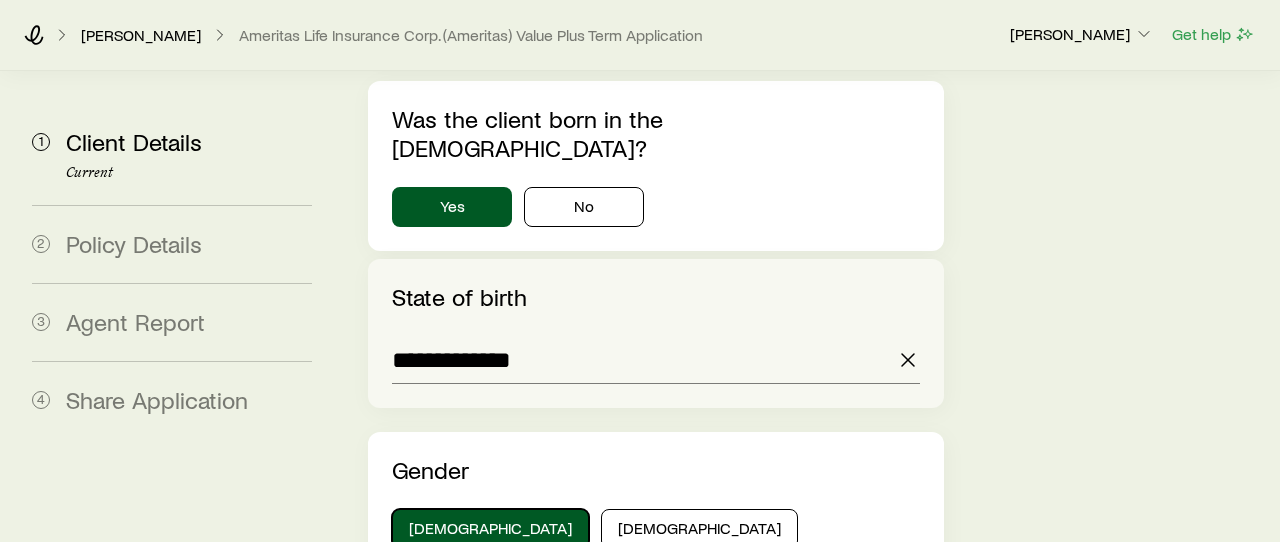 click on "[DEMOGRAPHIC_DATA]" at bounding box center (490, 529) 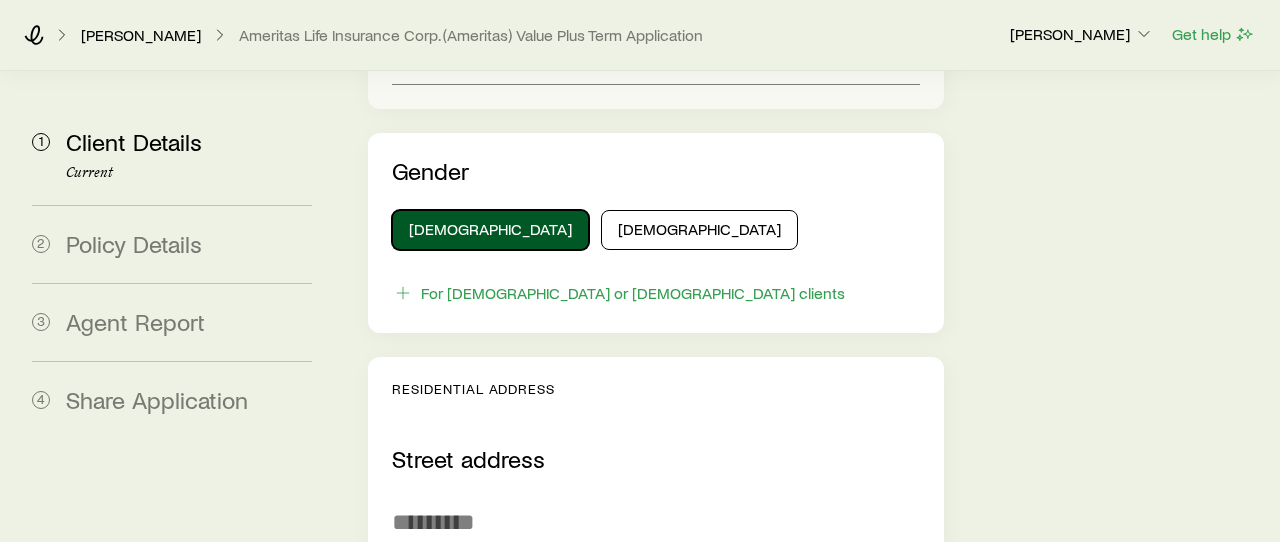 scroll, scrollTop: 1500, scrollLeft: 0, axis: vertical 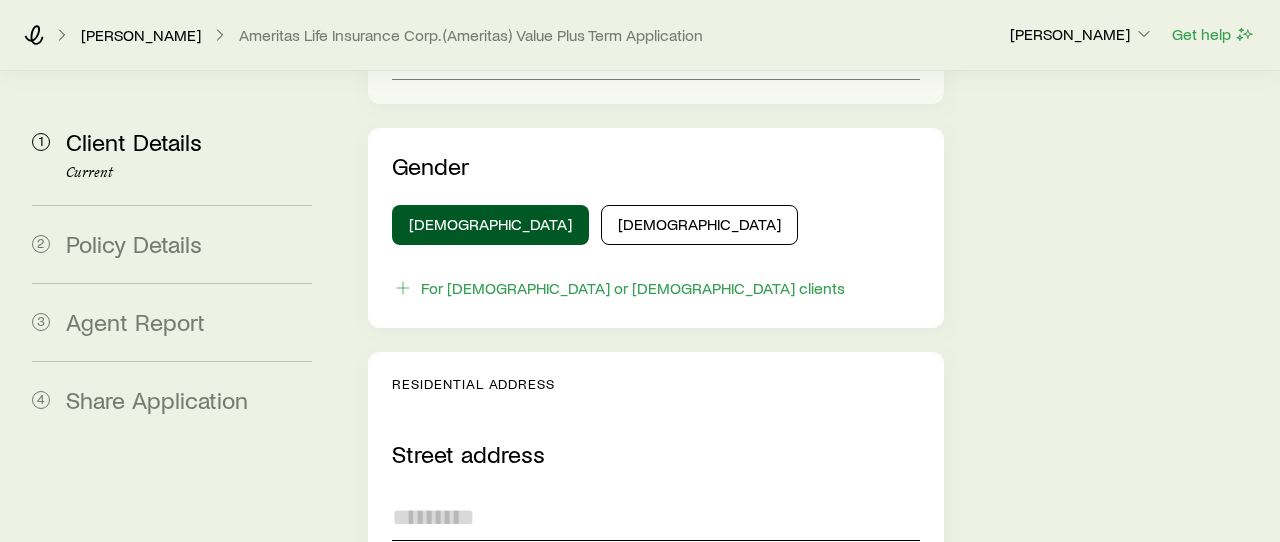 click on "Street address" at bounding box center (656, 517) 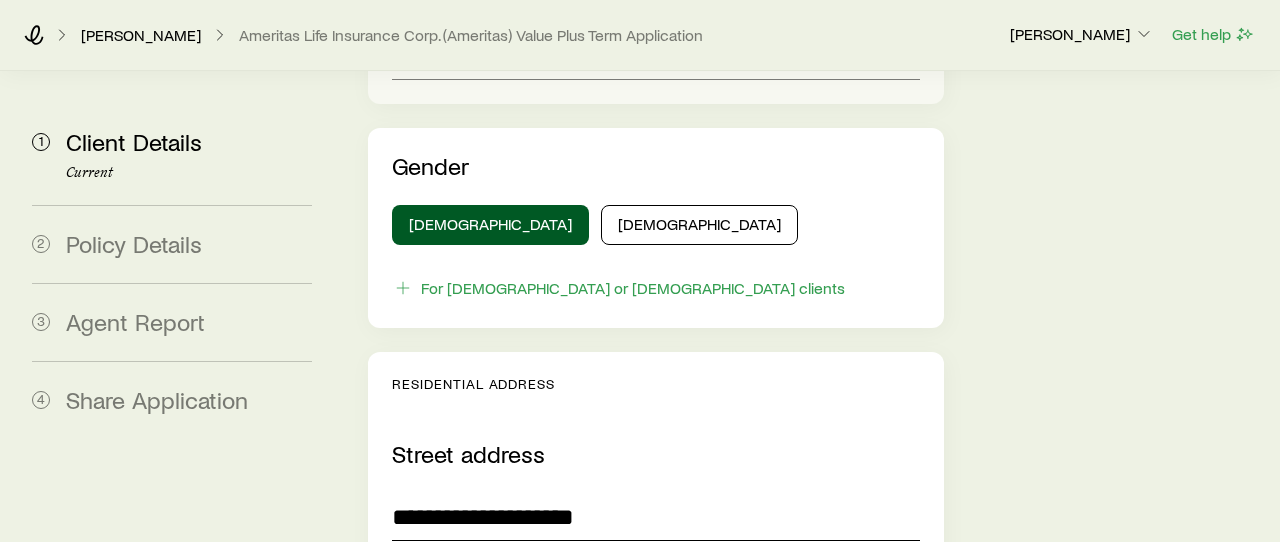 type on "**********" 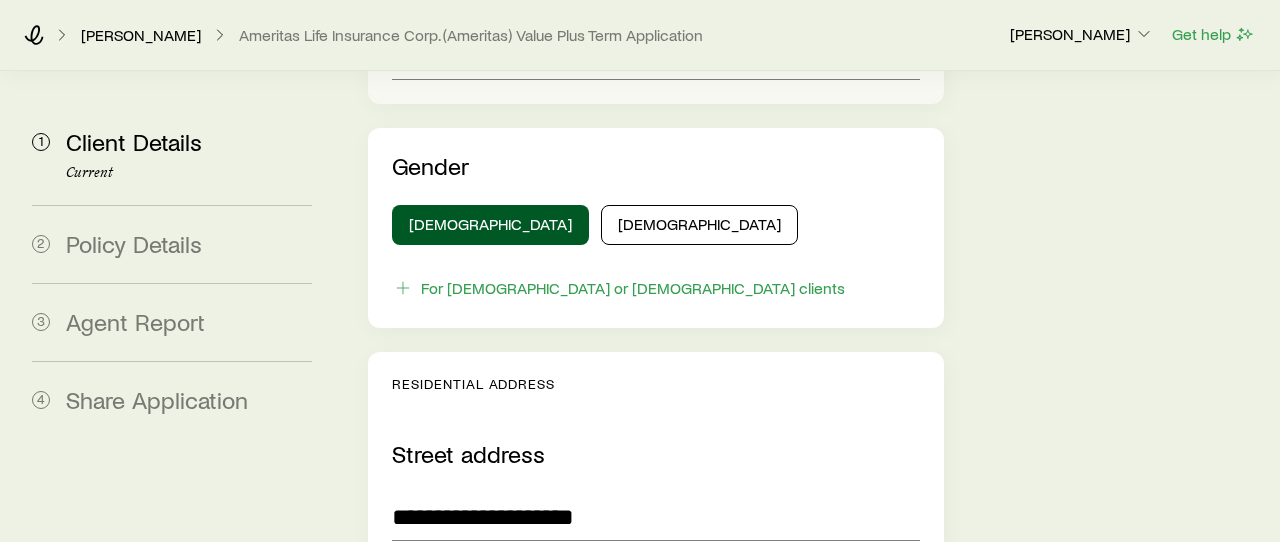 scroll, scrollTop: 1806, scrollLeft: 0, axis: vertical 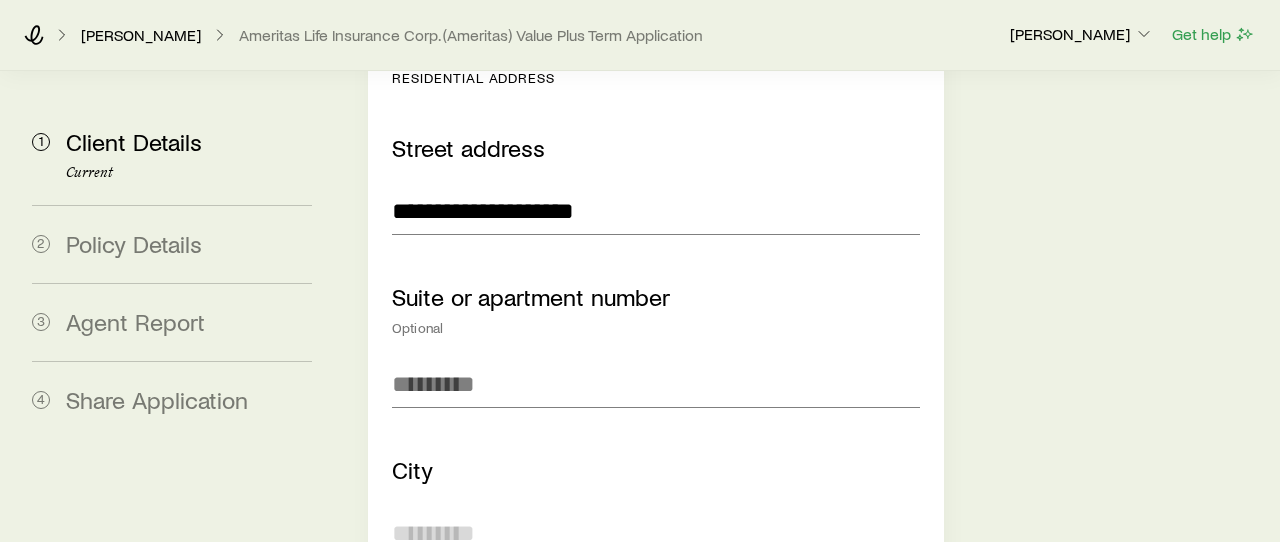 click on "City" at bounding box center (656, 533) 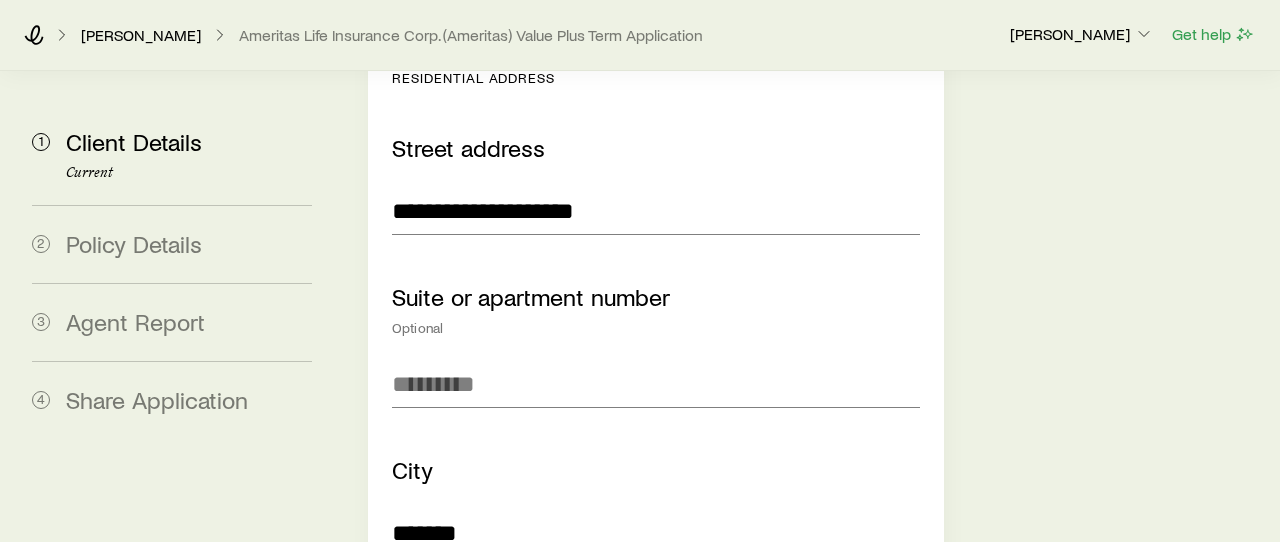 type on "*******" 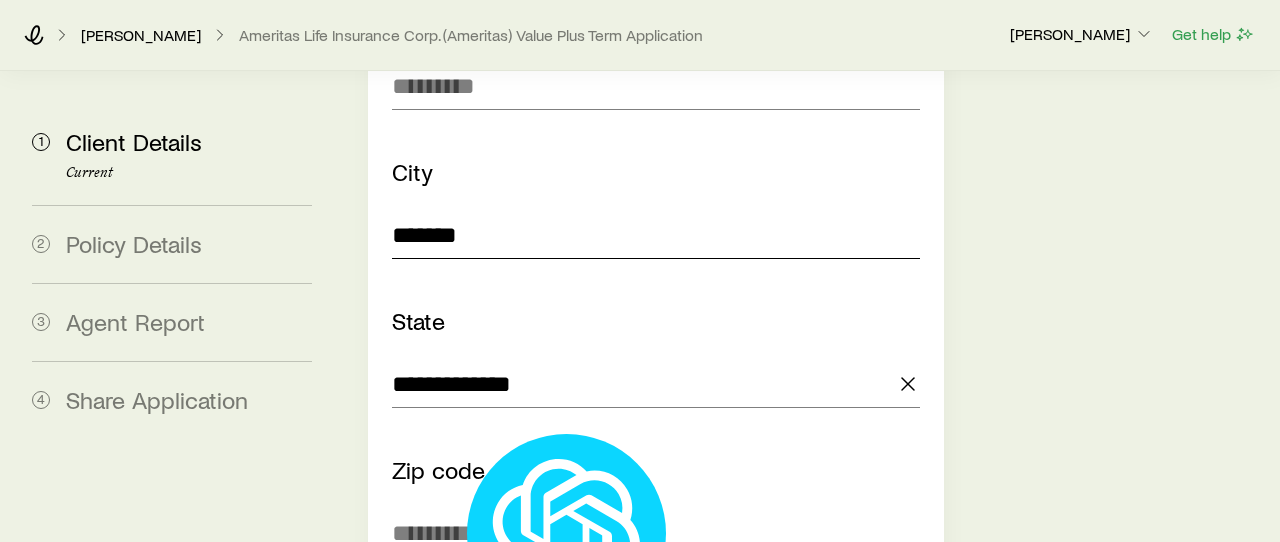 type 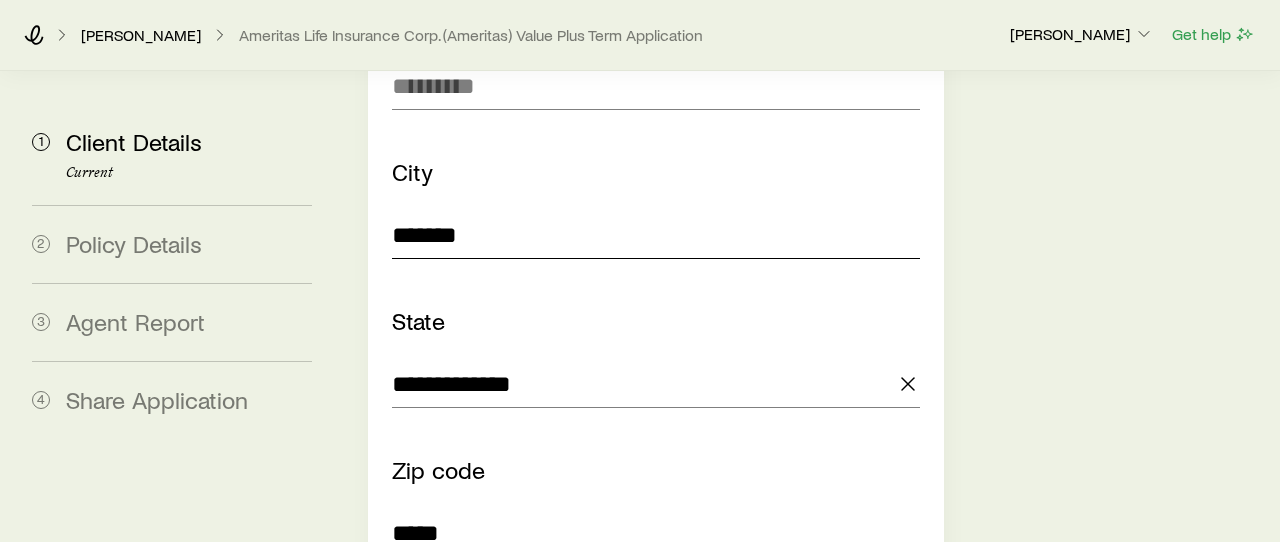 type on "*****" 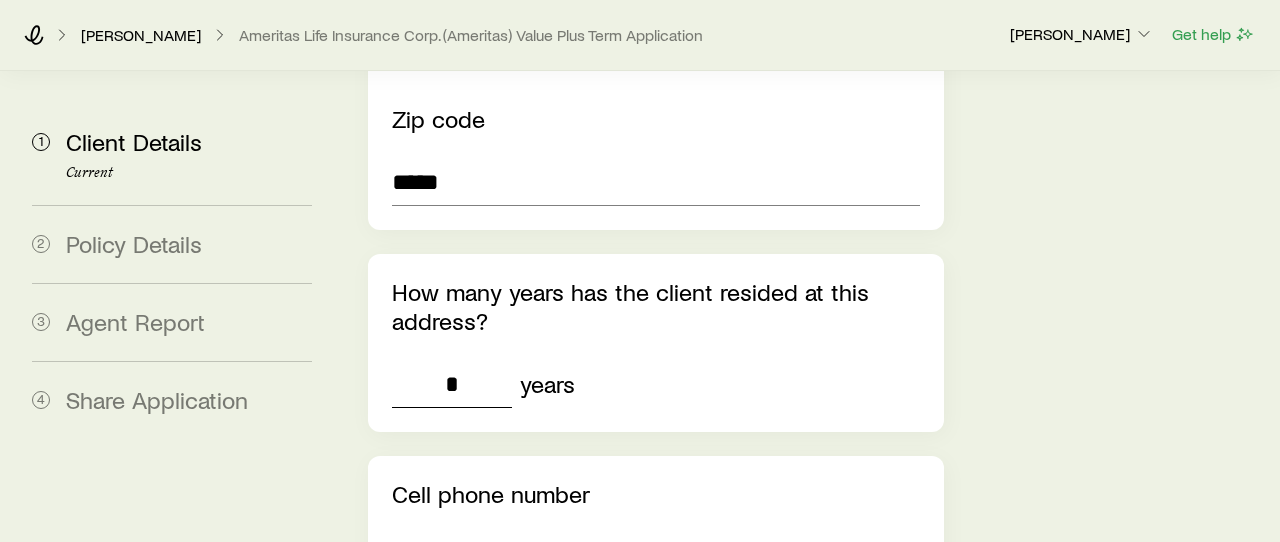 type on "*" 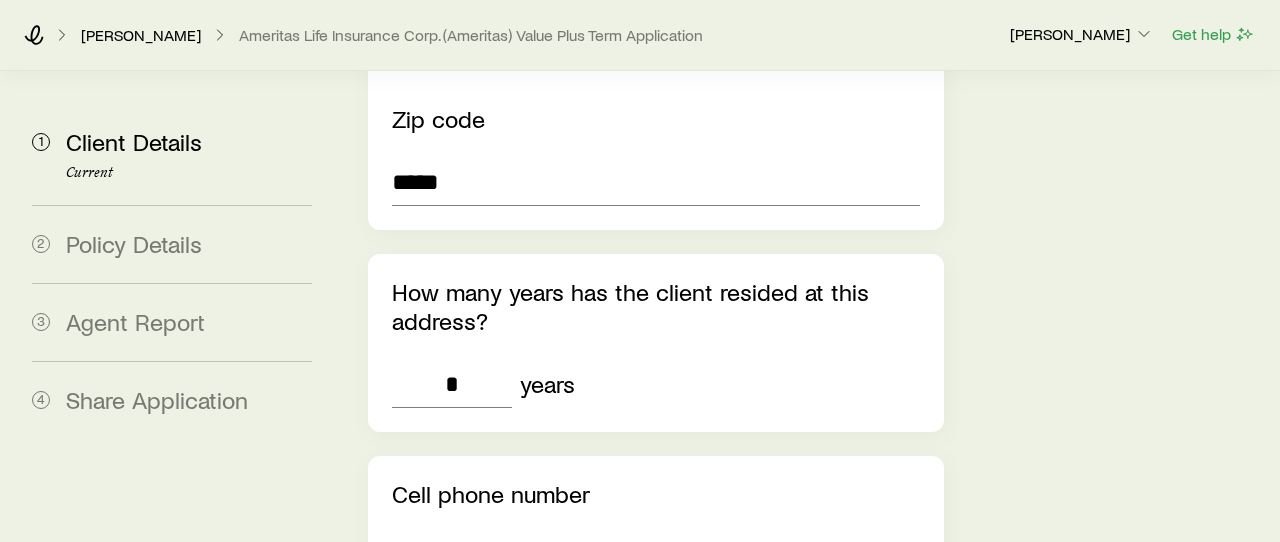 click at bounding box center (420, 557) 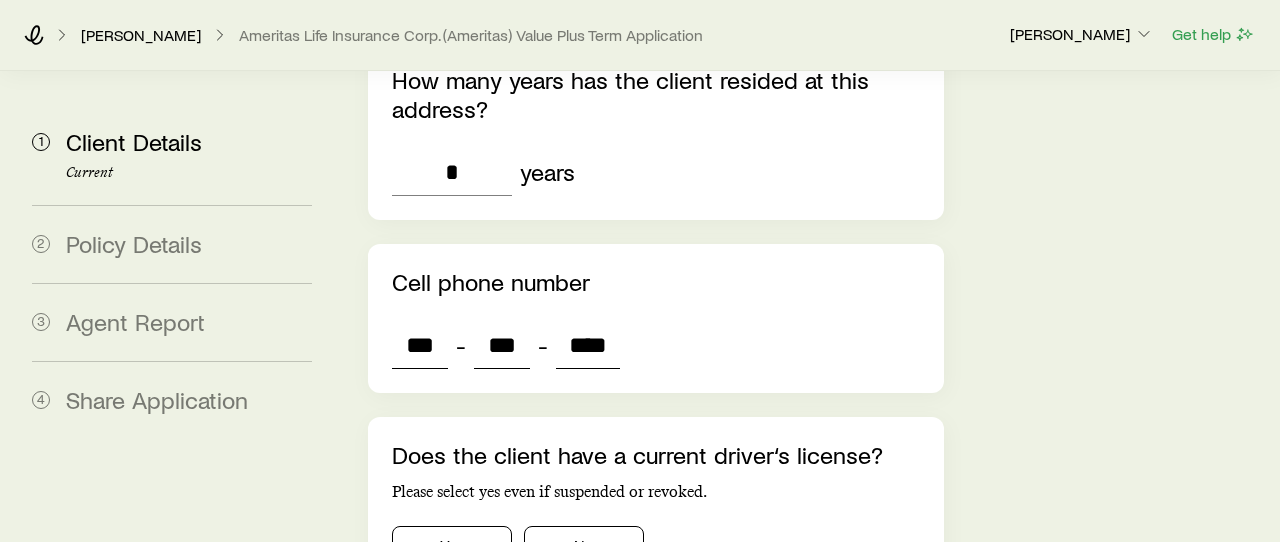scroll, scrollTop: 2670, scrollLeft: 0, axis: vertical 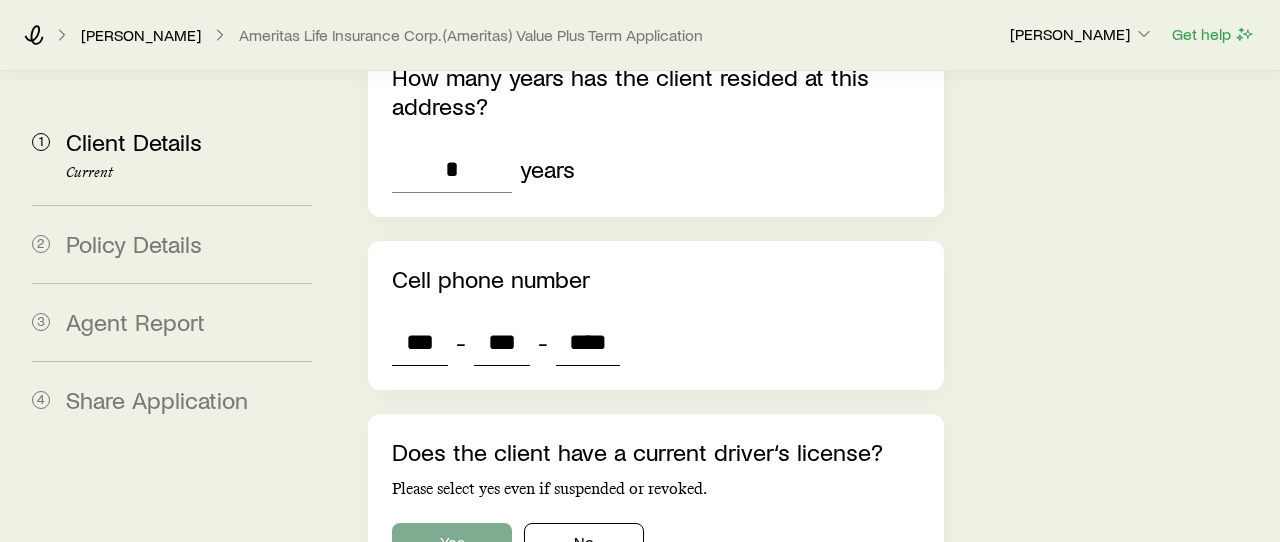 type on "****" 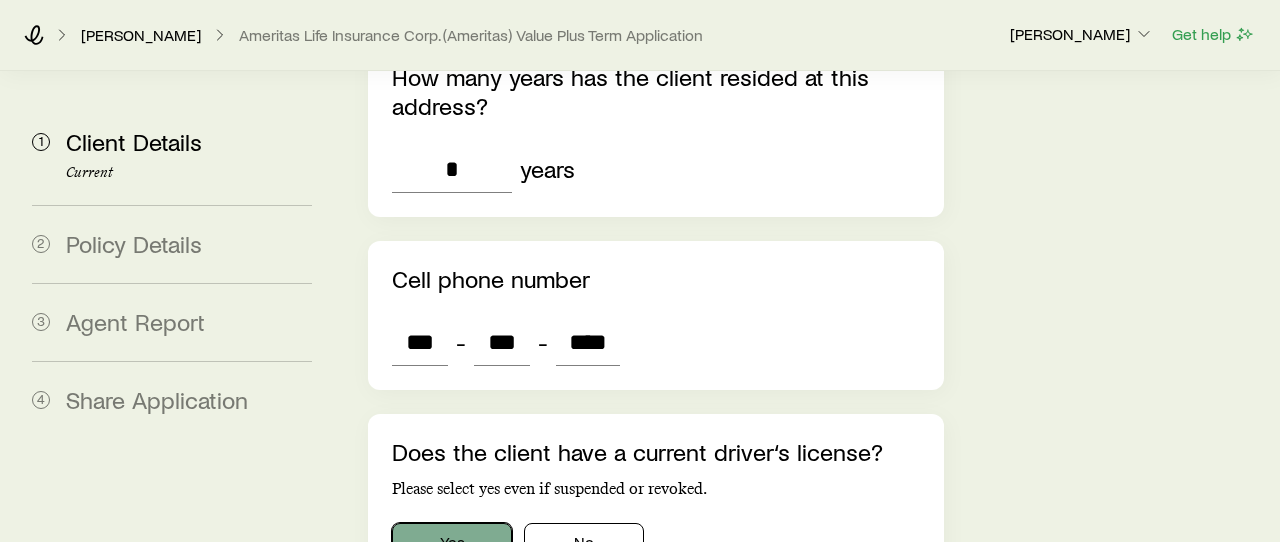 click on "Yes" at bounding box center [452, 543] 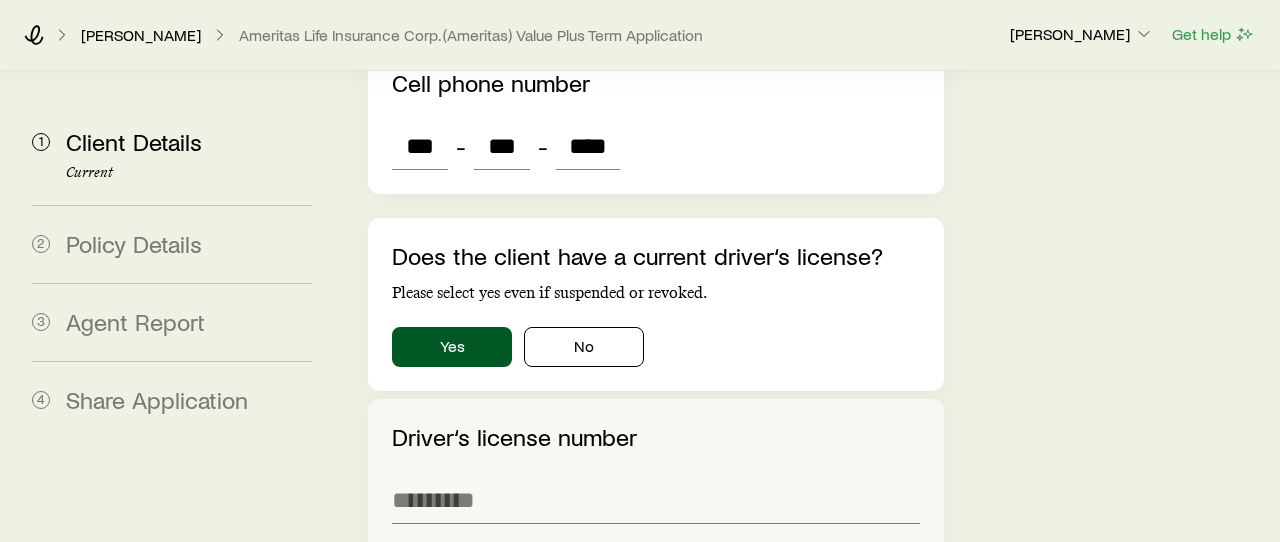 scroll, scrollTop: 2886, scrollLeft: 0, axis: vertical 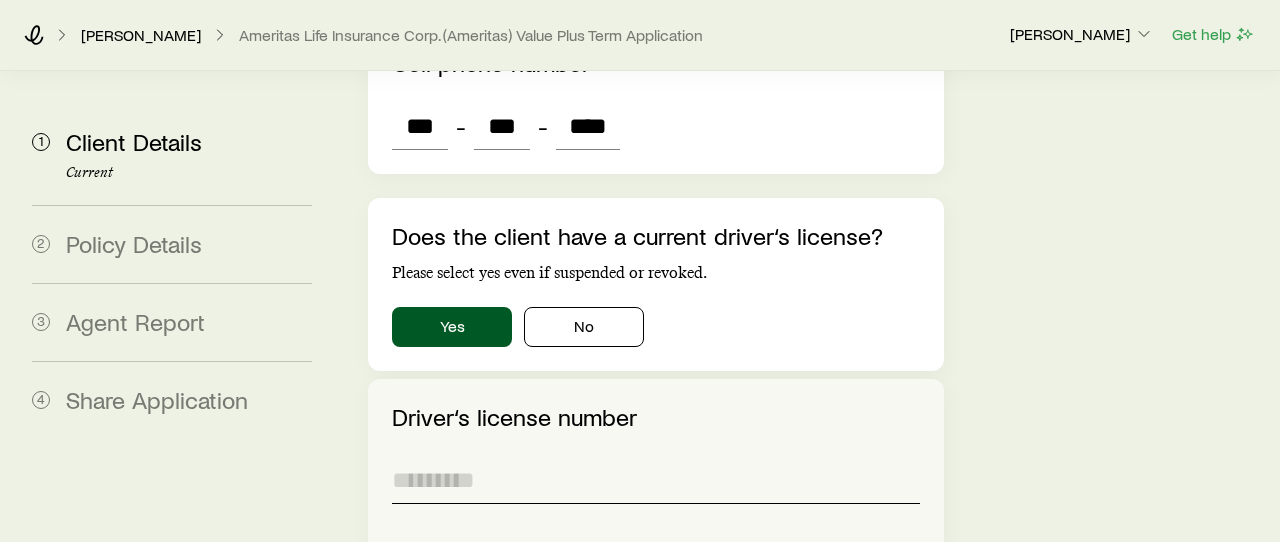 click on "Driver‘s license number" at bounding box center [656, 480] 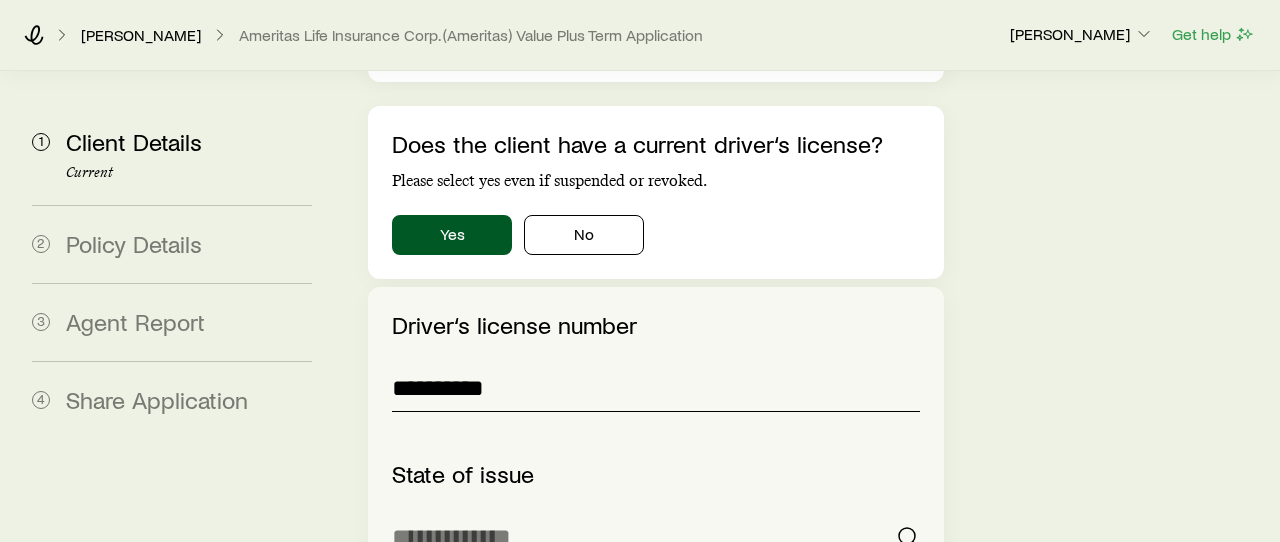 scroll, scrollTop: 2983, scrollLeft: 0, axis: vertical 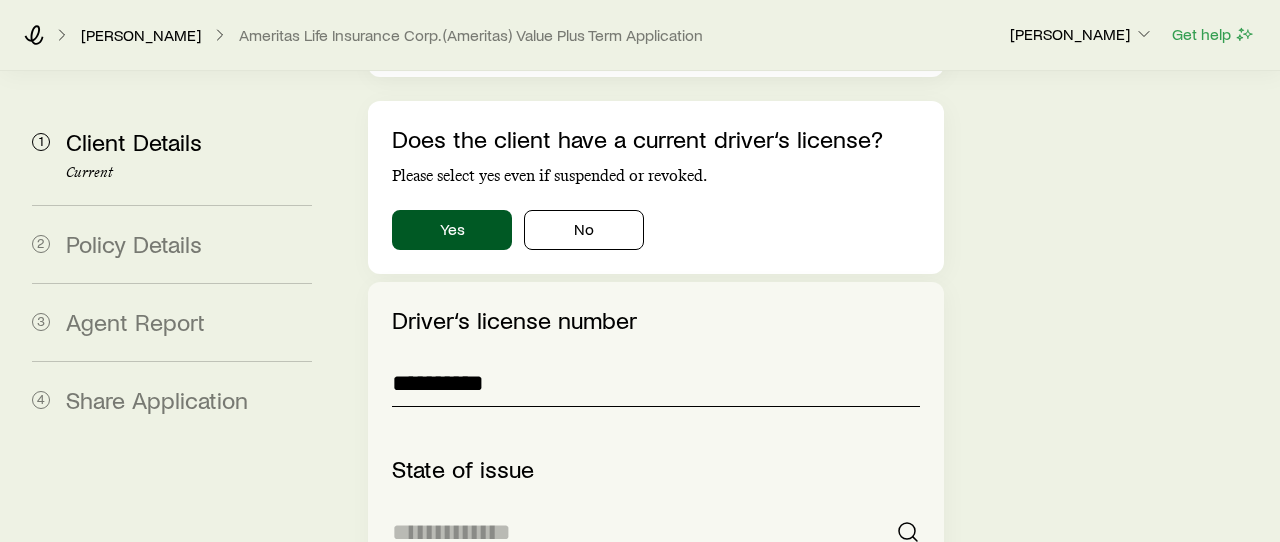 type on "**********" 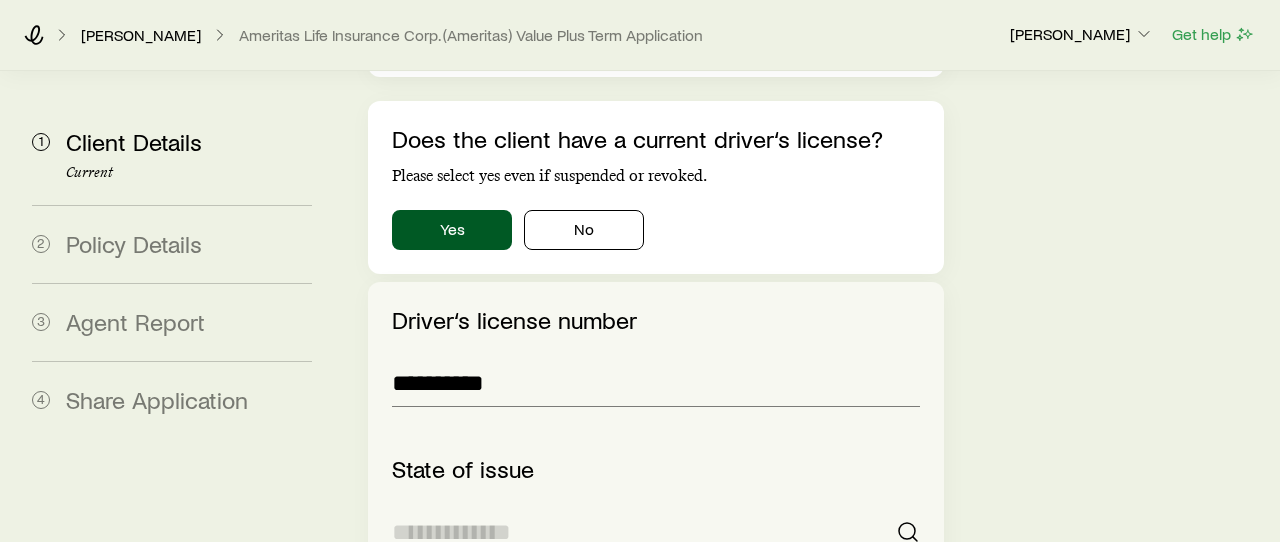 click at bounding box center (656, 532) 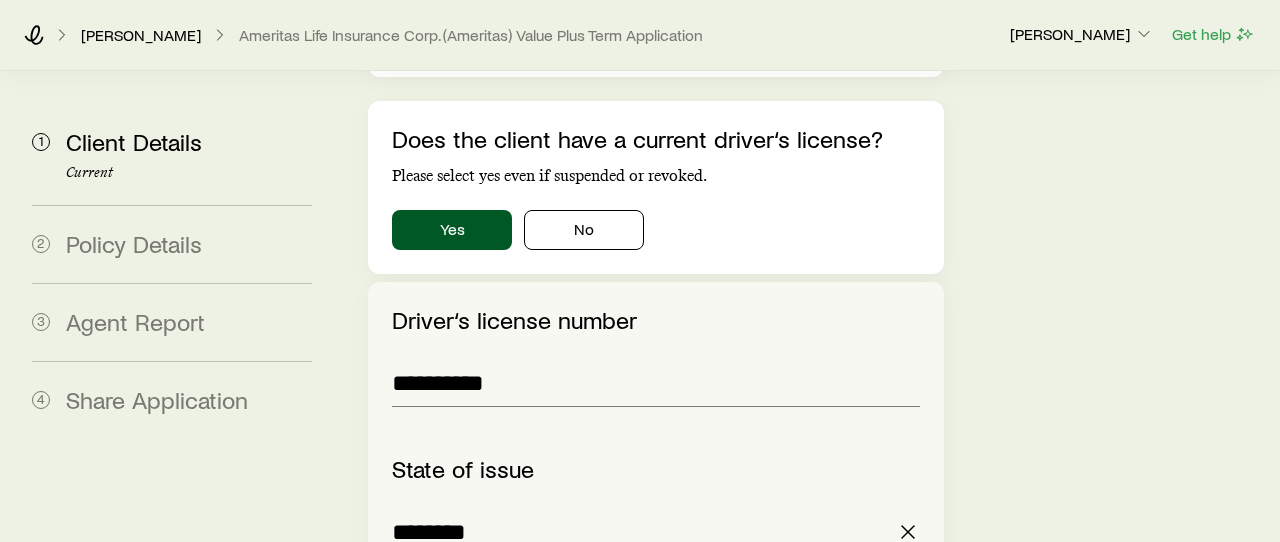 click on "[US_STATE] ([GEOGRAPHIC_DATA])" at bounding box center (573, 585) 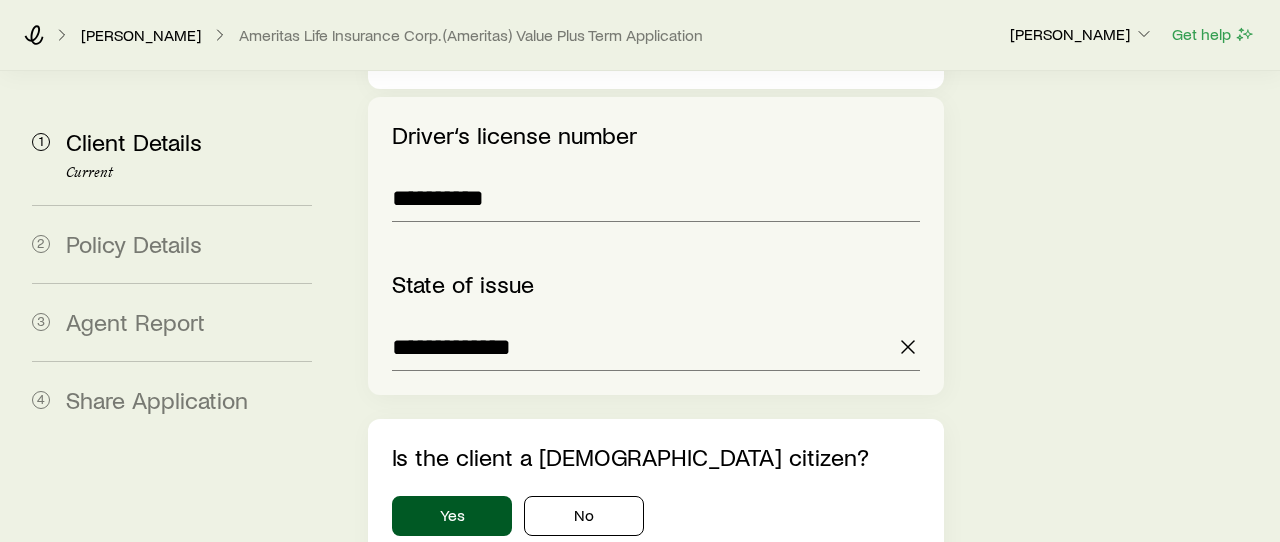 scroll, scrollTop: 3170, scrollLeft: 0, axis: vertical 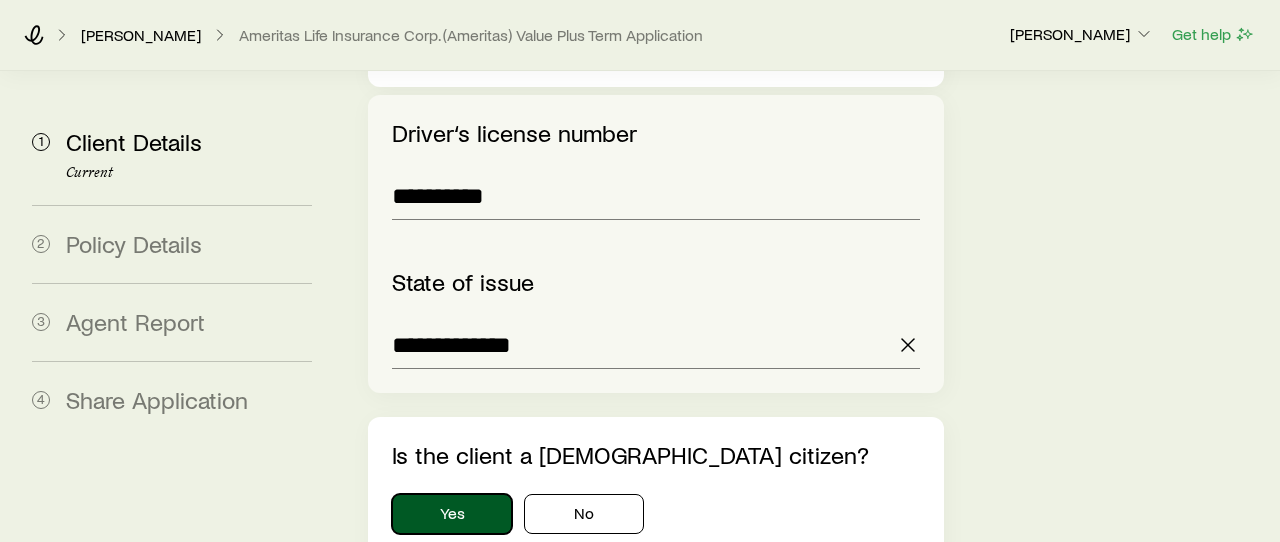 click on "Yes" at bounding box center (452, 514) 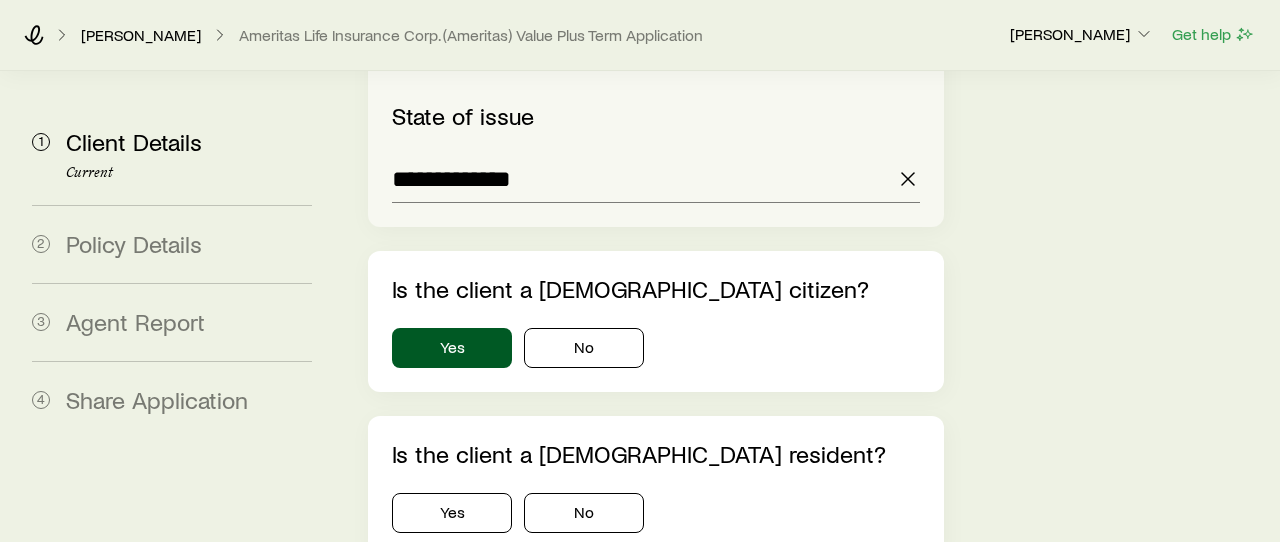 scroll, scrollTop: 3338, scrollLeft: 0, axis: vertical 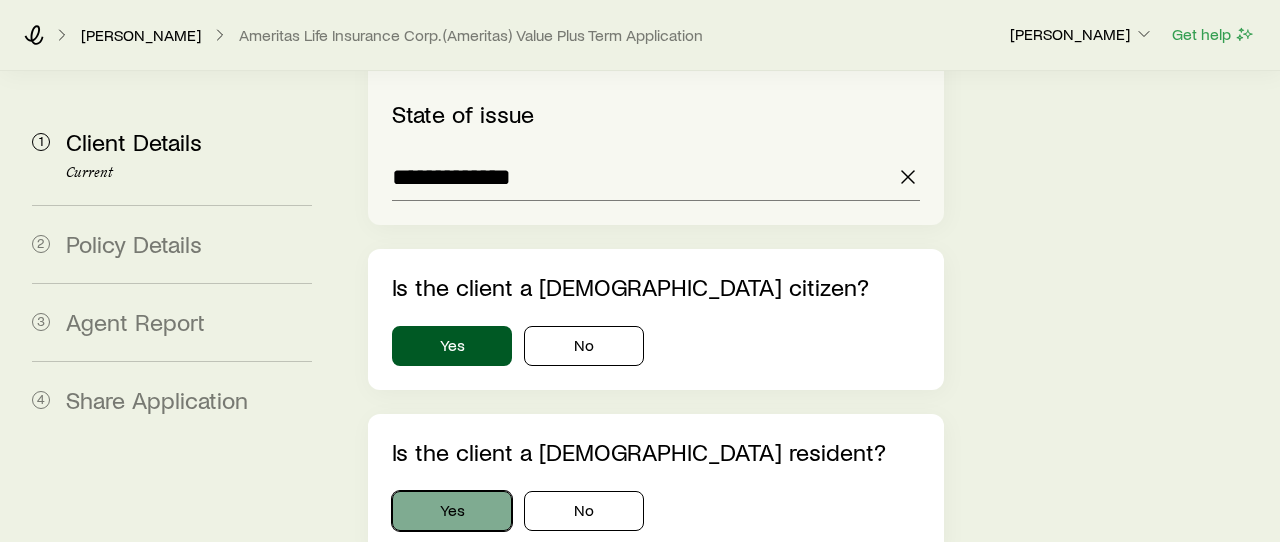click on "Yes" at bounding box center (452, 511) 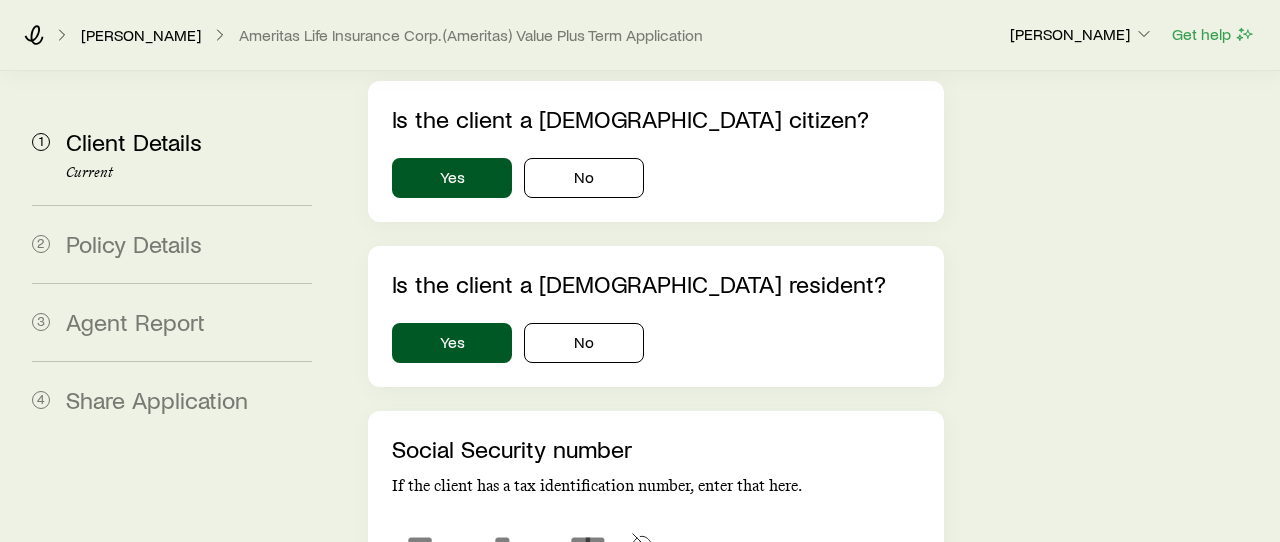 scroll, scrollTop: 3511, scrollLeft: 0, axis: vertical 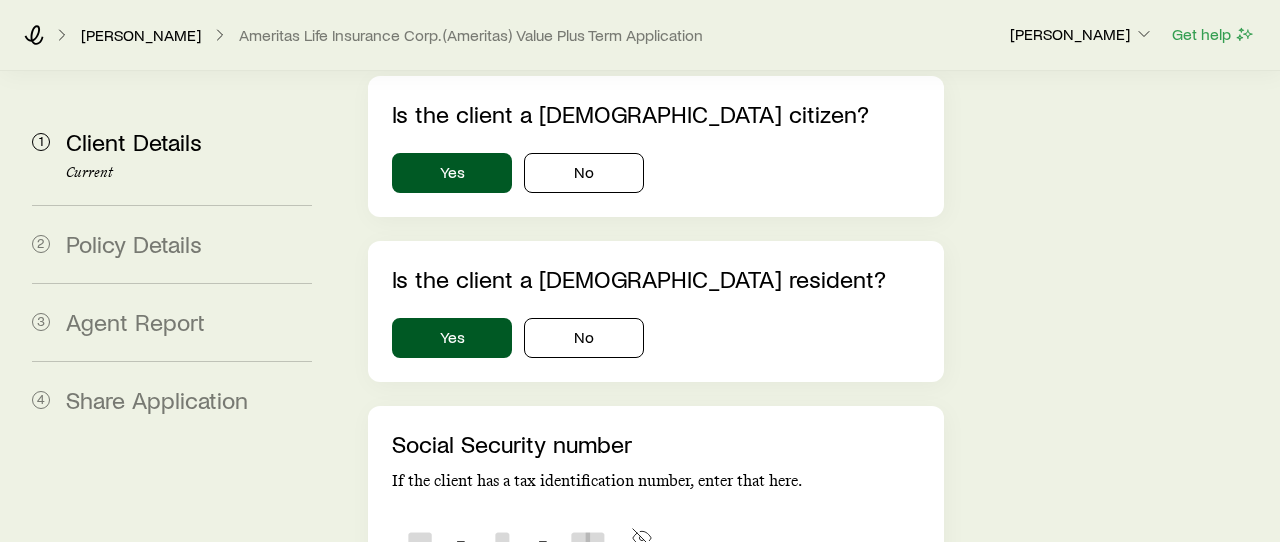 click at bounding box center (420, 539) 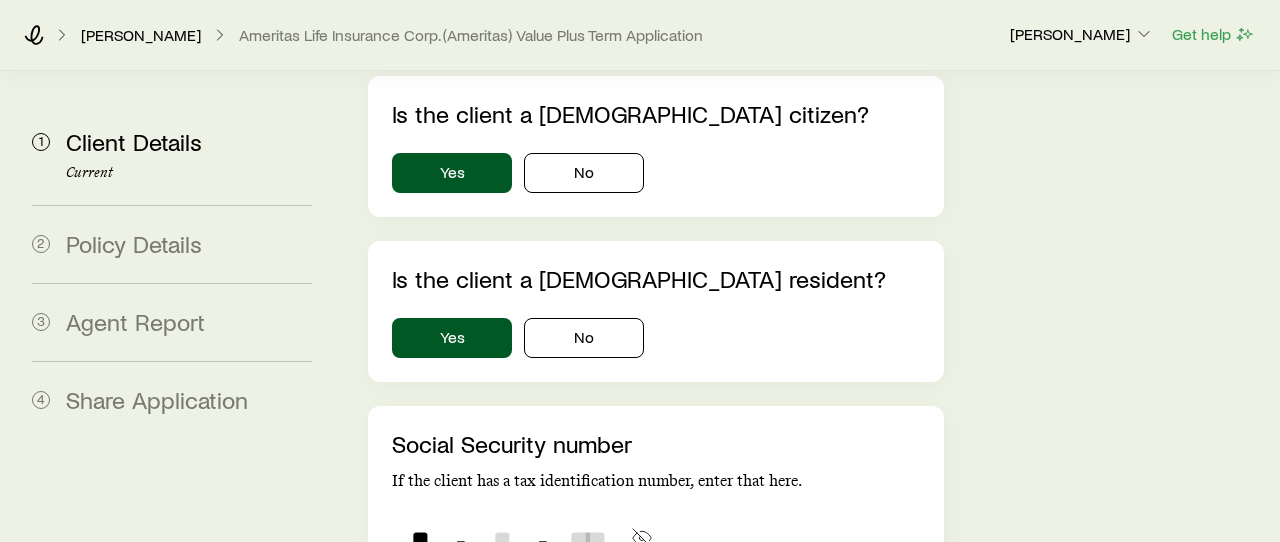 type on "***" 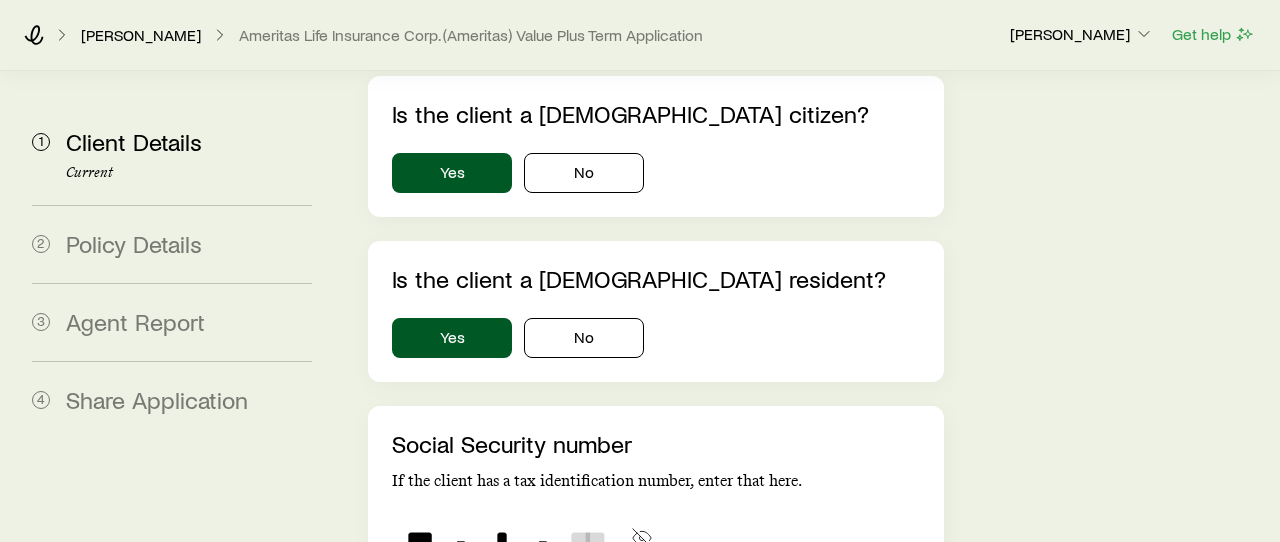 type on "**" 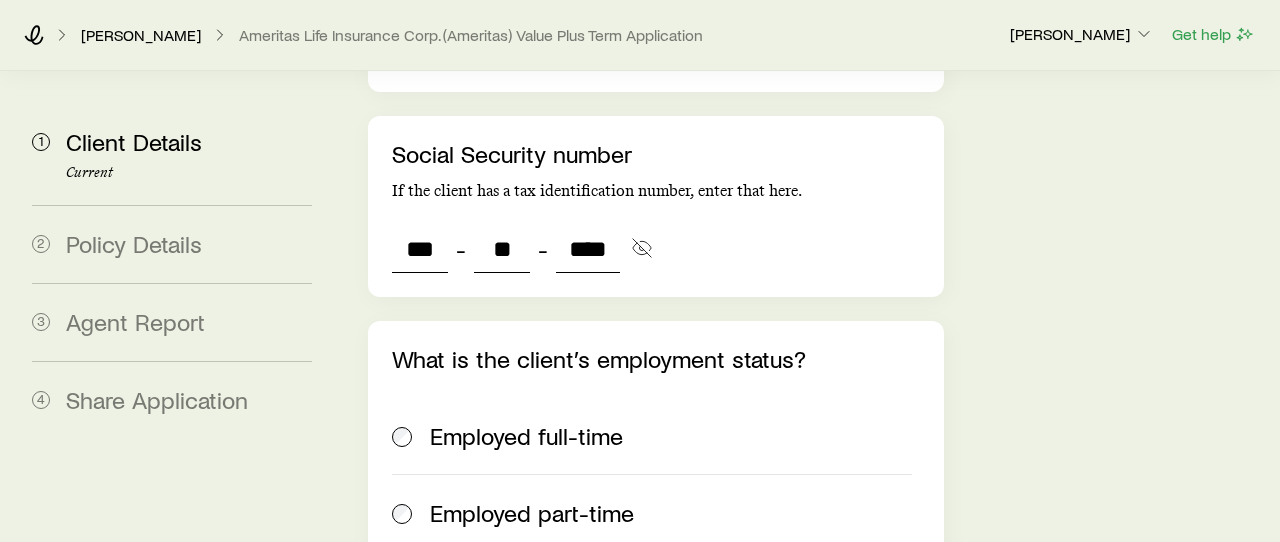 scroll, scrollTop: 3787, scrollLeft: 0, axis: vertical 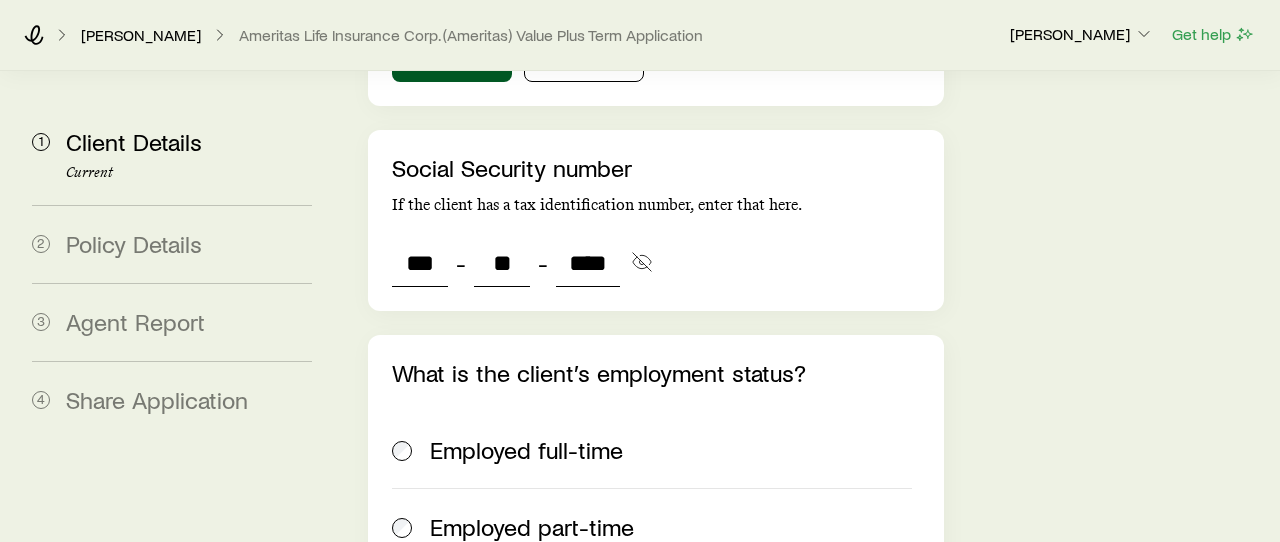 type on "****" 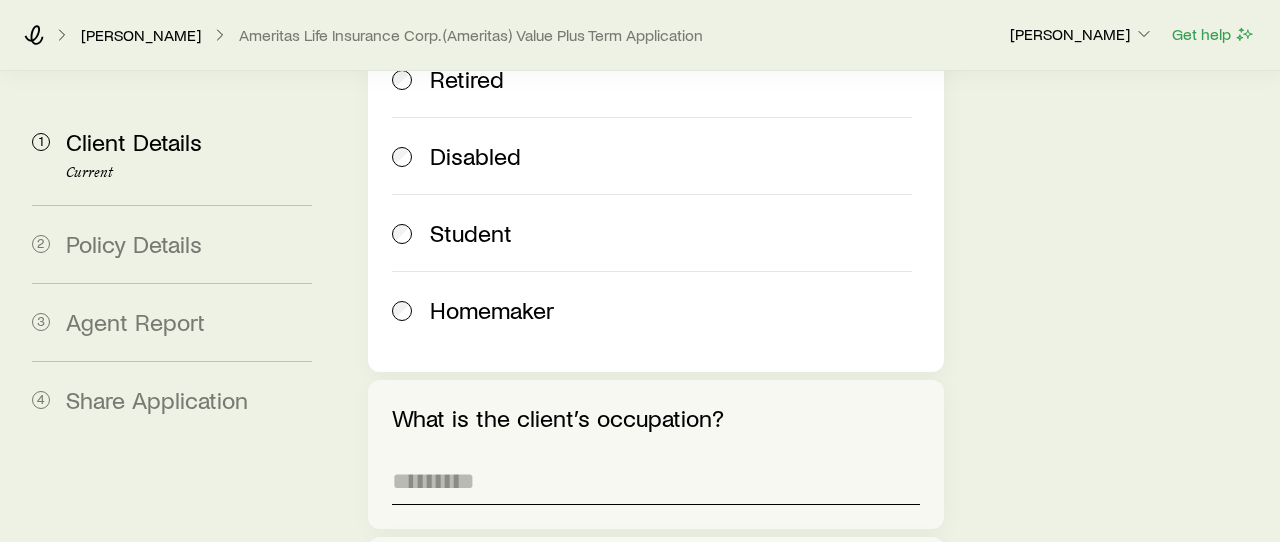 scroll, scrollTop: 4393, scrollLeft: 0, axis: vertical 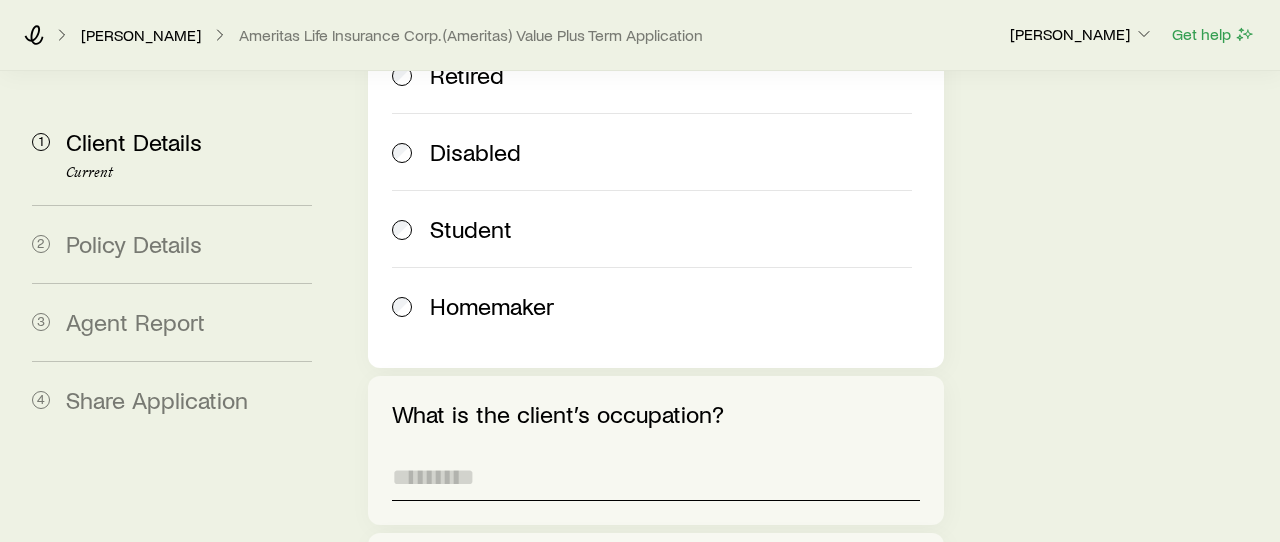 click on "What is the client’s occupation?" at bounding box center [656, 477] 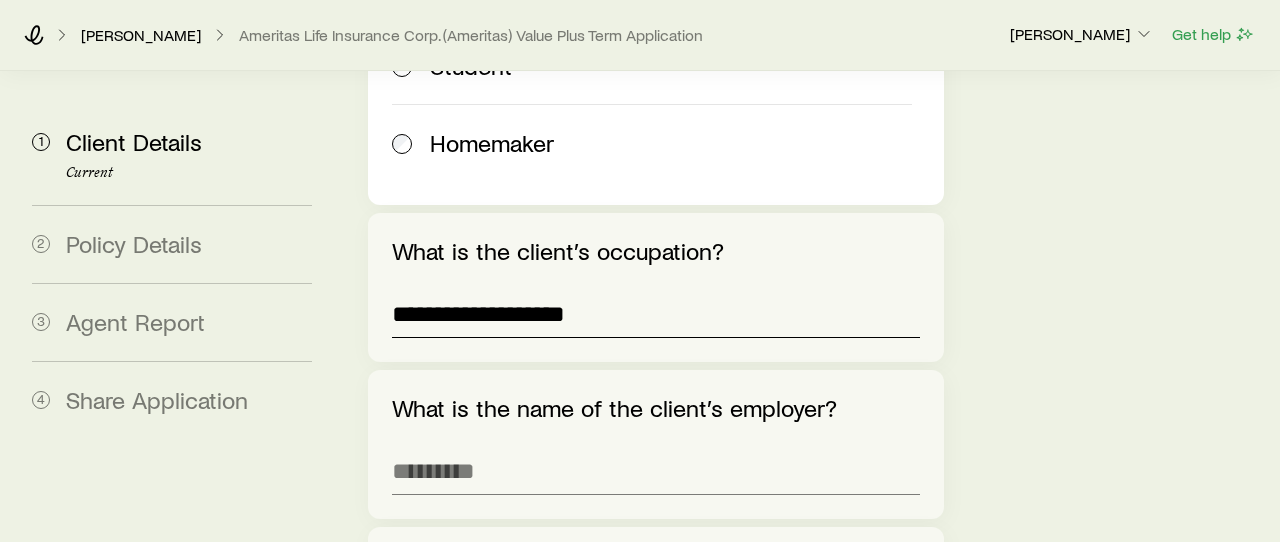 scroll, scrollTop: 4560, scrollLeft: 0, axis: vertical 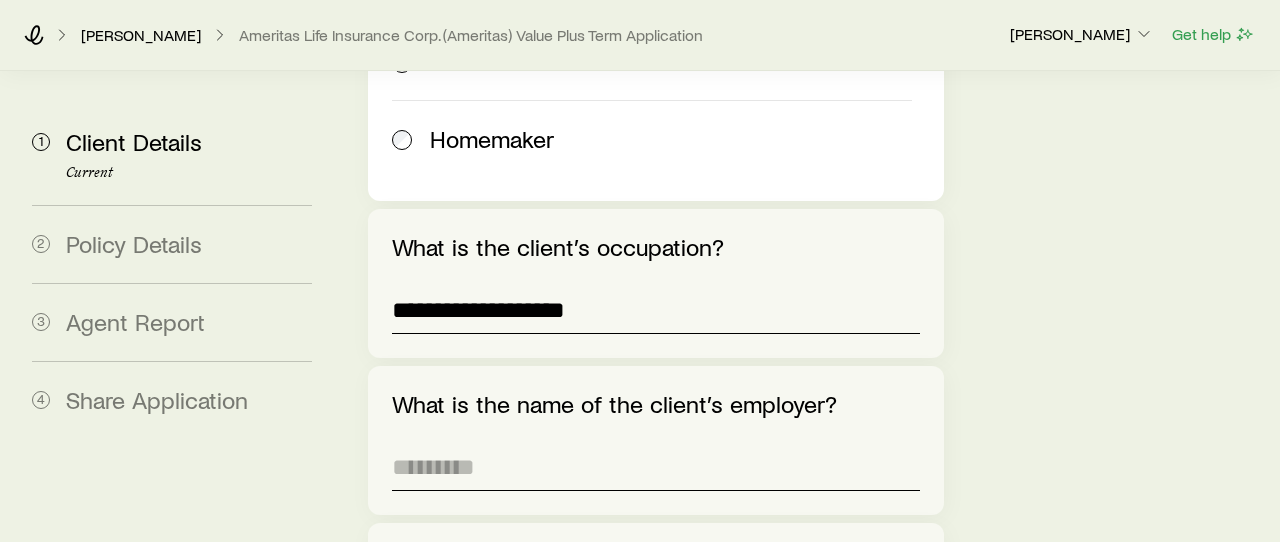 type on "**********" 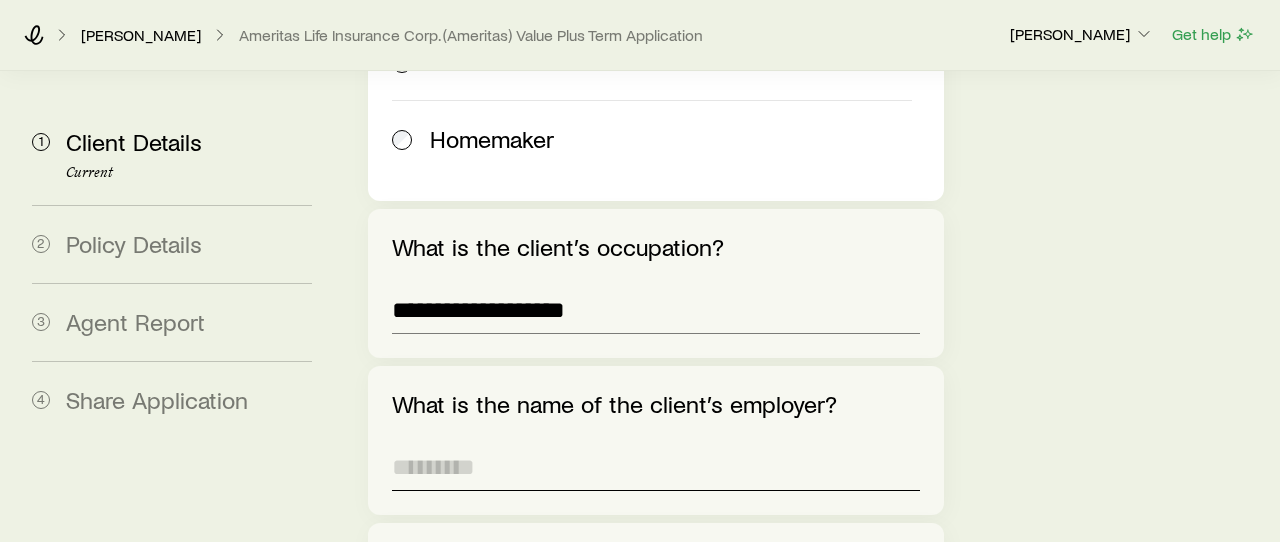 click on "What is the name of the client’s employer?" at bounding box center (656, 467) 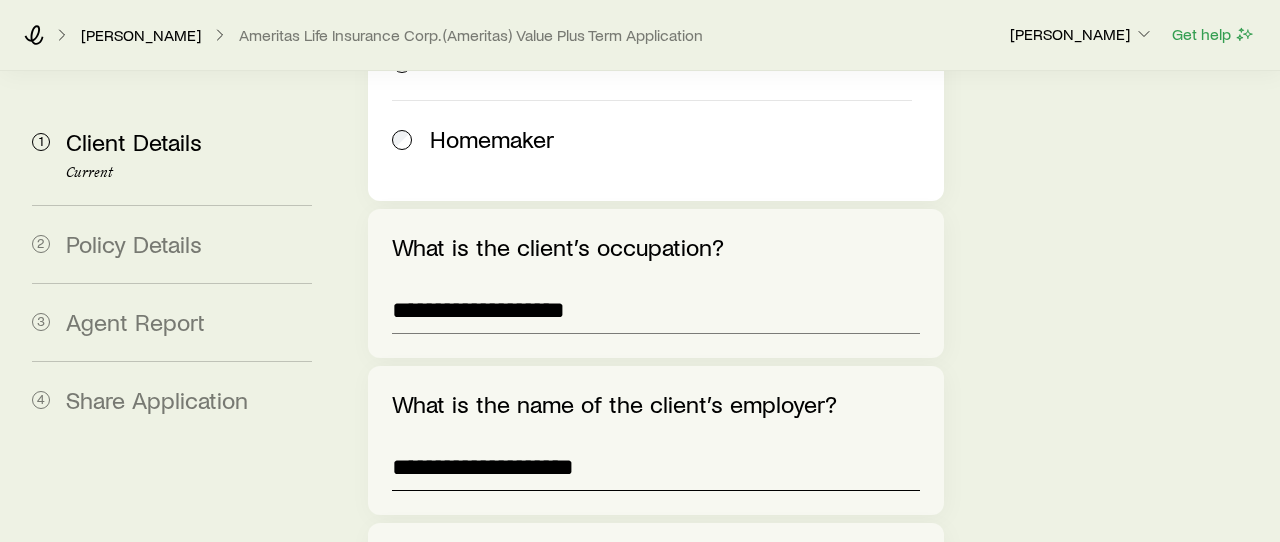 click on "**********" at bounding box center [656, 467] 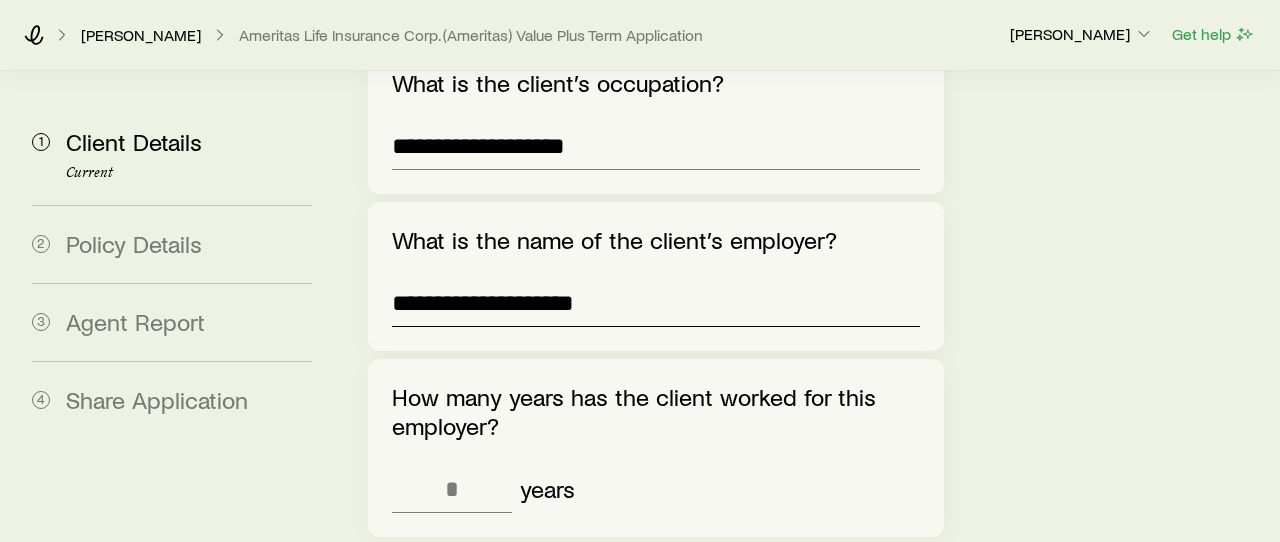 scroll, scrollTop: 4727, scrollLeft: 0, axis: vertical 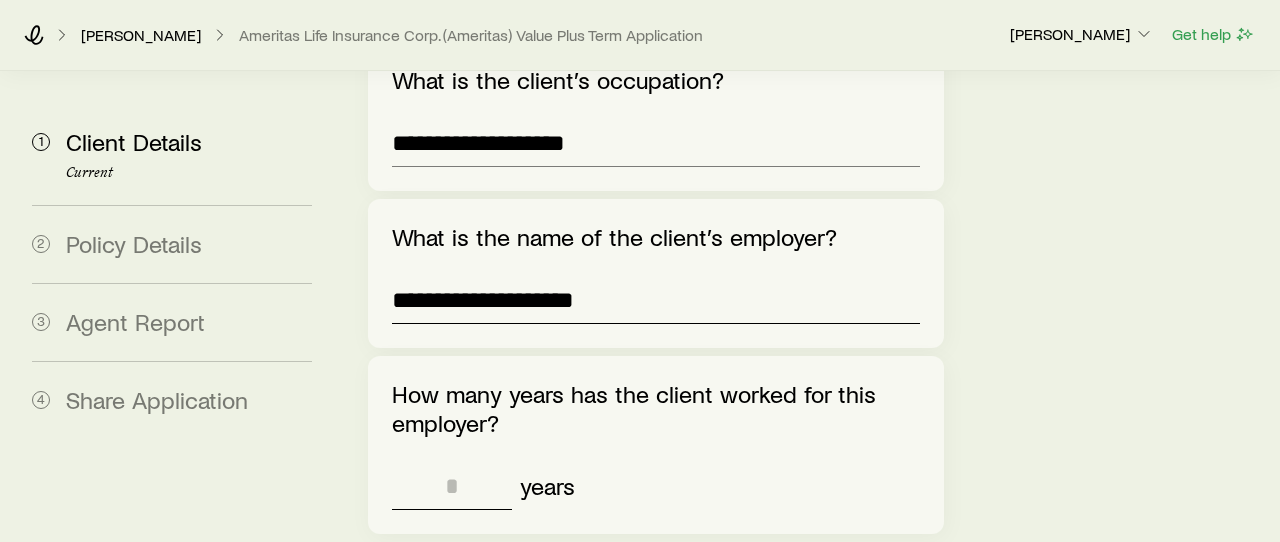 type on "**********" 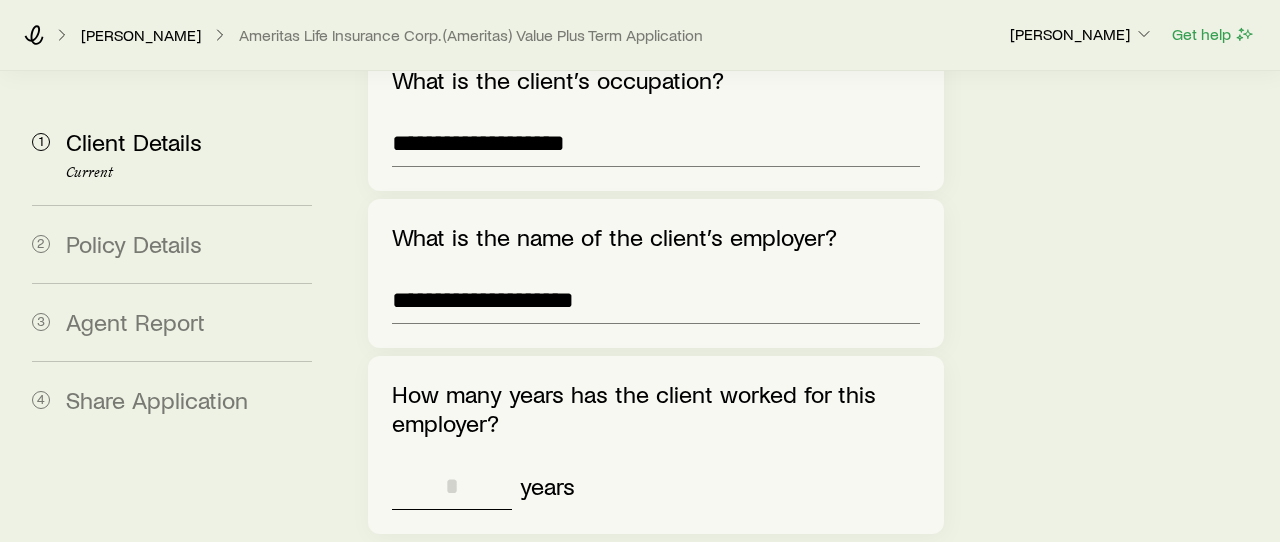 scroll, scrollTop: 4732, scrollLeft: 0, axis: vertical 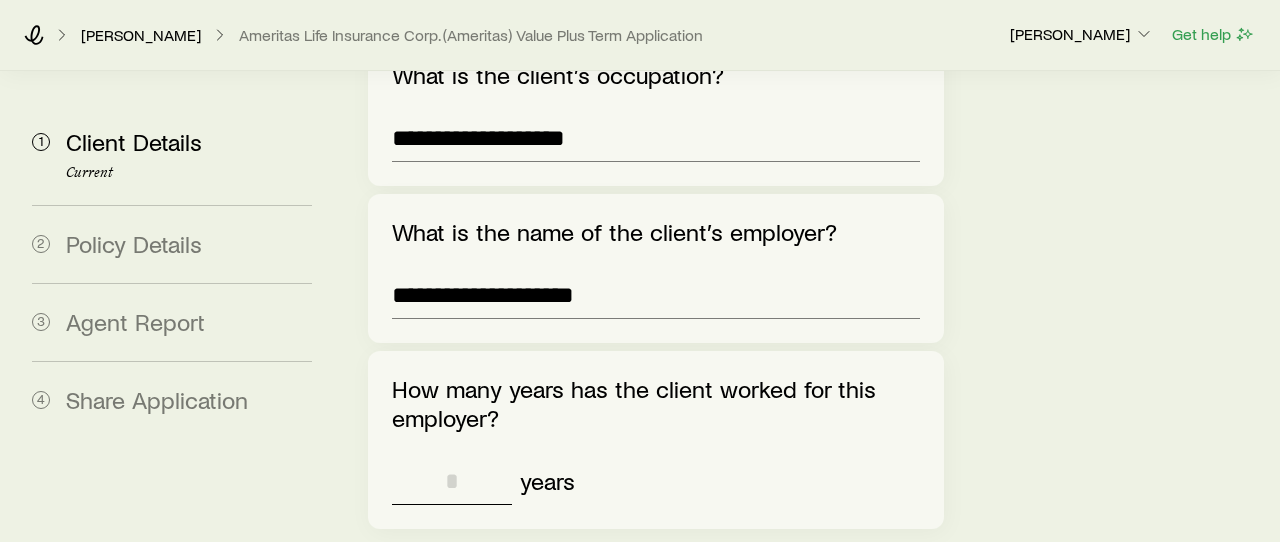 click at bounding box center [452, 481] 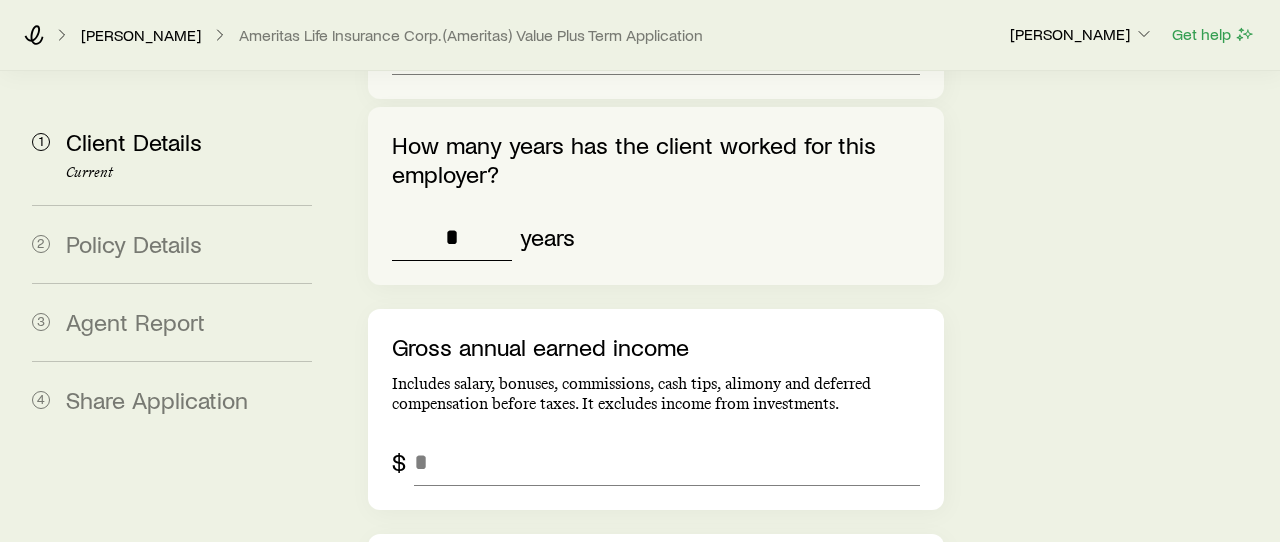 scroll, scrollTop: 4979, scrollLeft: 0, axis: vertical 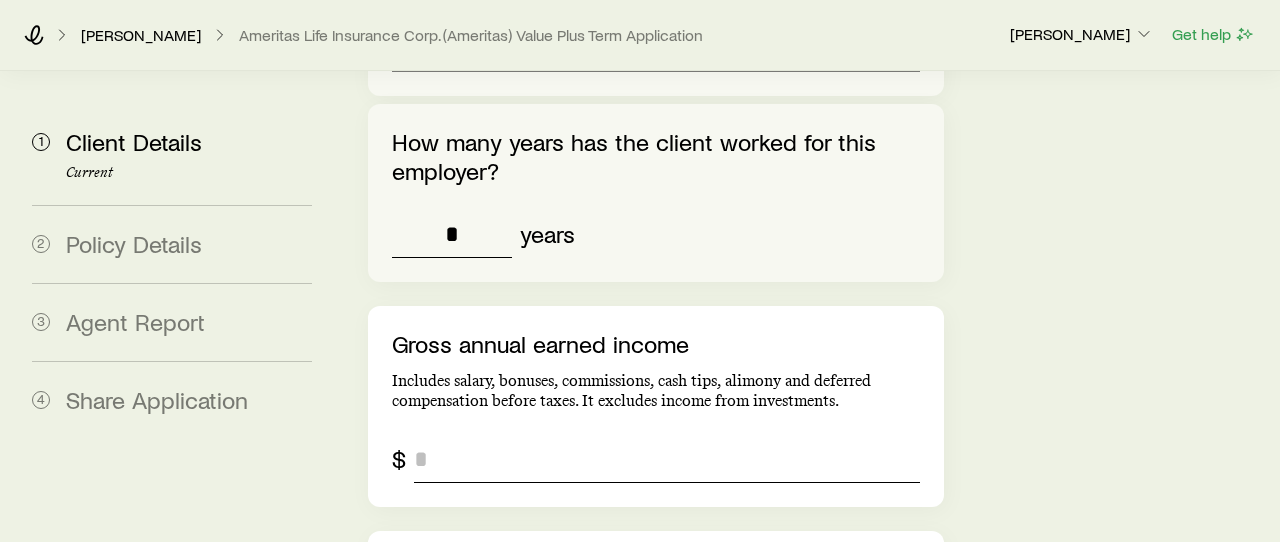 type on "*" 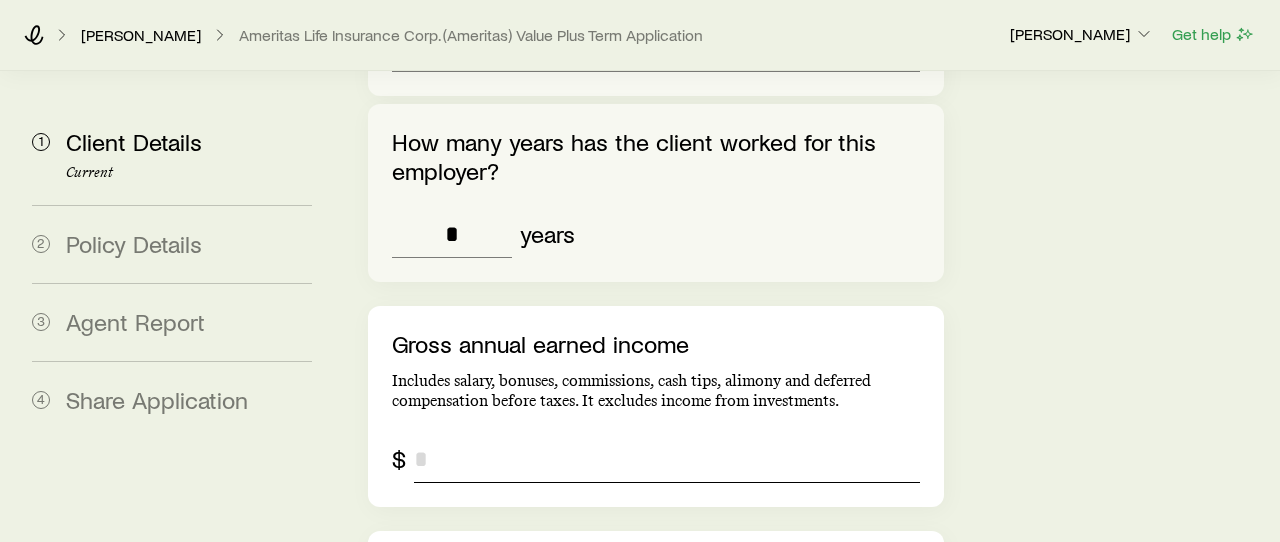 click at bounding box center [667, 459] 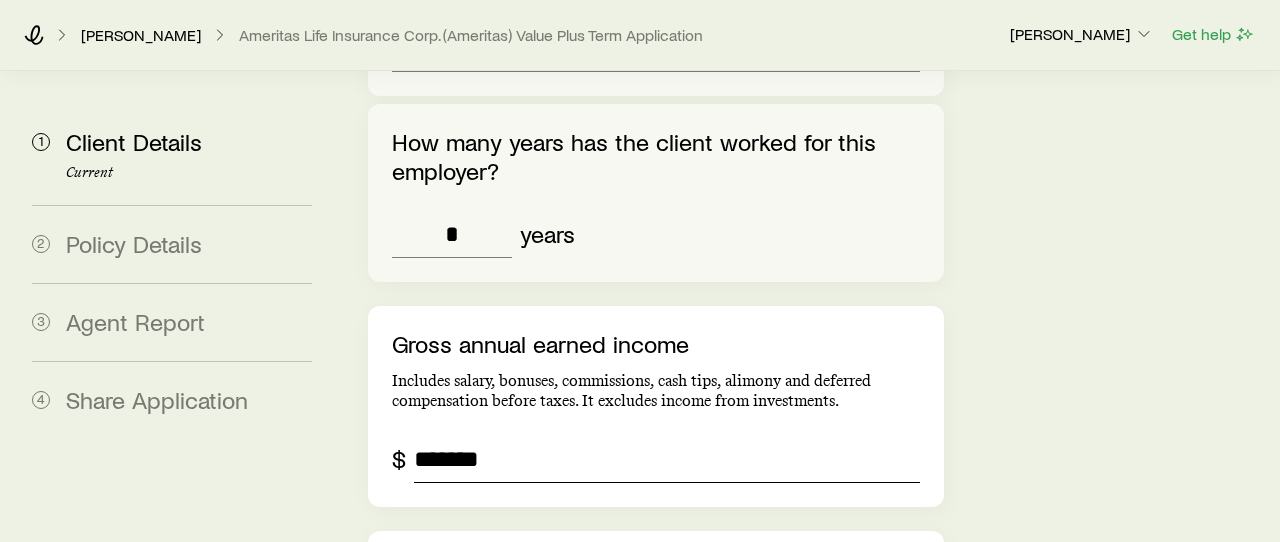 type on "*******" 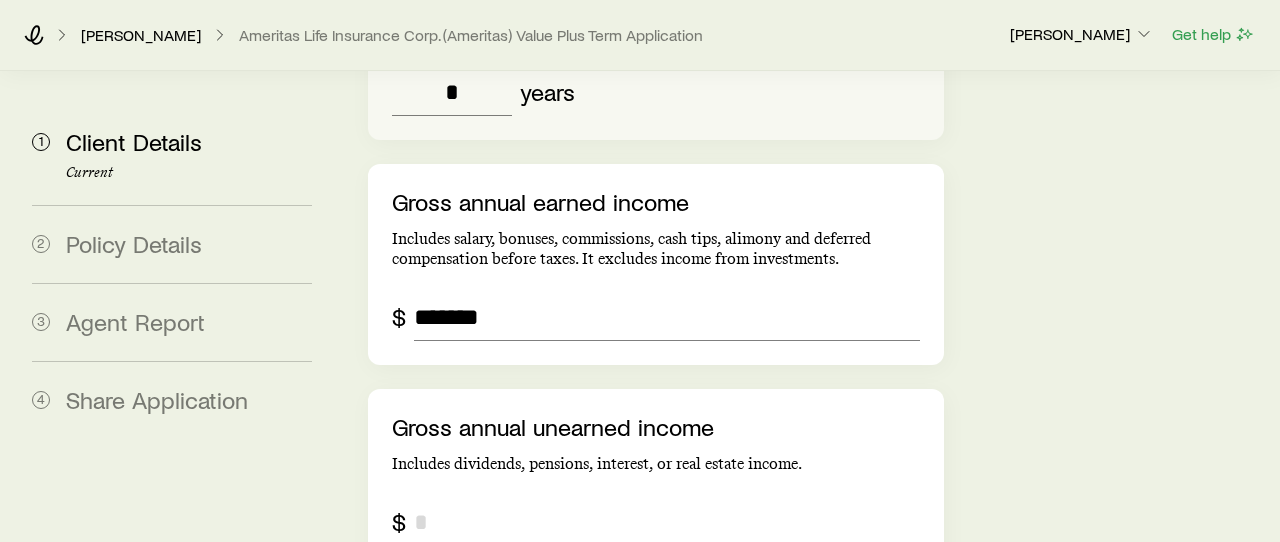 scroll, scrollTop: 5124, scrollLeft: 0, axis: vertical 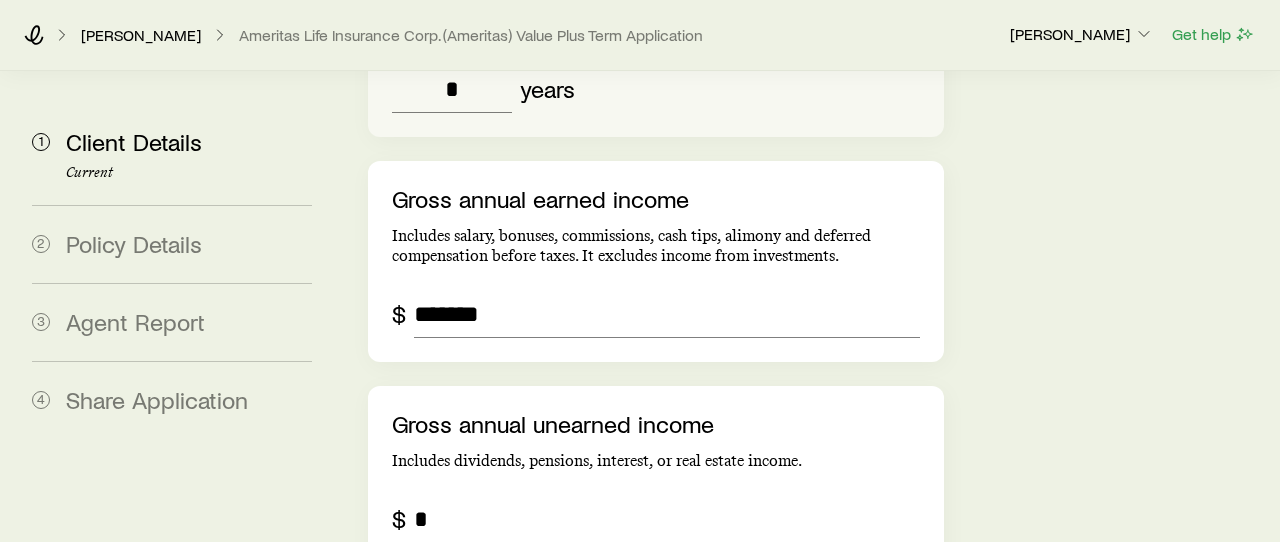 type on "*" 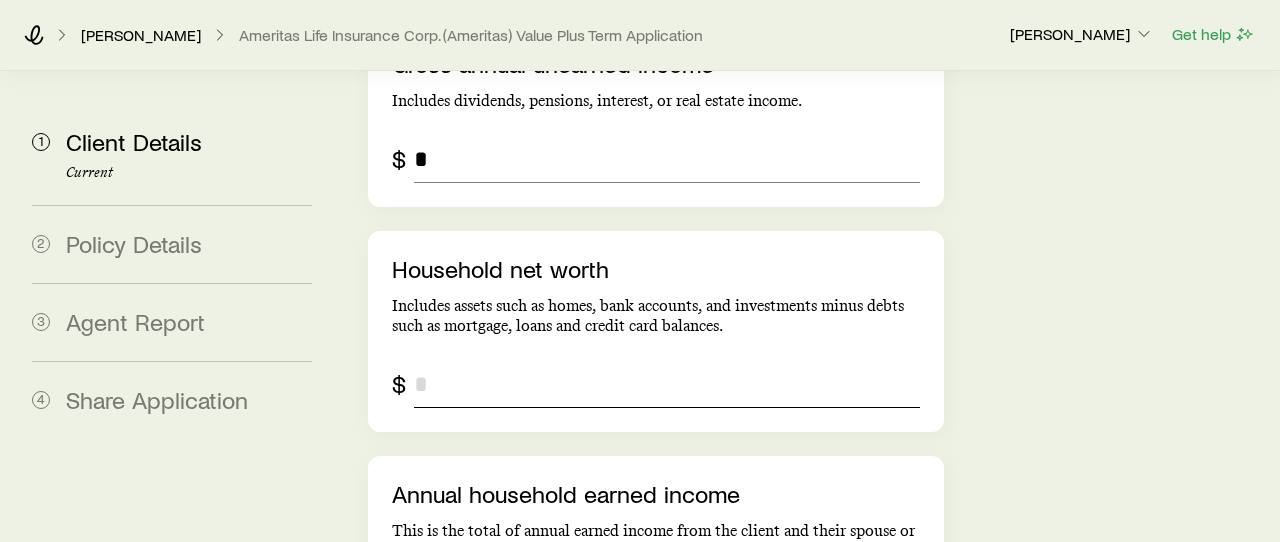 type on "*" 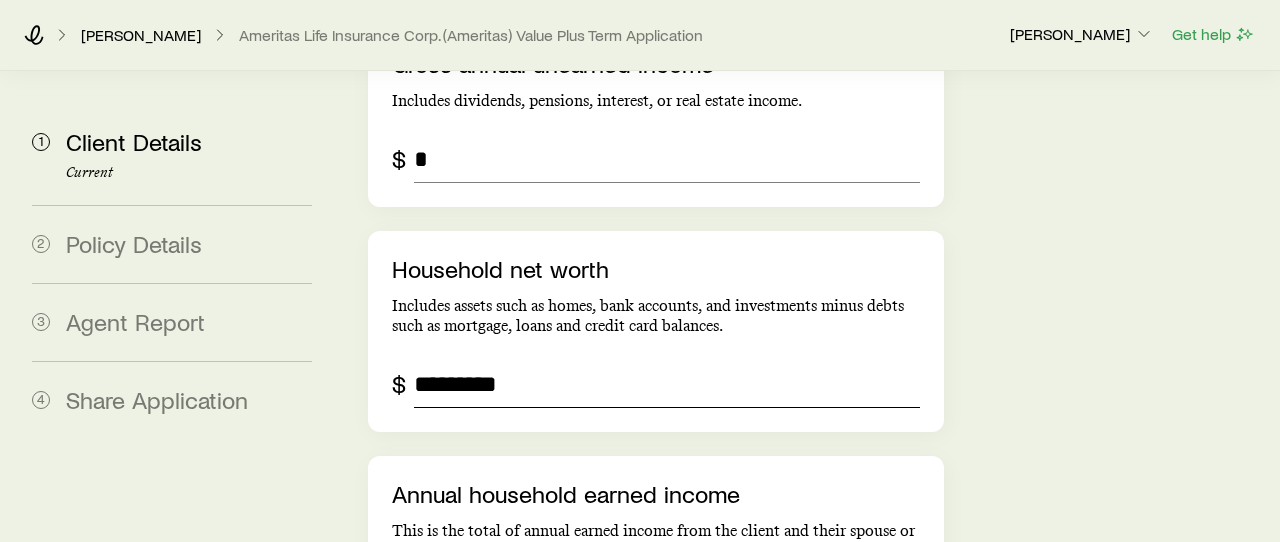 type on "*********" 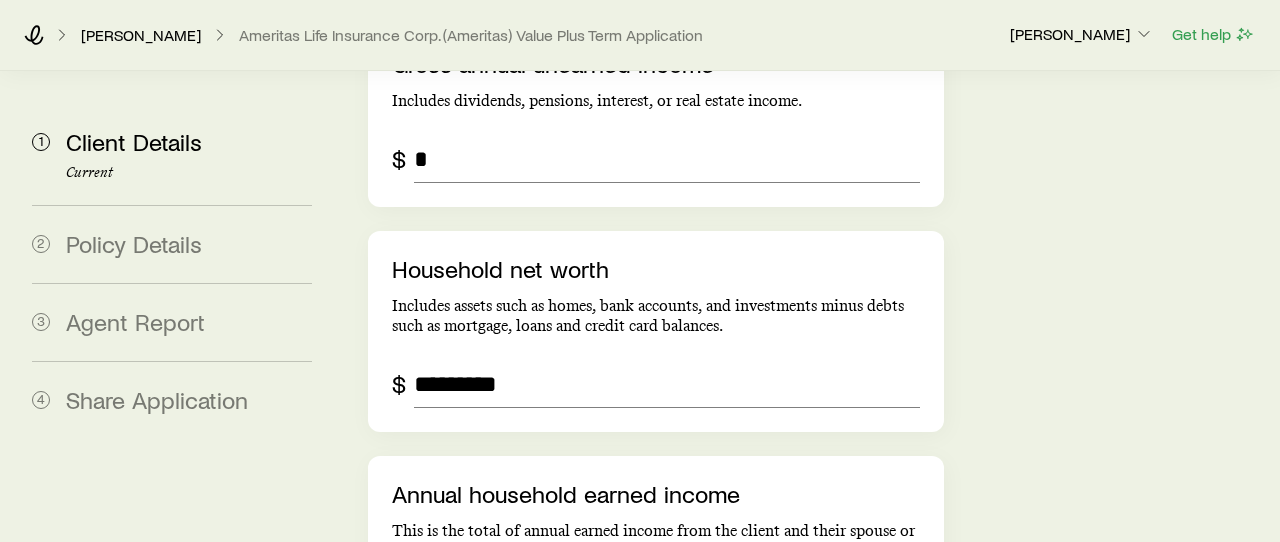 type on "*******" 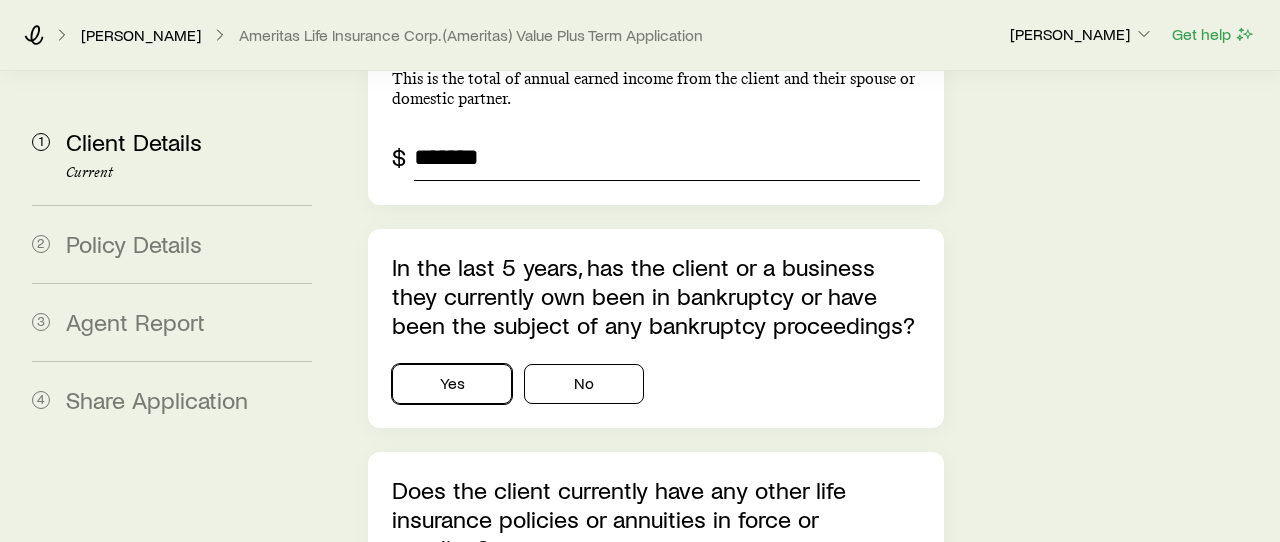 type 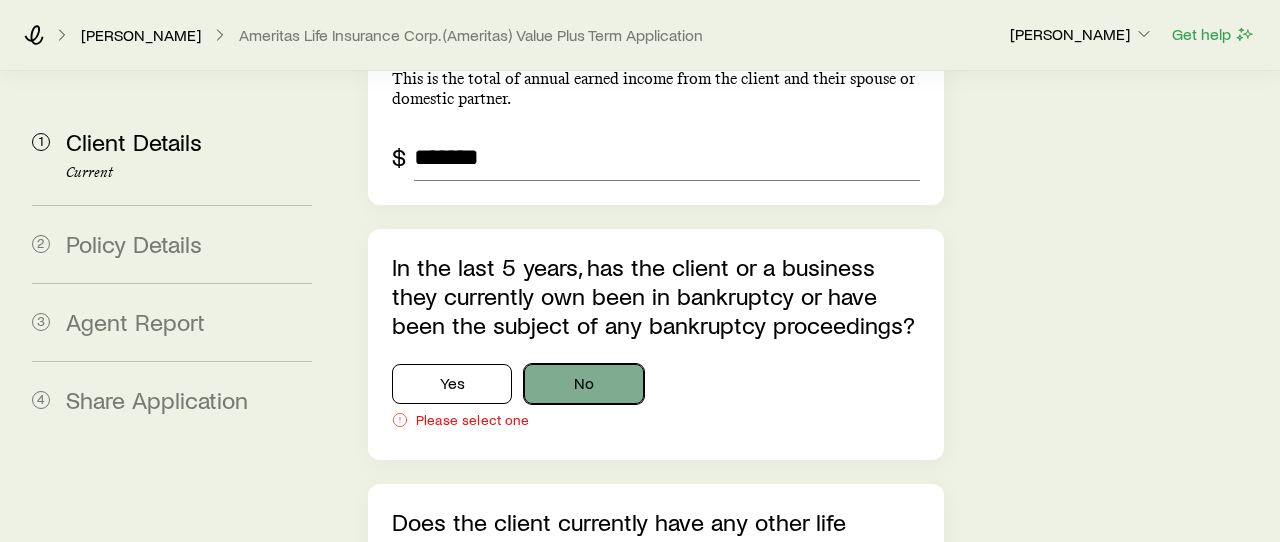 click on "No" at bounding box center [584, 384] 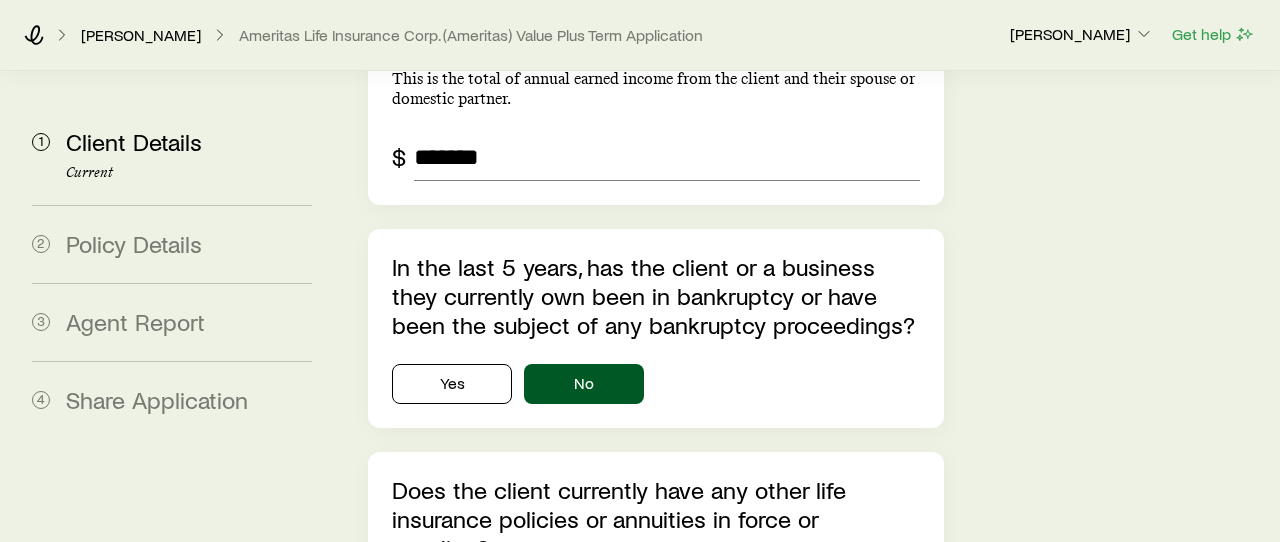 click on "No" at bounding box center (584, 607) 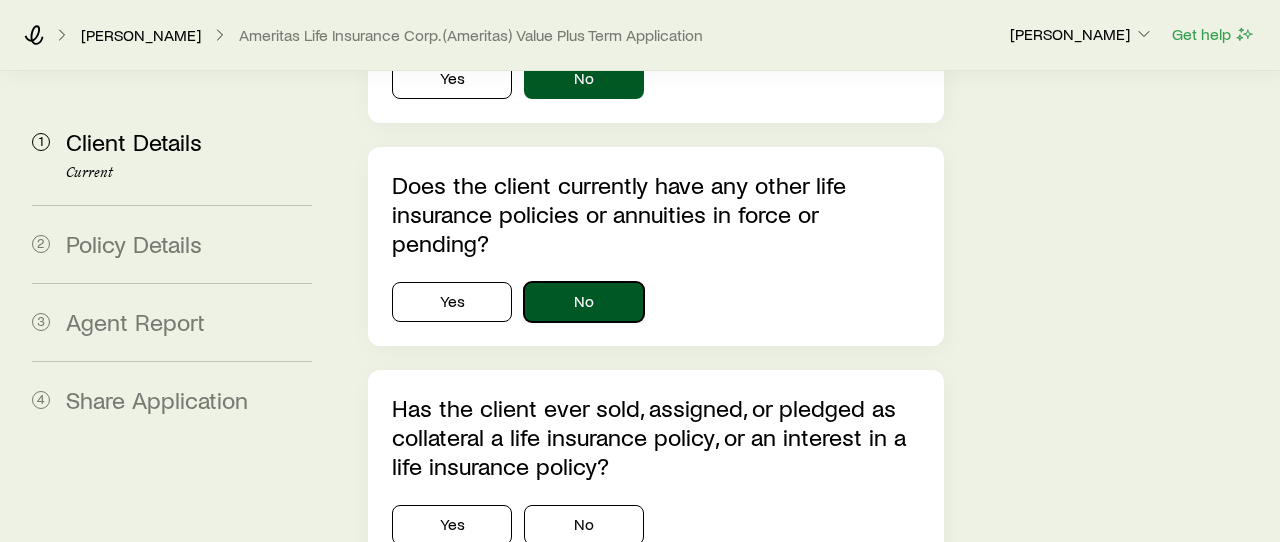 scroll, scrollTop: 6242, scrollLeft: 0, axis: vertical 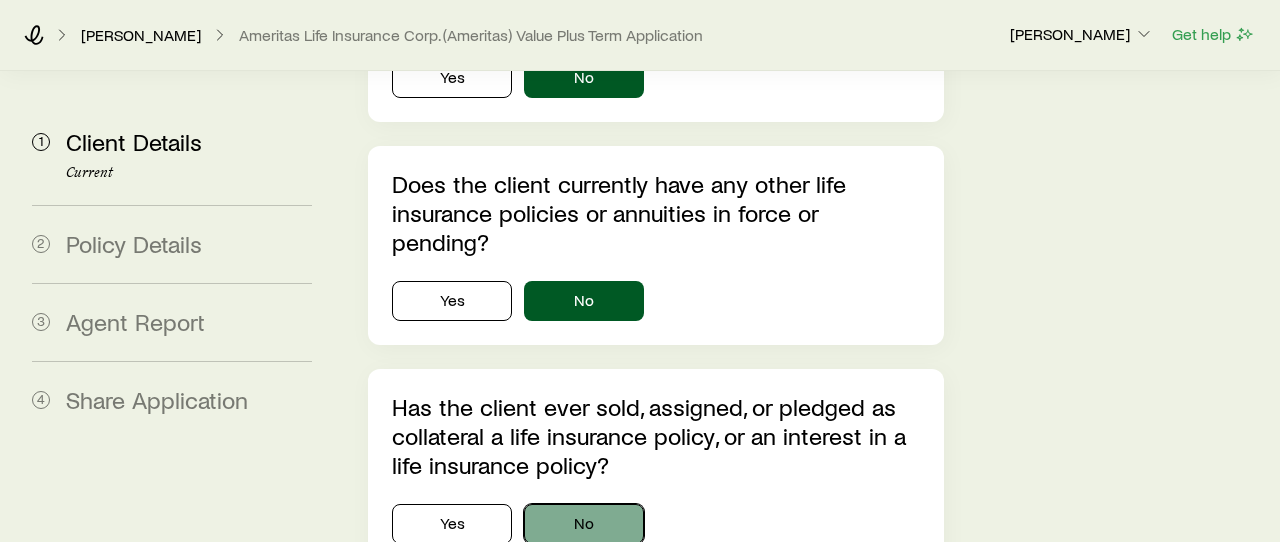 click on "No" at bounding box center [584, 524] 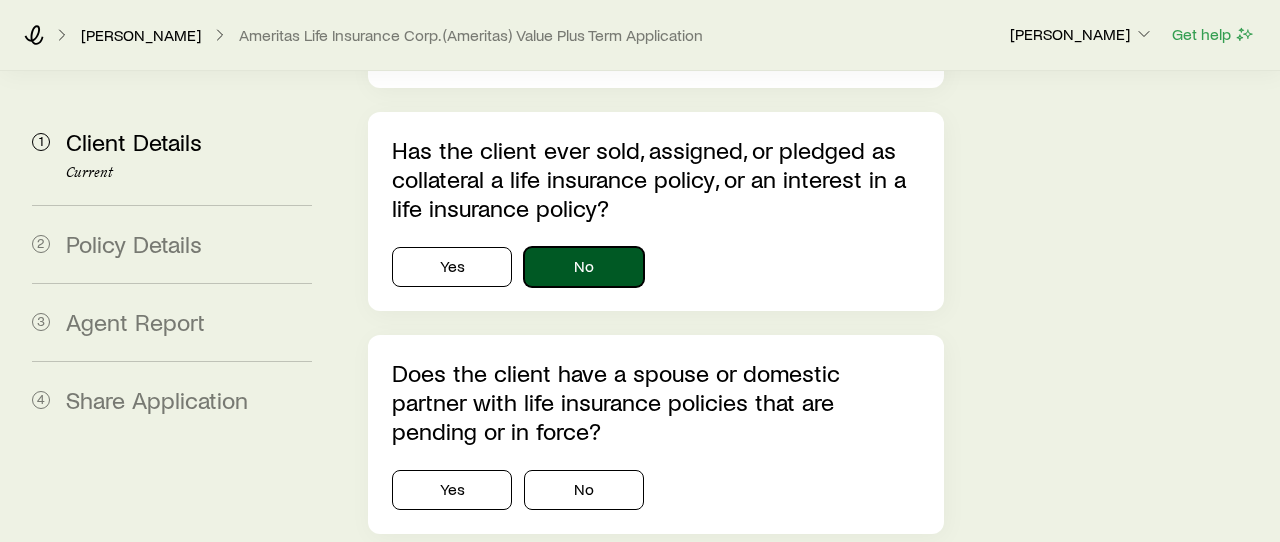 scroll, scrollTop: 6531, scrollLeft: 0, axis: vertical 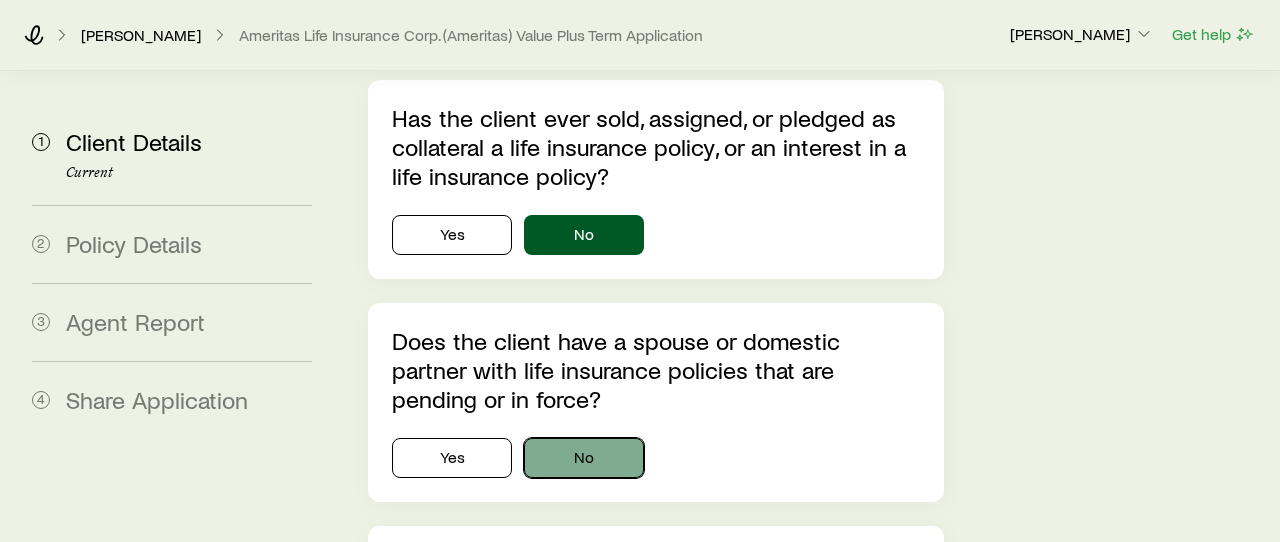 click on "No" at bounding box center [584, 458] 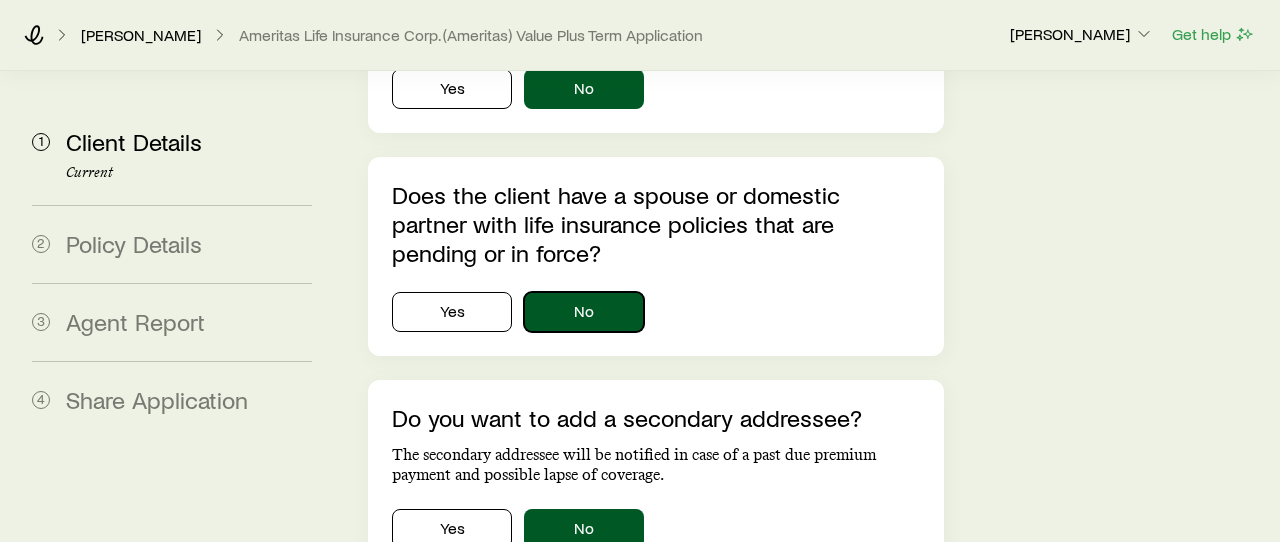 scroll, scrollTop: 6680, scrollLeft: 0, axis: vertical 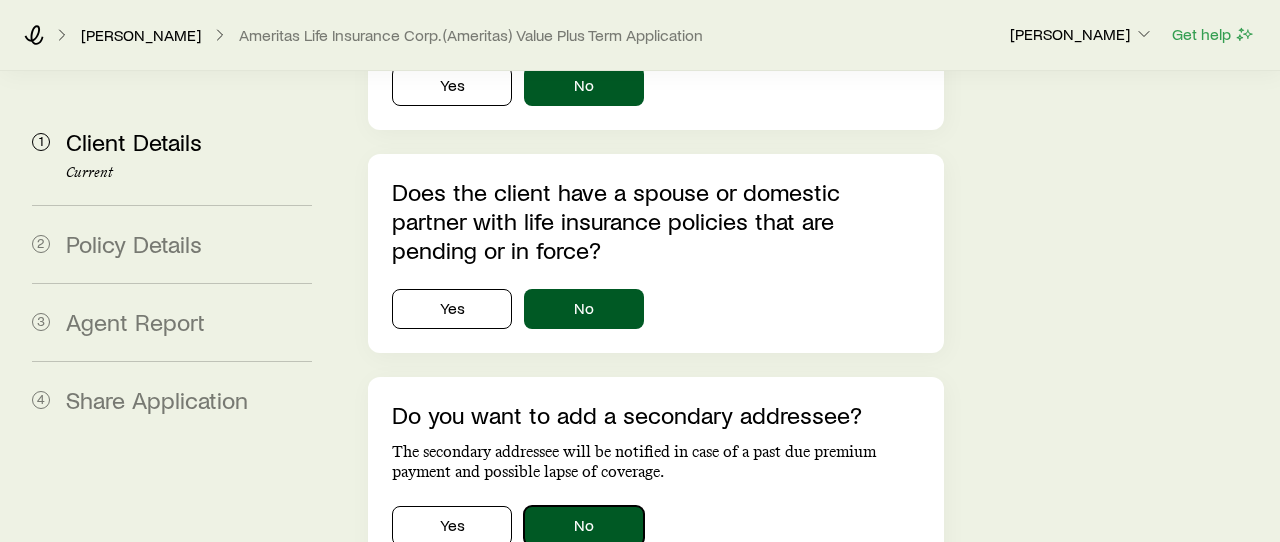 click on "No" at bounding box center (584, 526) 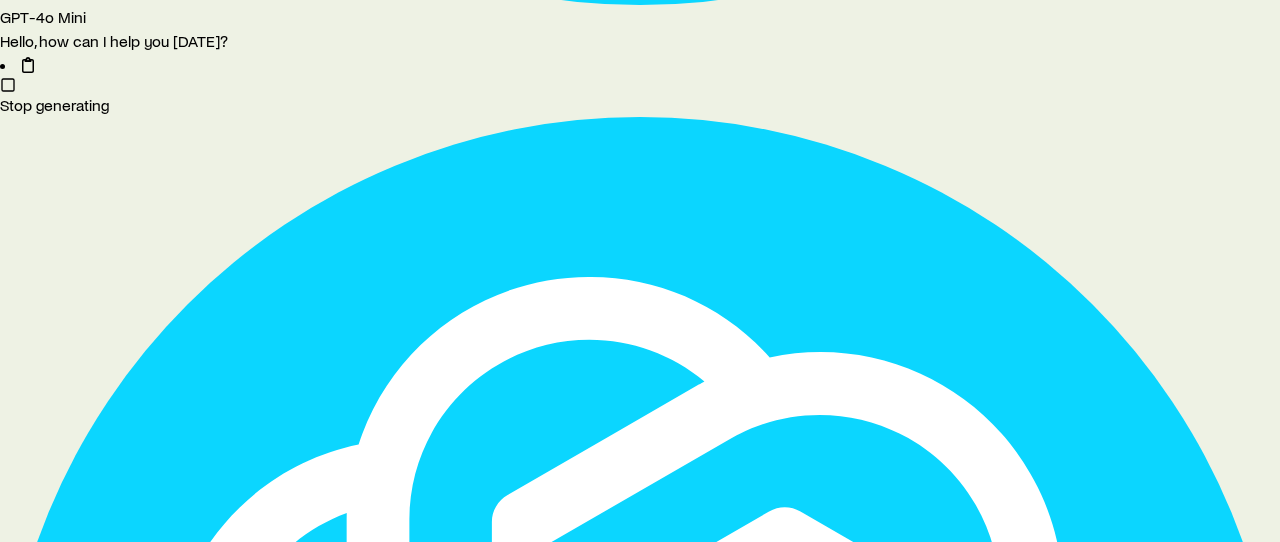 scroll, scrollTop: 0, scrollLeft: 0, axis: both 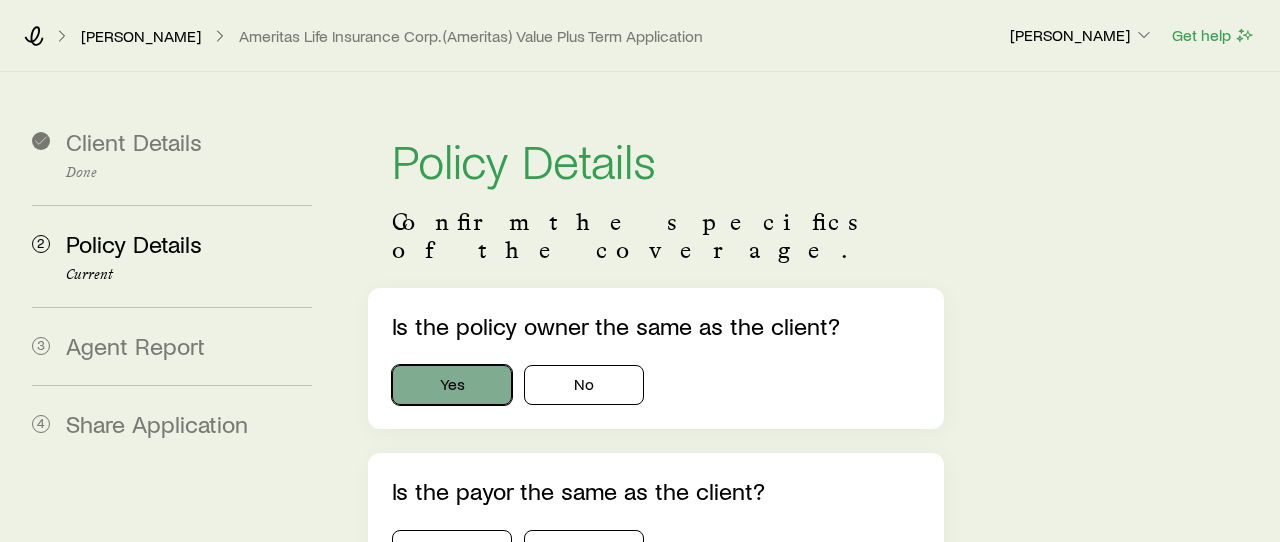 click on "Yes" at bounding box center [452, 385] 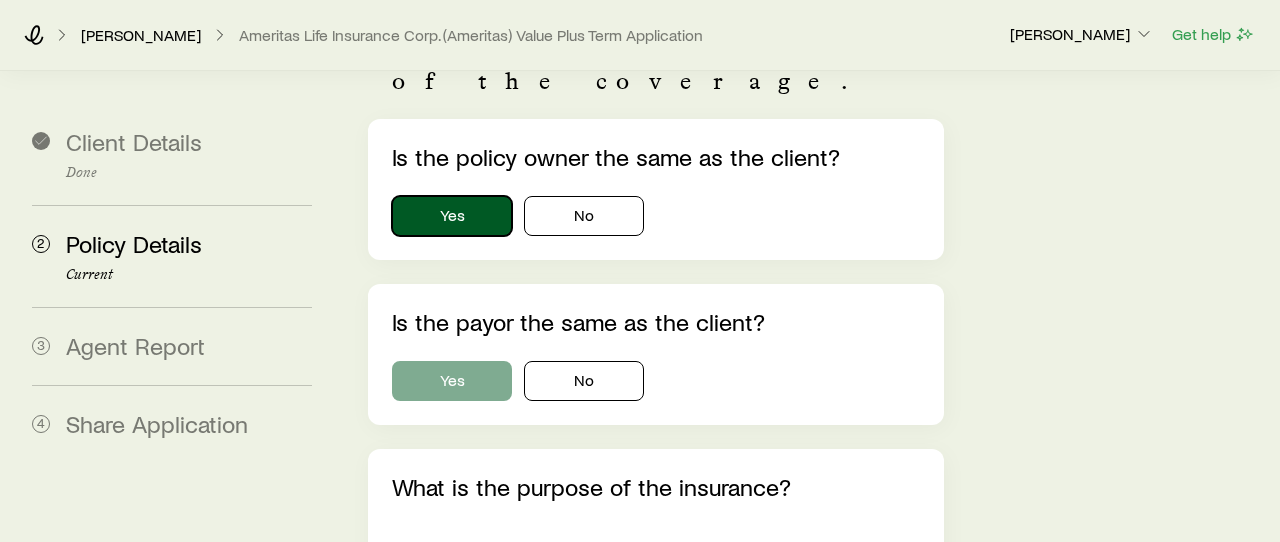 scroll, scrollTop: 172, scrollLeft: 0, axis: vertical 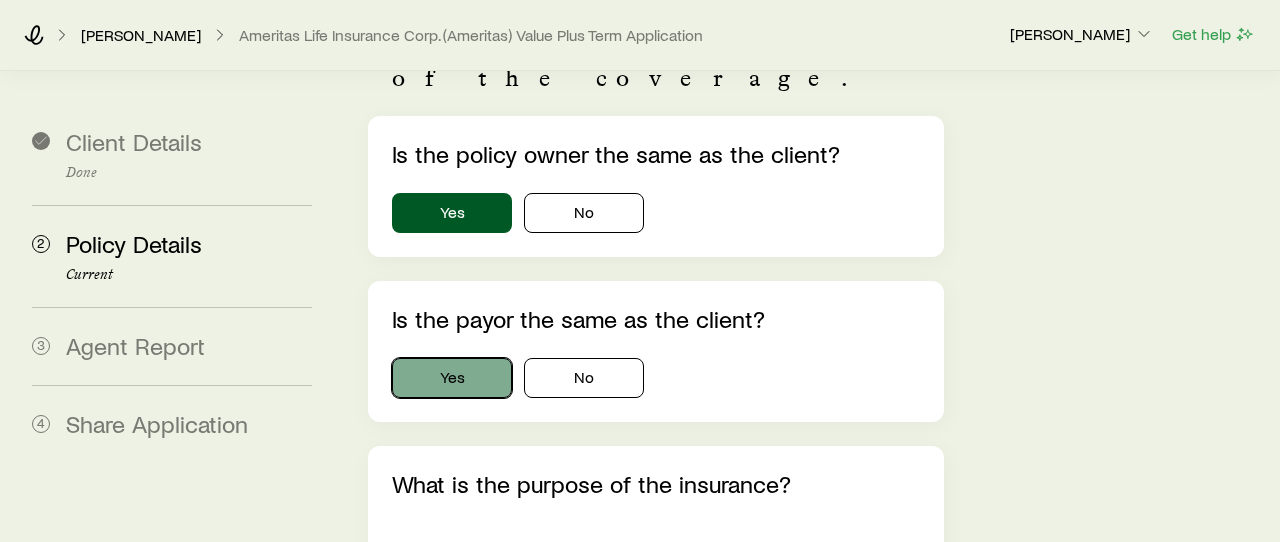 click on "Yes" at bounding box center (452, 378) 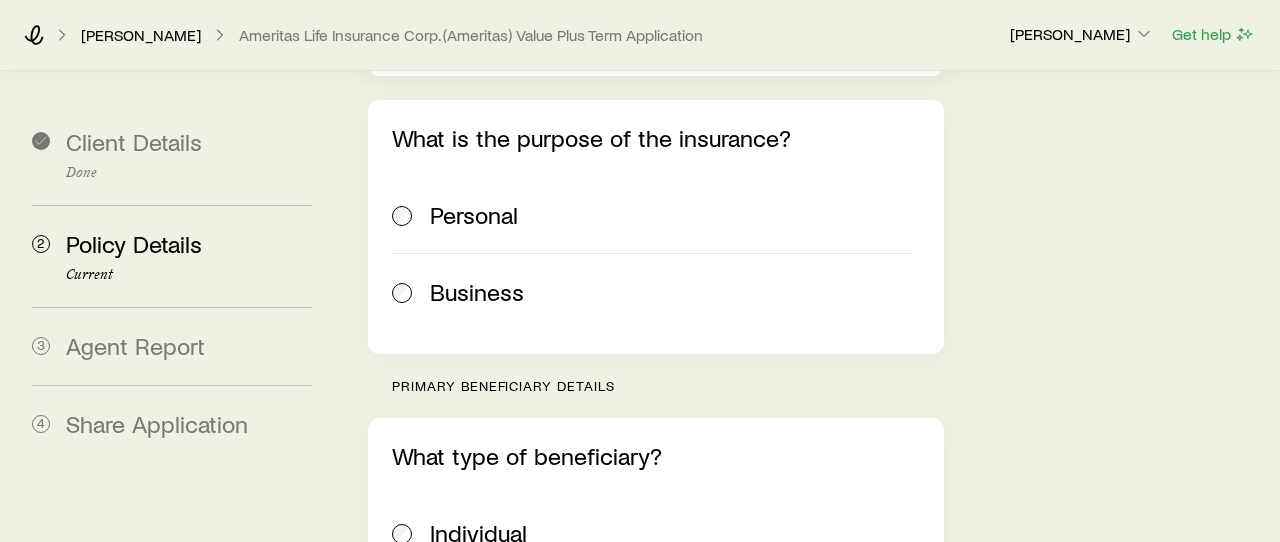 scroll, scrollTop: 512, scrollLeft: 0, axis: vertical 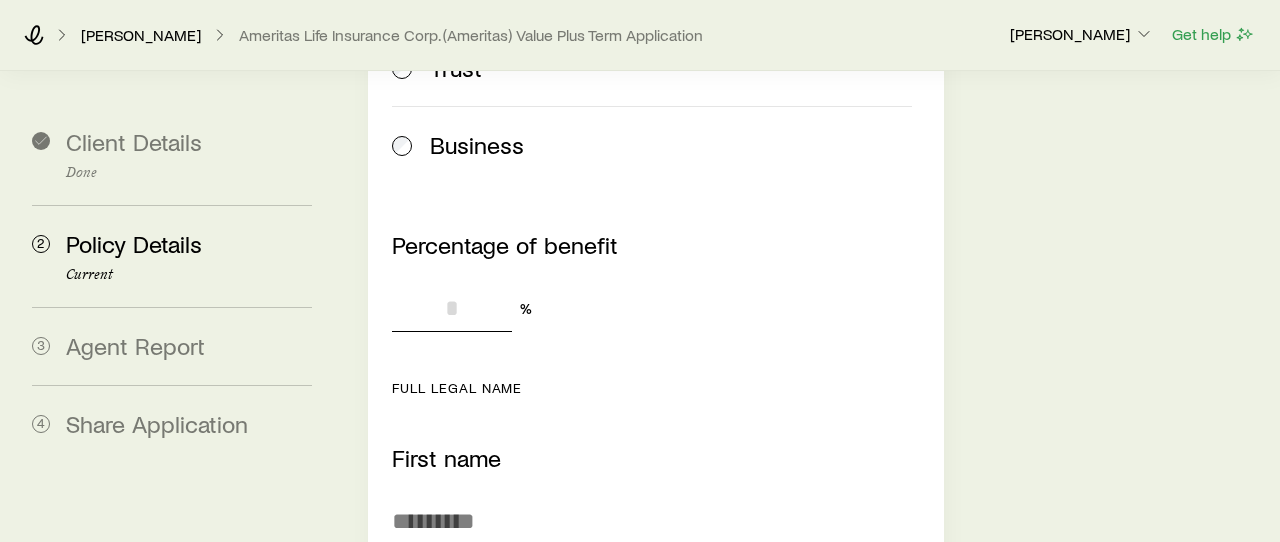 click on "Percentage of benefit" at bounding box center (452, 308) 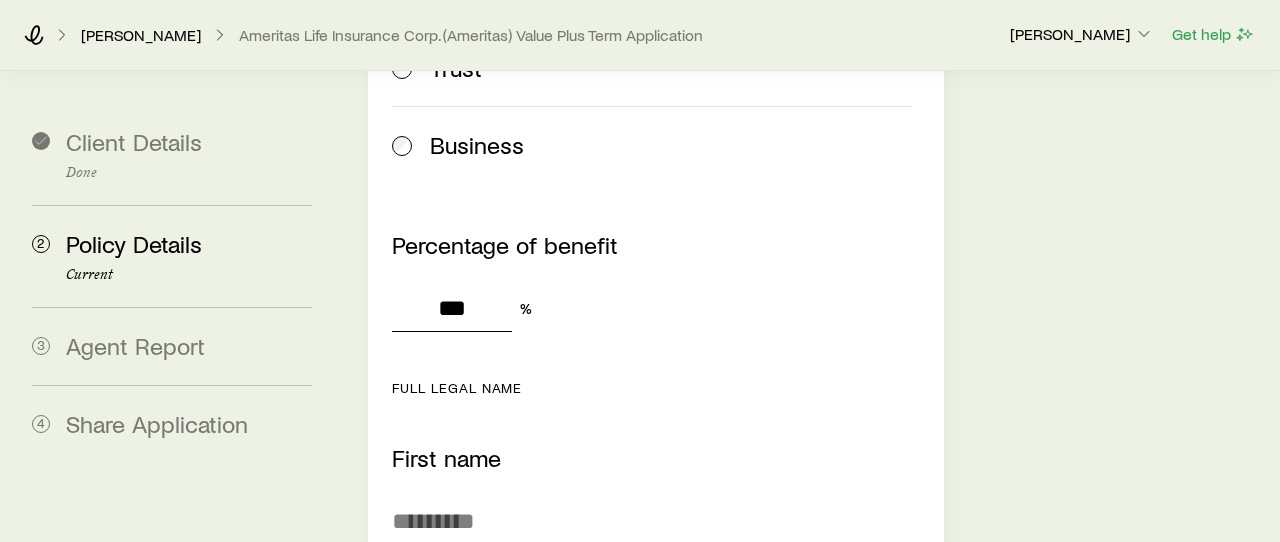 type on "***" 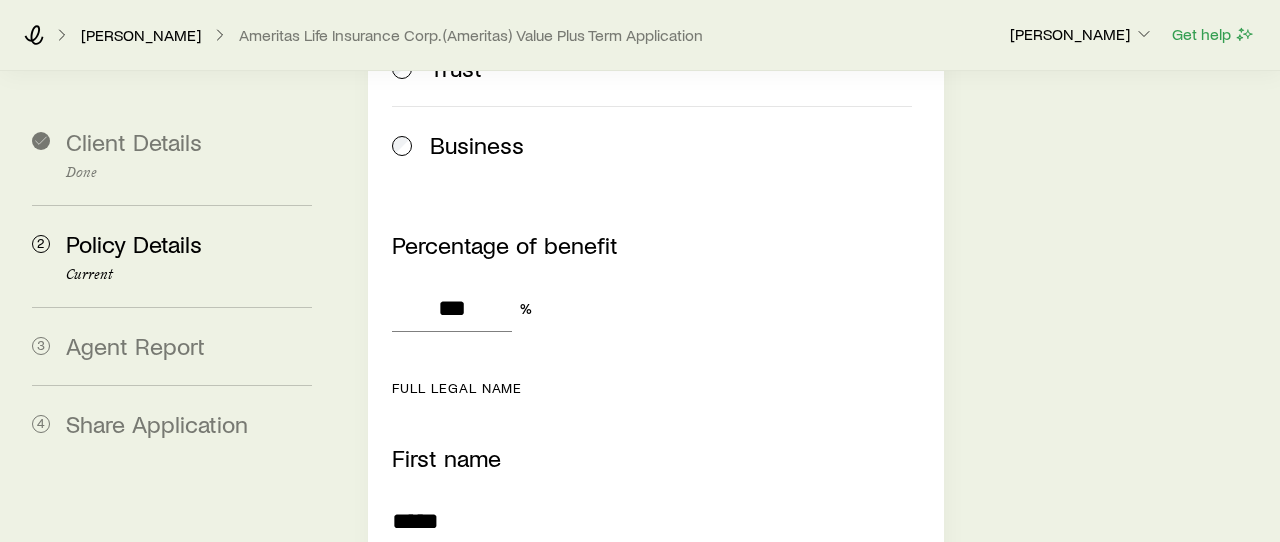 type on "****" 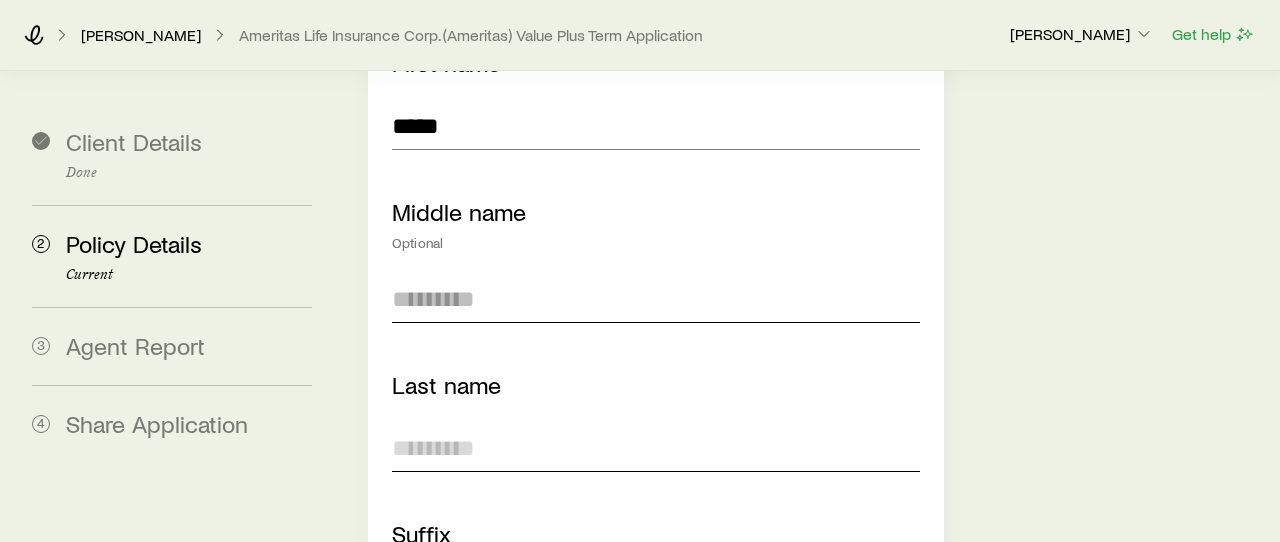 type on "*" 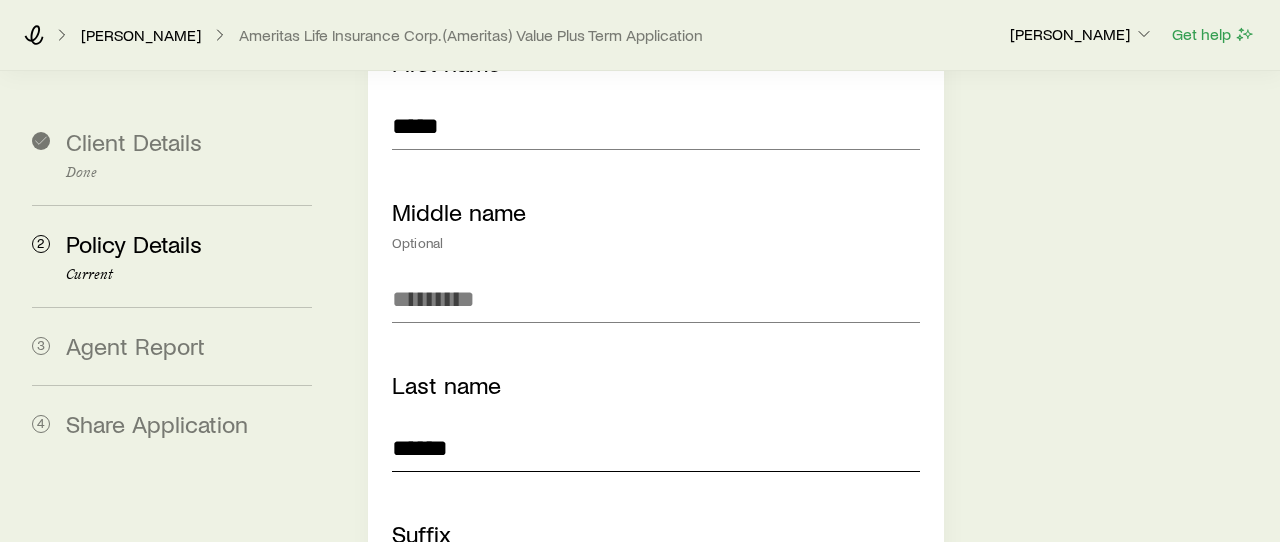 click on "******" at bounding box center [656, 448] 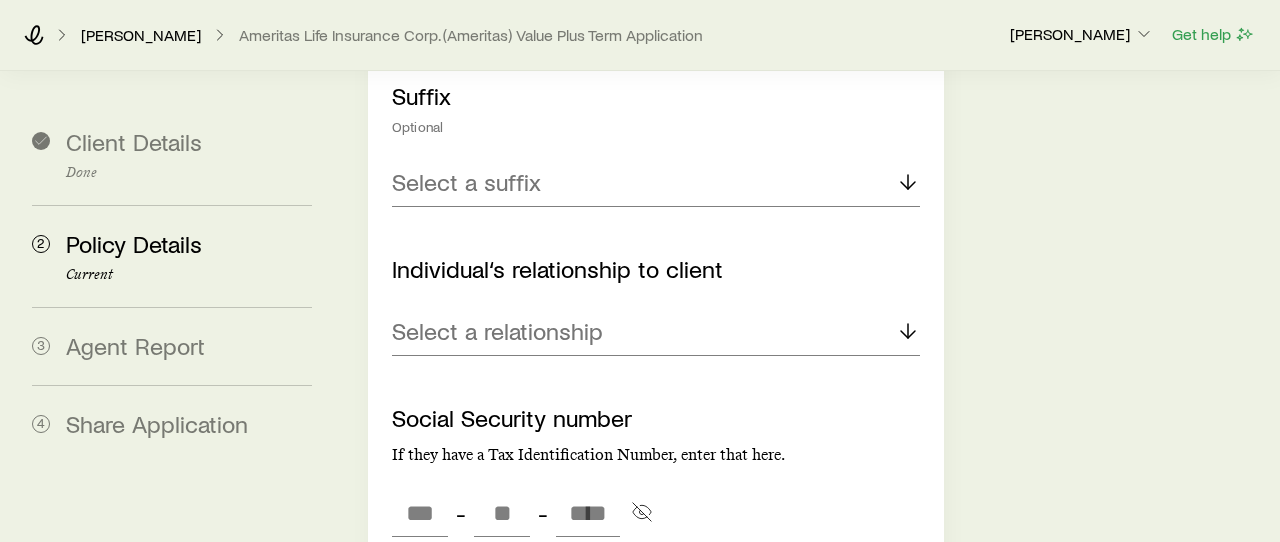 scroll, scrollTop: 2443, scrollLeft: 0, axis: vertical 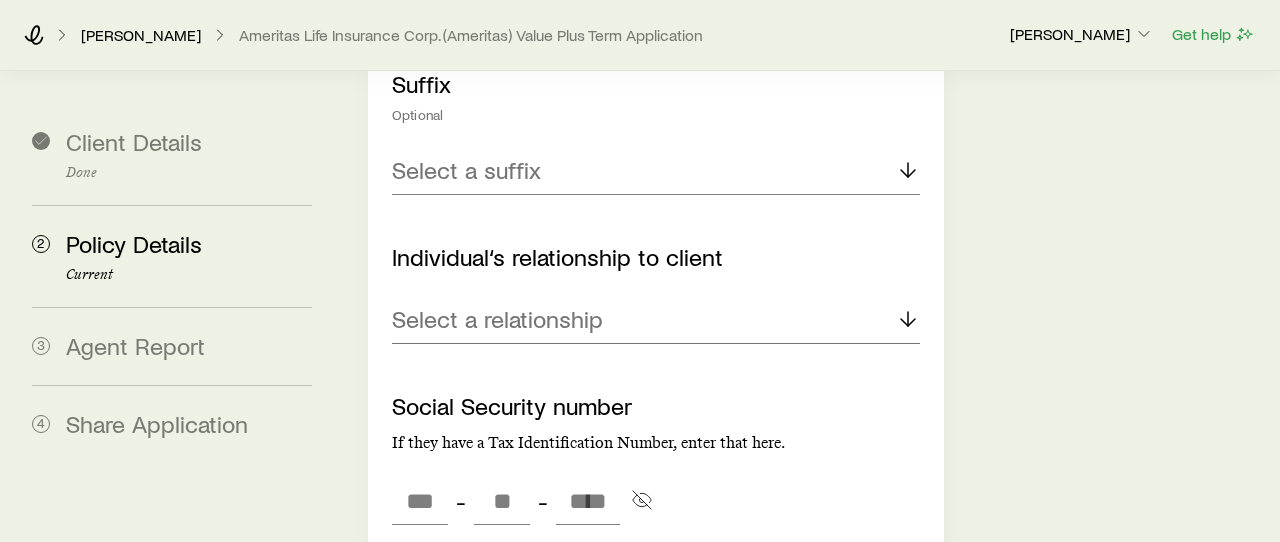 type on "******" 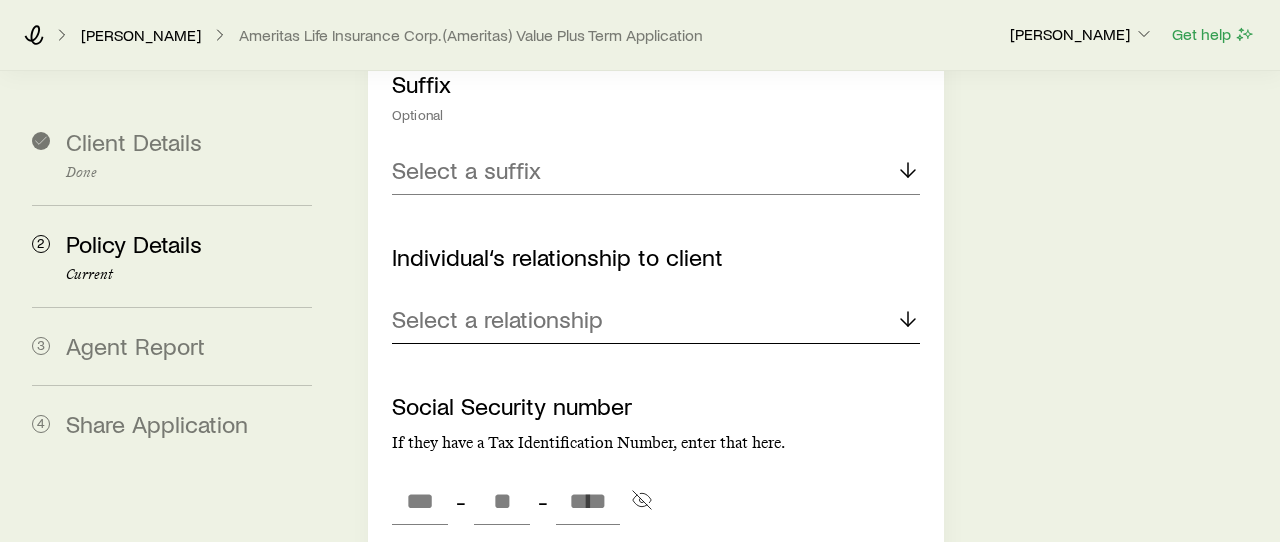 click on "Select a relationship" at bounding box center (497, 319) 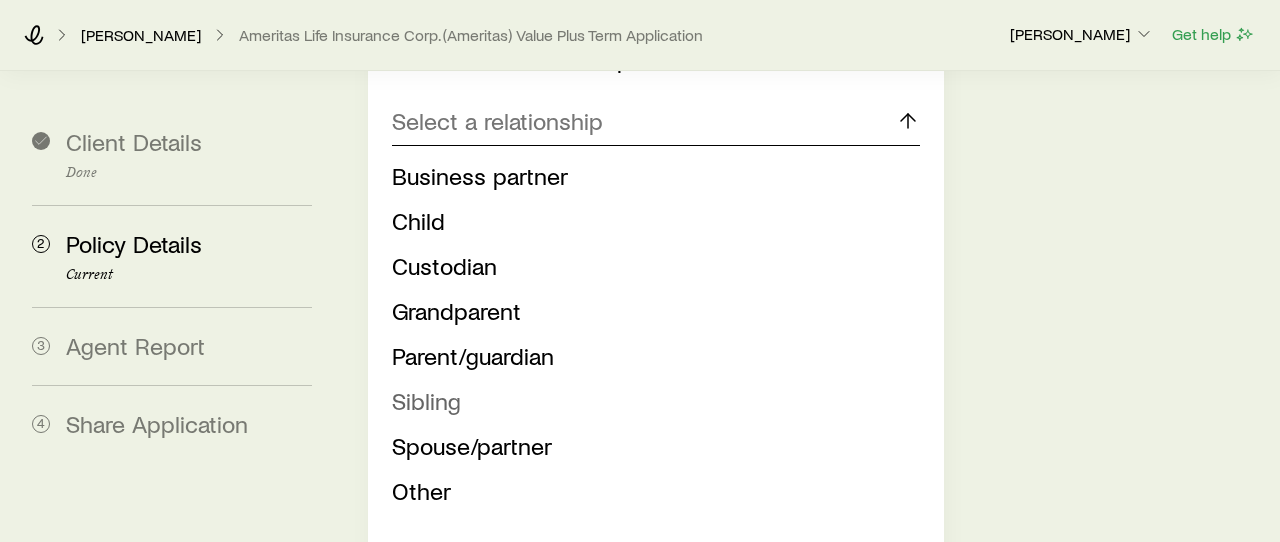 scroll, scrollTop: 2647, scrollLeft: 0, axis: vertical 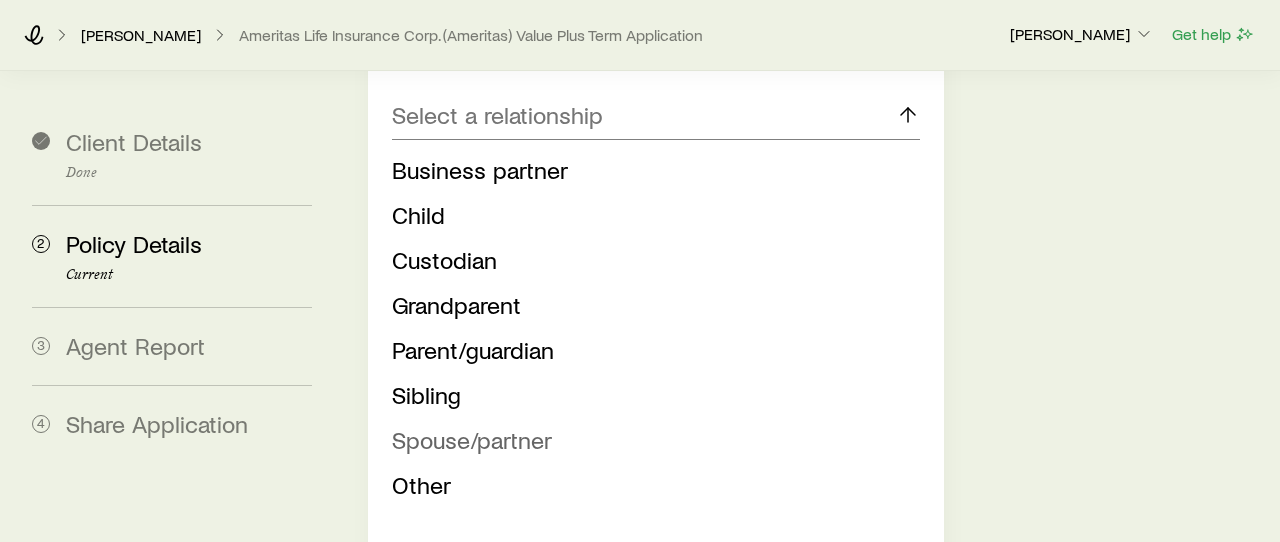 click on "Spouse/partner" at bounding box center (472, 439) 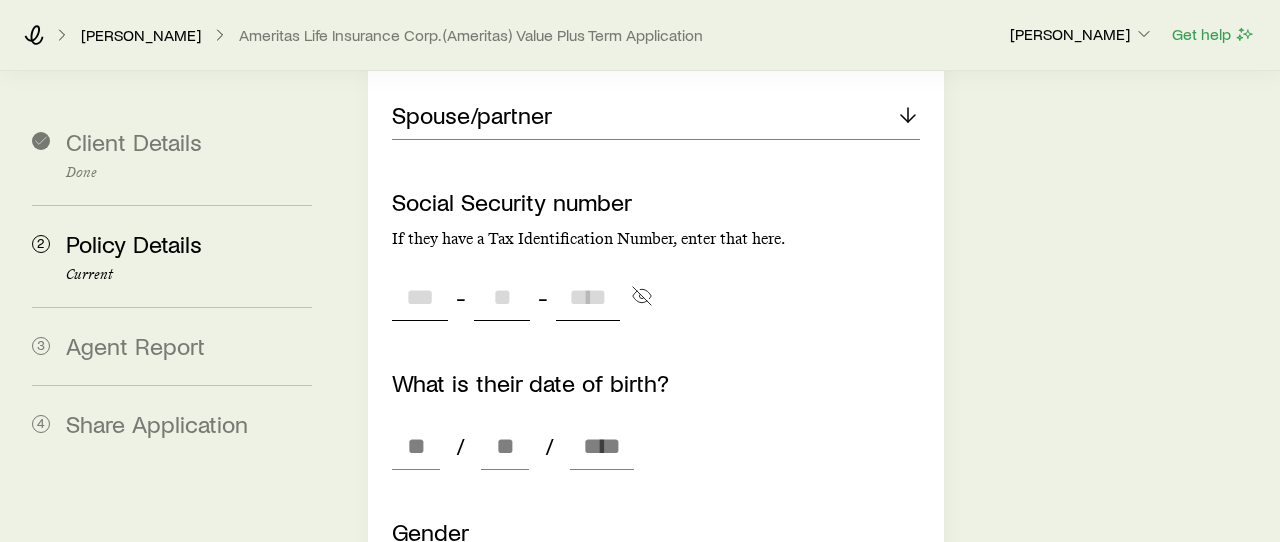 click at bounding box center [420, 297] 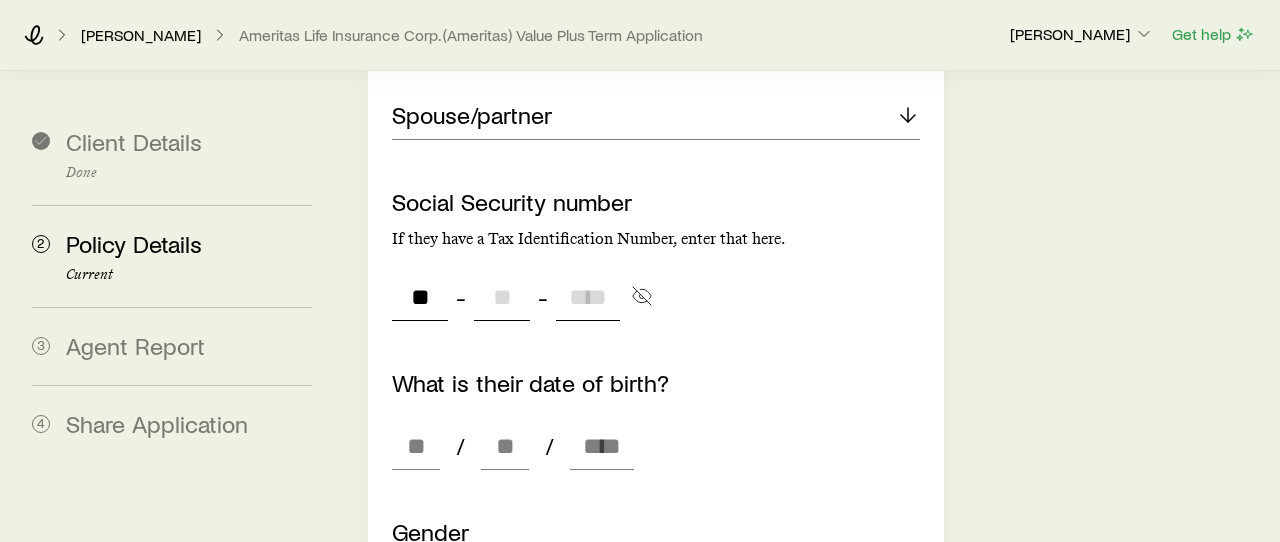type on "***" 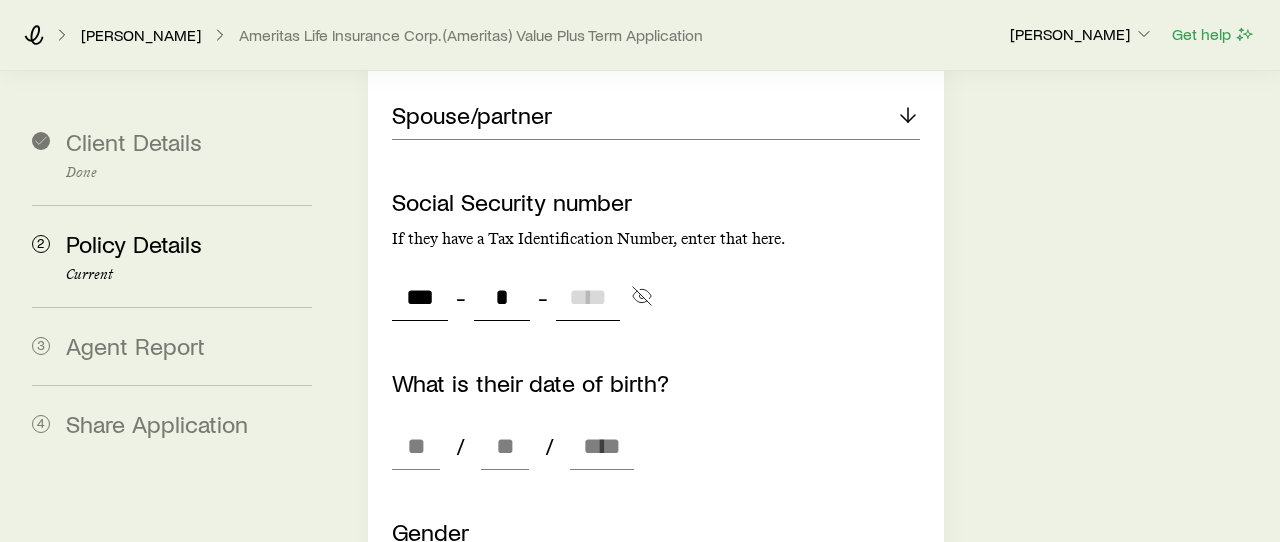 type on "**" 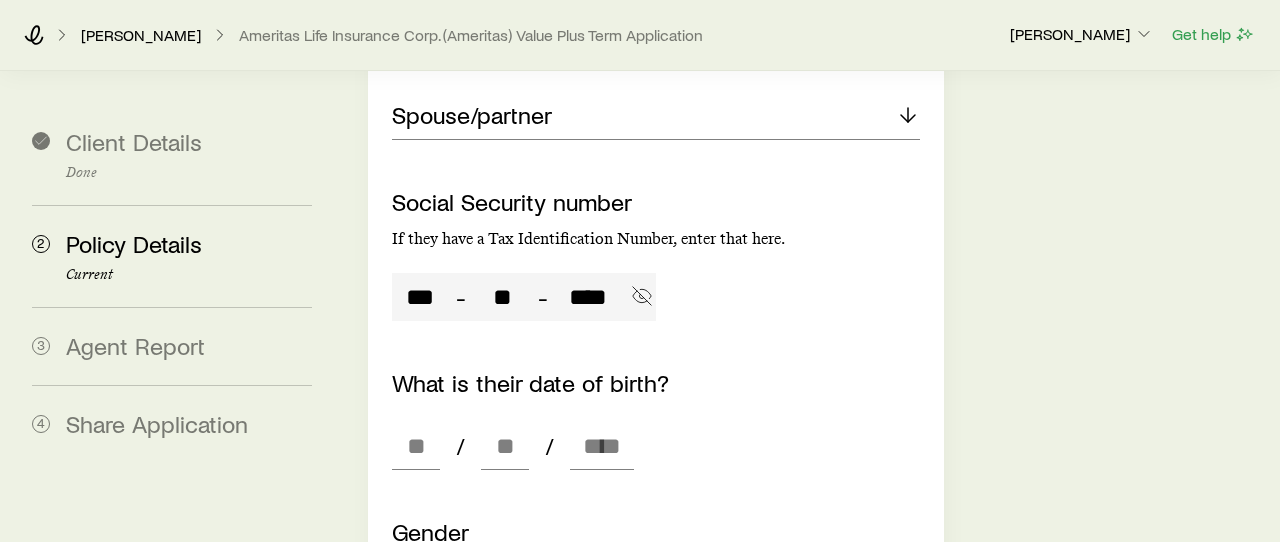 type on "****" 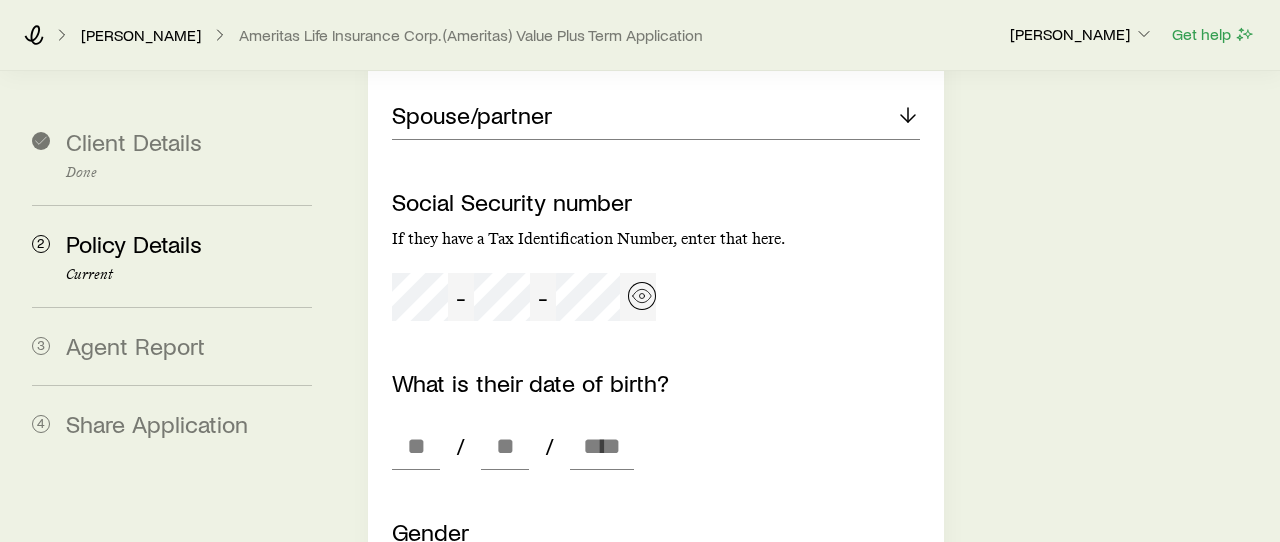 type 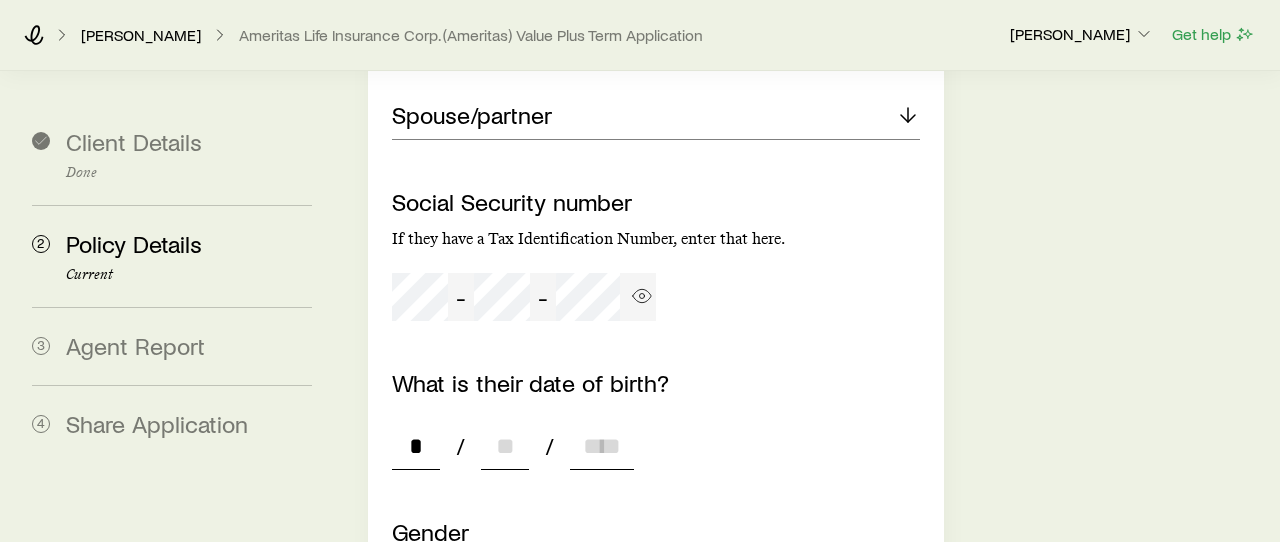 type on "**" 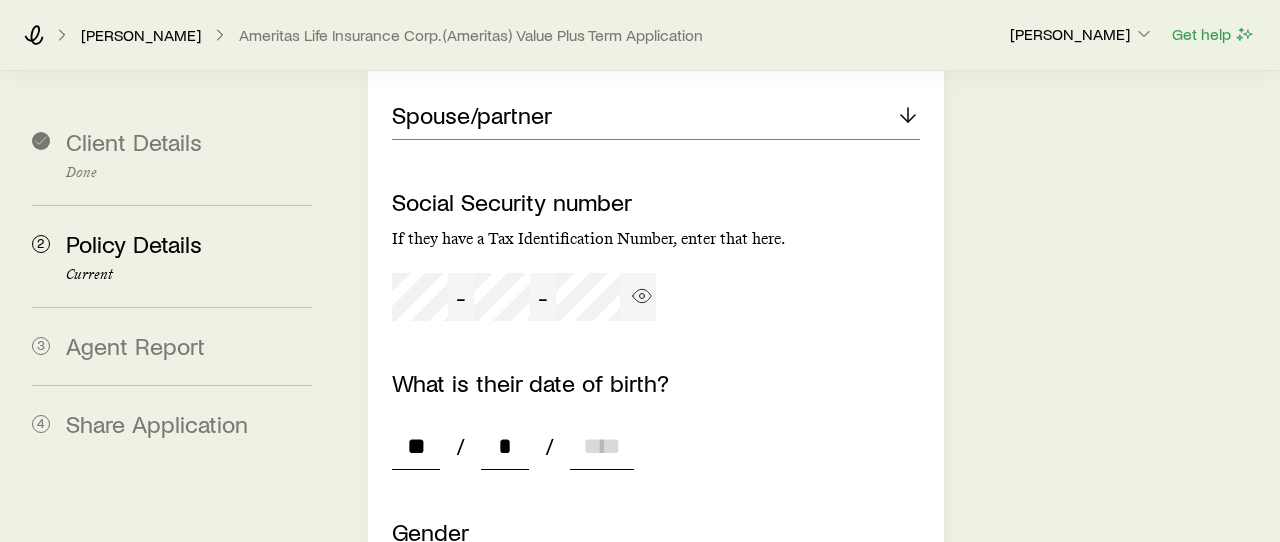 type on "**" 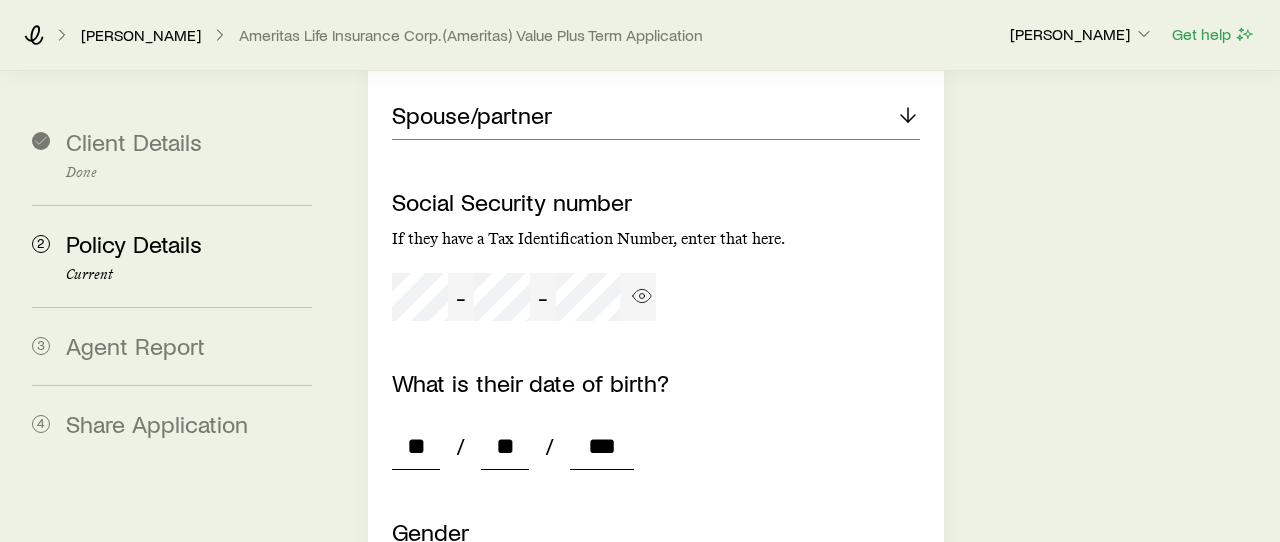 type on "****" 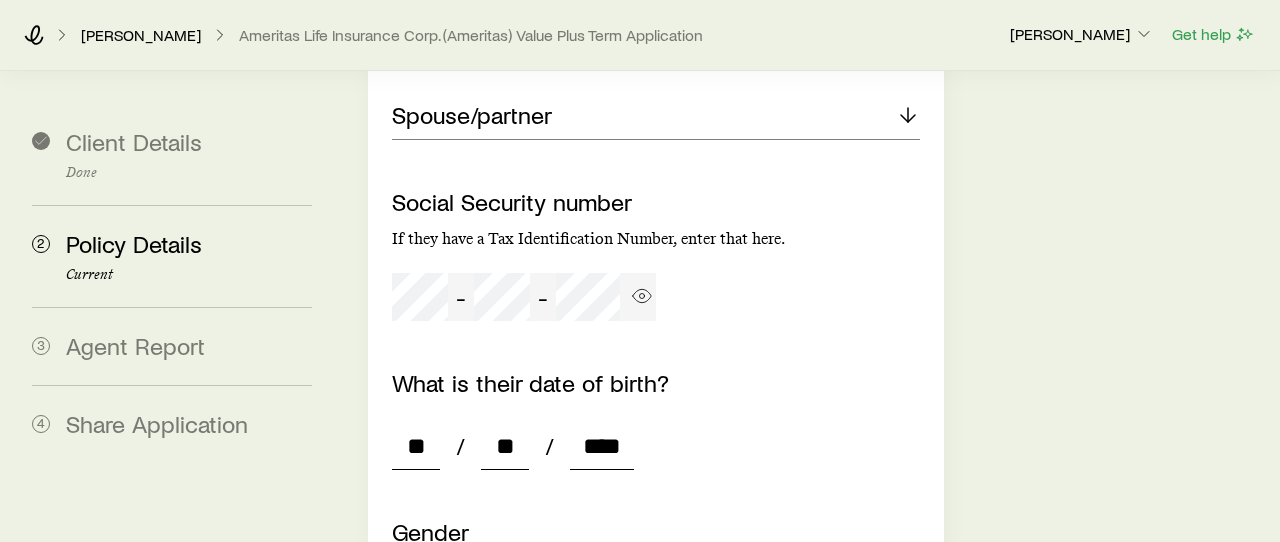 type on "*" 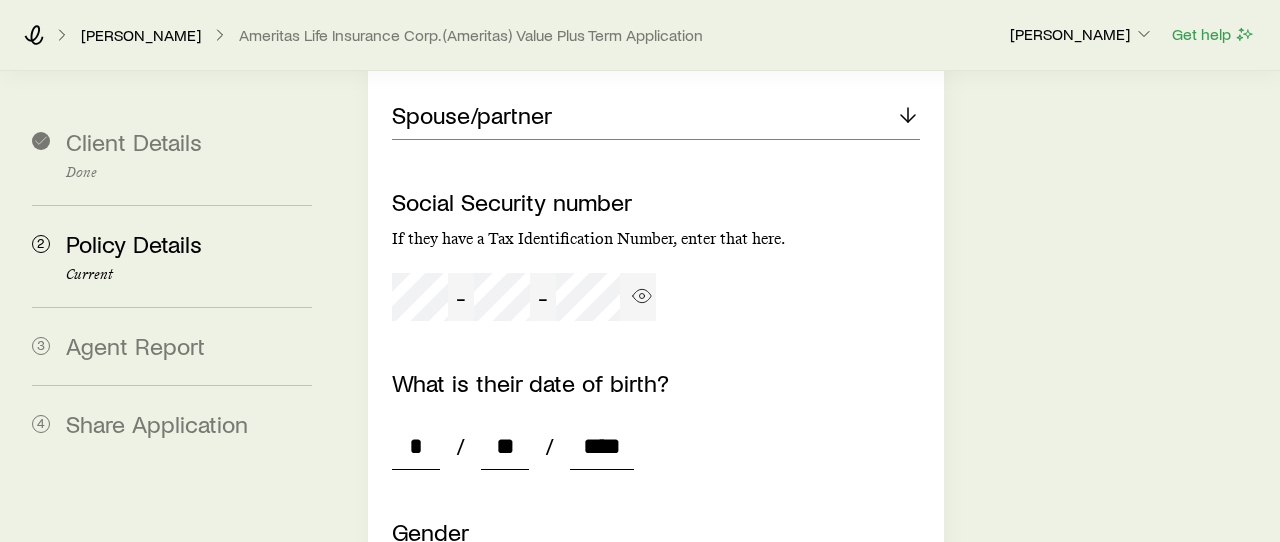 type on "****" 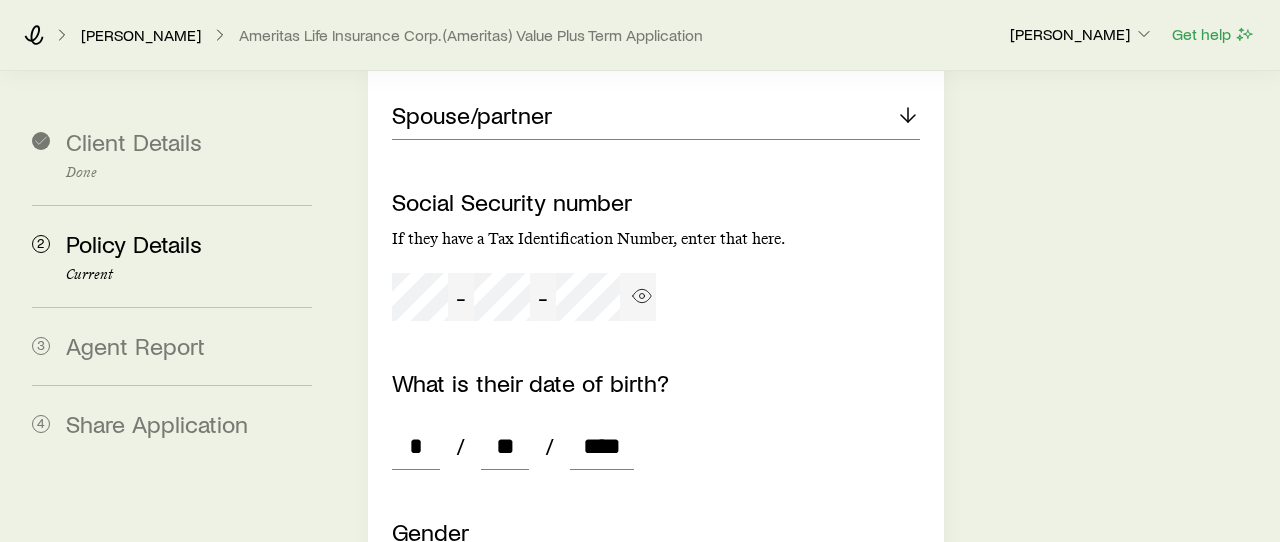 scroll, scrollTop: 2939, scrollLeft: 0, axis: vertical 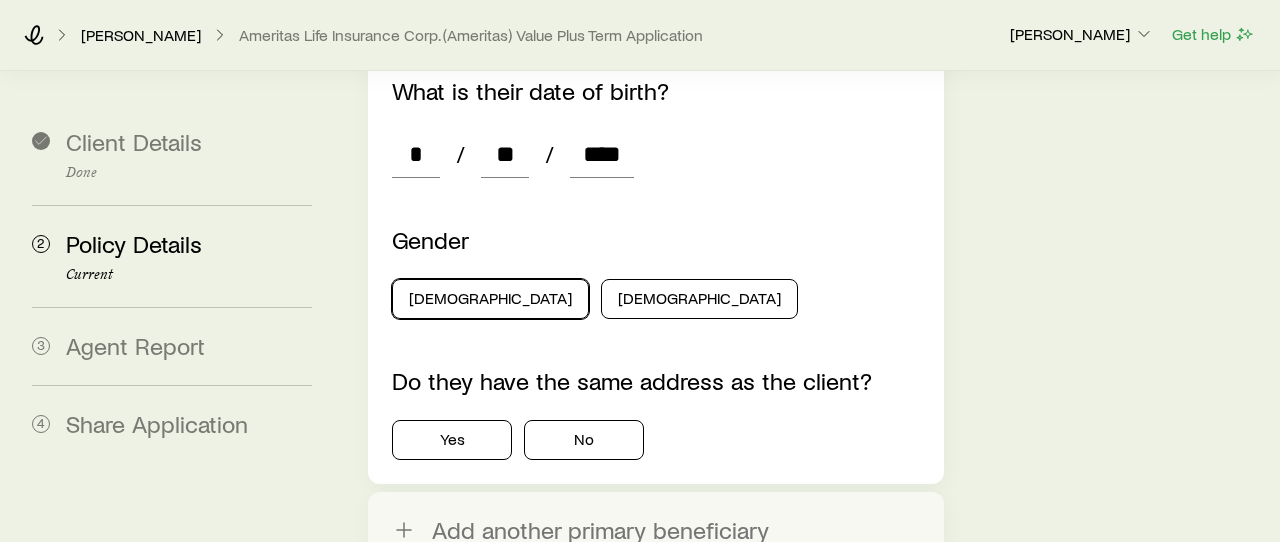 type 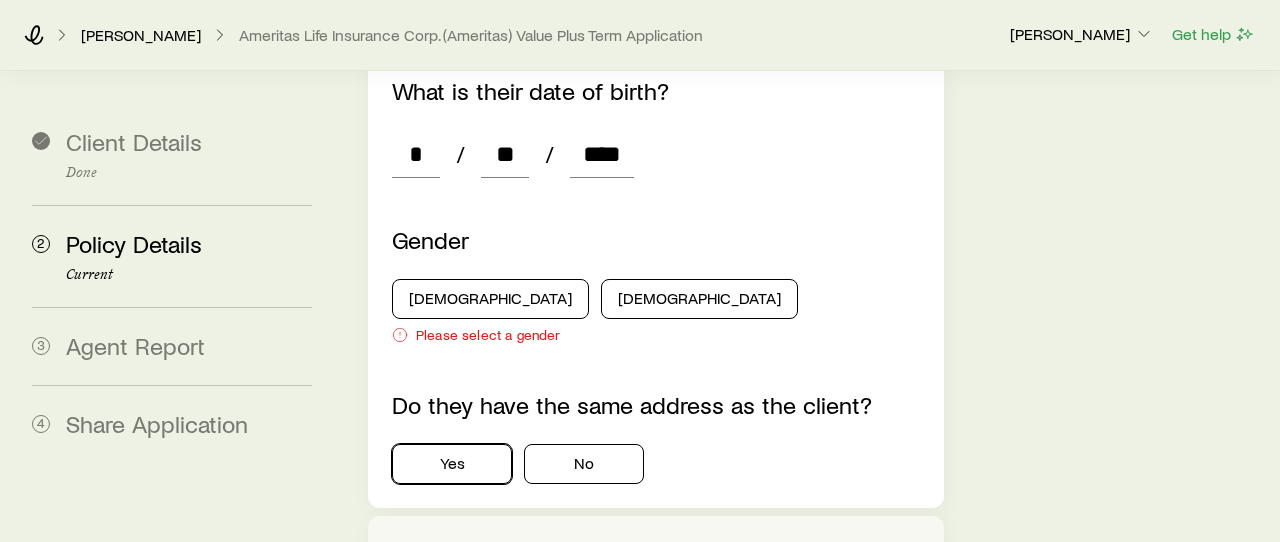 click on "Do they have the same address as the client? Yes No" at bounding box center [656, 437] 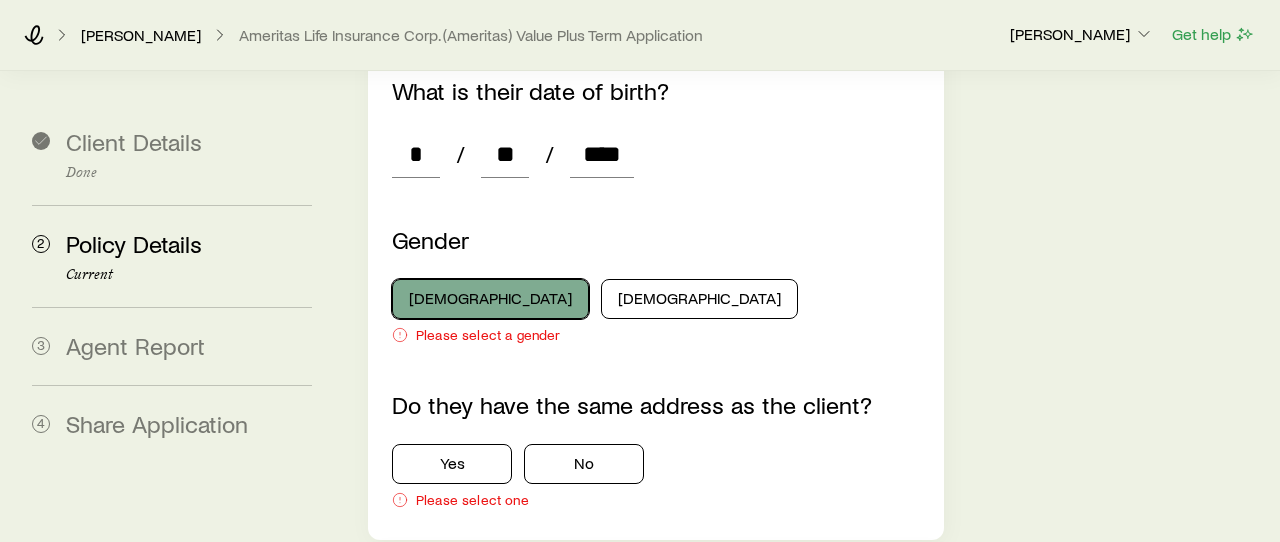 click on "[DEMOGRAPHIC_DATA]" at bounding box center (490, 299) 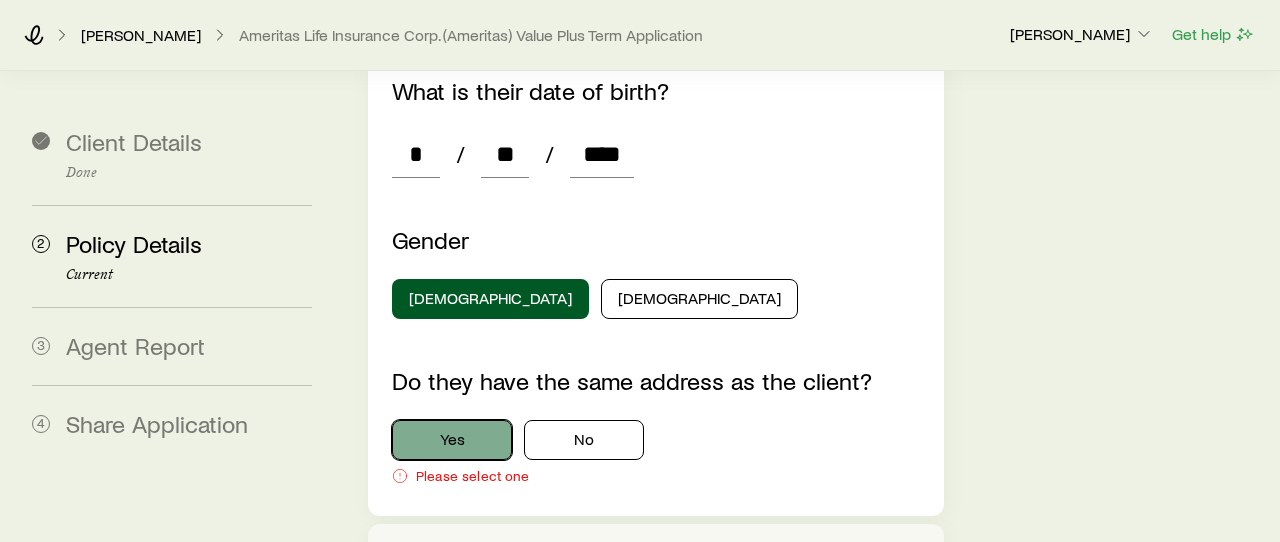 click on "Yes" at bounding box center [452, 440] 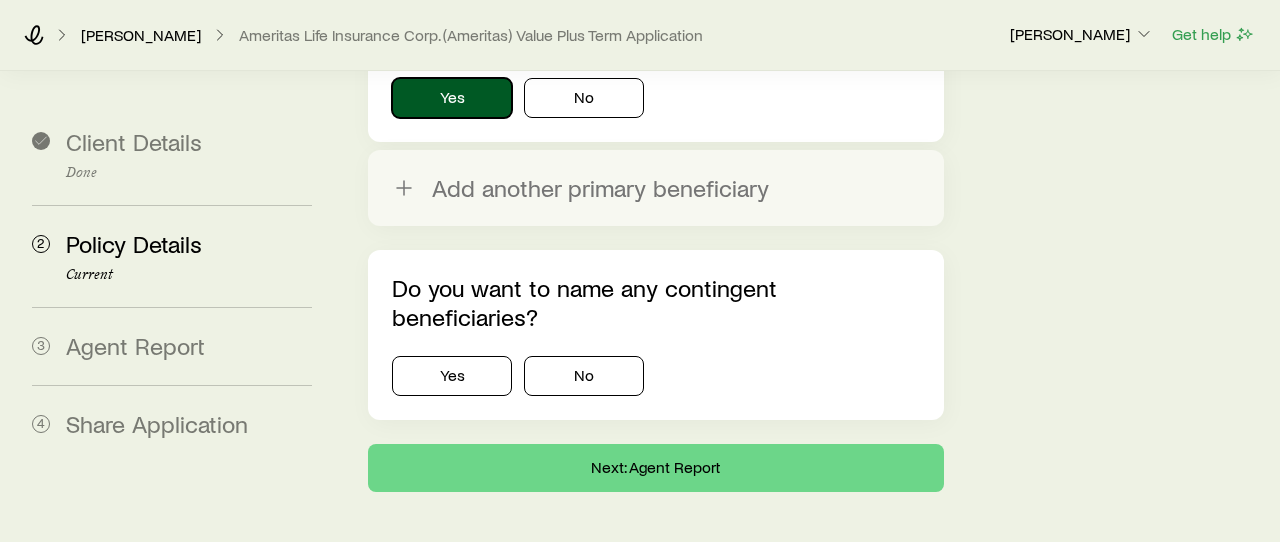 scroll, scrollTop: 3284, scrollLeft: 0, axis: vertical 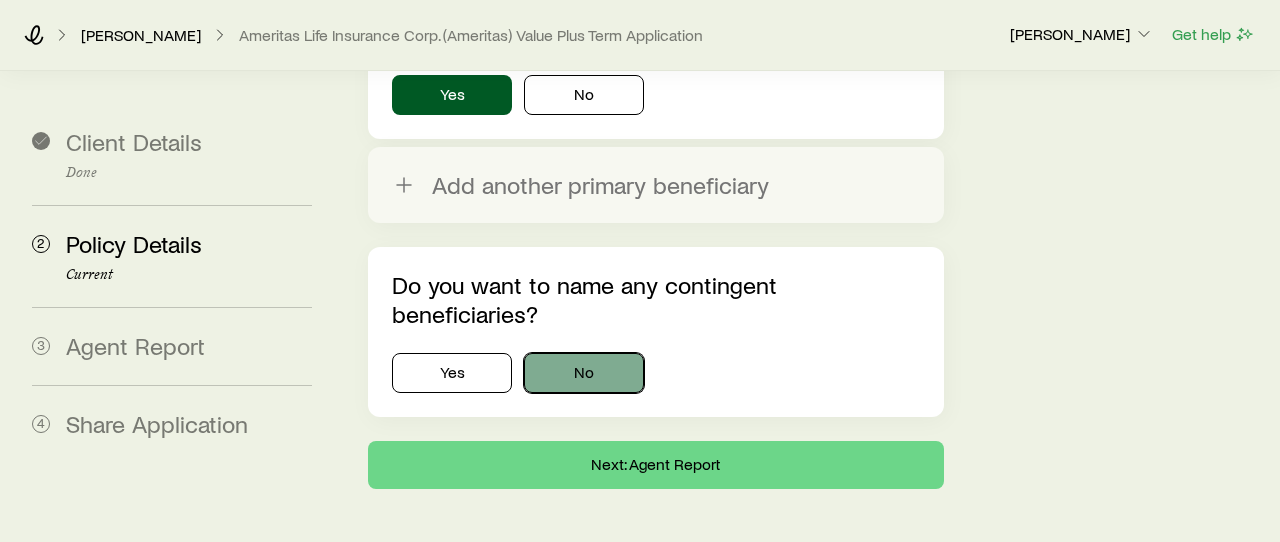 click on "No" at bounding box center [584, 373] 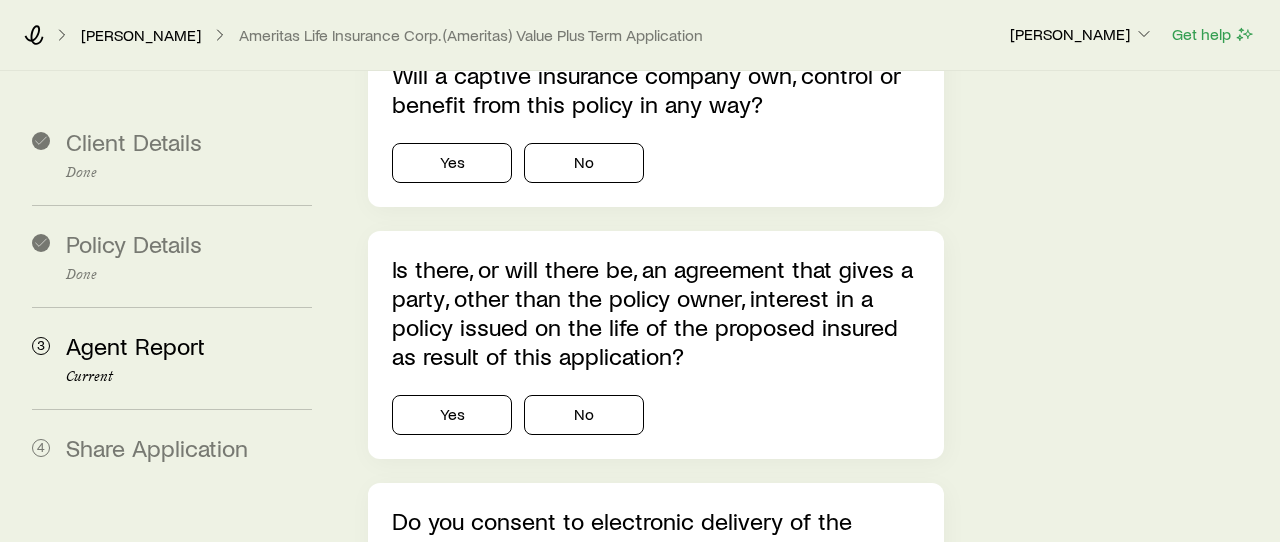 scroll, scrollTop: 0, scrollLeft: 0, axis: both 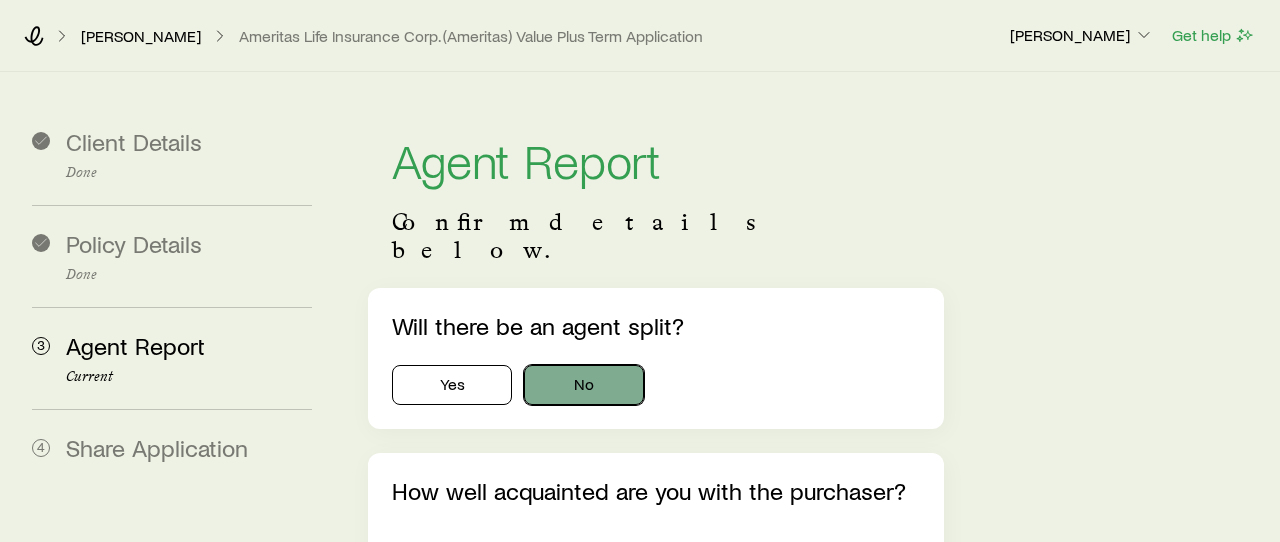 click on "No" at bounding box center (584, 385) 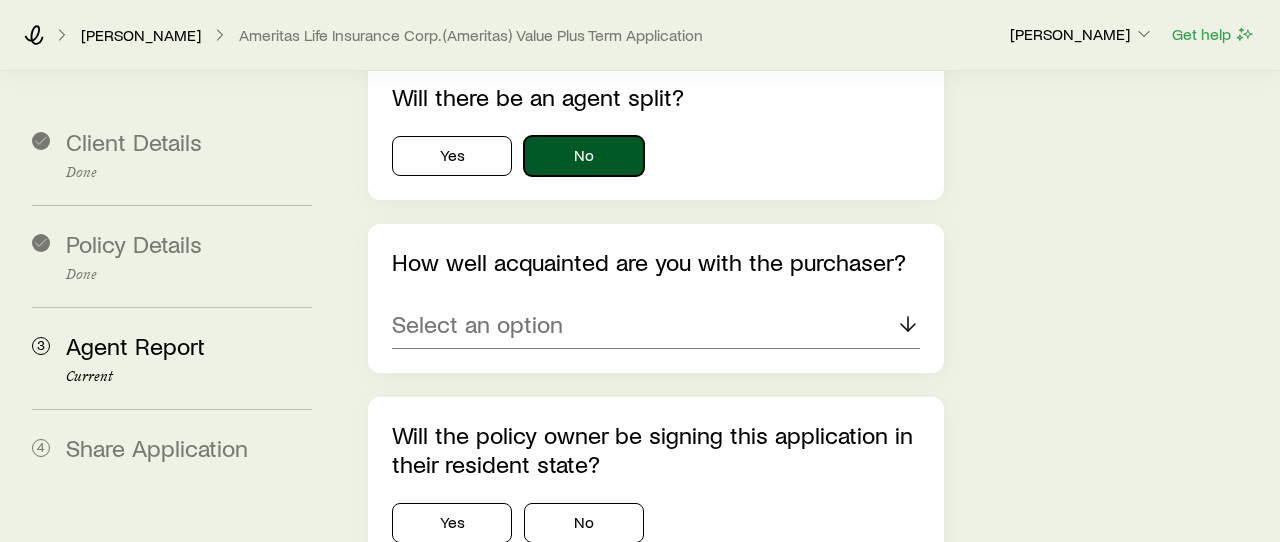 scroll, scrollTop: 230, scrollLeft: 0, axis: vertical 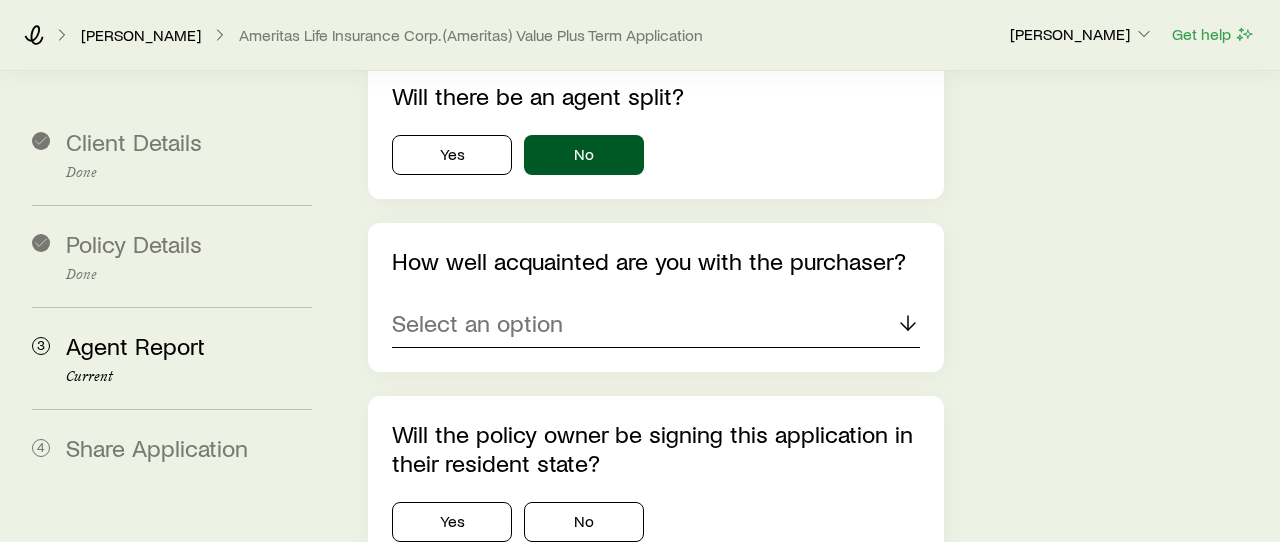 click on "Select an option" at bounding box center [656, 324] 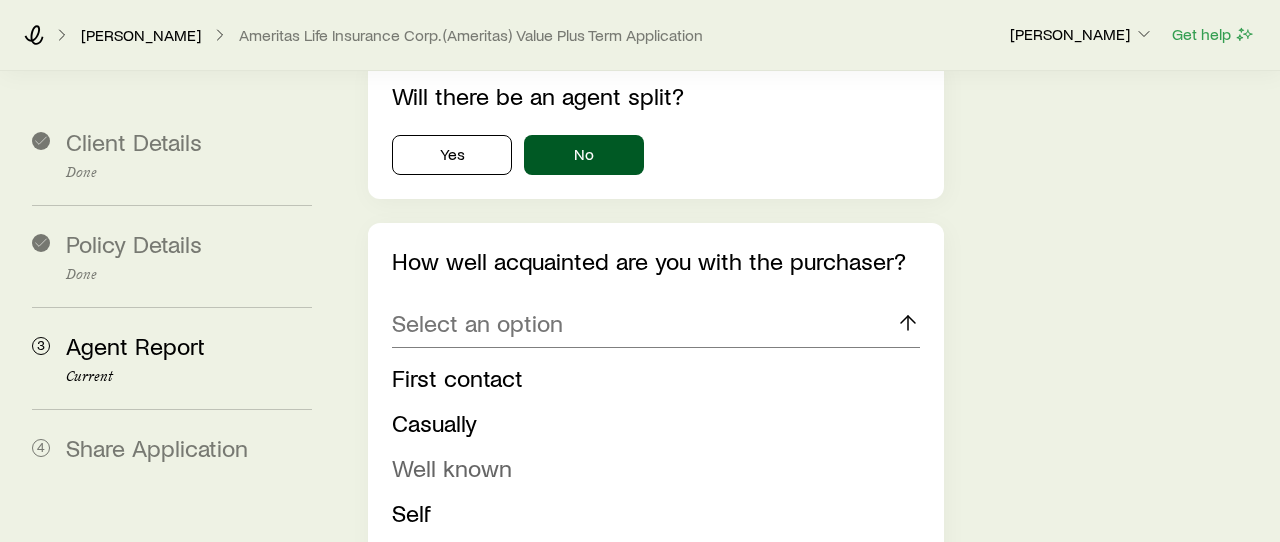 click on "Well known" at bounding box center [452, 467] 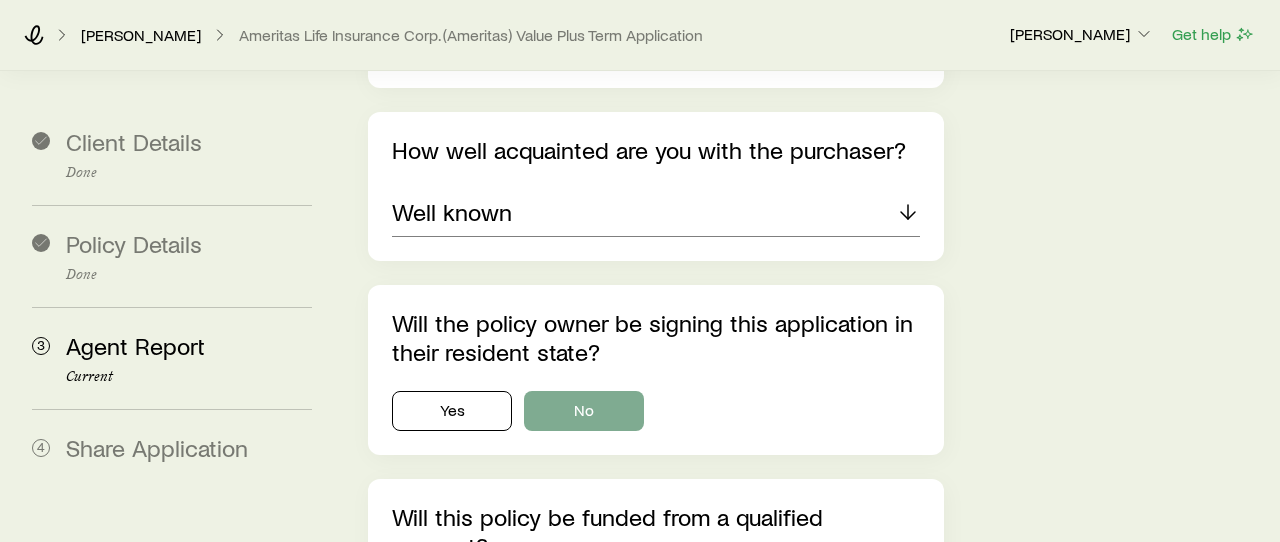 scroll, scrollTop: 342, scrollLeft: 0, axis: vertical 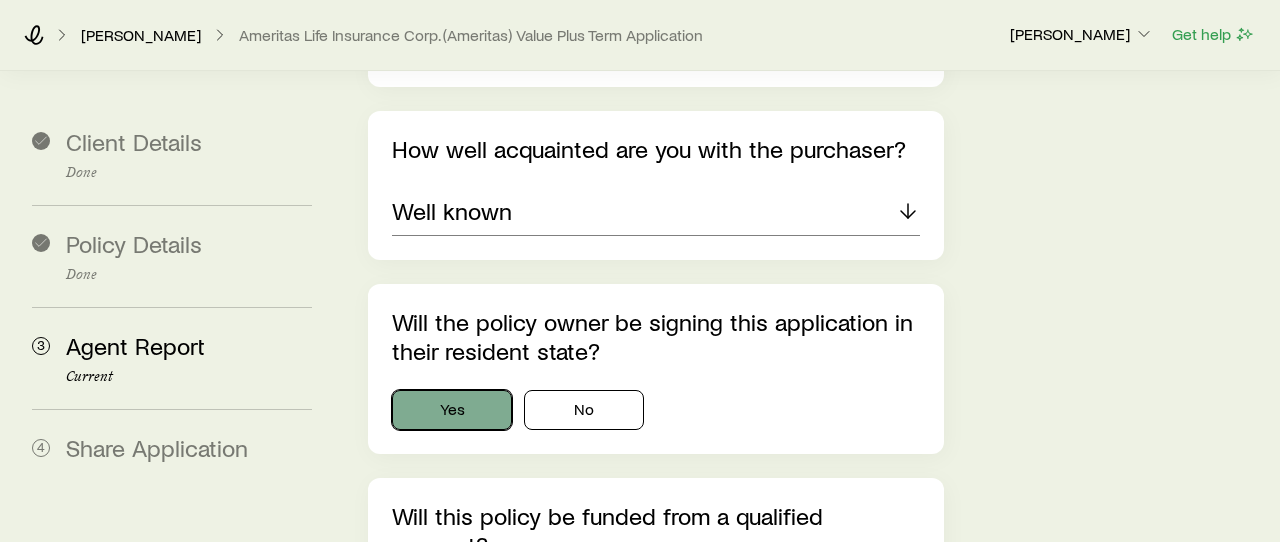 click on "Yes" at bounding box center [452, 410] 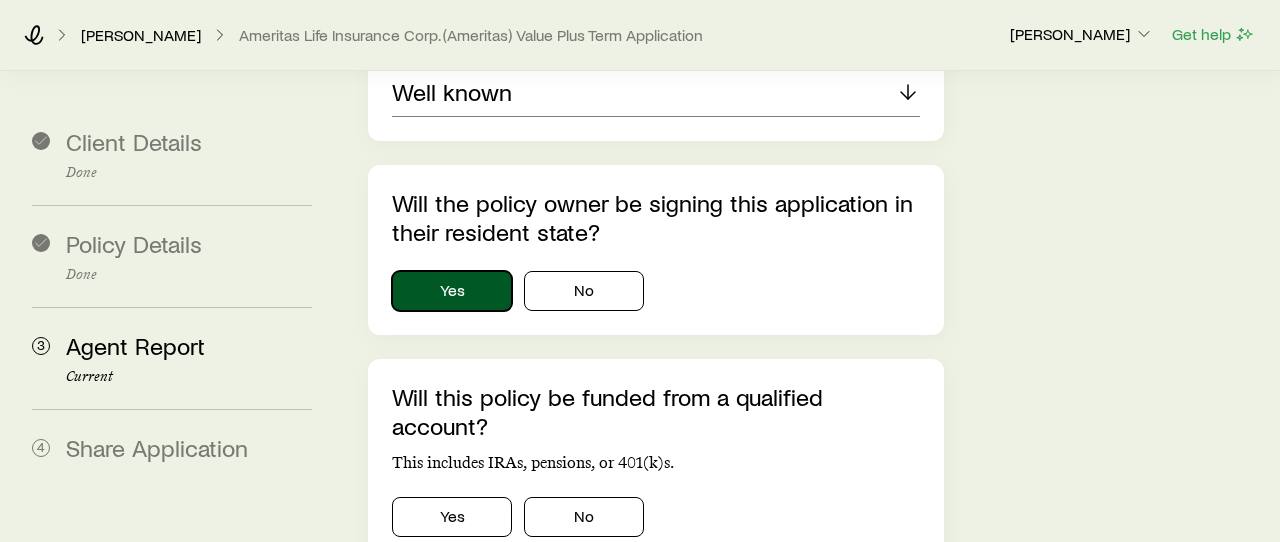 scroll, scrollTop: 465, scrollLeft: 0, axis: vertical 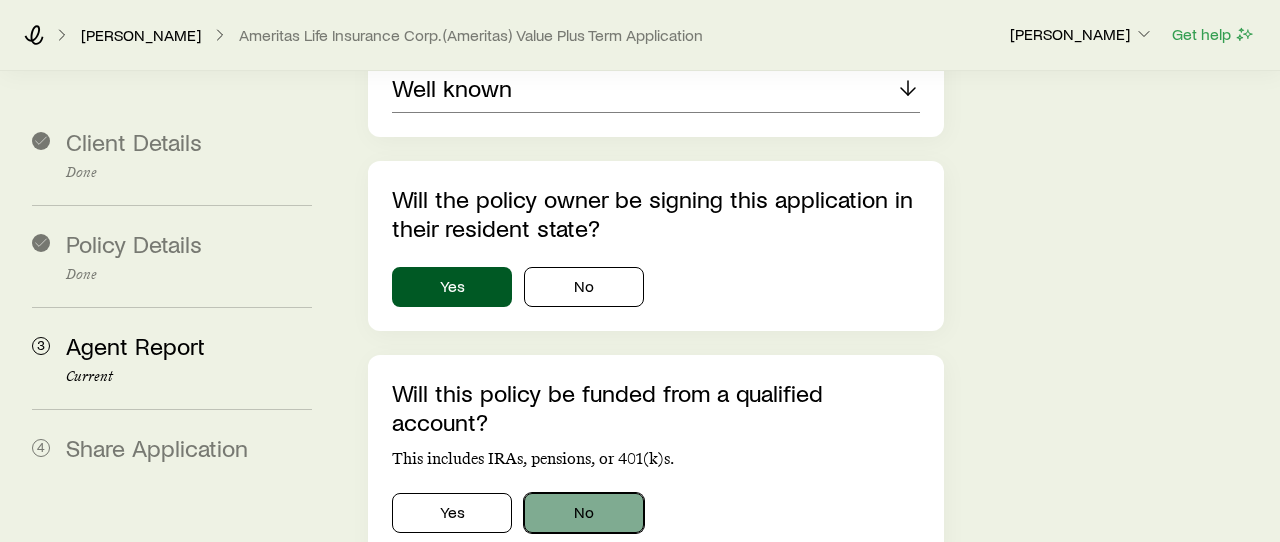 click on "No" at bounding box center [584, 513] 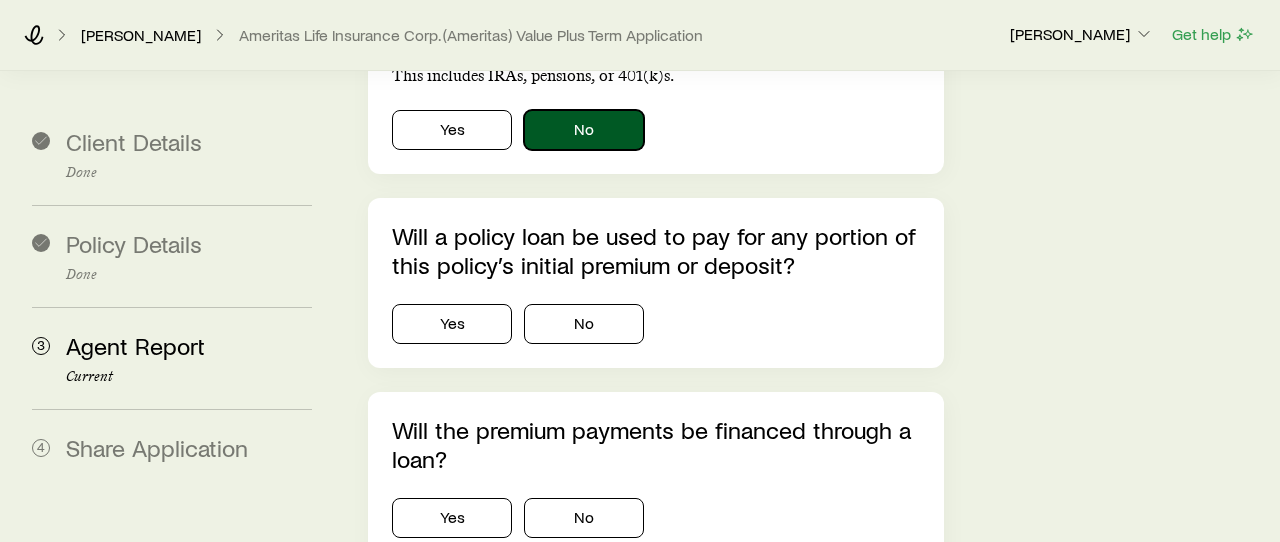 scroll, scrollTop: 851, scrollLeft: 0, axis: vertical 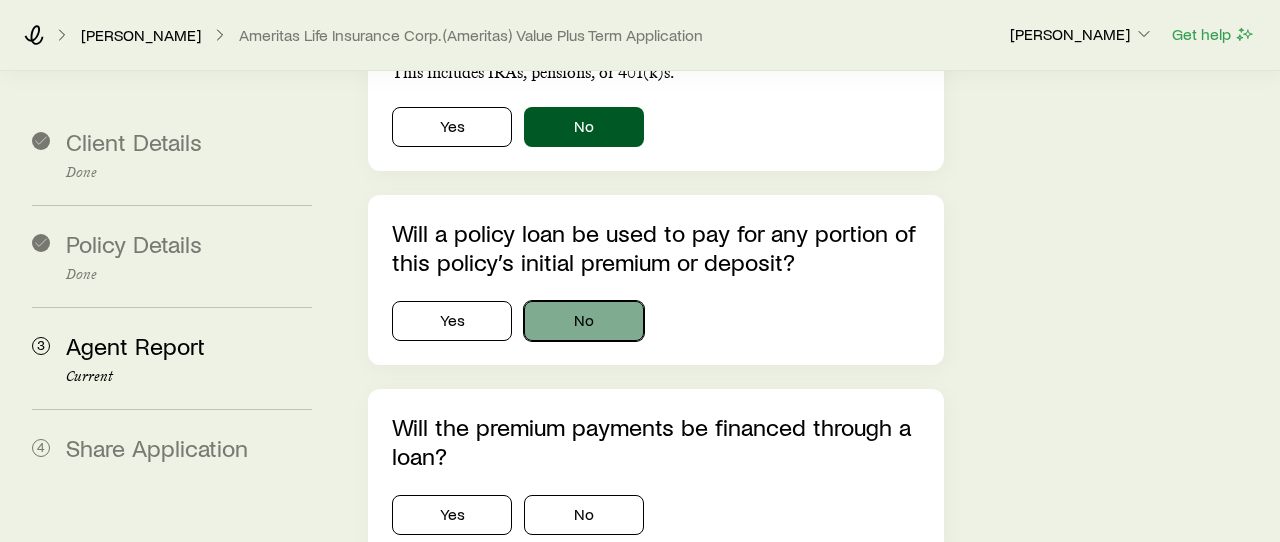 click on "No" at bounding box center (584, 321) 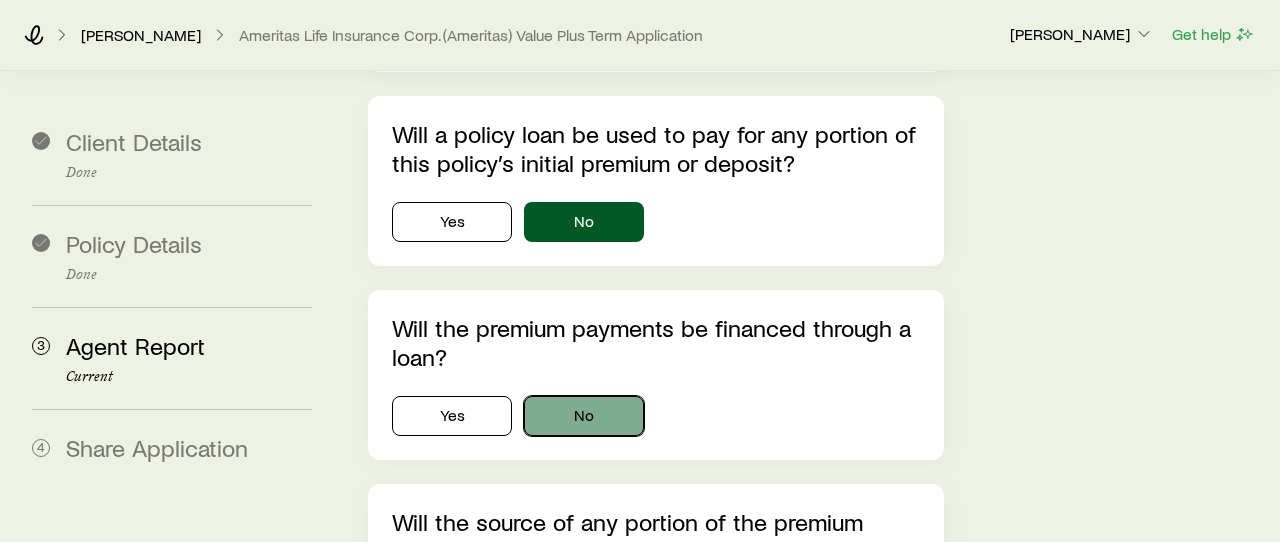 click on "No" at bounding box center [584, 416] 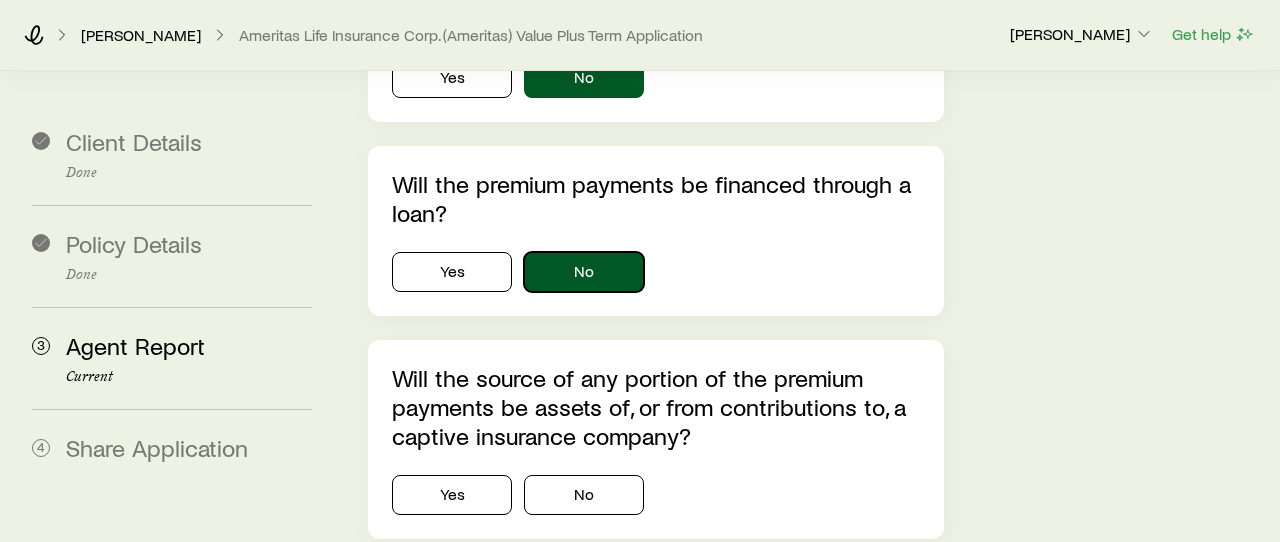 scroll, scrollTop: 1095, scrollLeft: 0, axis: vertical 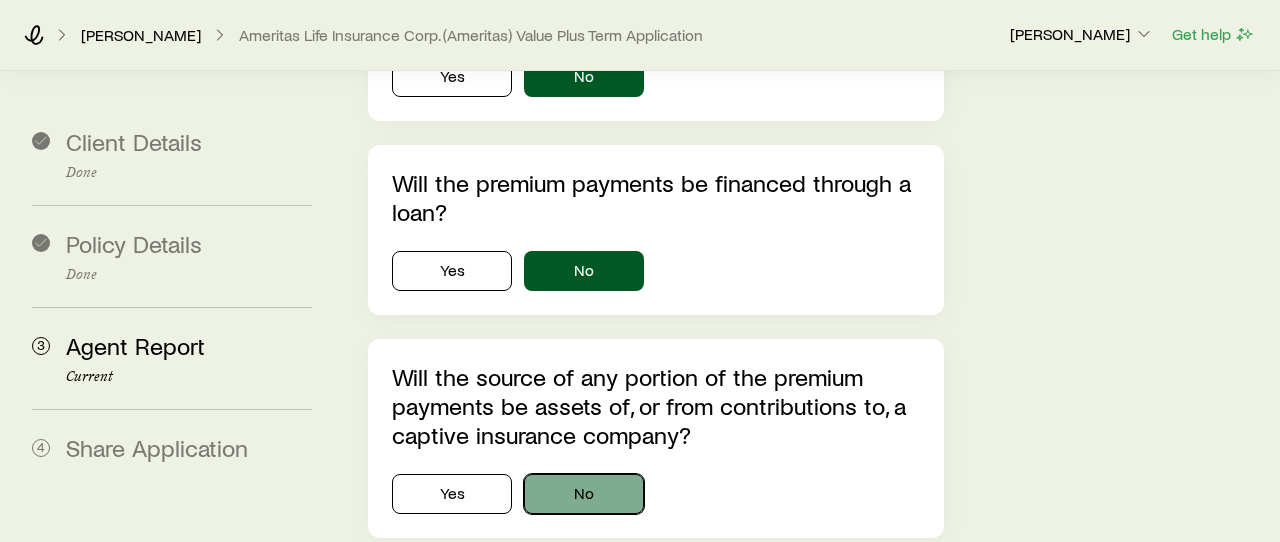 click on "No" at bounding box center [584, 494] 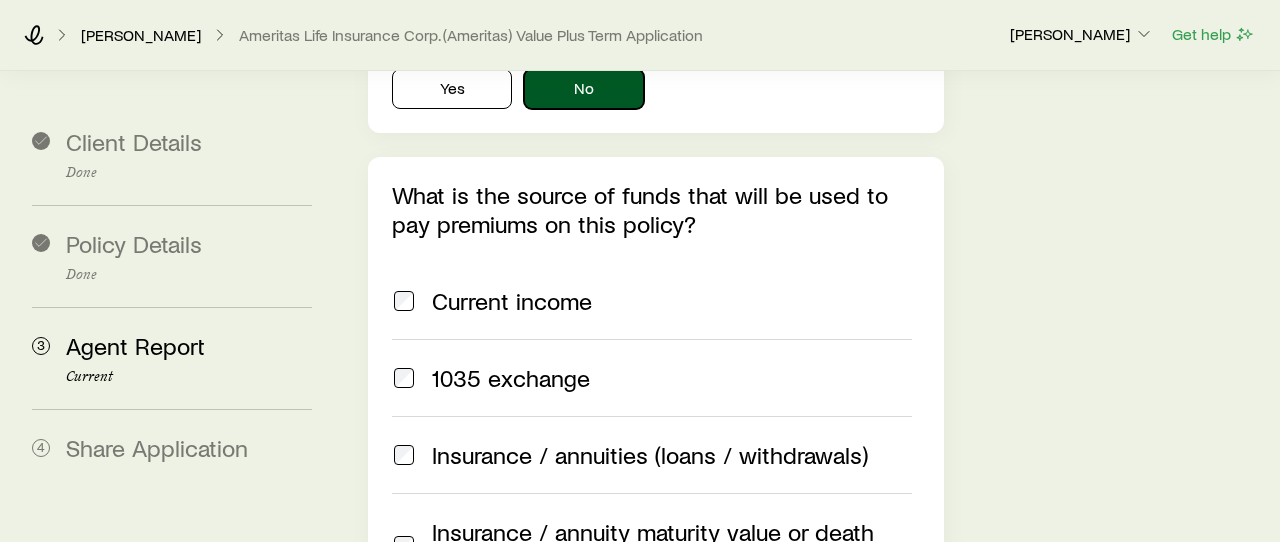 scroll, scrollTop: 1504, scrollLeft: 0, axis: vertical 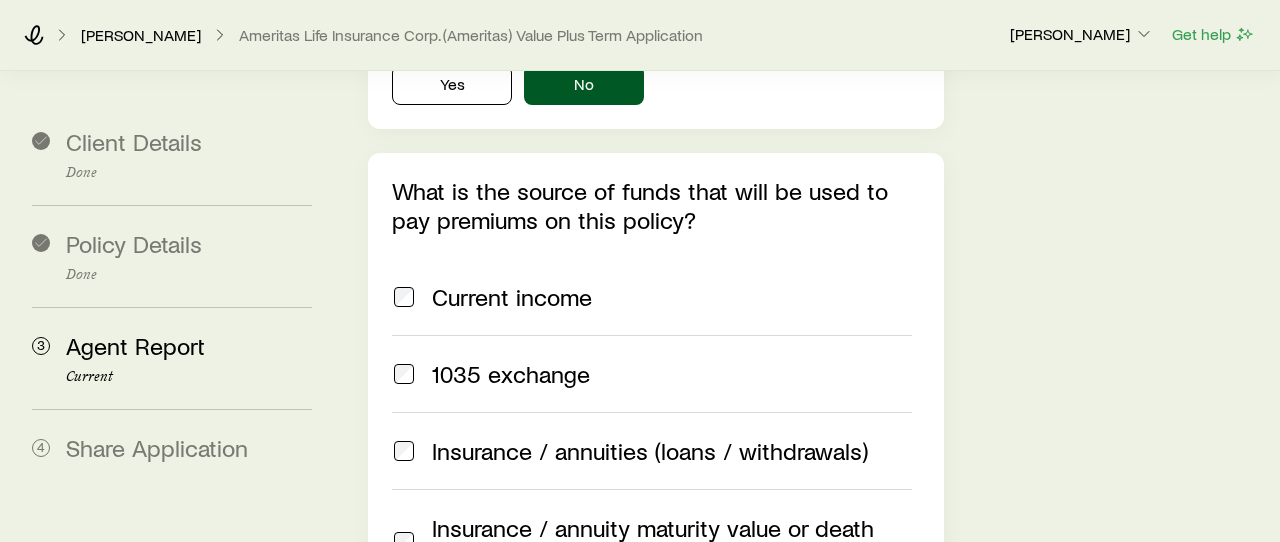 click on "Current income" at bounding box center [512, 297] 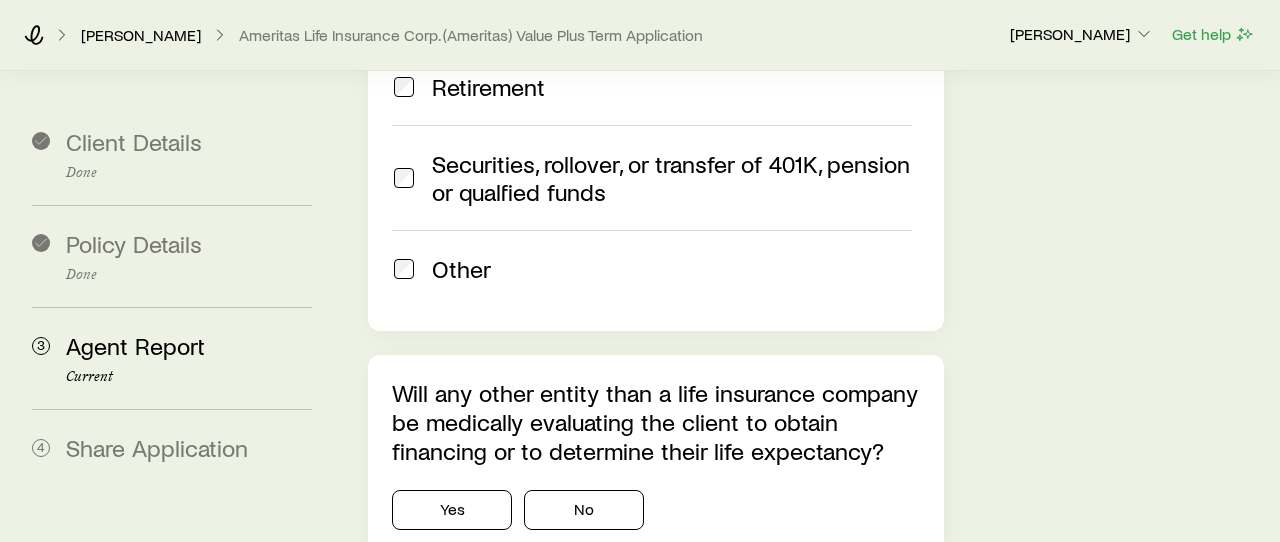 scroll, scrollTop: 2742, scrollLeft: 0, axis: vertical 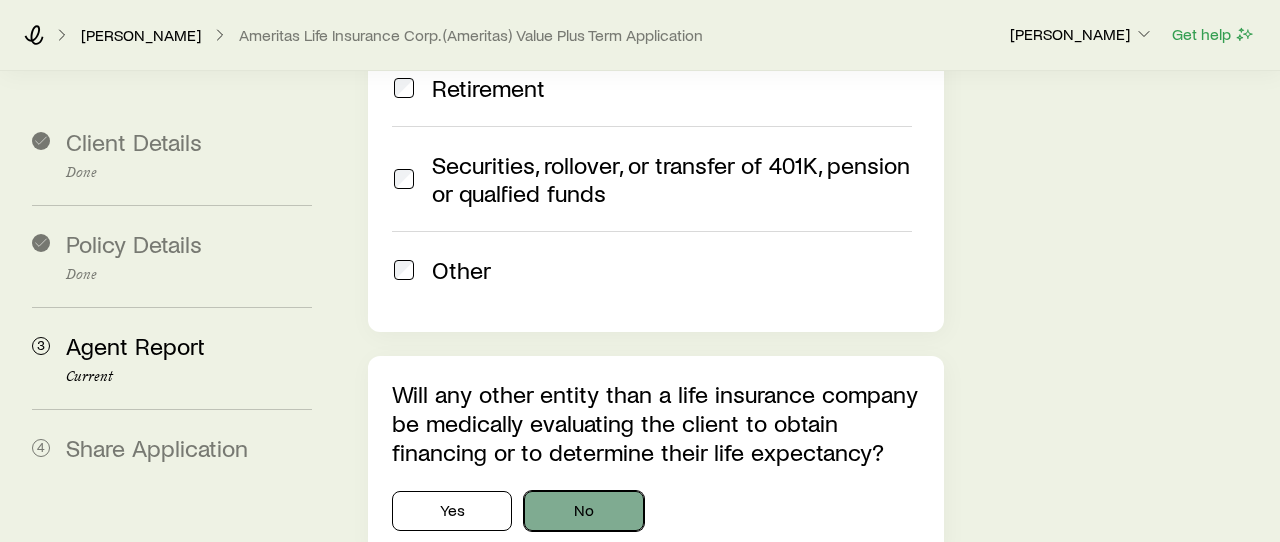 click on "No" at bounding box center [584, 511] 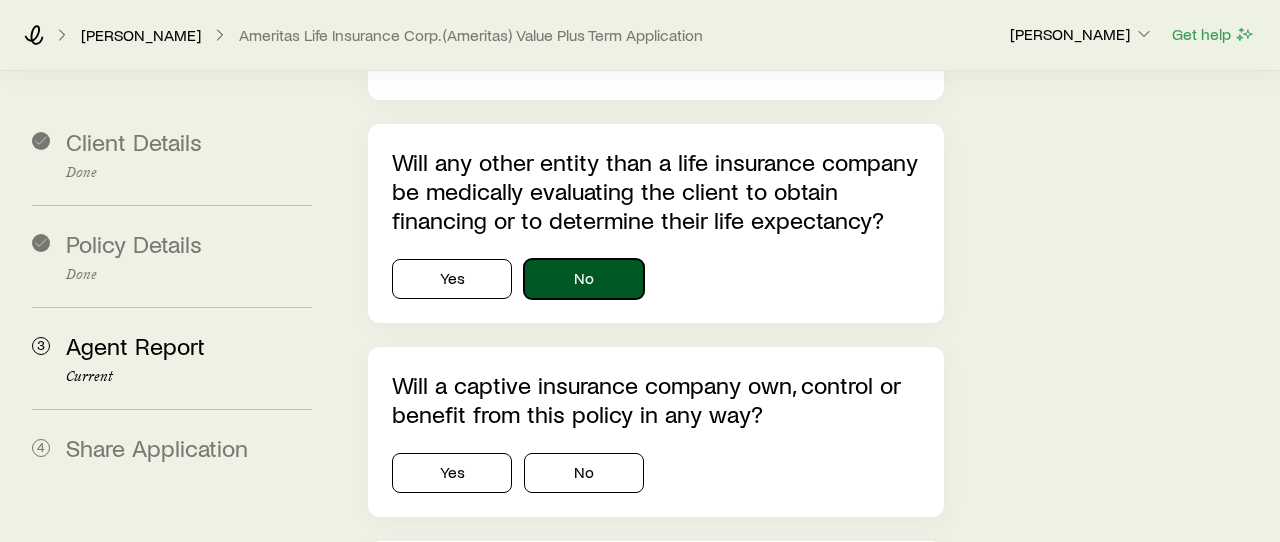 scroll, scrollTop: 2978, scrollLeft: 0, axis: vertical 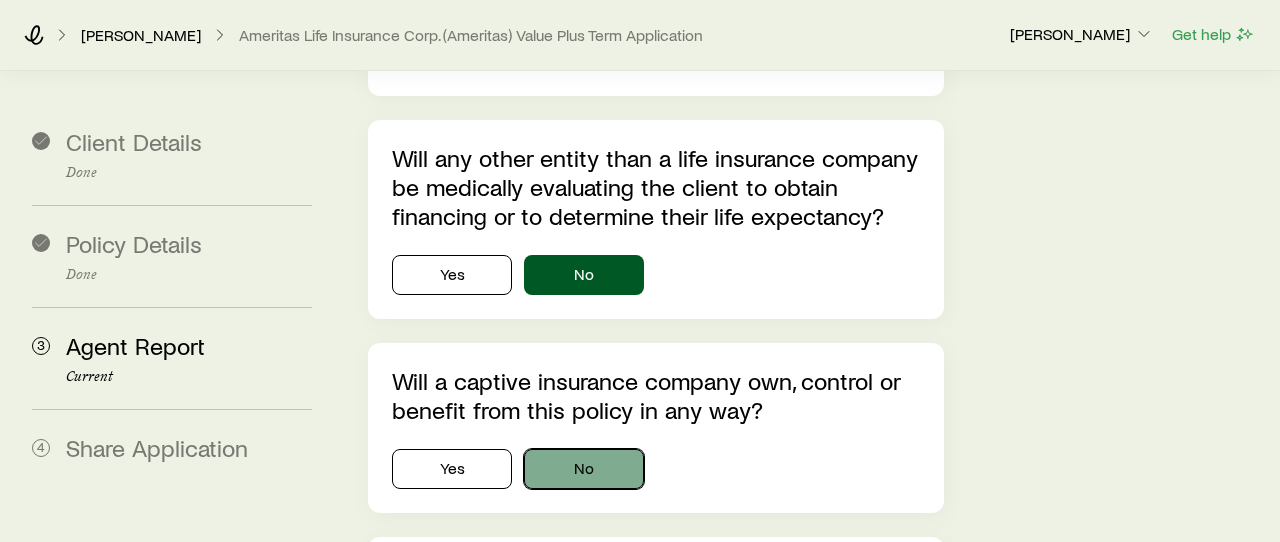 click on "No" at bounding box center (584, 469) 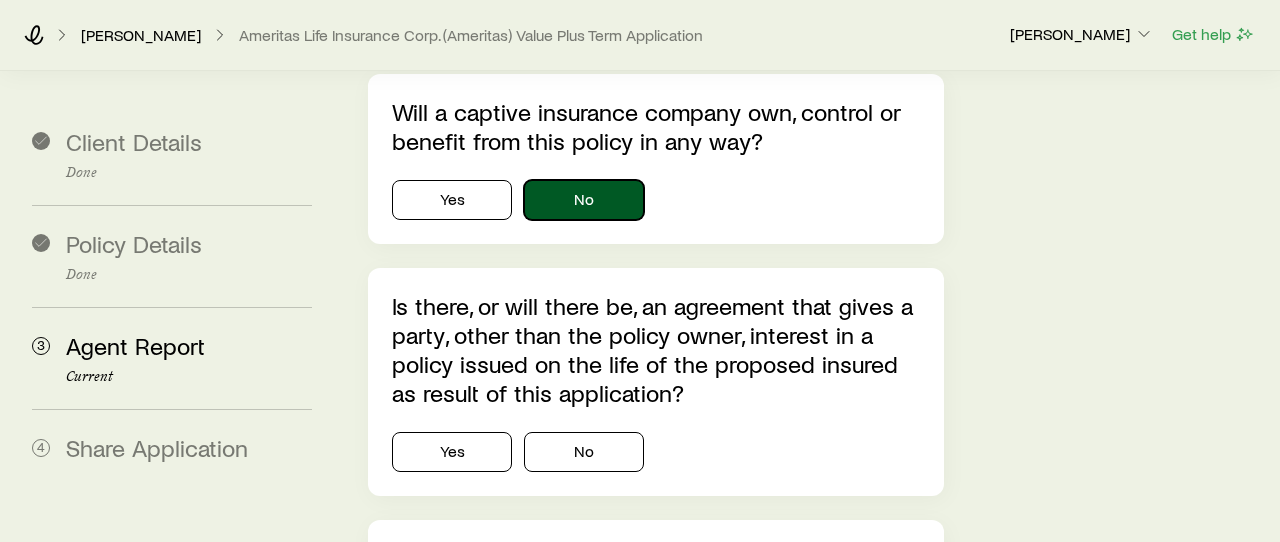 scroll, scrollTop: 3249, scrollLeft: 0, axis: vertical 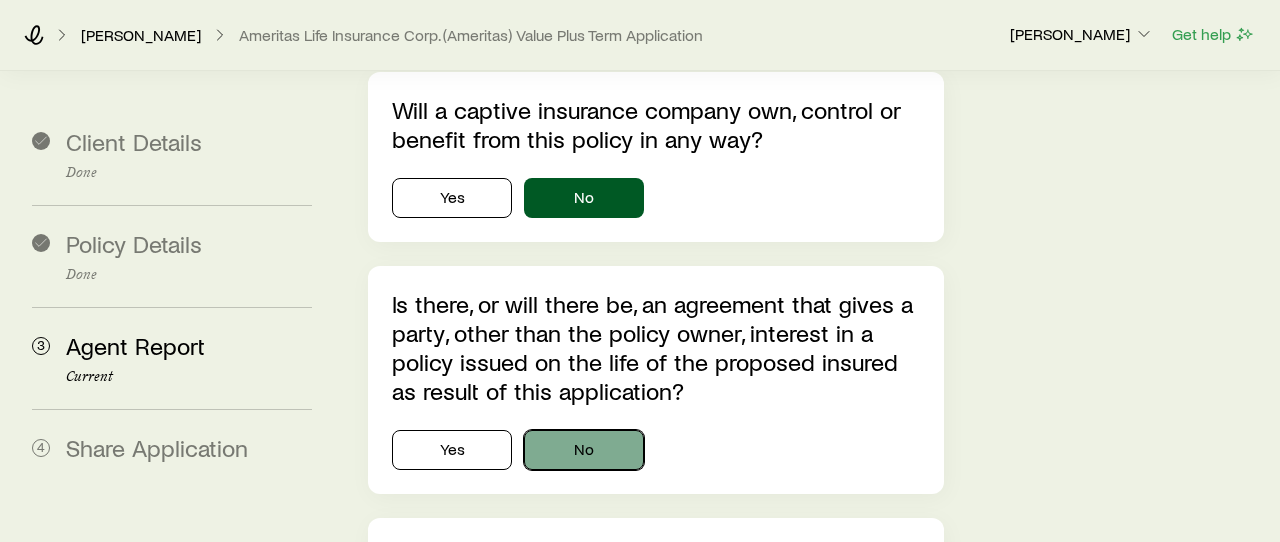 click on "No" at bounding box center (584, 450) 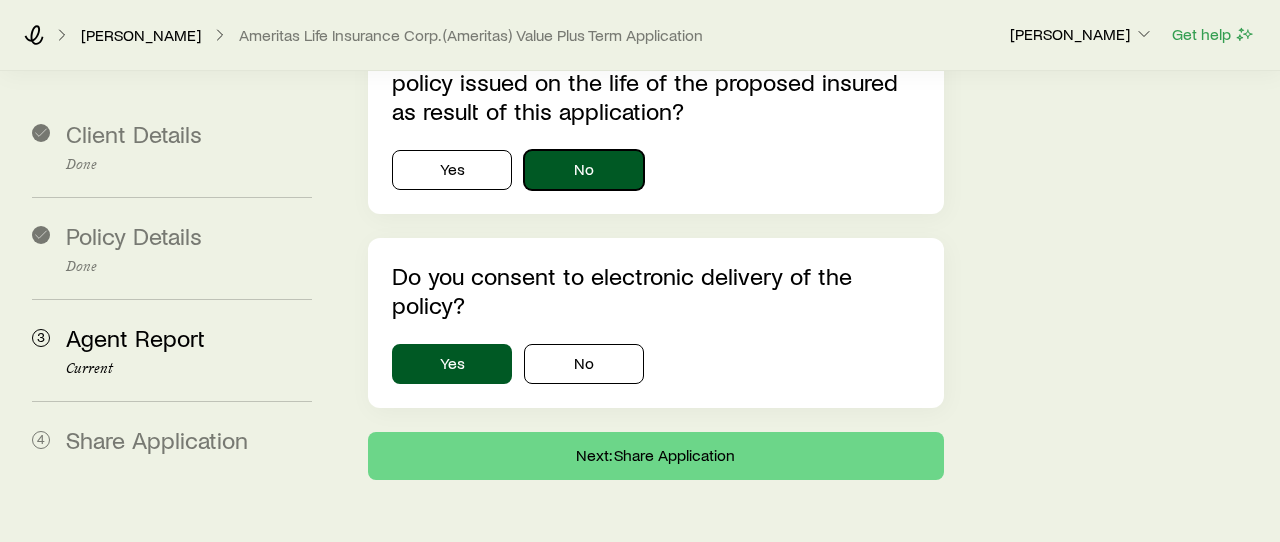 scroll, scrollTop: 3532, scrollLeft: 0, axis: vertical 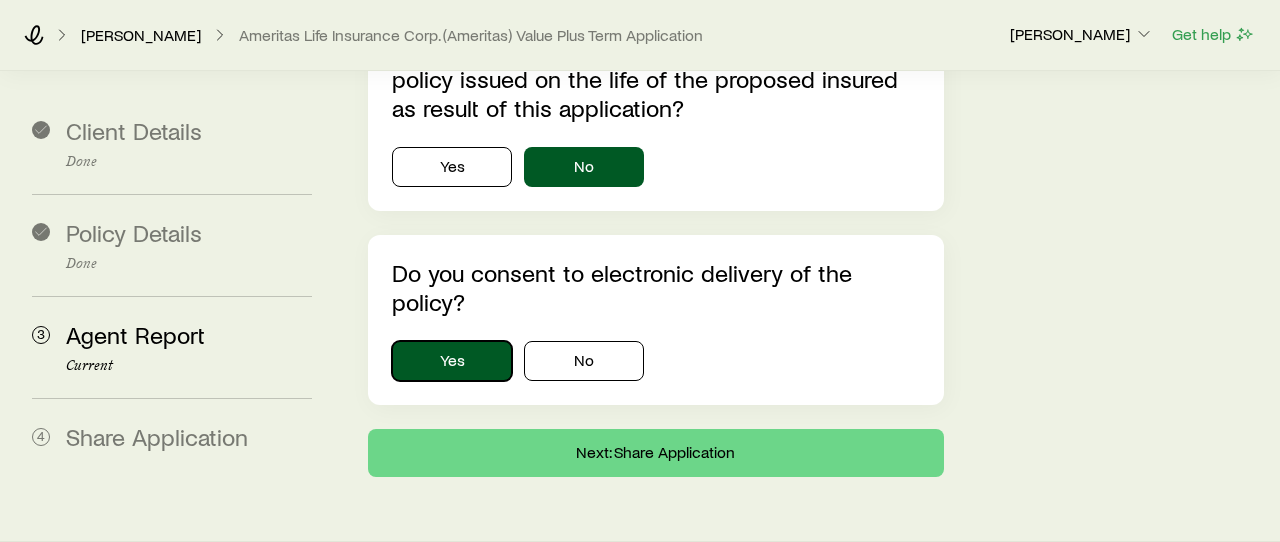 click on "Yes" at bounding box center (452, 361) 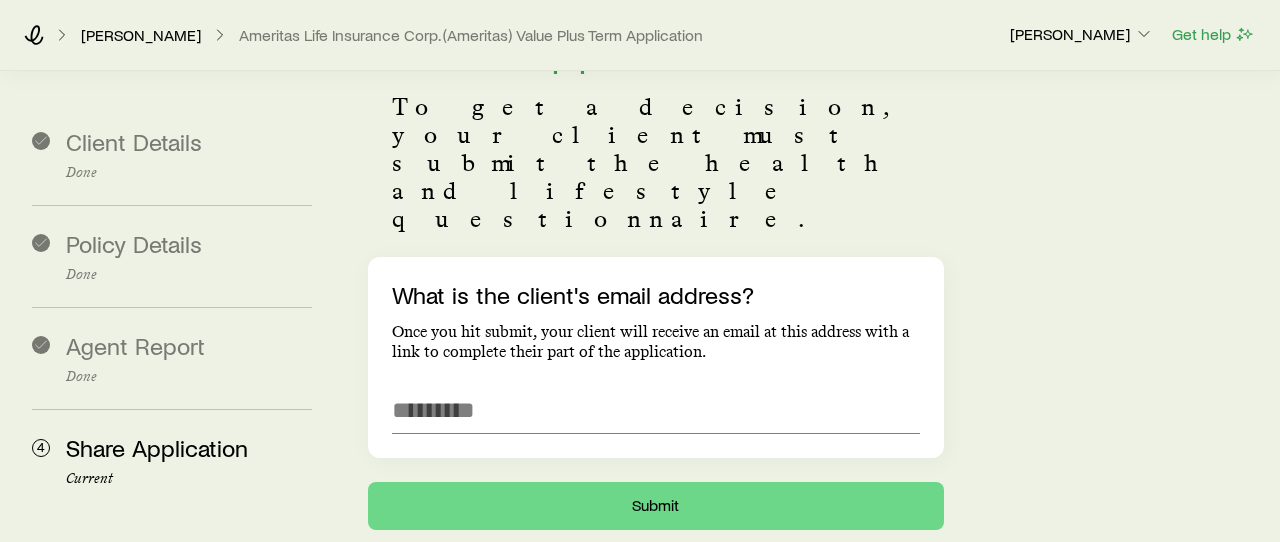 scroll, scrollTop: 132, scrollLeft: 0, axis: vertical 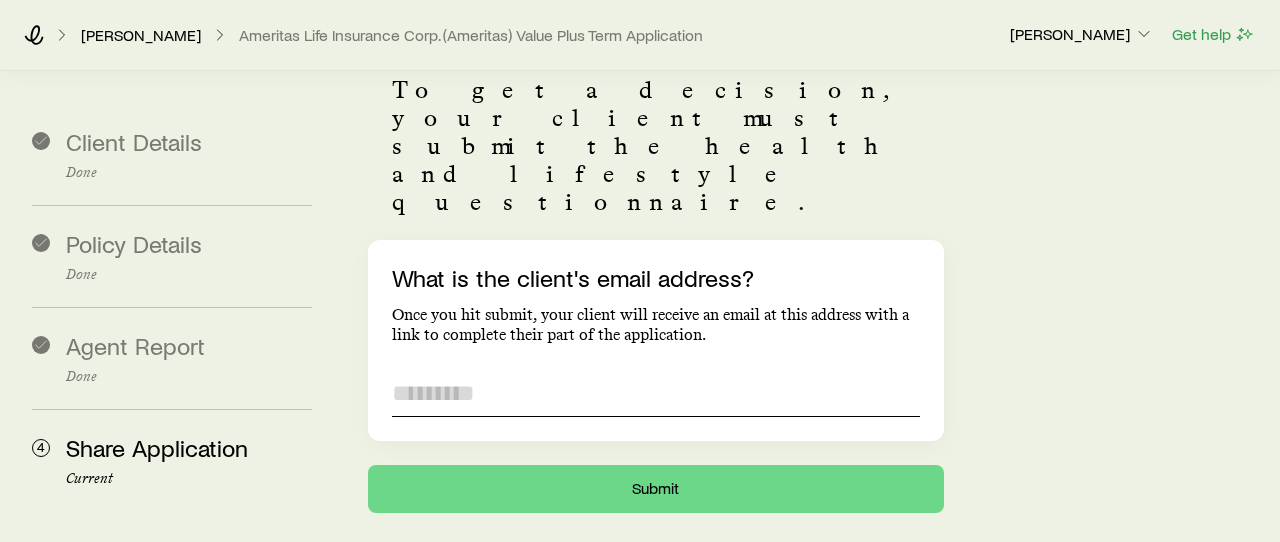 click on "What is the client's email address?" at bounding box center (656, 393) 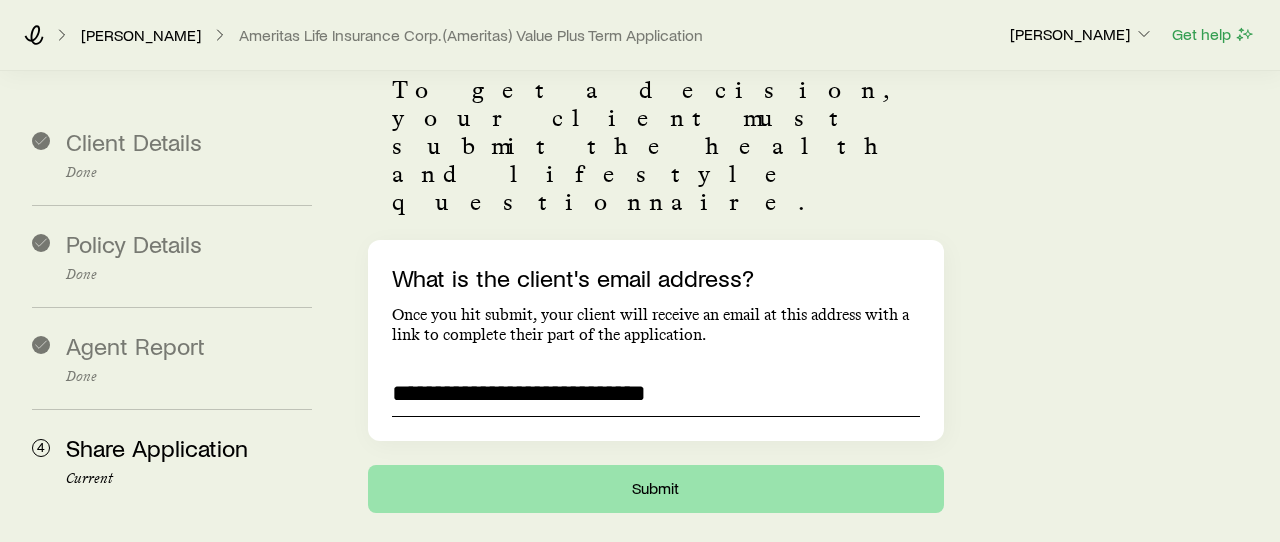 type on "**********" 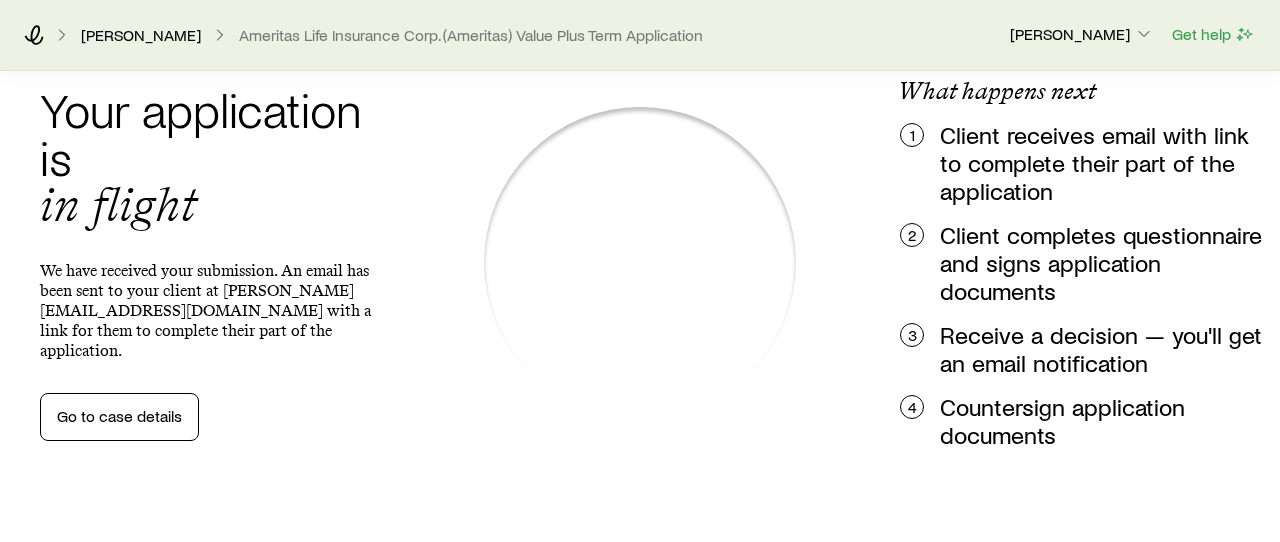 scroll, scrollTop: 0, scrollLeft: 0, axis: both 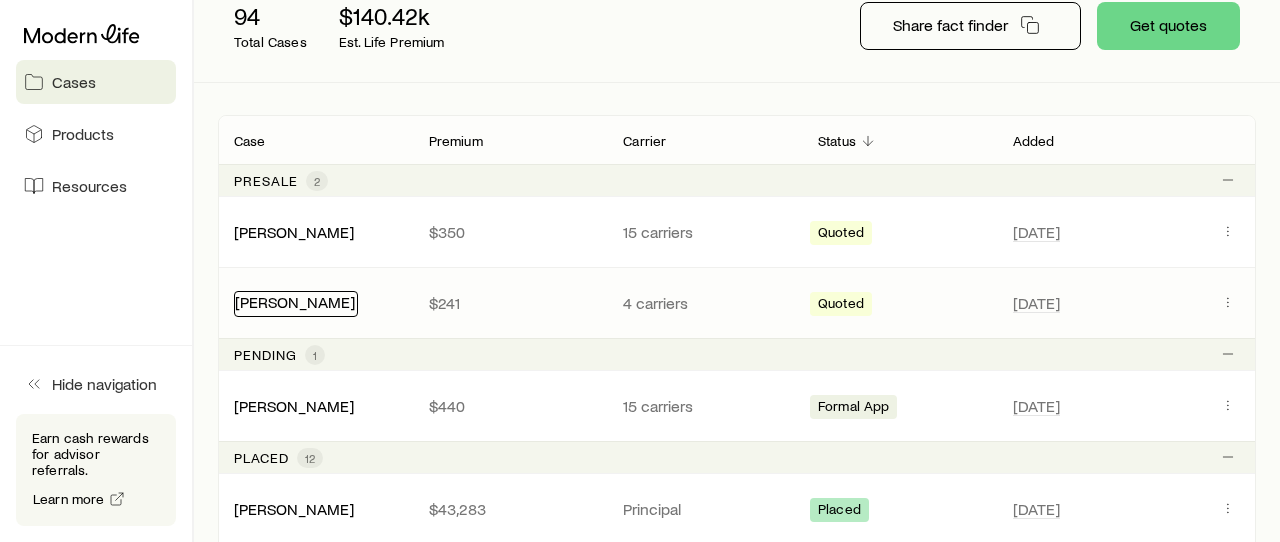 click on "[PERSON_NAME]" at bounding box center (295, 301) 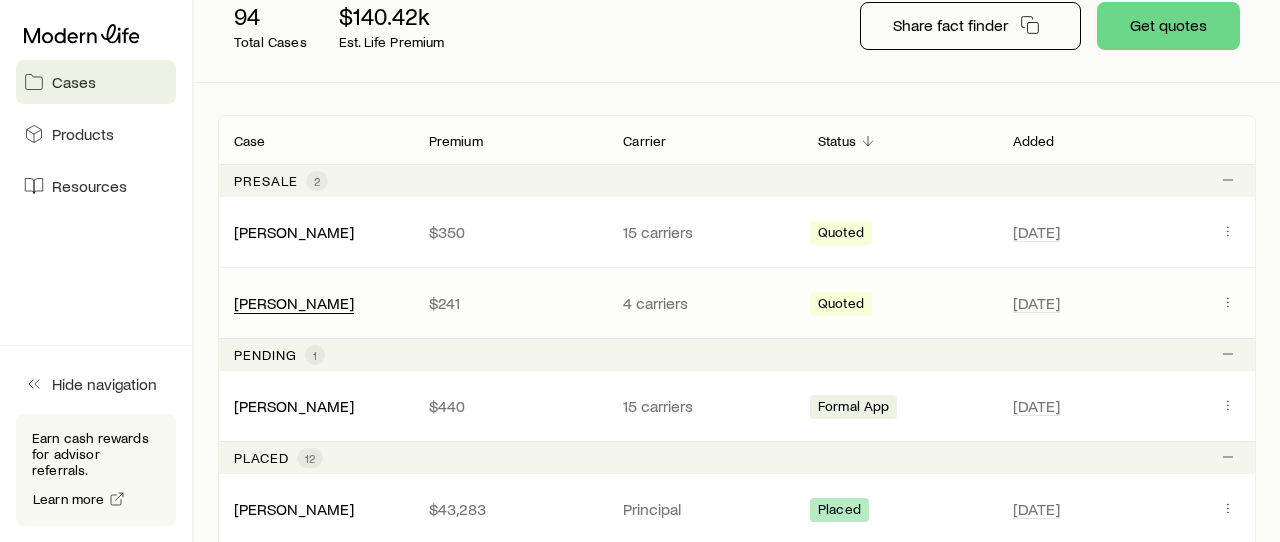 scroll, scrollTop: 0, scrollLeft: 0, axis: both 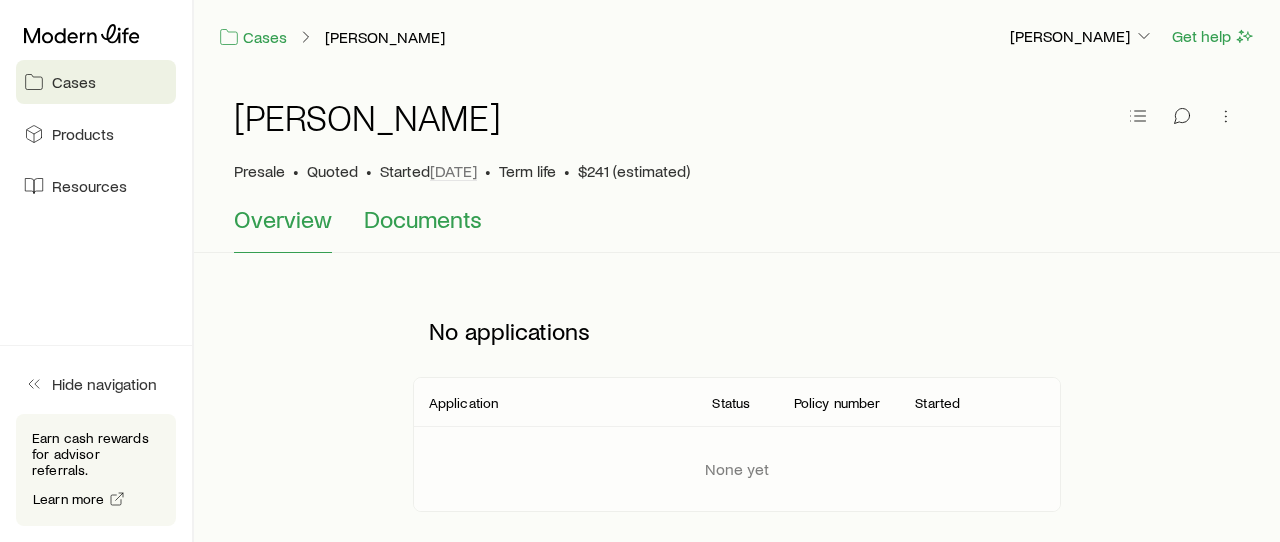 click on "Documents" at bounding box center (423, 219) 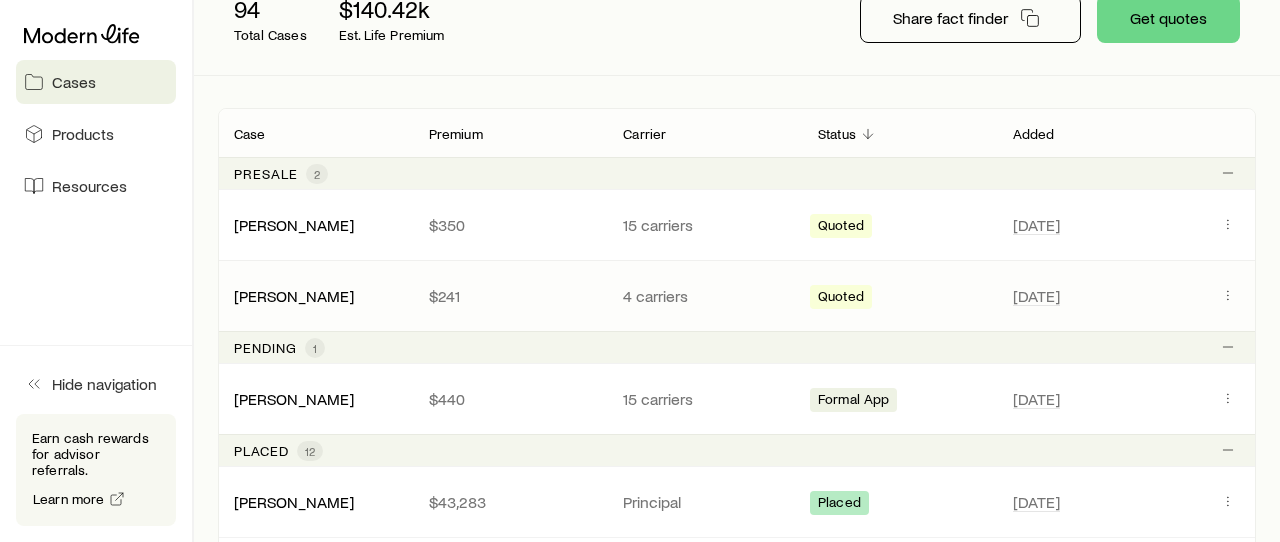 scroll, scrollTop: 276, scrollLeft: 0, axis: vertical 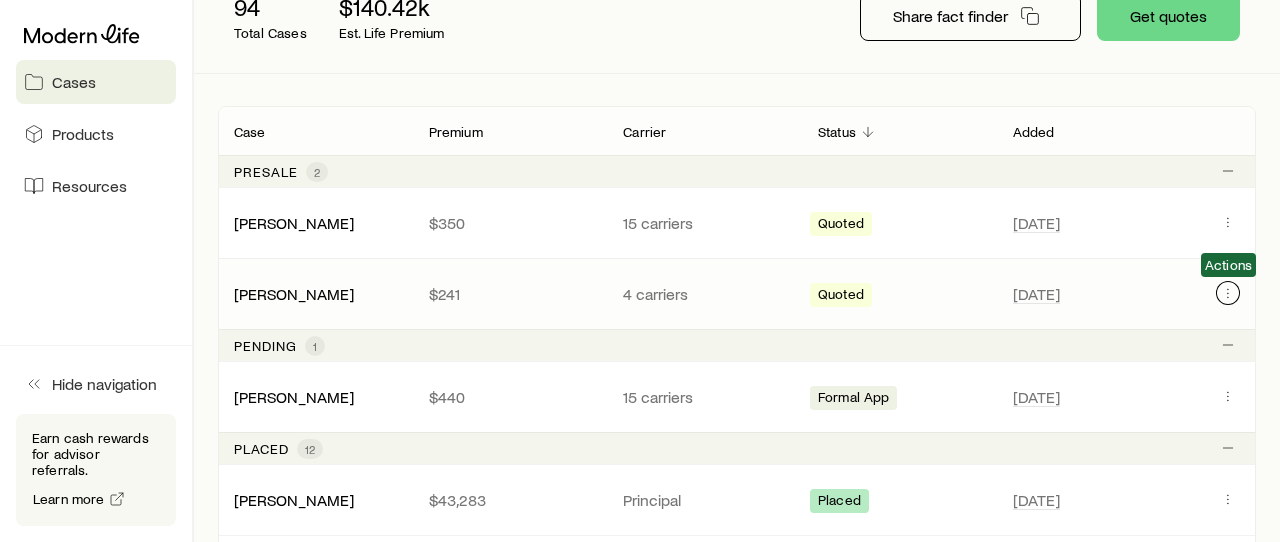 click 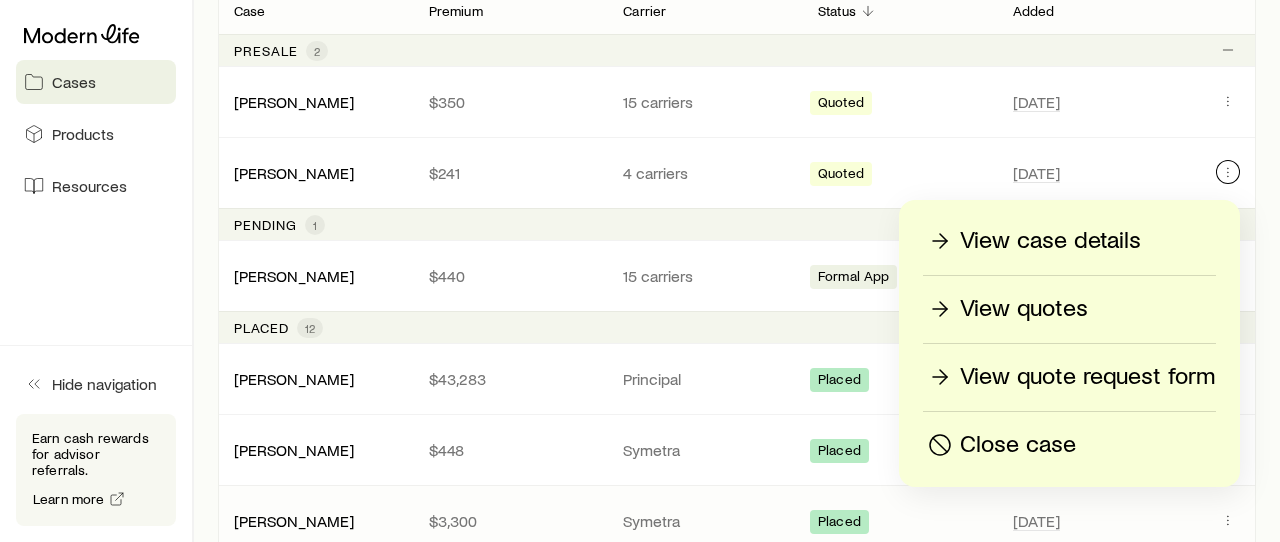scroll, scrollTop: 481, scrollLeft: 0, axis: vertical 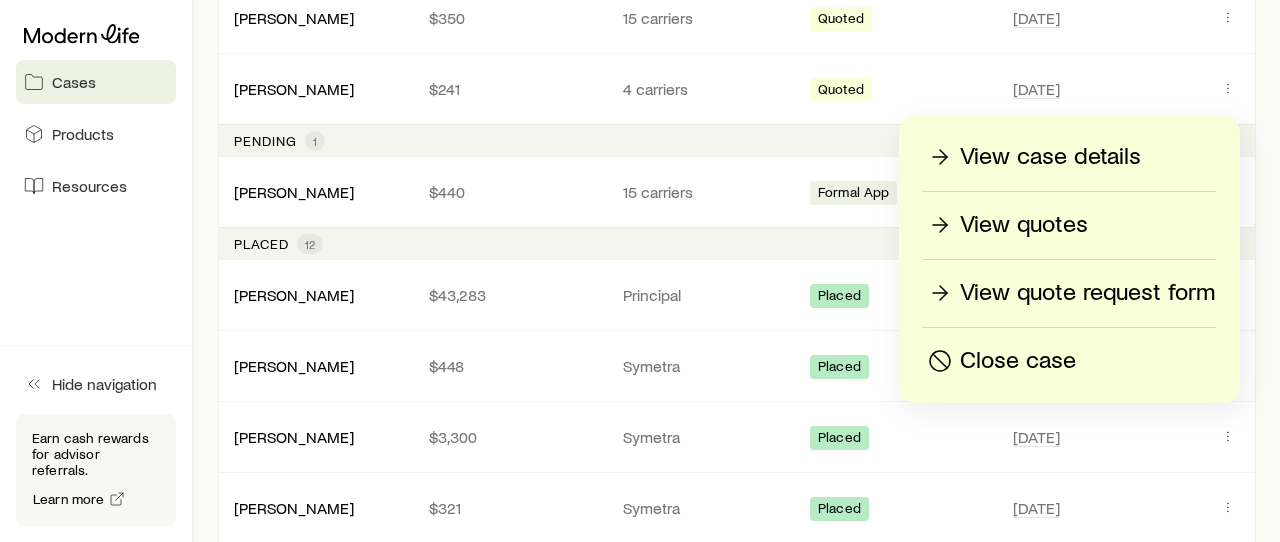 click on "View quotes" at bounding box center (1024, 225) 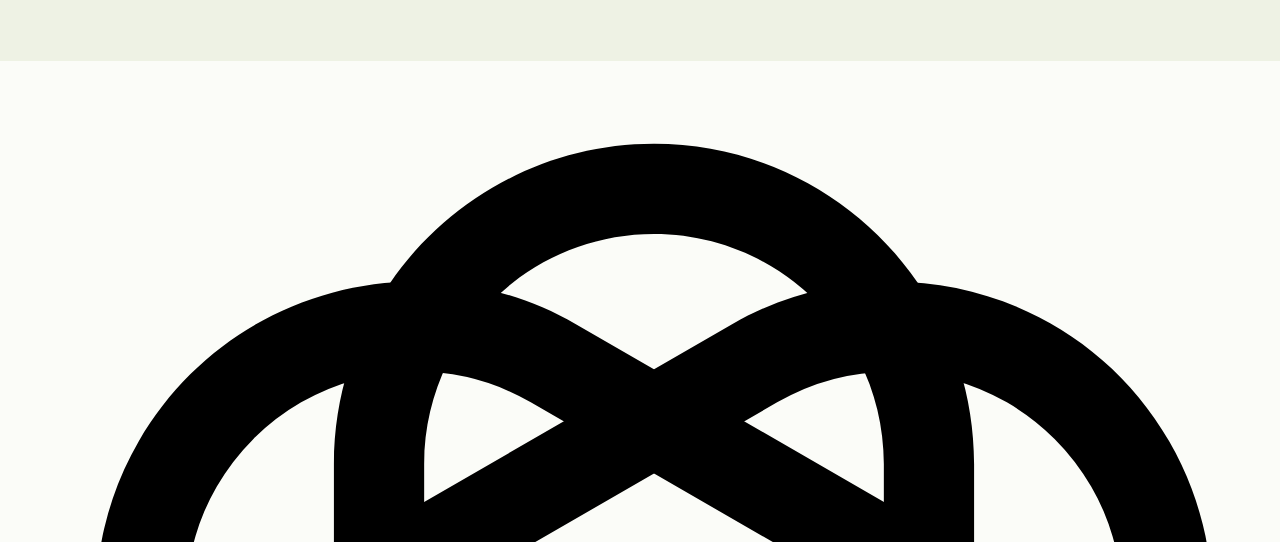 scroll, scrollTop: 0, scrollLeft: 0, axis: both 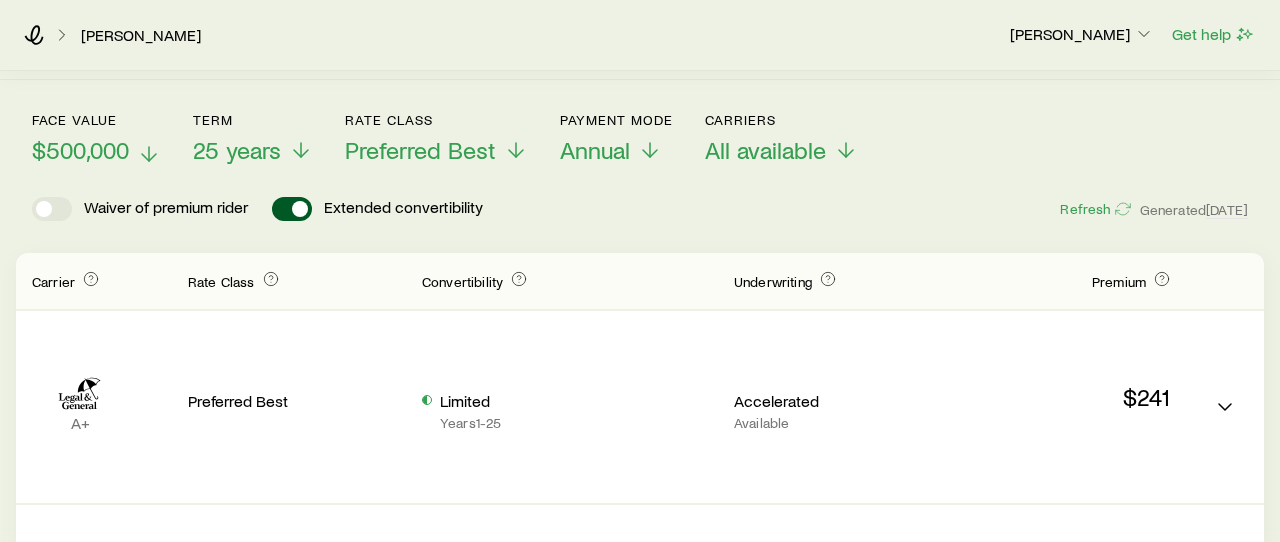 click 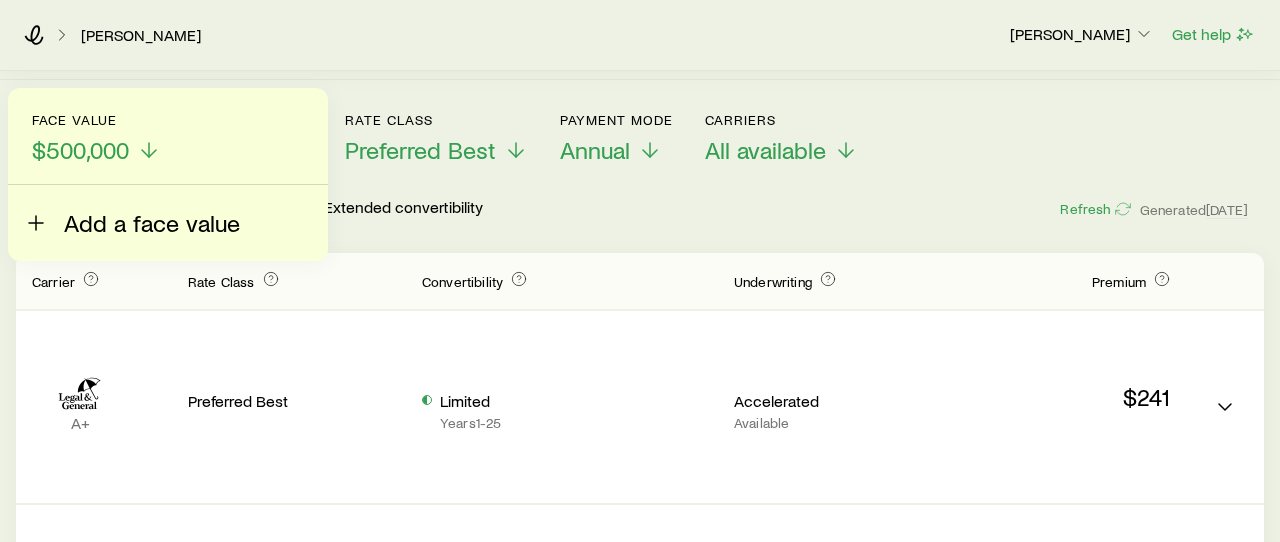 click on "Add a face value" at bounding box center (152, 223) 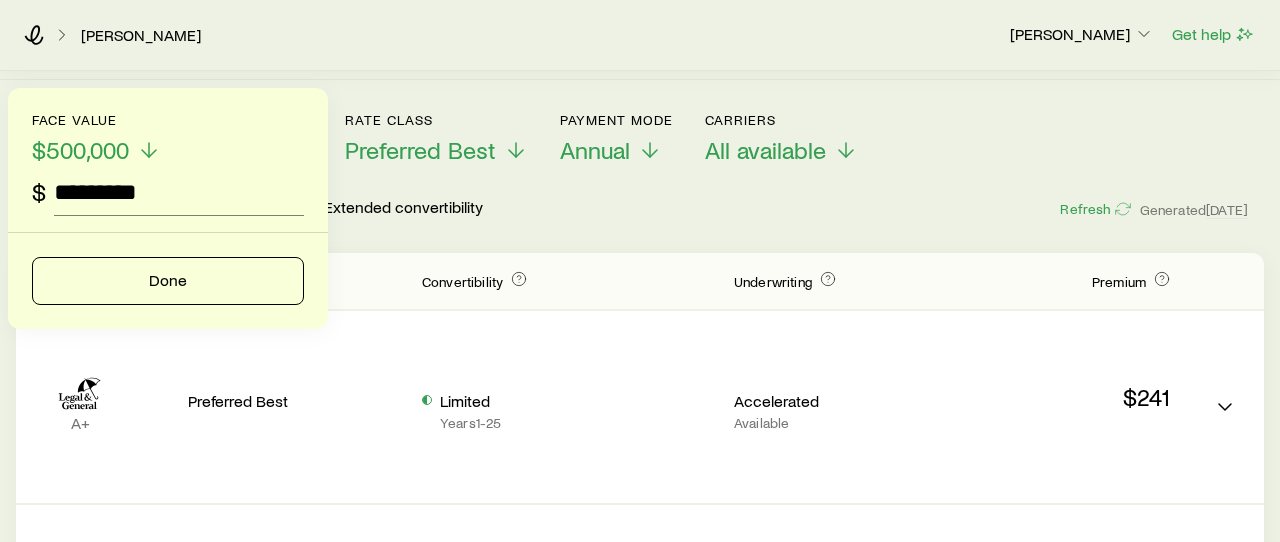 type on "*********" 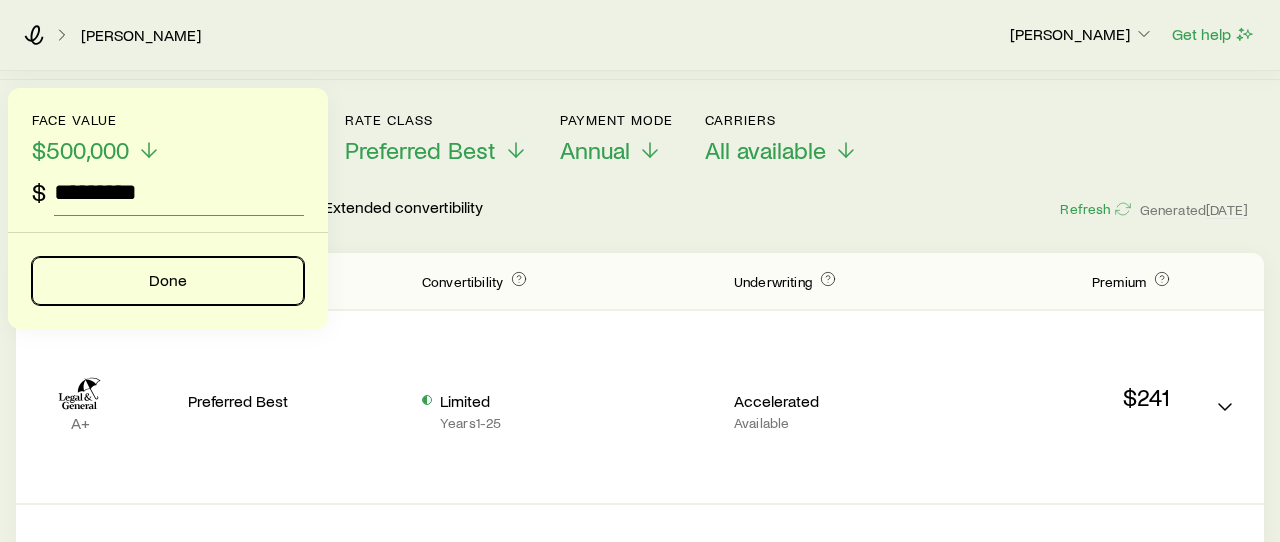 type 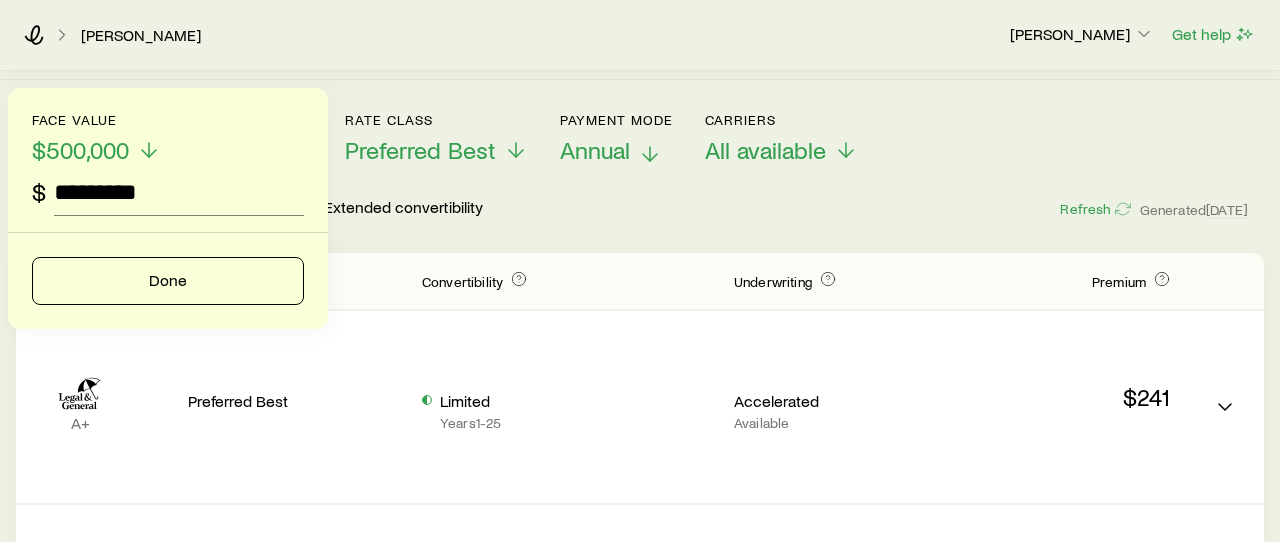 click 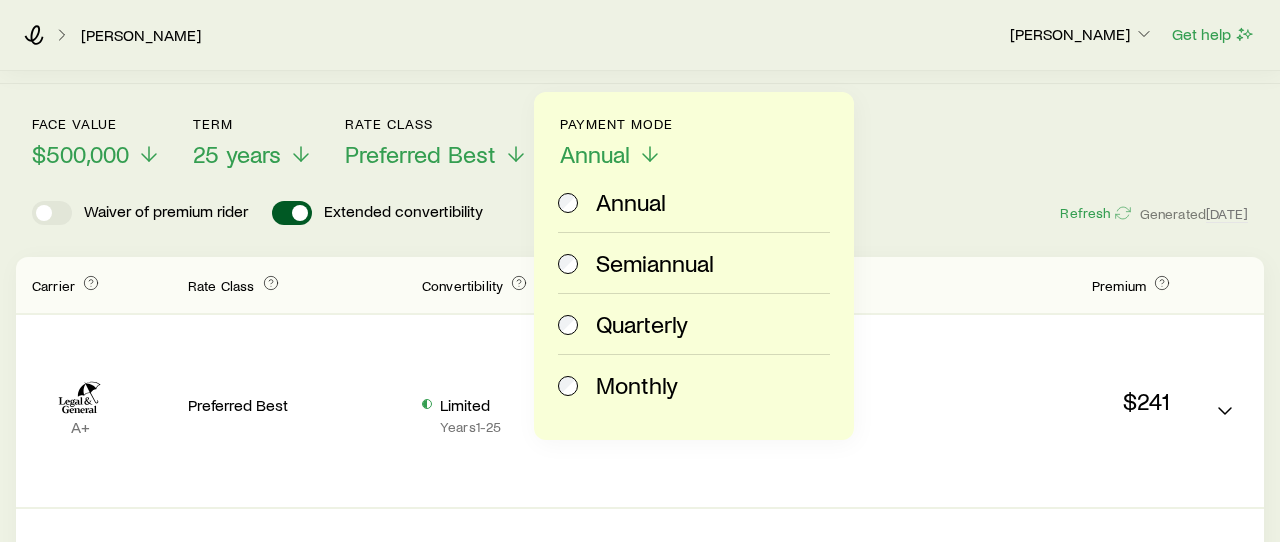 click on "Monthly" at bounding box center (637, 385) 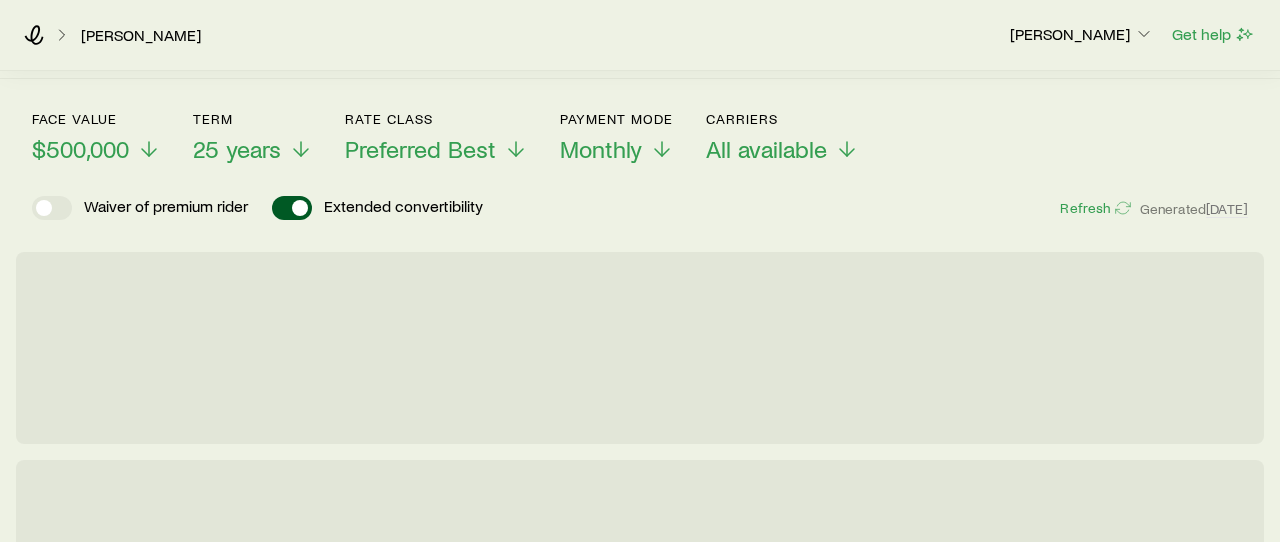 scroll, scrollTop: 142, scrollLeft: 0, axis: vertical 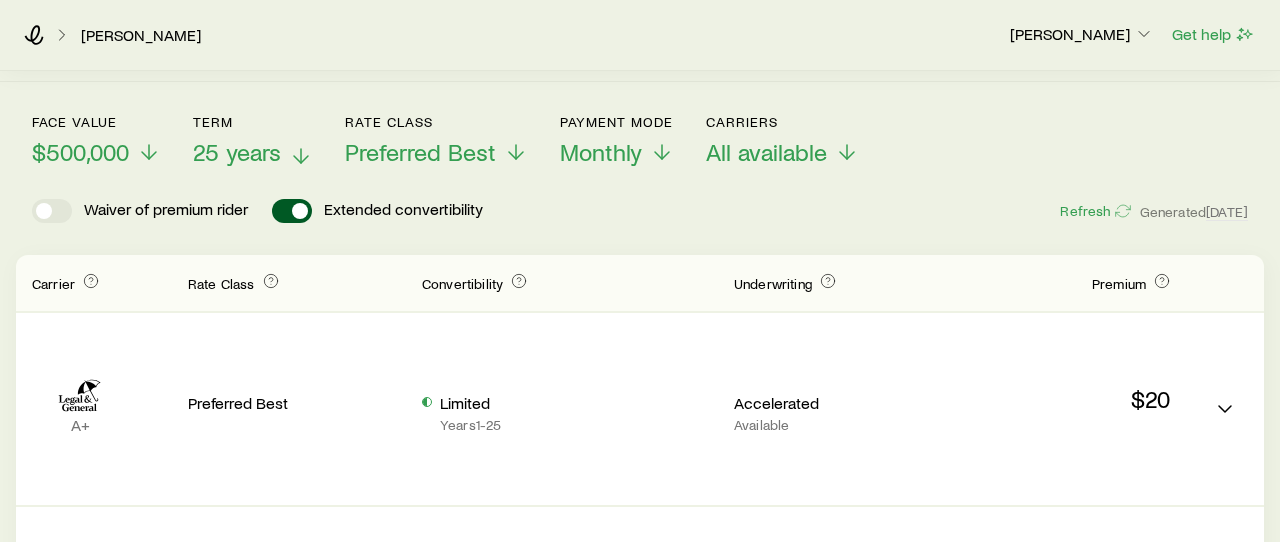 click on "25 years" at bounding box center (253, 152) 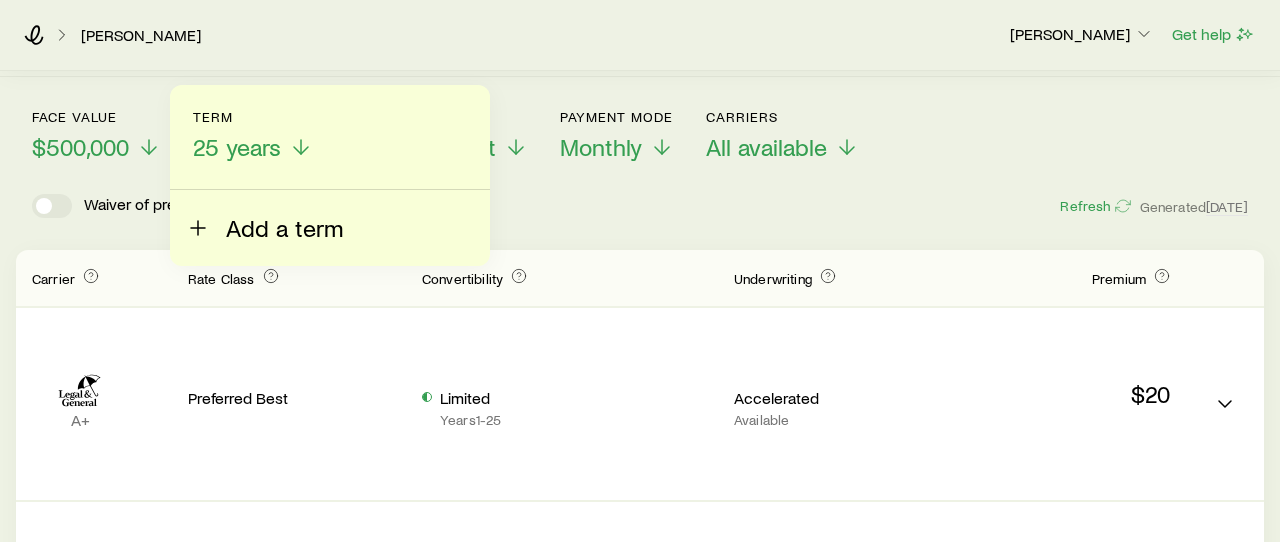click on "Add a term" at bounding box center (284, 228) 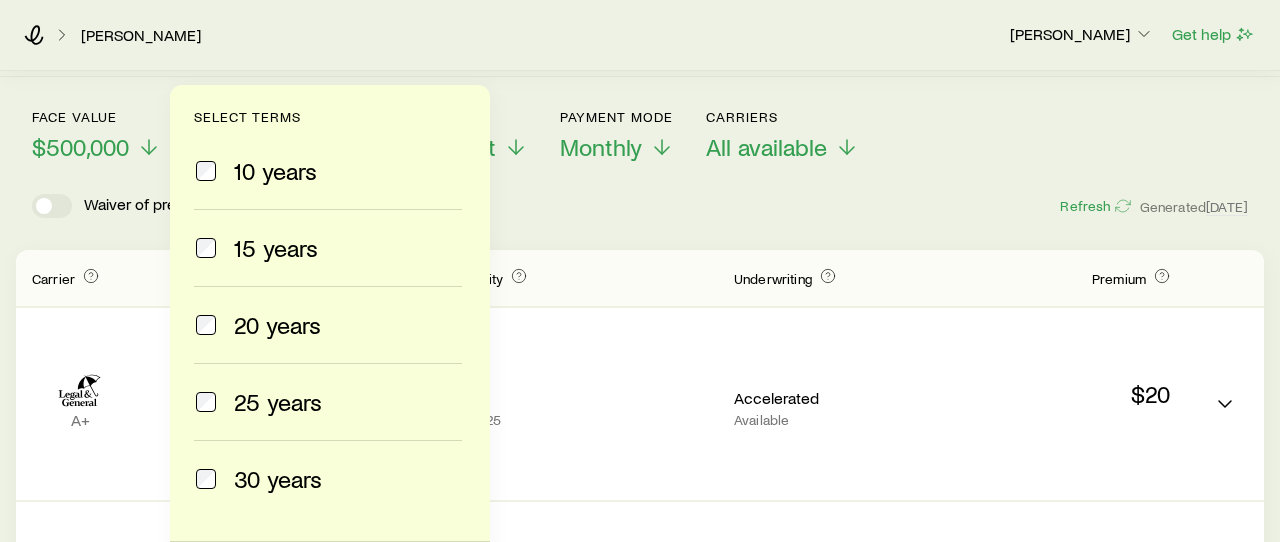 scroll, scrollTop: 144, scrollLeft: 0, axis: vertical 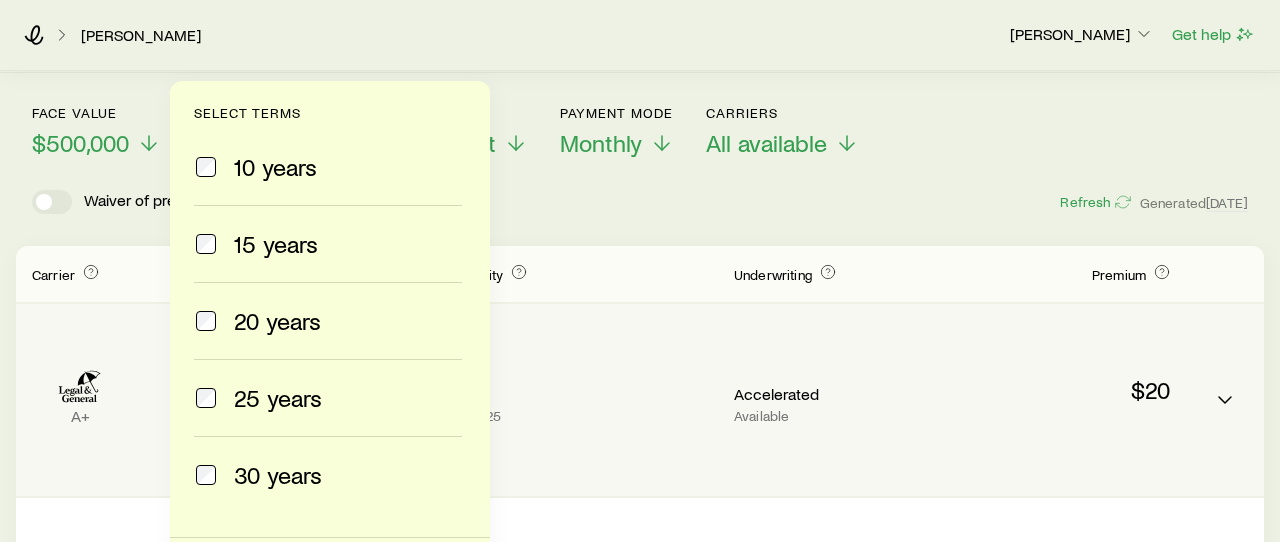 click on "Limited Years  1 - 25" at bounding box center (562, 400) 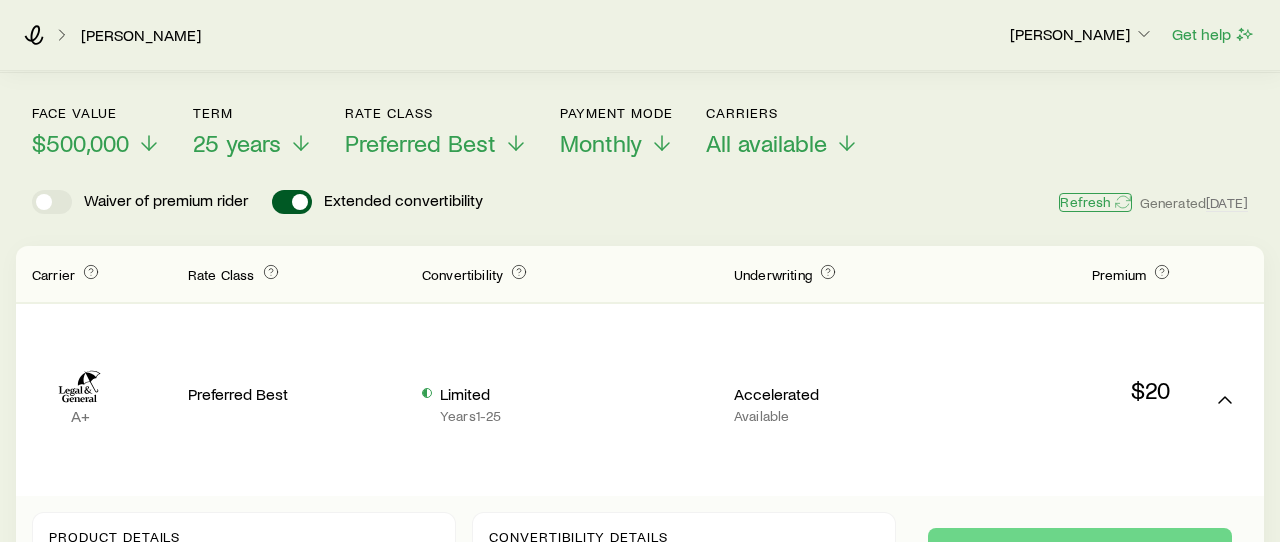 click on "Refresh" at bounding box center [1095, 202] 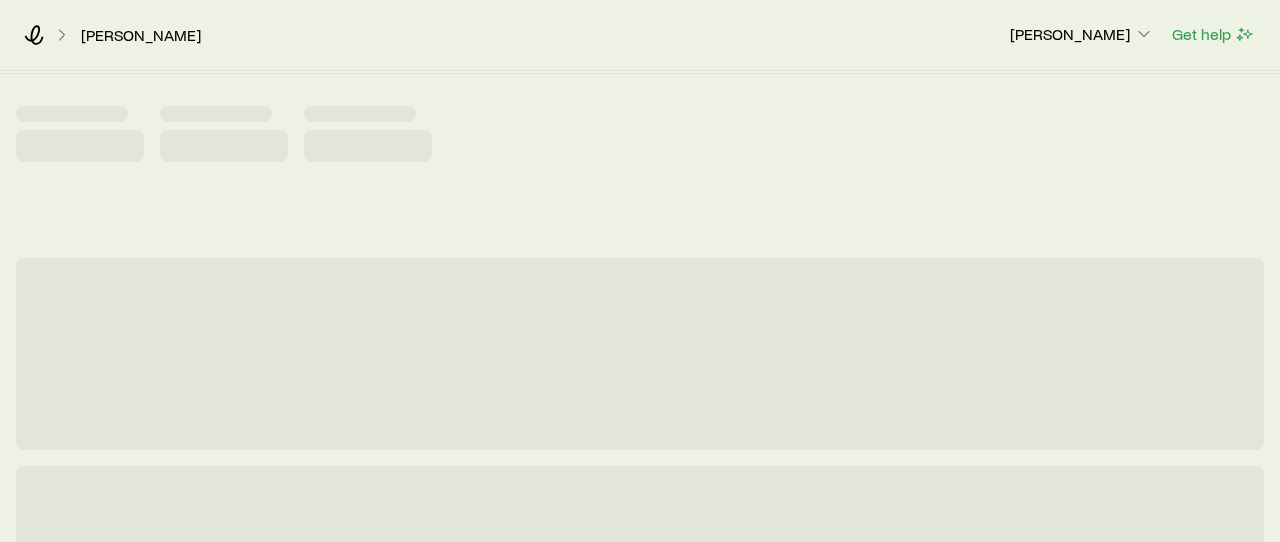 scroll, scrollTop: 0, scrollLeft: 0, axis: both 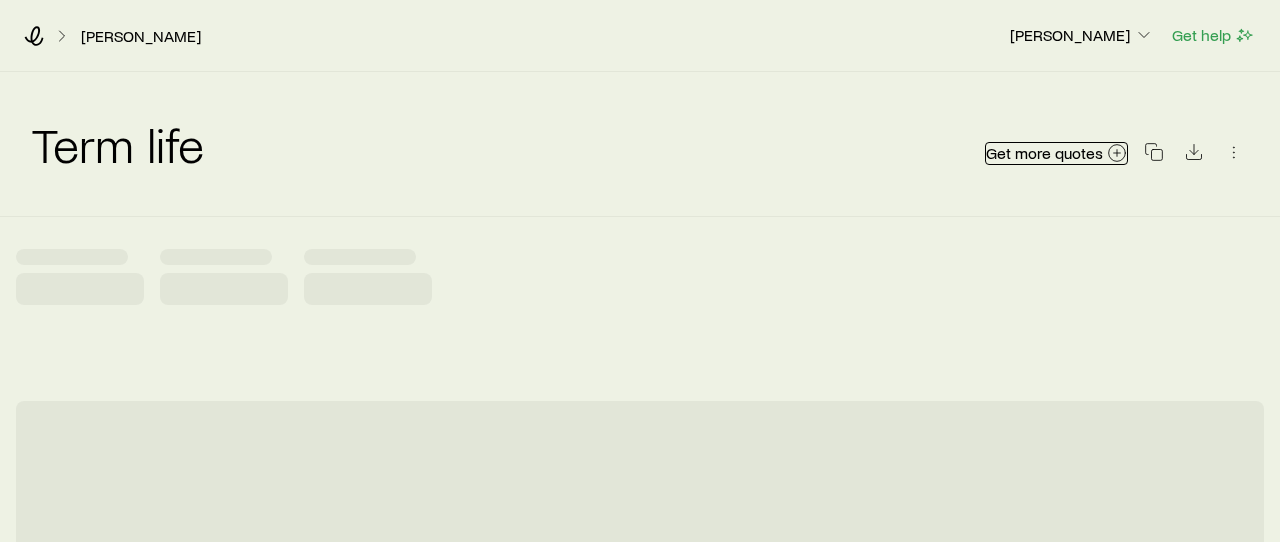 click on "Get more quotes" at bounding box center [1044, 153] 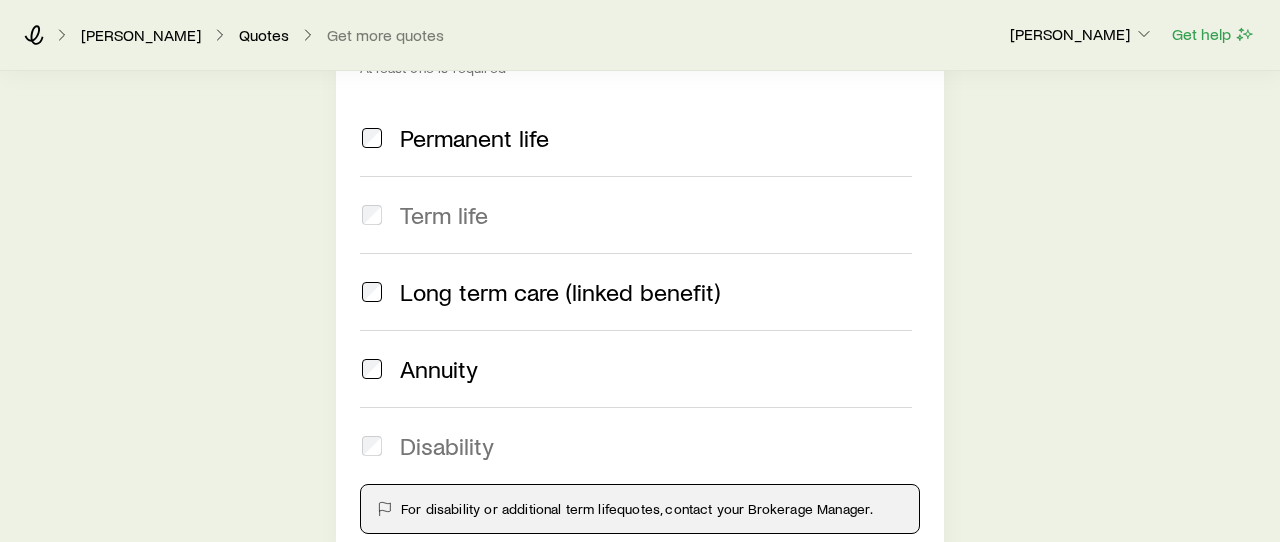 scroll, scrollTop: 173, scrollLeft: 0, axis: vertical 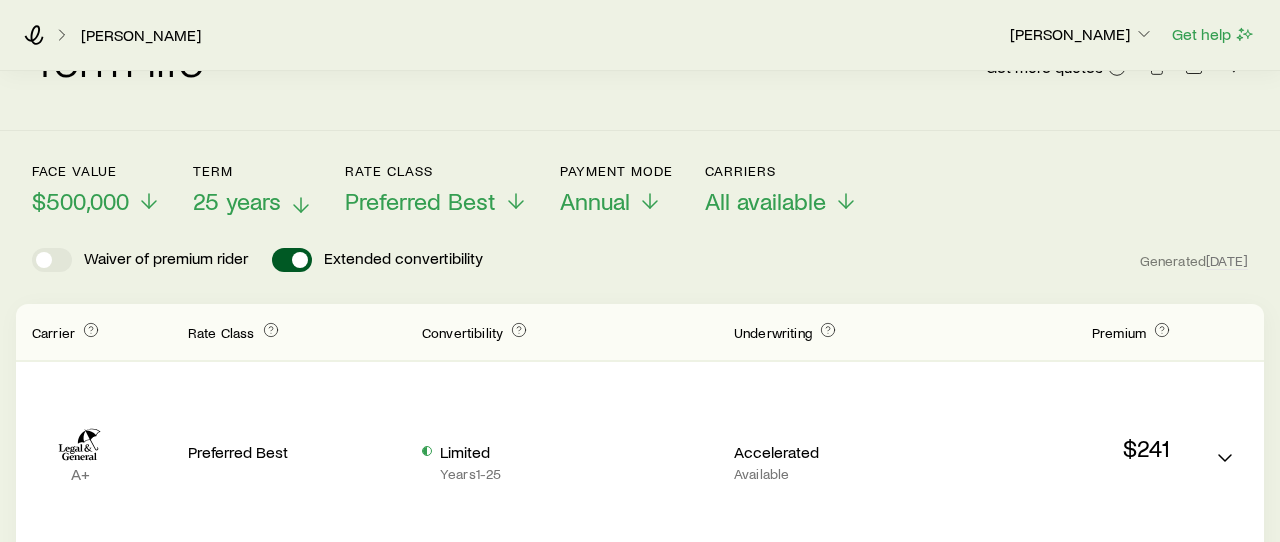 click 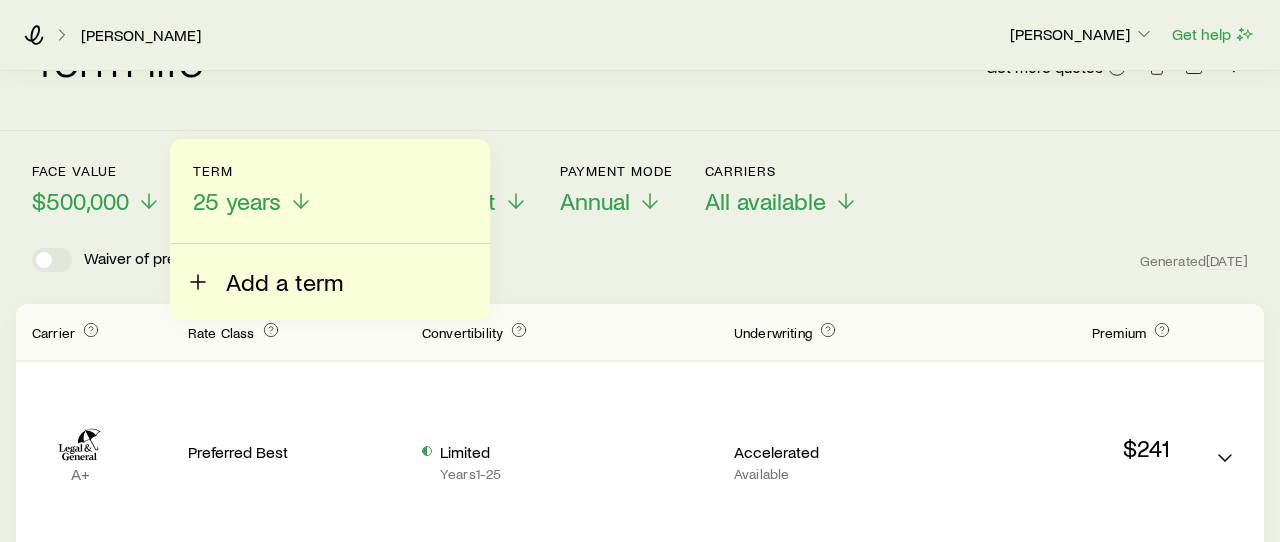 click on "Add a term" at bounding box center (284, 282) 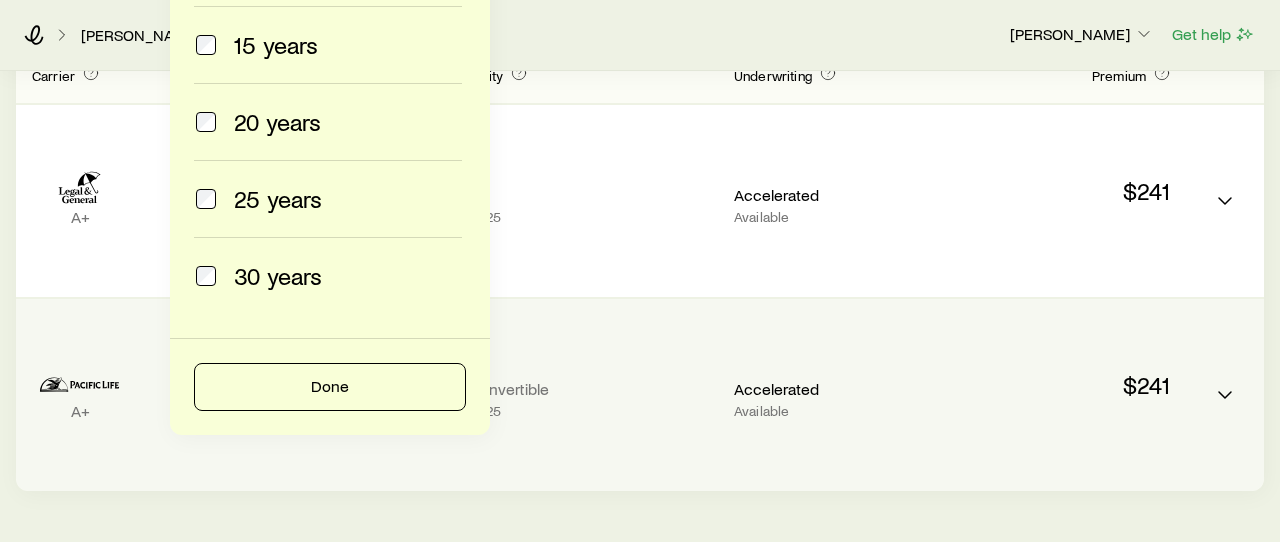 scroll, scrollTop: 405, scrollLeft: 0, axis: vertical 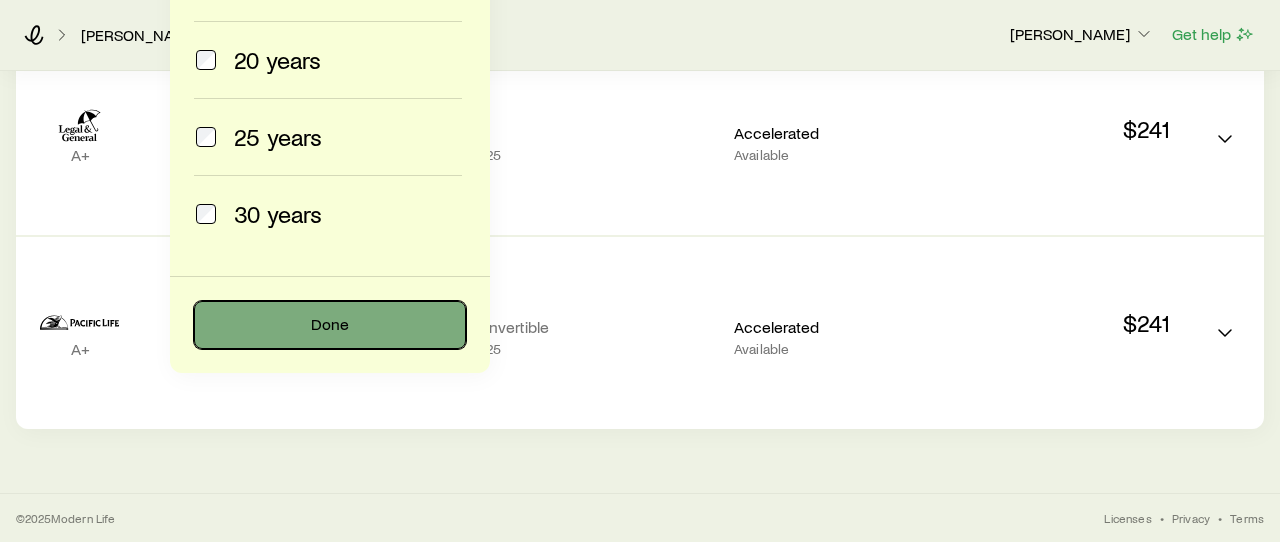 click on "Done" at bounding box center (330, 325) 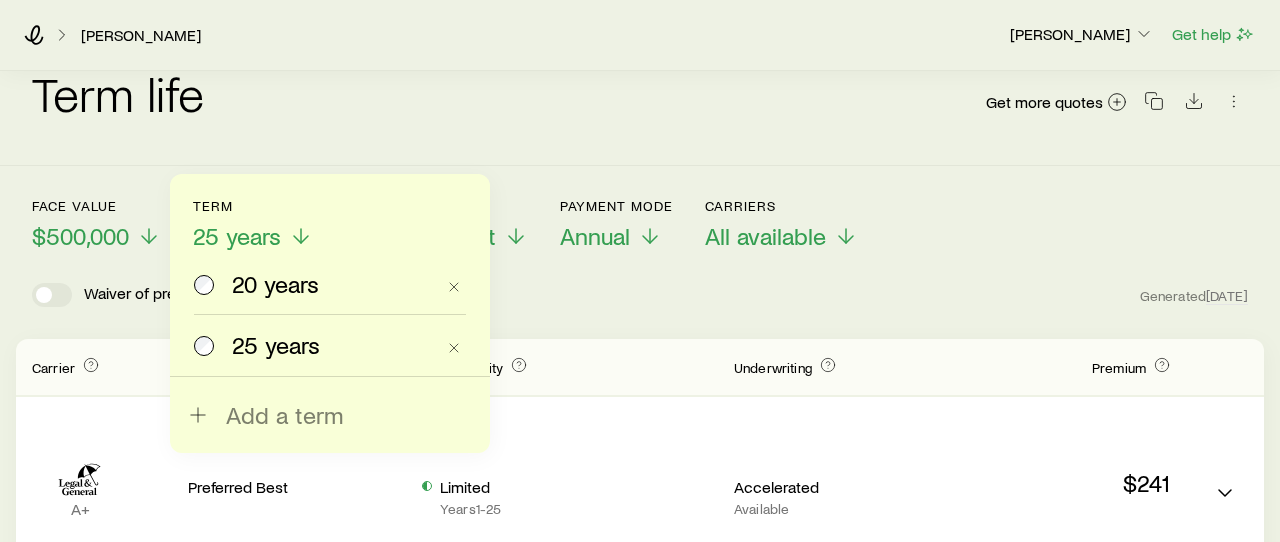 scroll, scrollTop: 72, scrollLeft: 0, axis: vertical 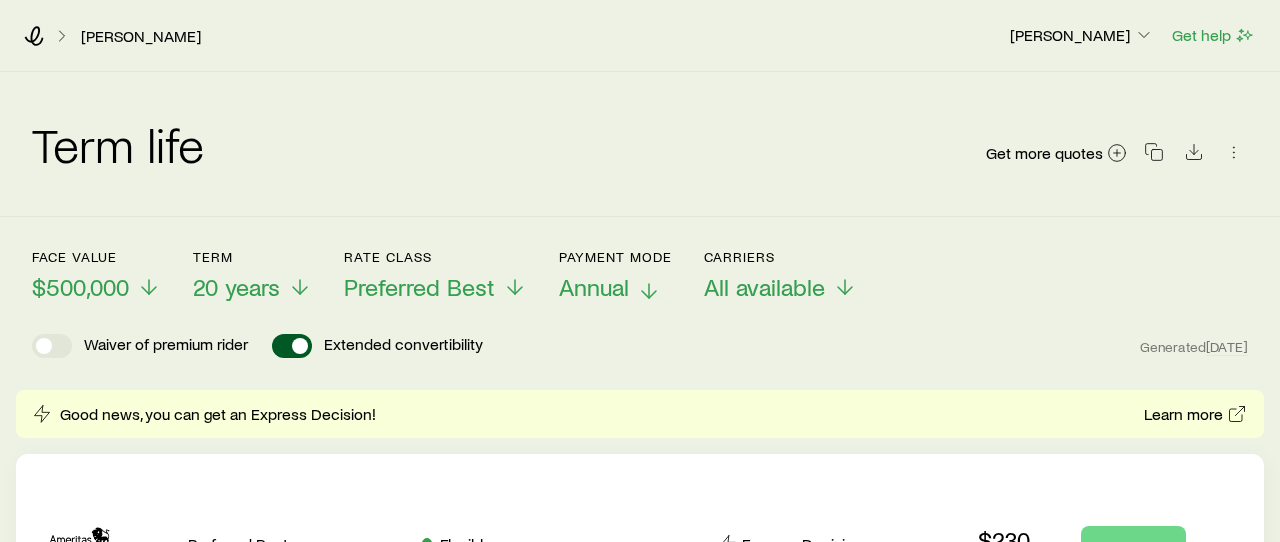 click 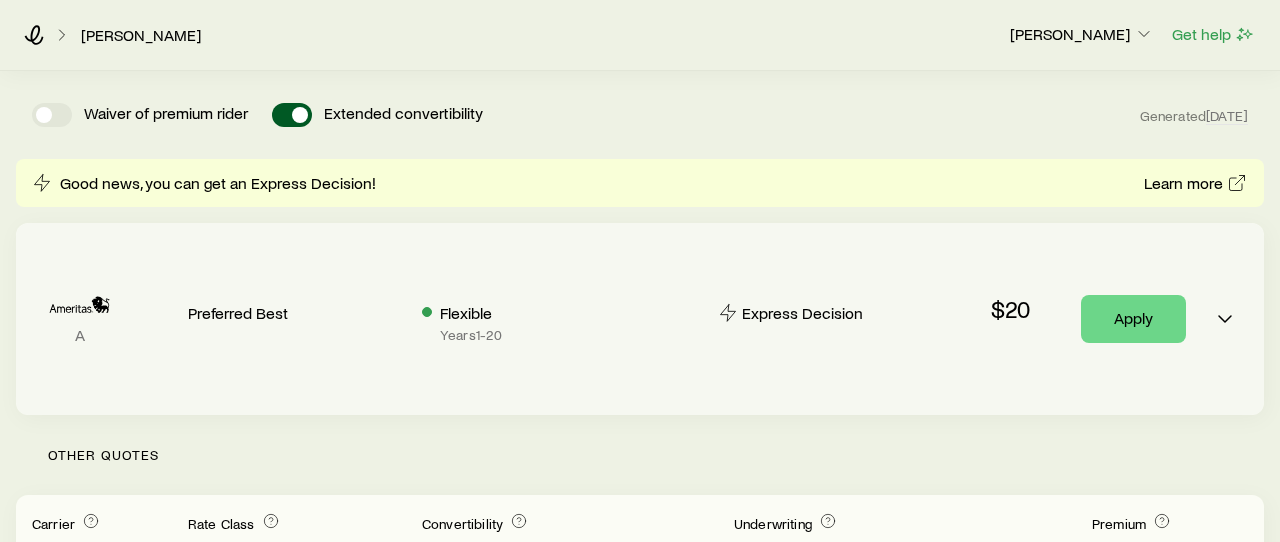 scroll, scrollTop: 232, scrollLeft: 0, axis: vertical 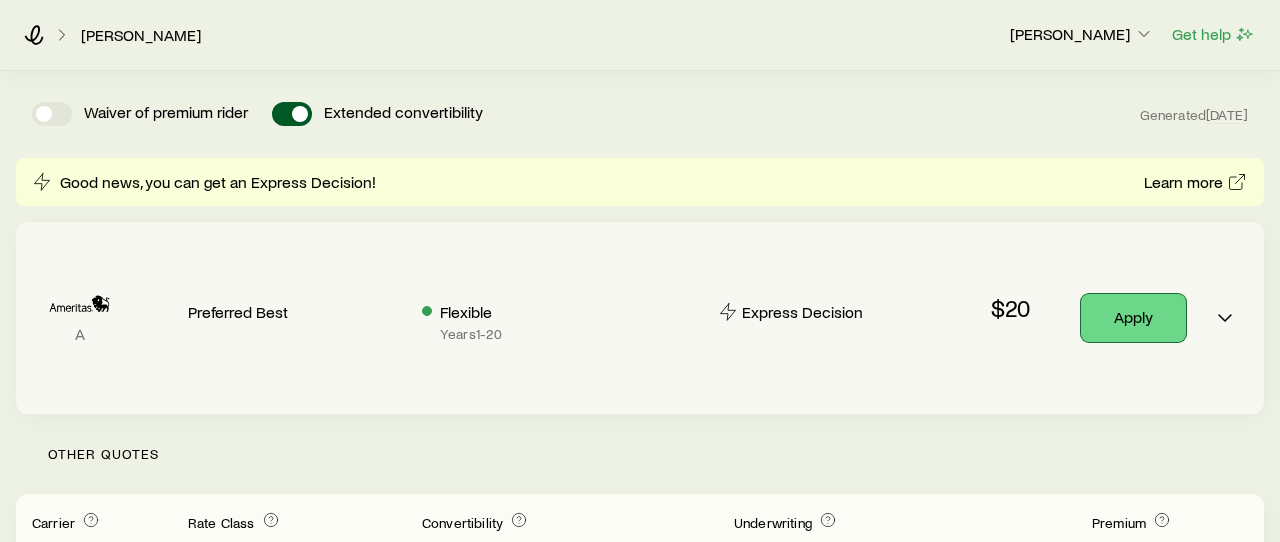 click on "Apply" at bounding box center (1133, 318) 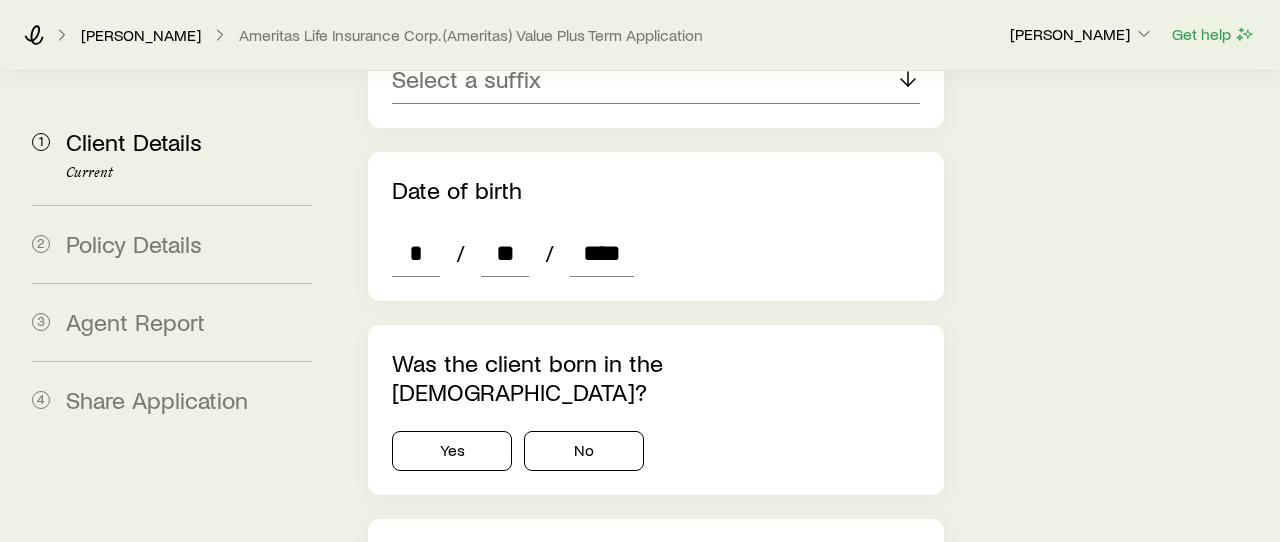 scroll, scrollTop: 954, scrollLeft: 0, axis: vertical 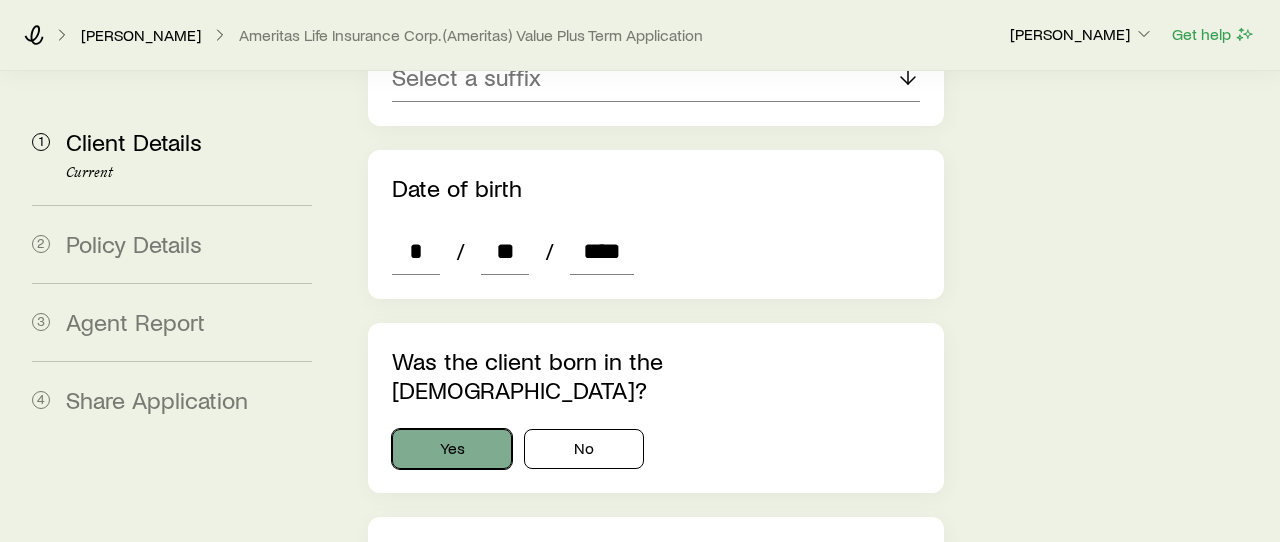 click on "Yes" at bounding box center (452, 449) 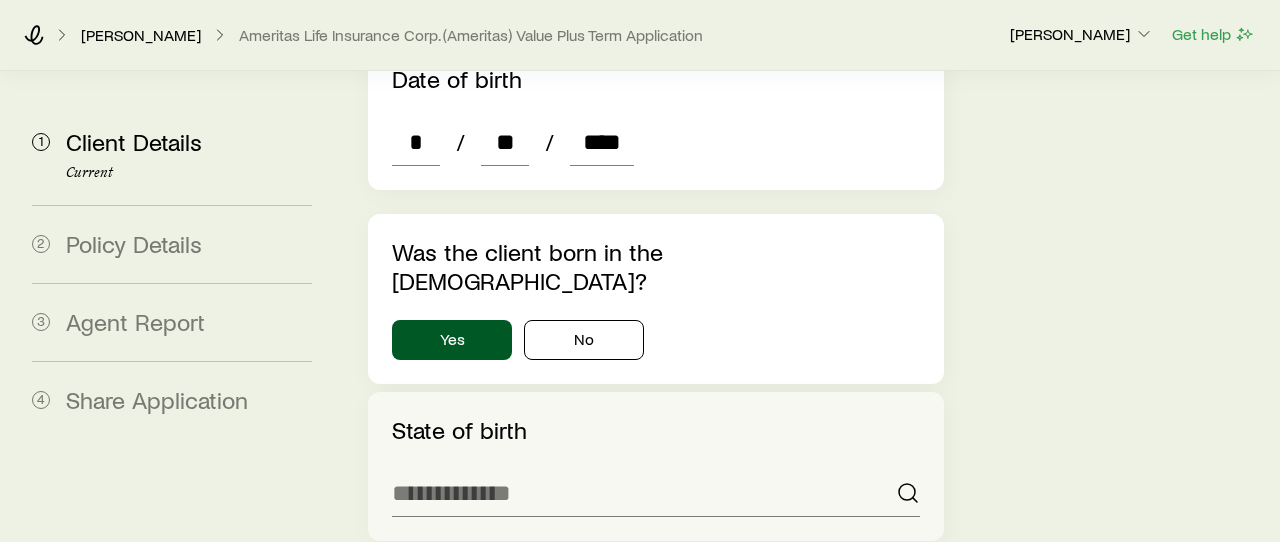 scroll, scrollTop: 1068, scrollLeft: 0, axis: vertical 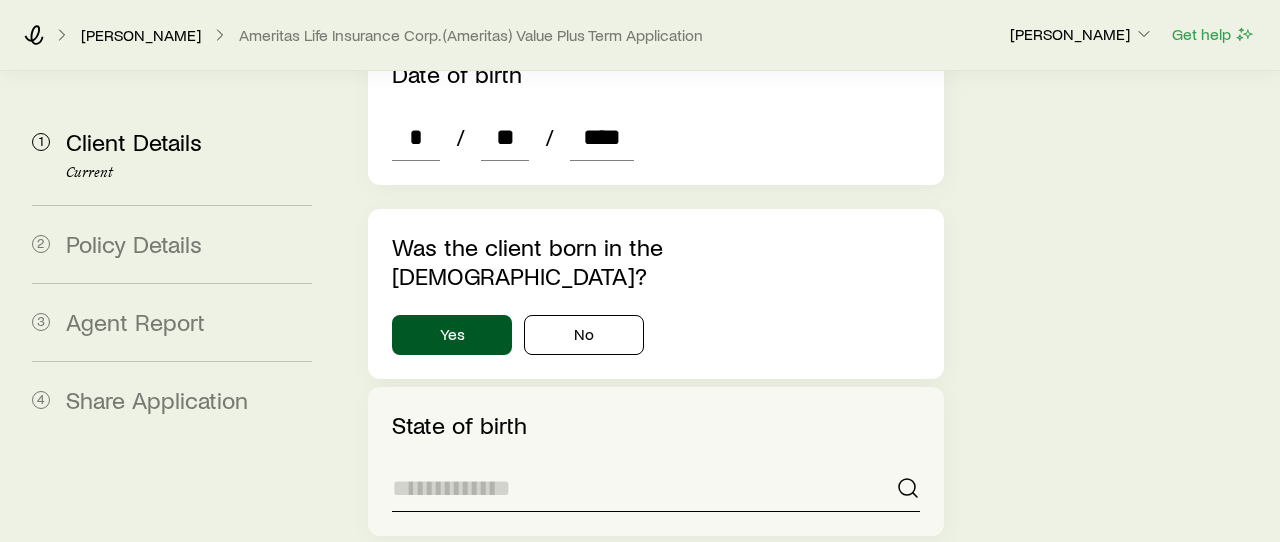click at bounding box center [656, 488] 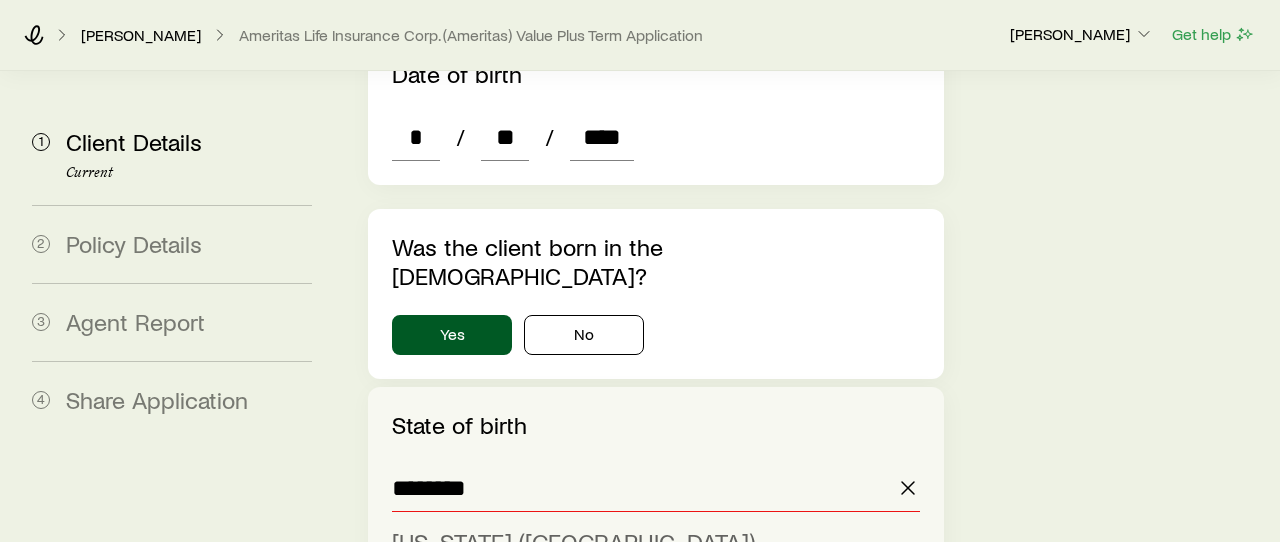 click on "[US_STATE] ([GEOGRAPHIC_DATA])" at bounding box center (573, 541) 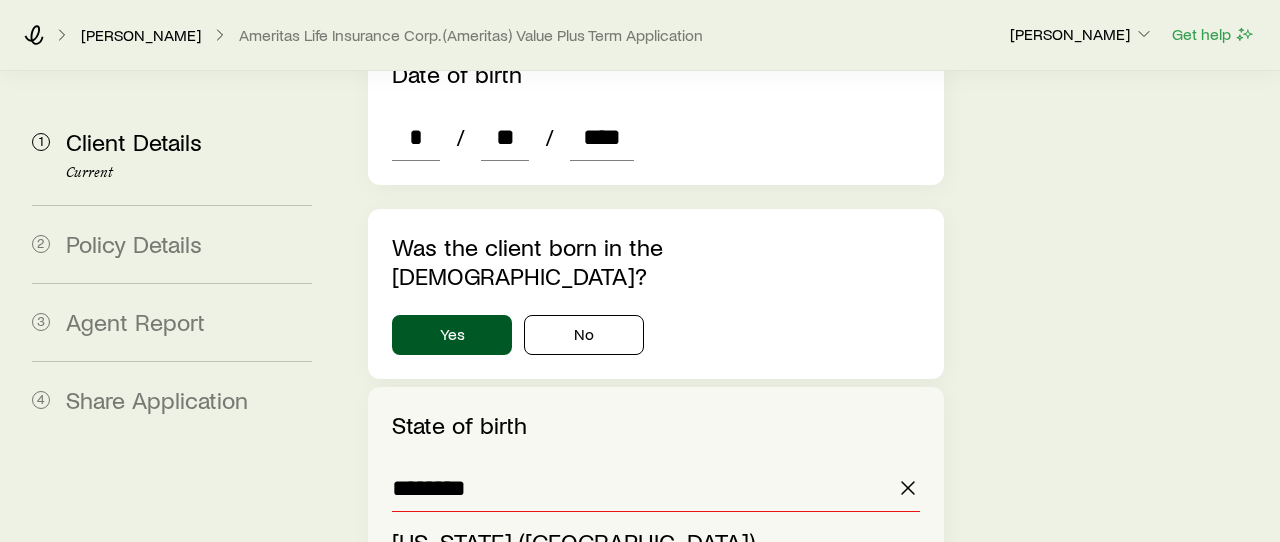 type on "**********" 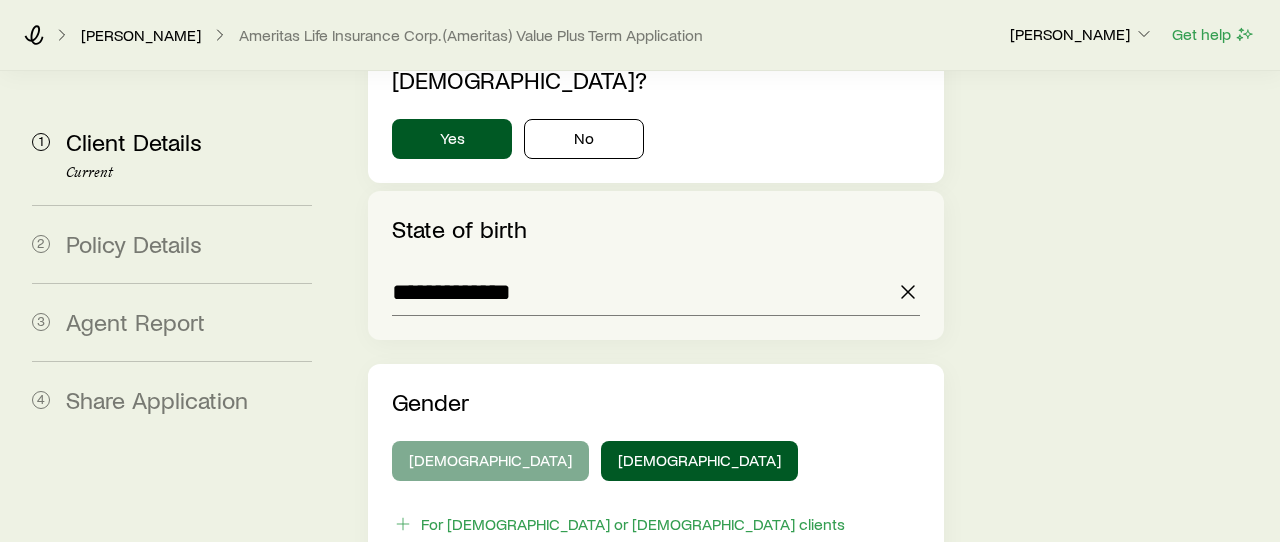 scroll, scrollTop: 1267, scrollLeft: 0, axis: vertical 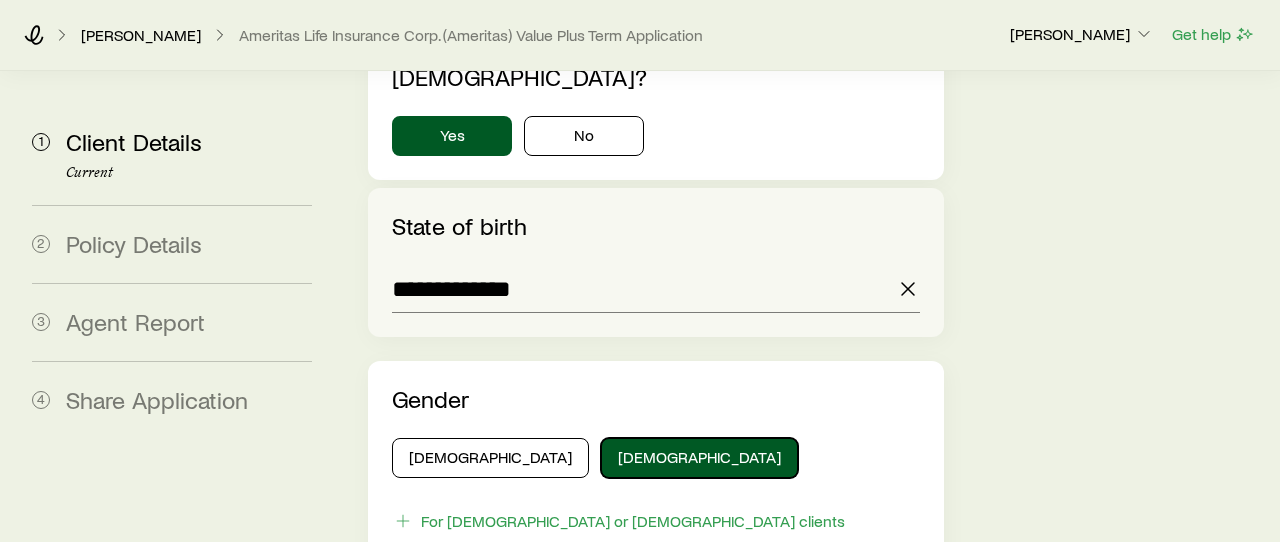 click on "[DEMOGRAPHIC_DATA]" at bounding box center [699, 458] 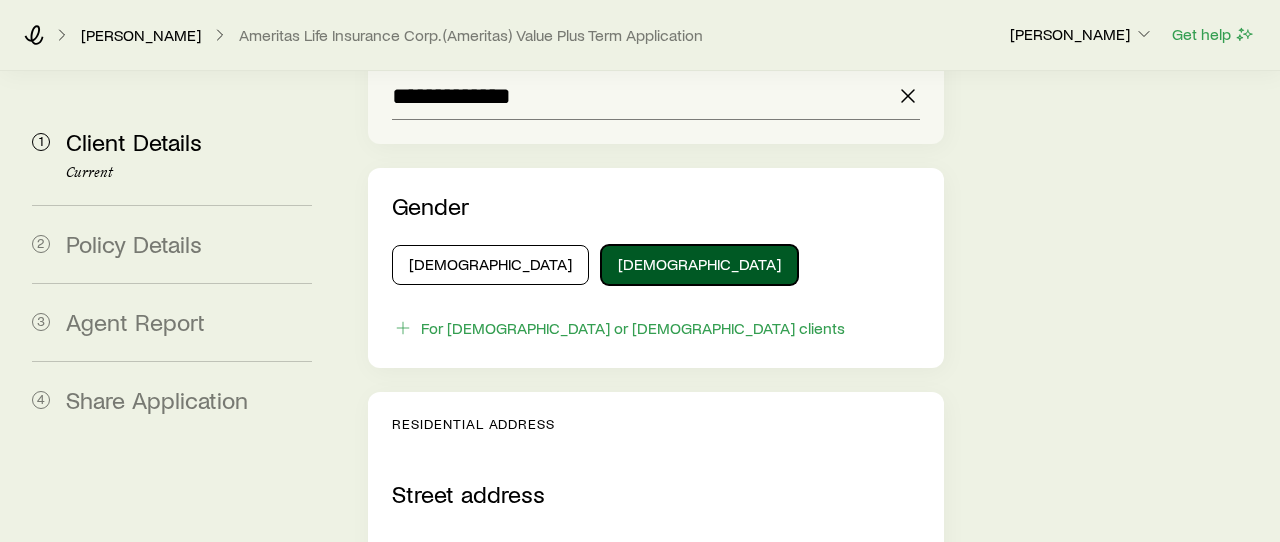 scroll, scrollTop: 1466, scrollLeft: 0, axis: vertical 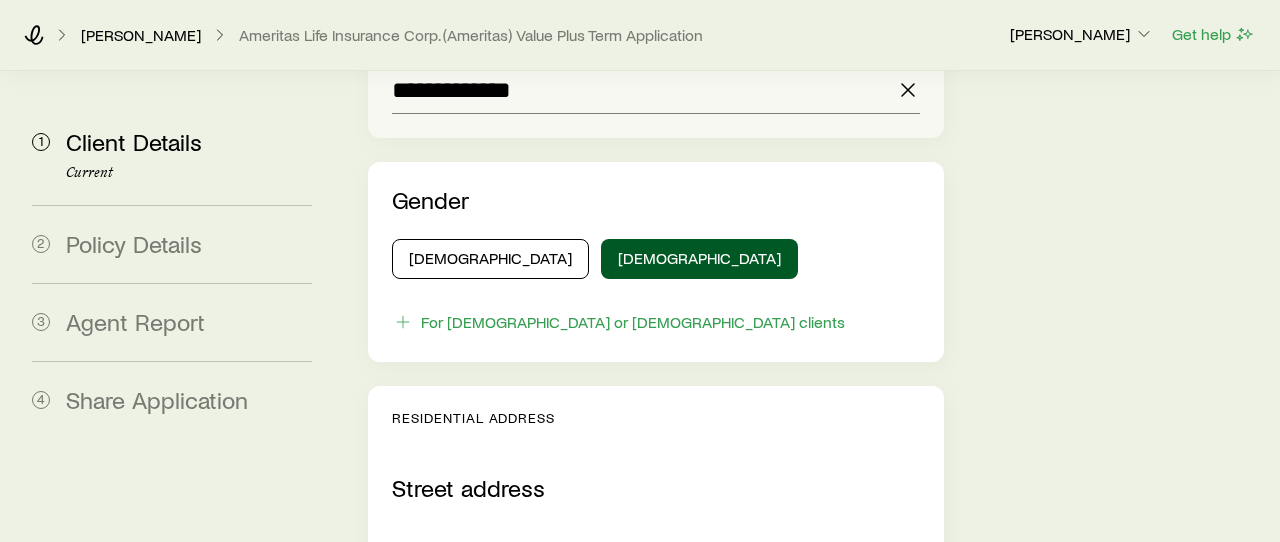 click on "Street address" at bounding box center [656, 551] 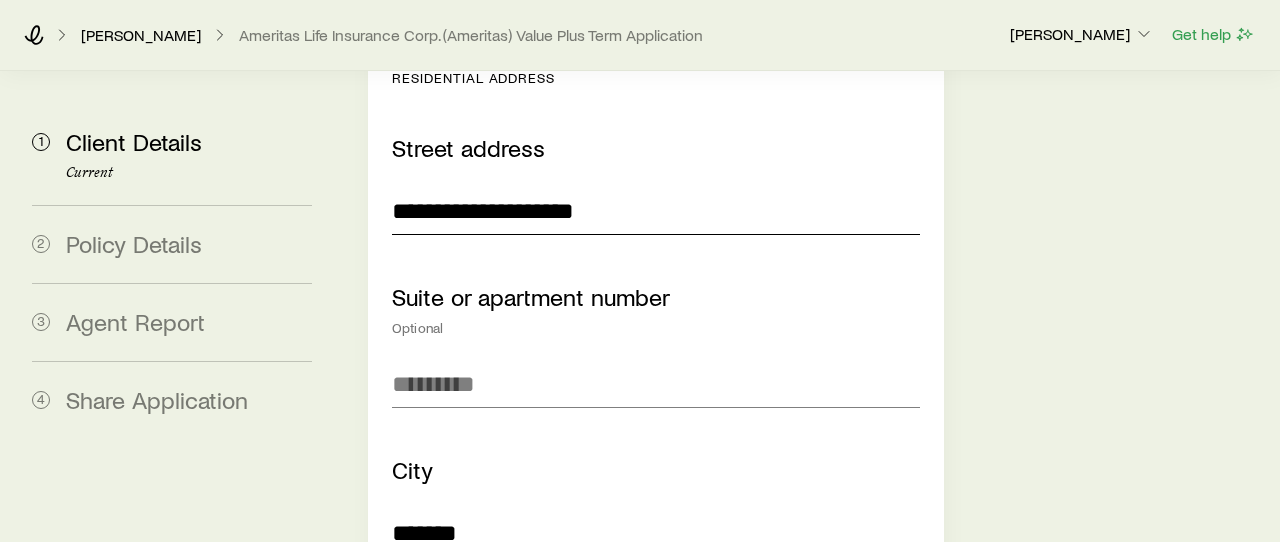 type on "*******" 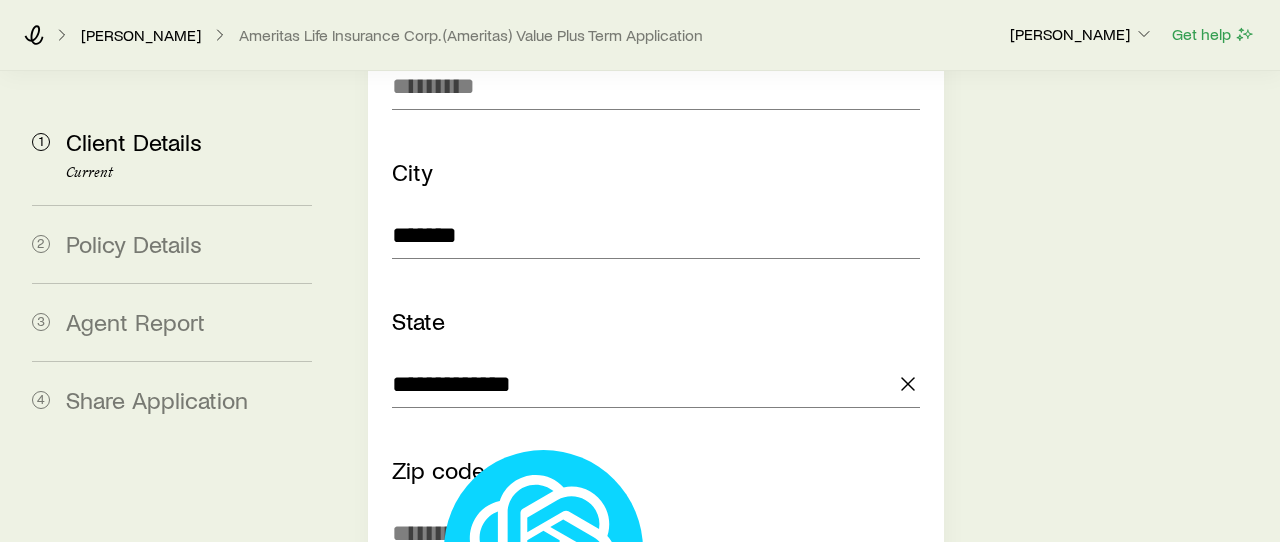 type 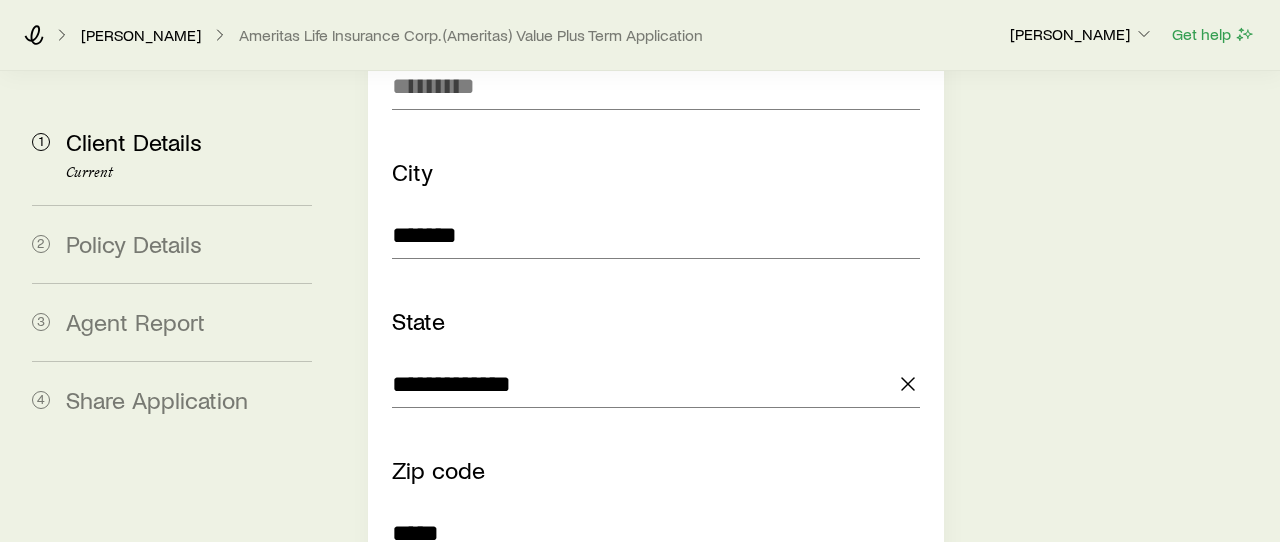 type on "*****" 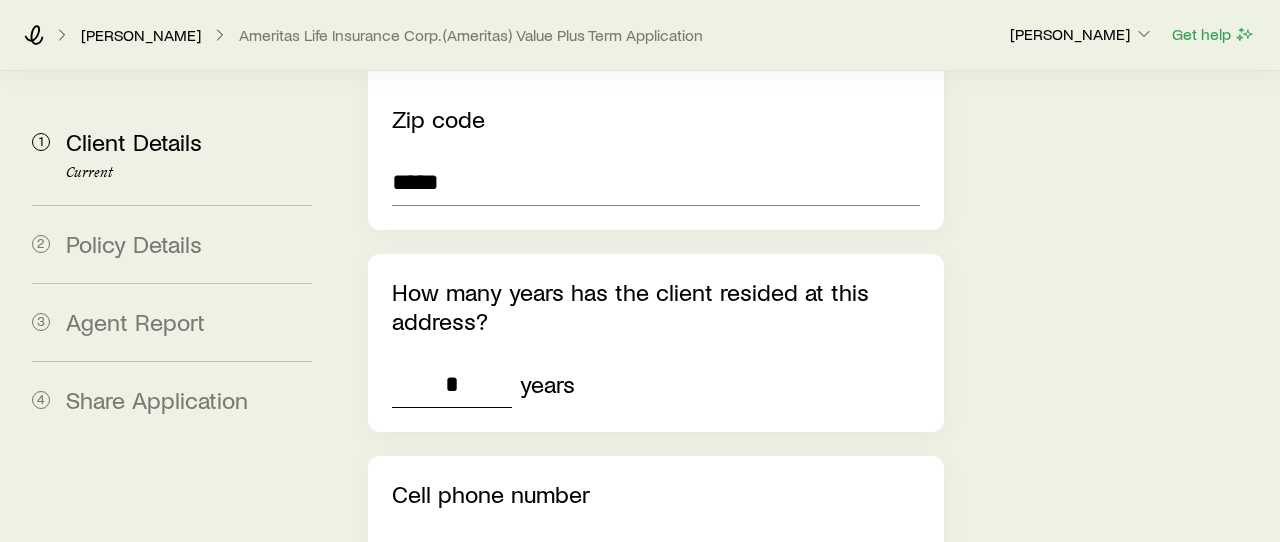 type on "*" 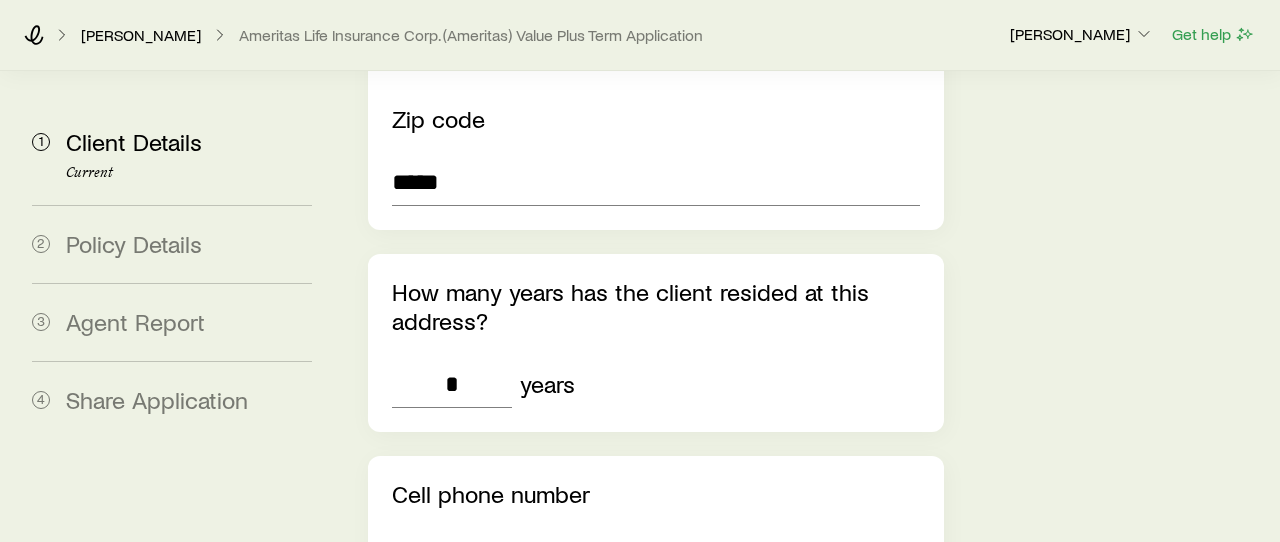 type on "***" 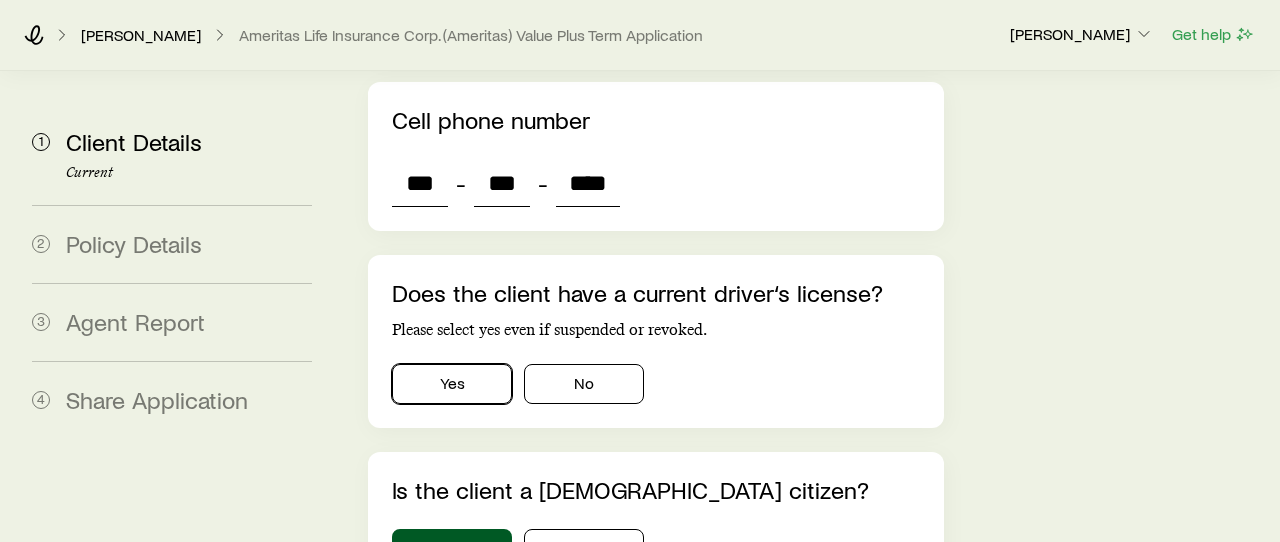 type 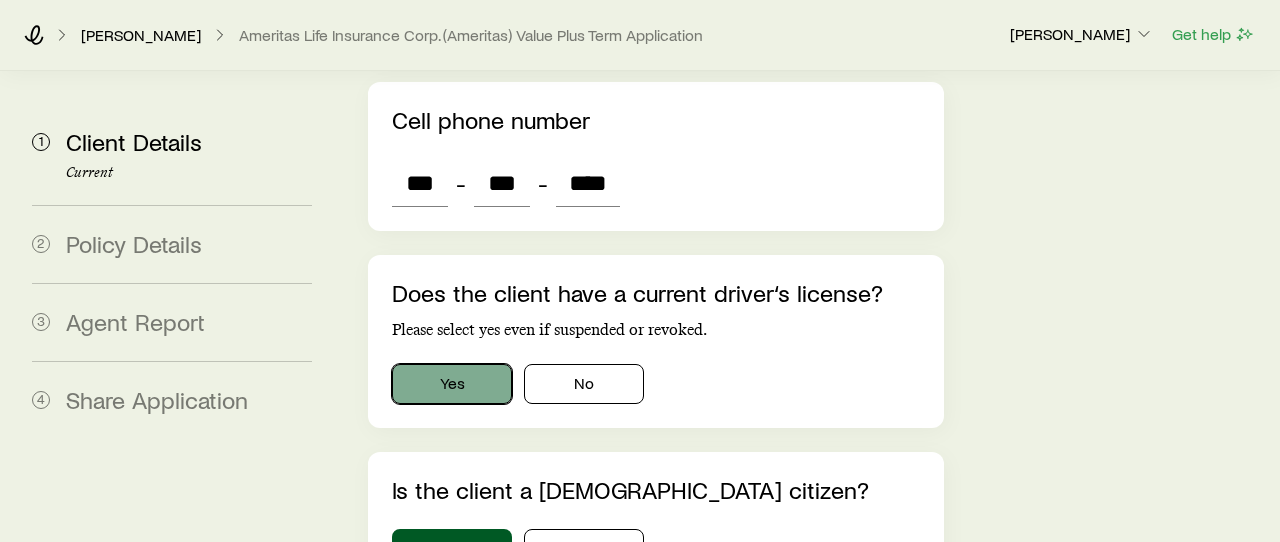 click on "Yes" at bounding box center [452, 384] 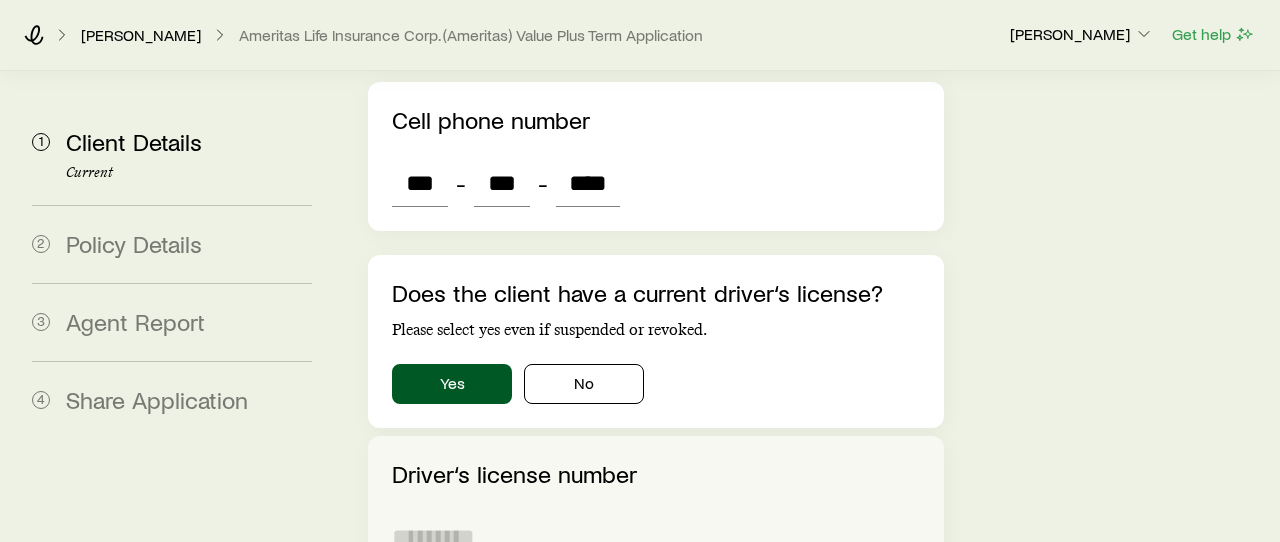 click on "Driver‘s license number" at bounding box center [656, 537] 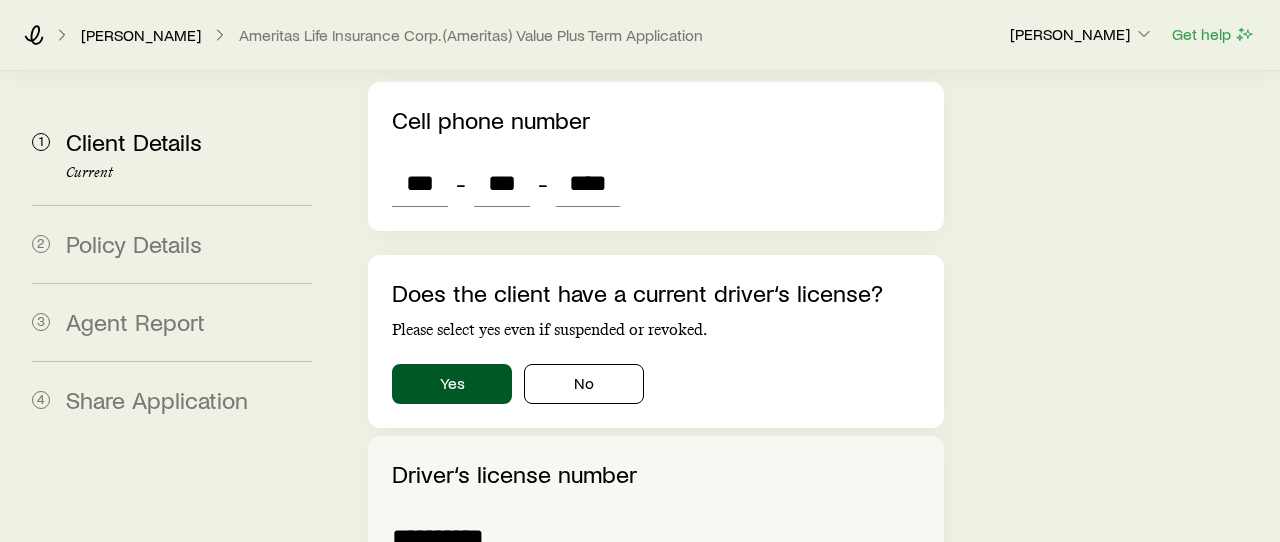 type on "**********" 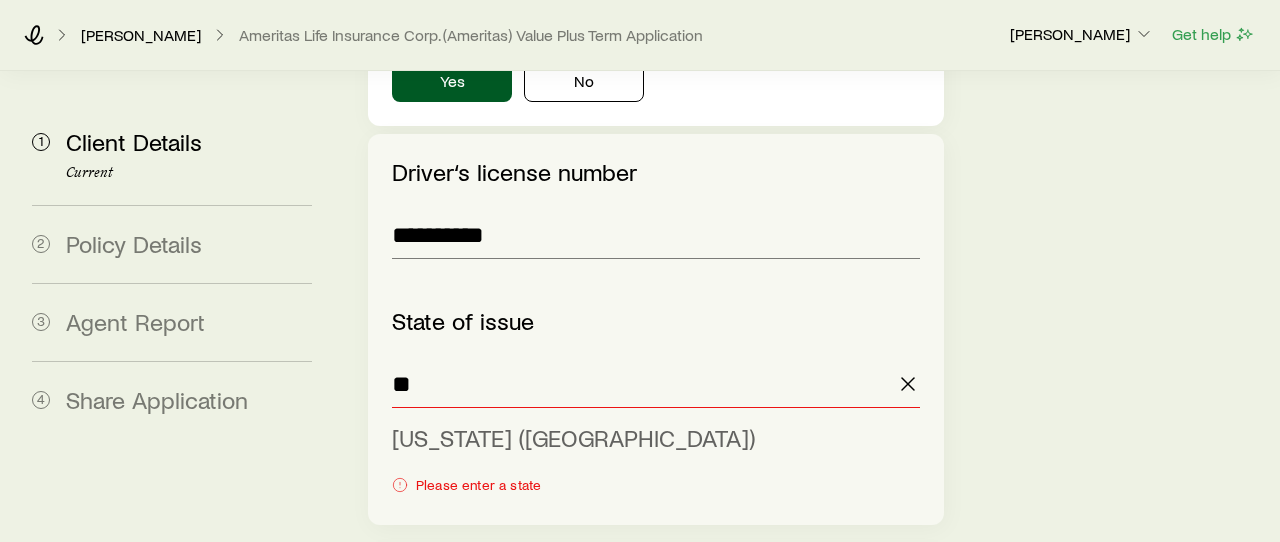 click on "[US_STATE] ([GEOGRAPHIC_DATA])" at bounding box center (573, 437) 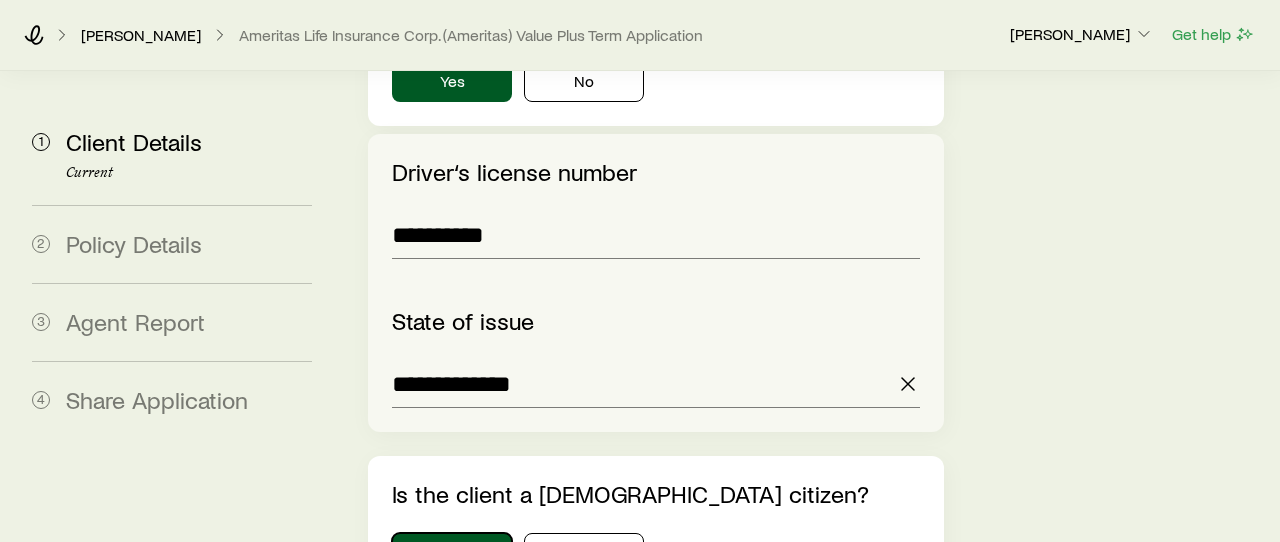 click on "Yes" at bounding box center (452, 553) 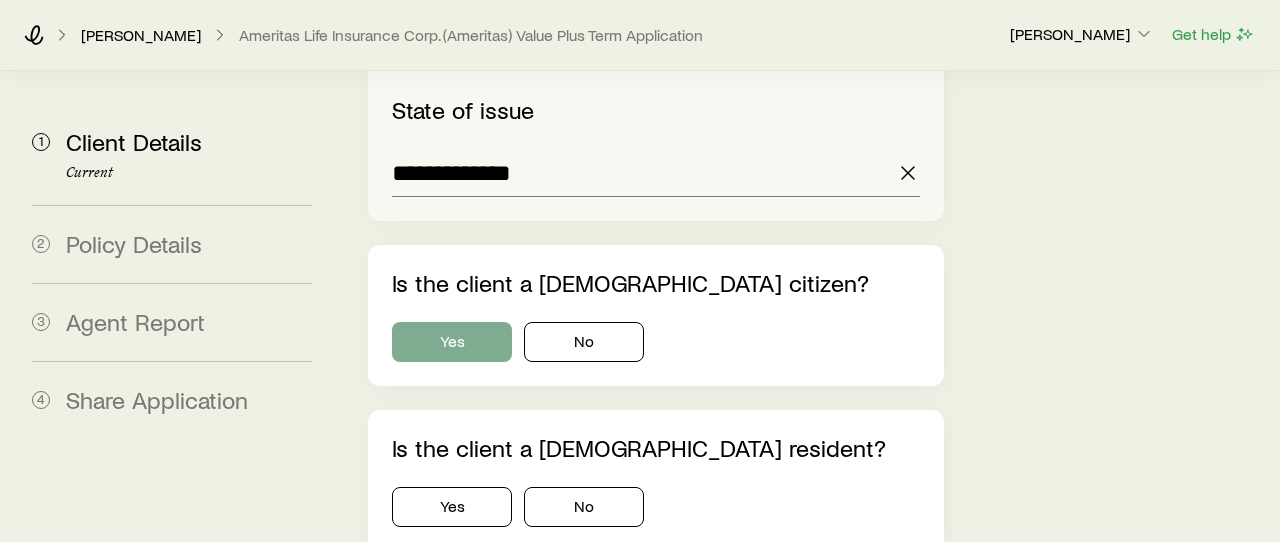 scroll, scrollTop: 3346, scrollLeft: 0, axis: vertical 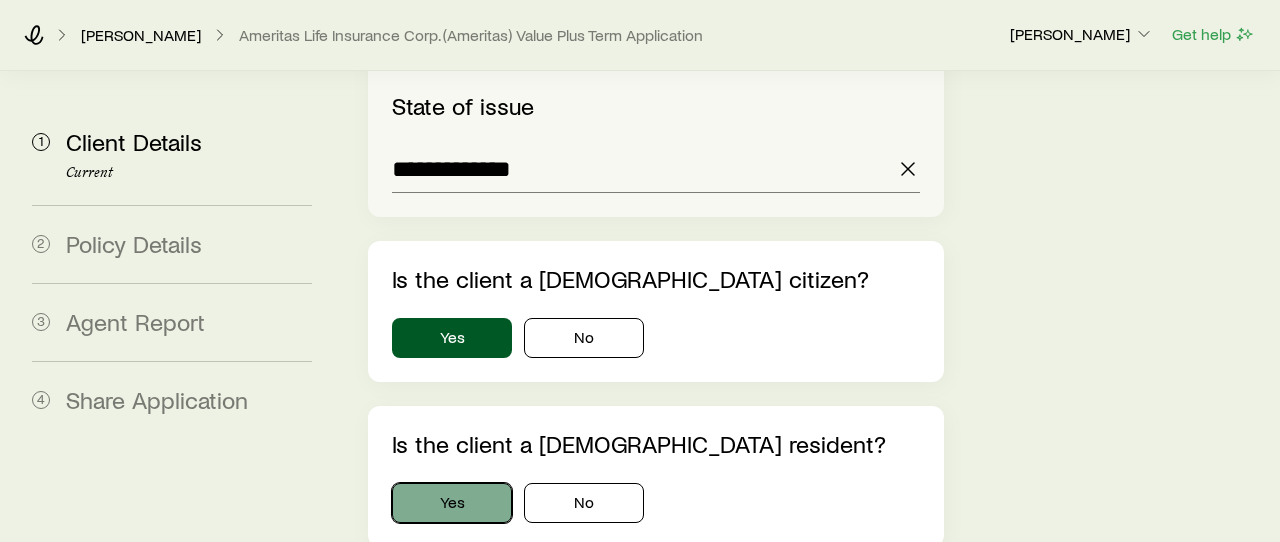 click on "Yes" at bounding box center [452, 503] 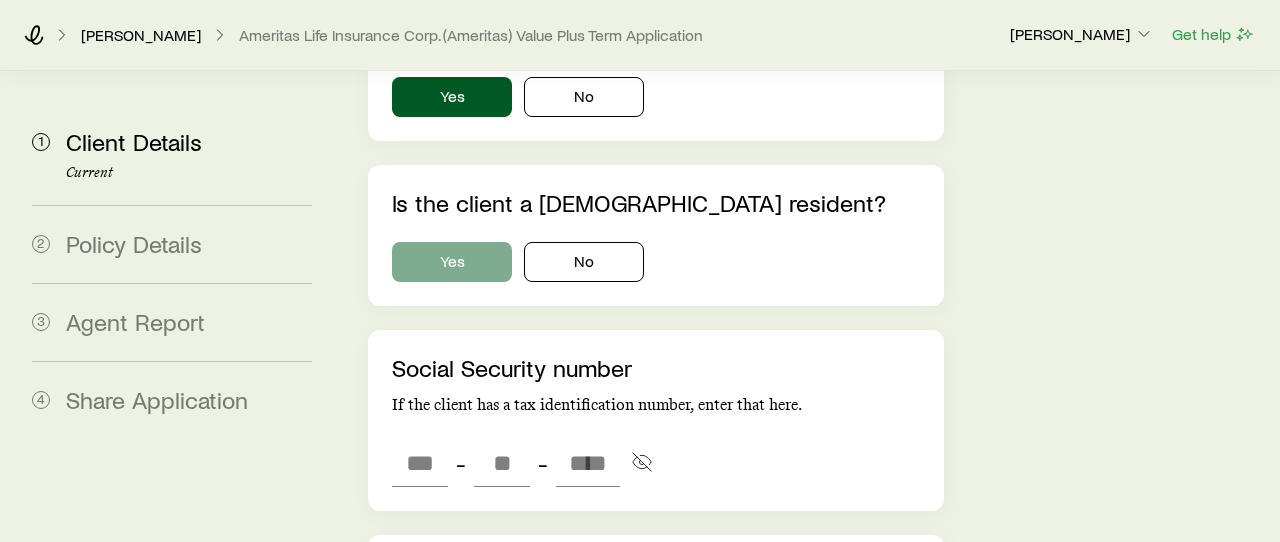 scroll, scrollTop: 3603, scrollLeft: 0, axis: vertical 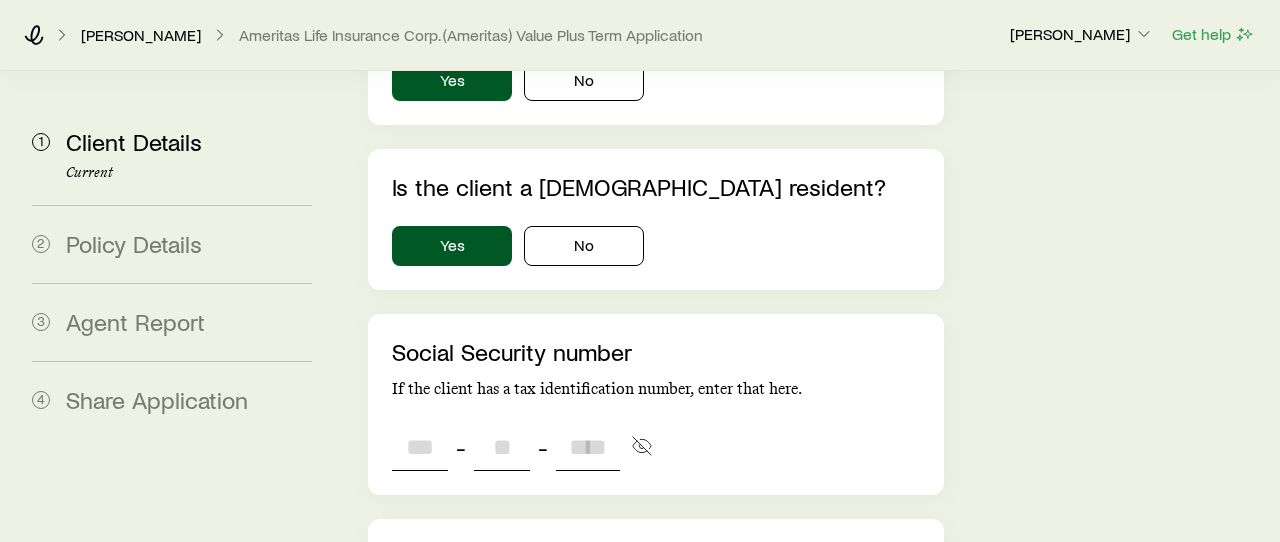click at bounding box center [420, 447] 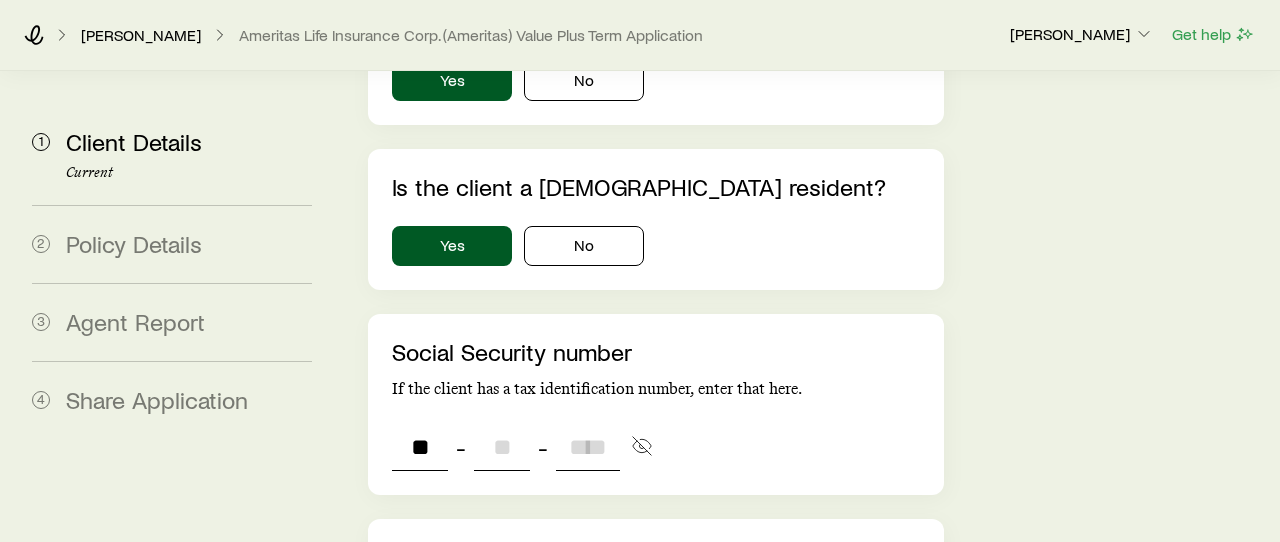 type on "***" 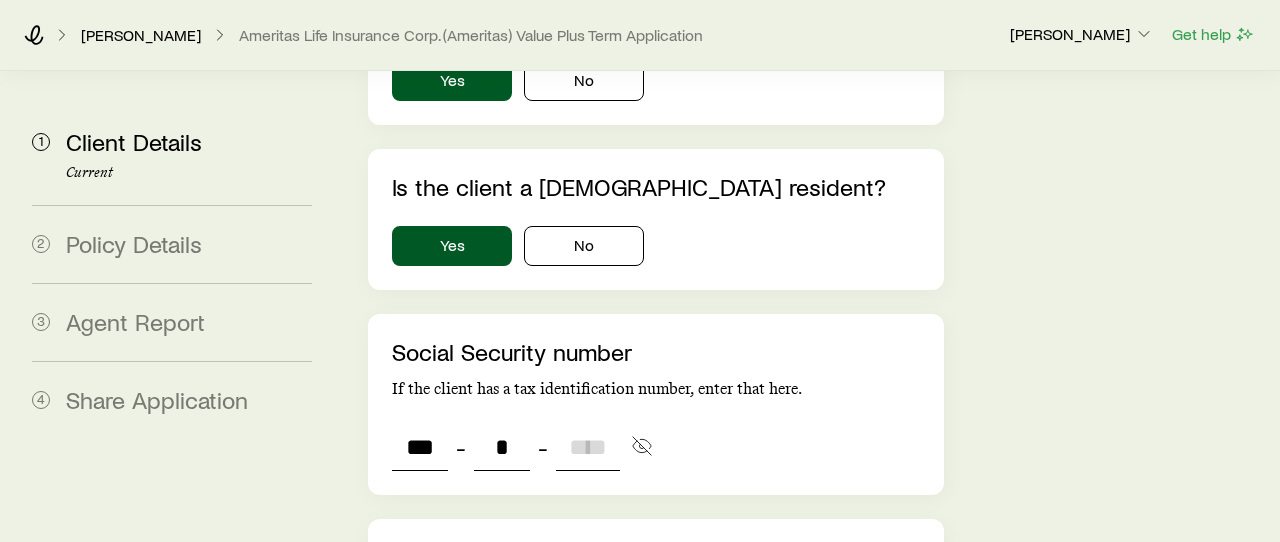 type on "**" 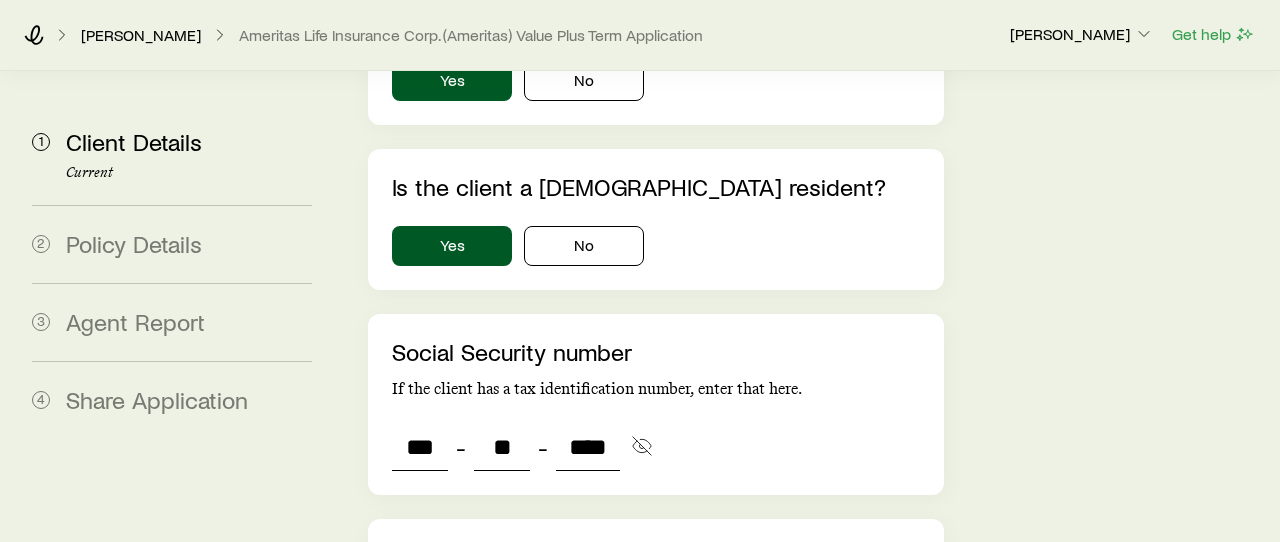 type on "****" 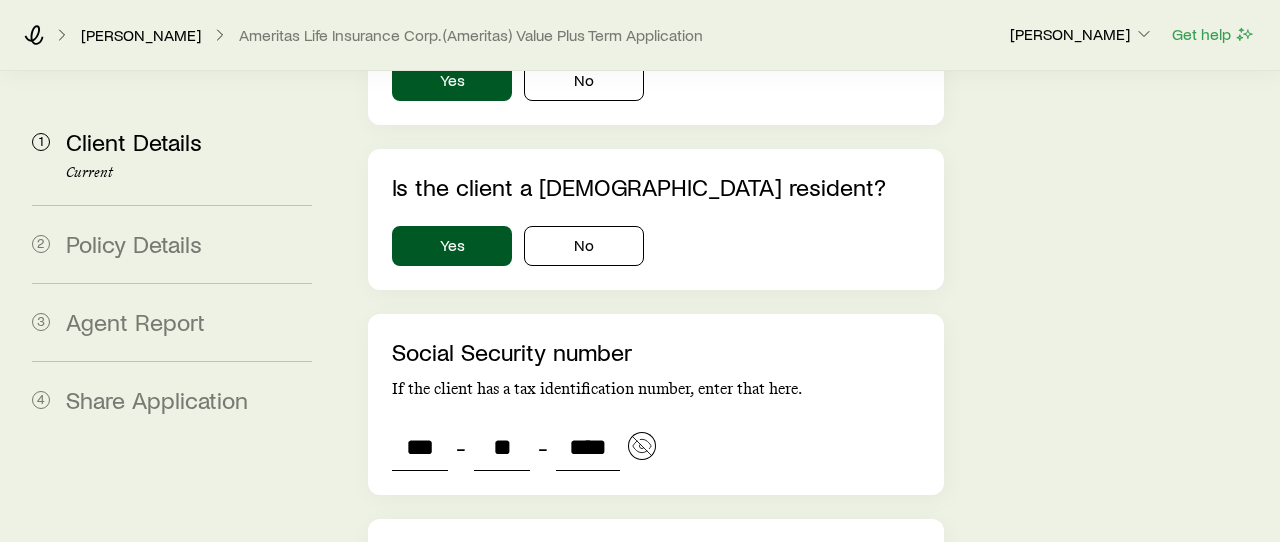 type 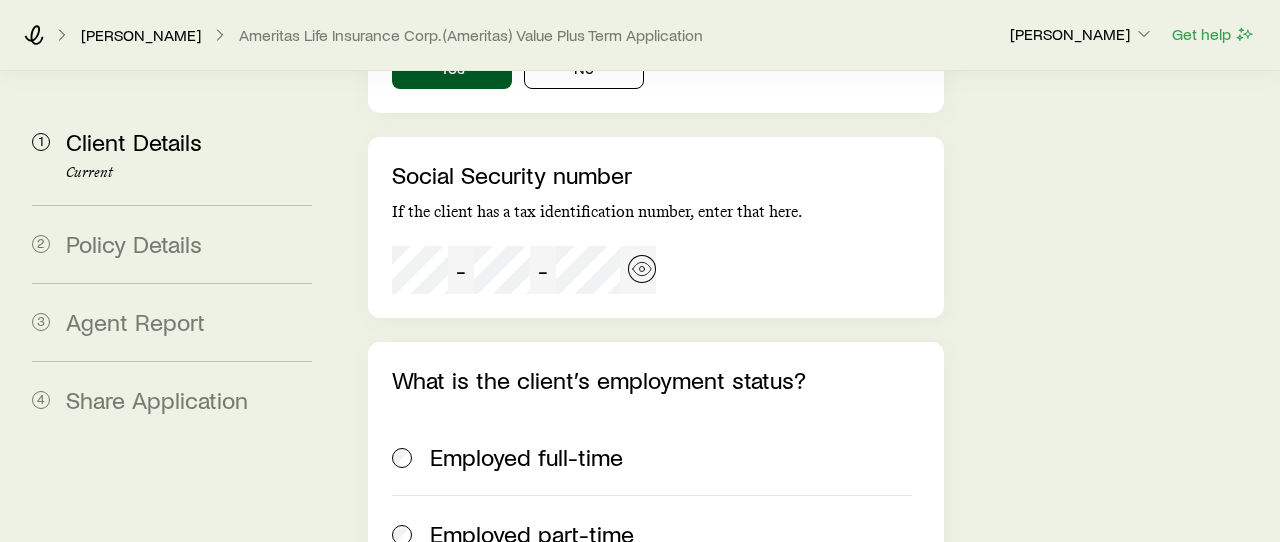 scroll, scrollTop: 3784, scrollLeft: 0, axis: vertical 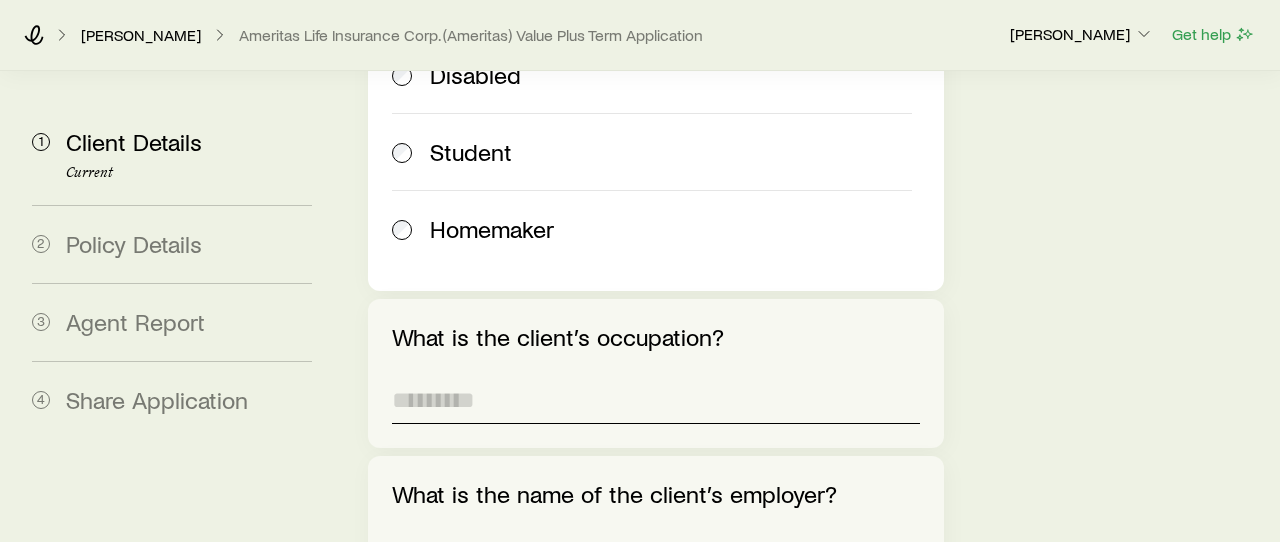click on "What is the client’s occupation?" at bounding box center (656, 400) 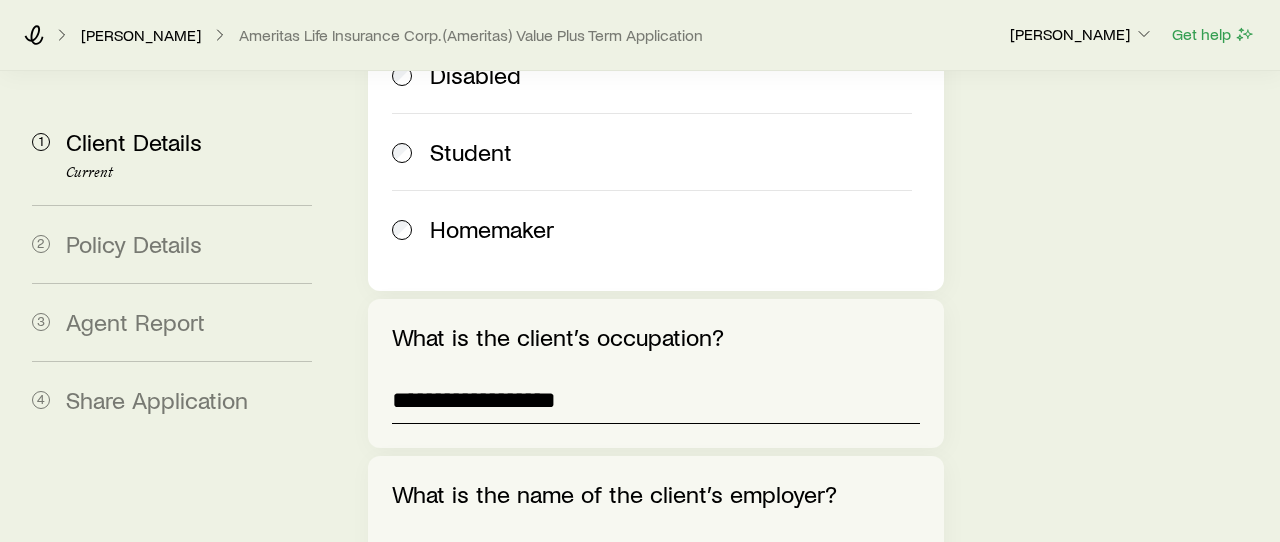 type on "**********" 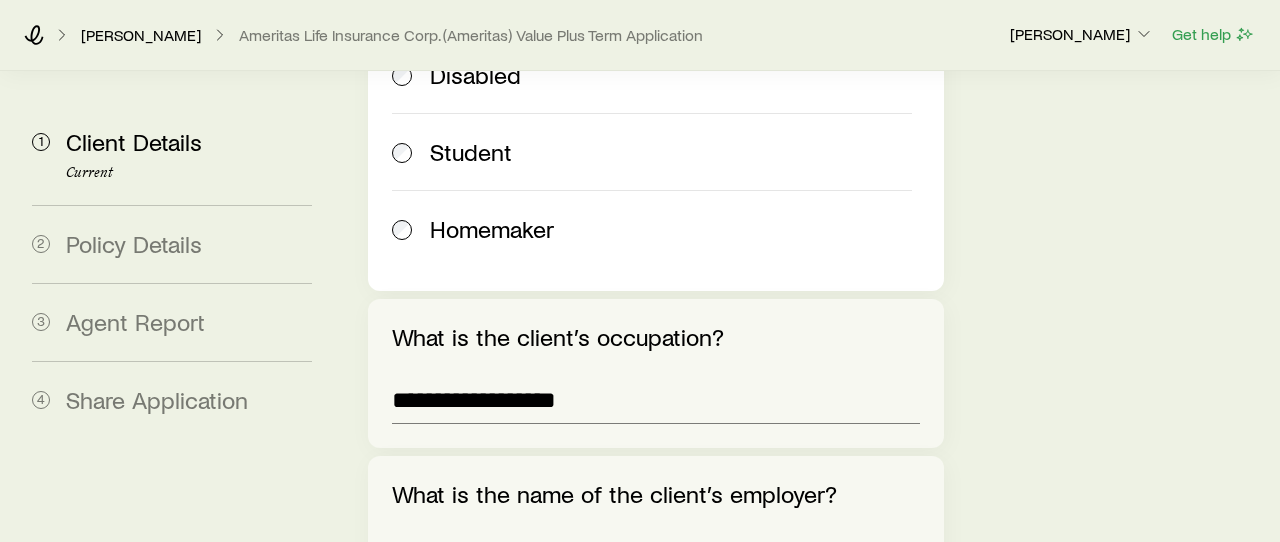 click on "What is the name of the client’s employer?" at bounding box center [656, 557] 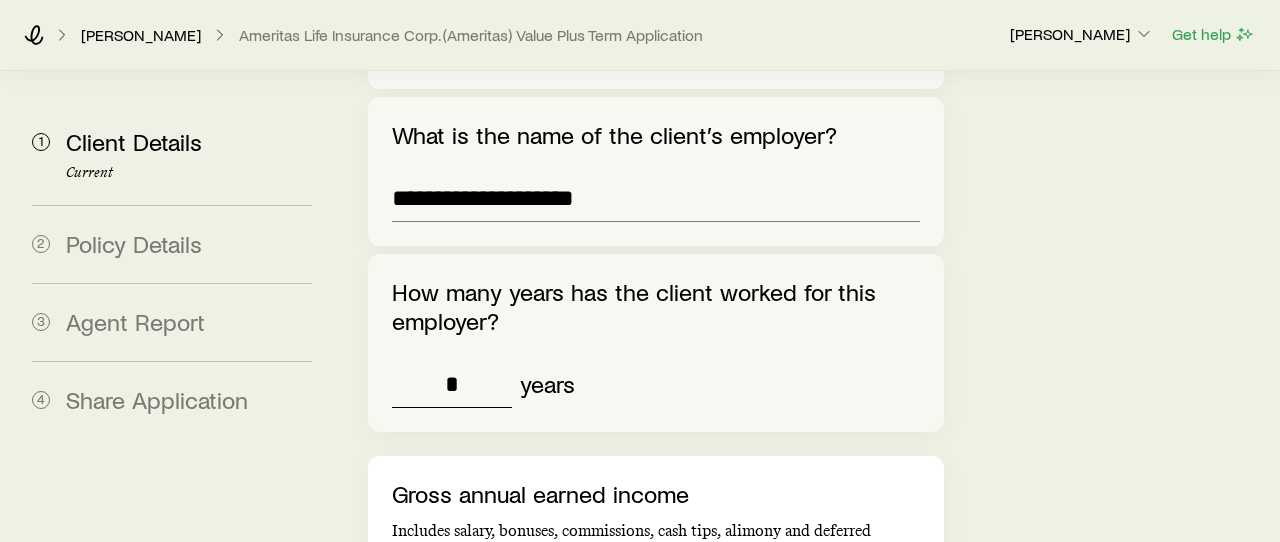 type on "*" 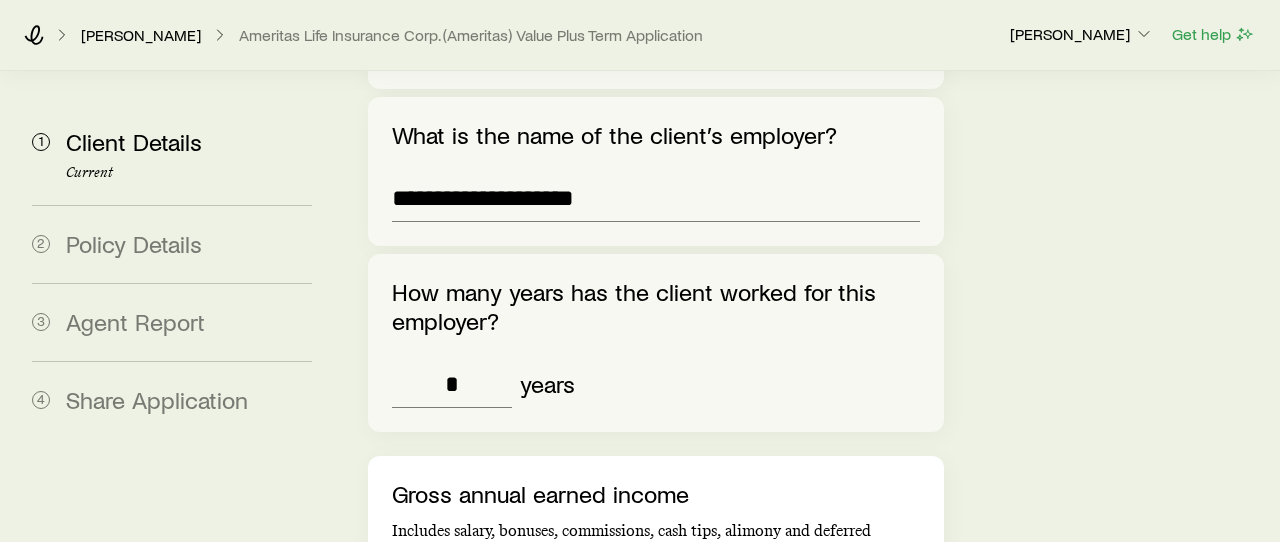 click at bounding box center [667, 609] 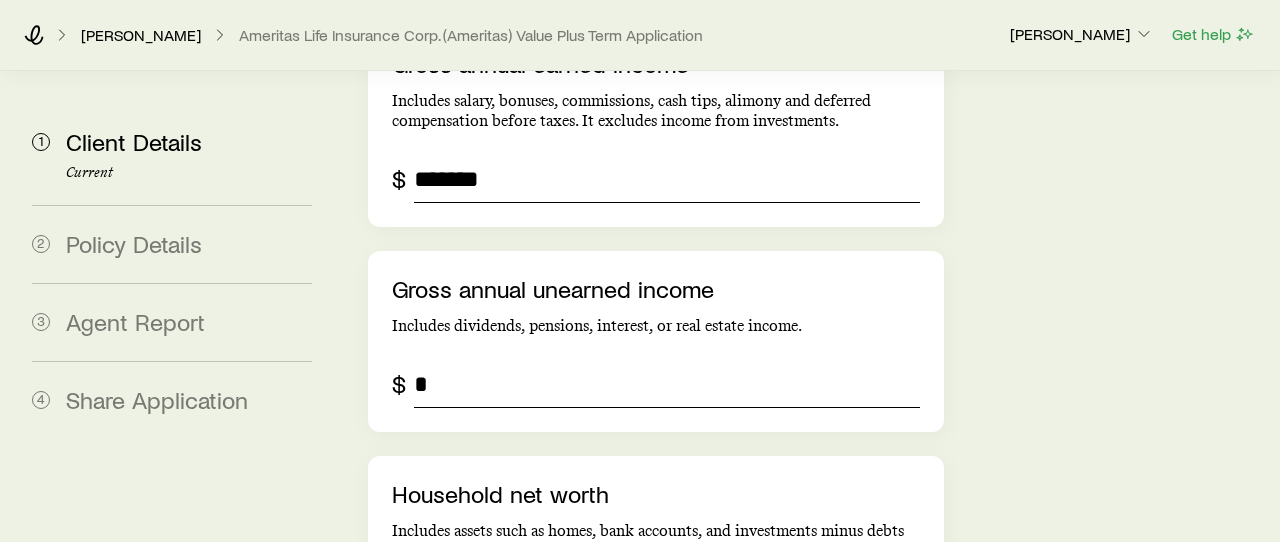 type on "*" 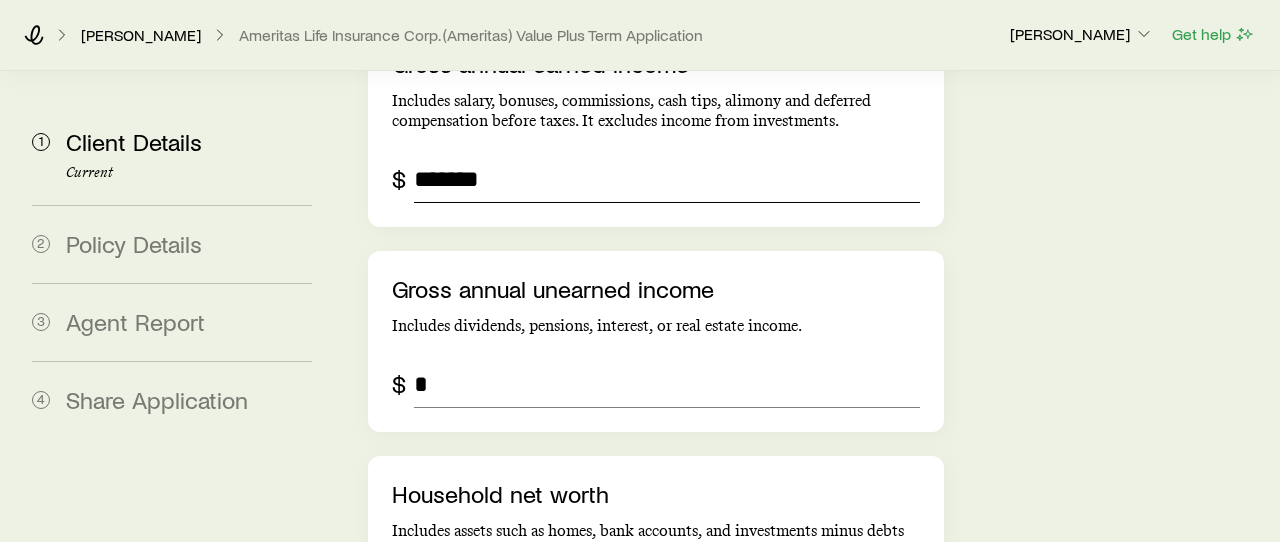 type on "*********" 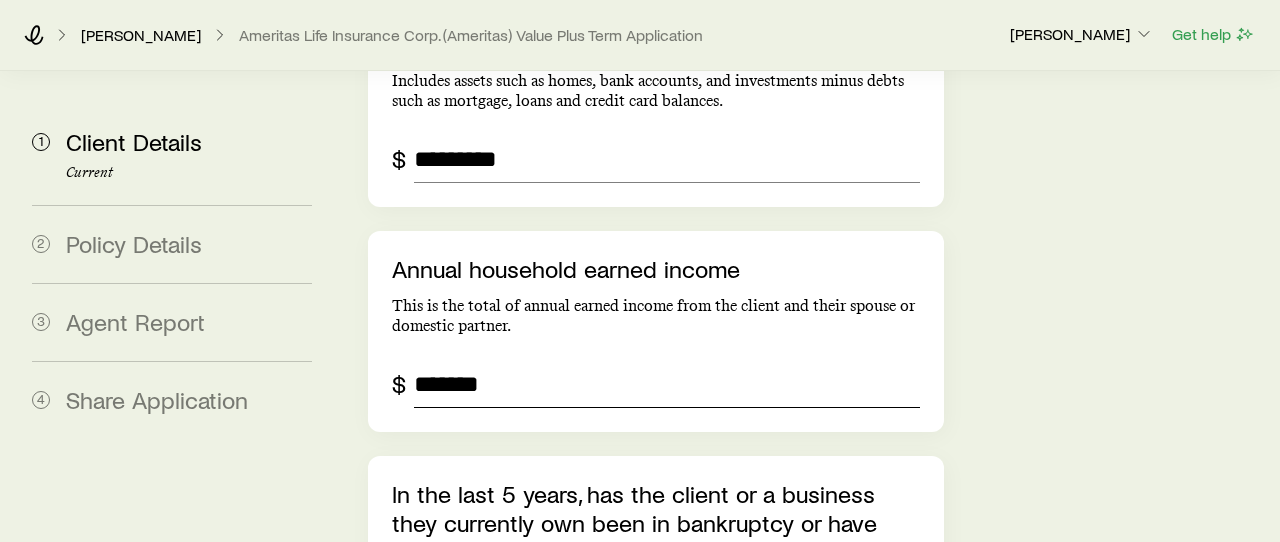 type on "*******" 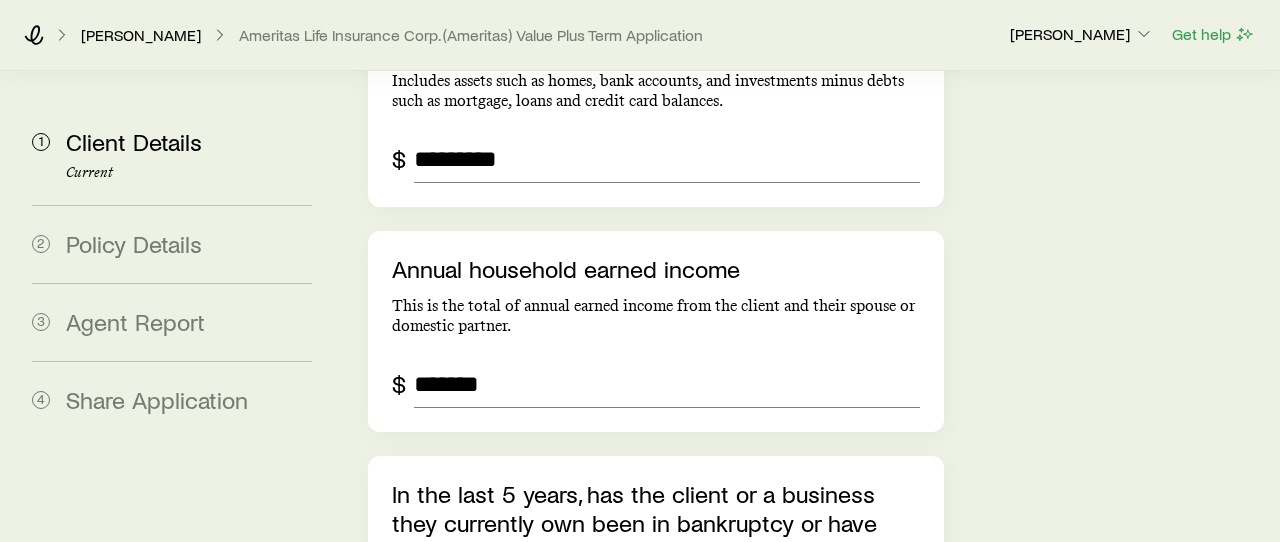 type 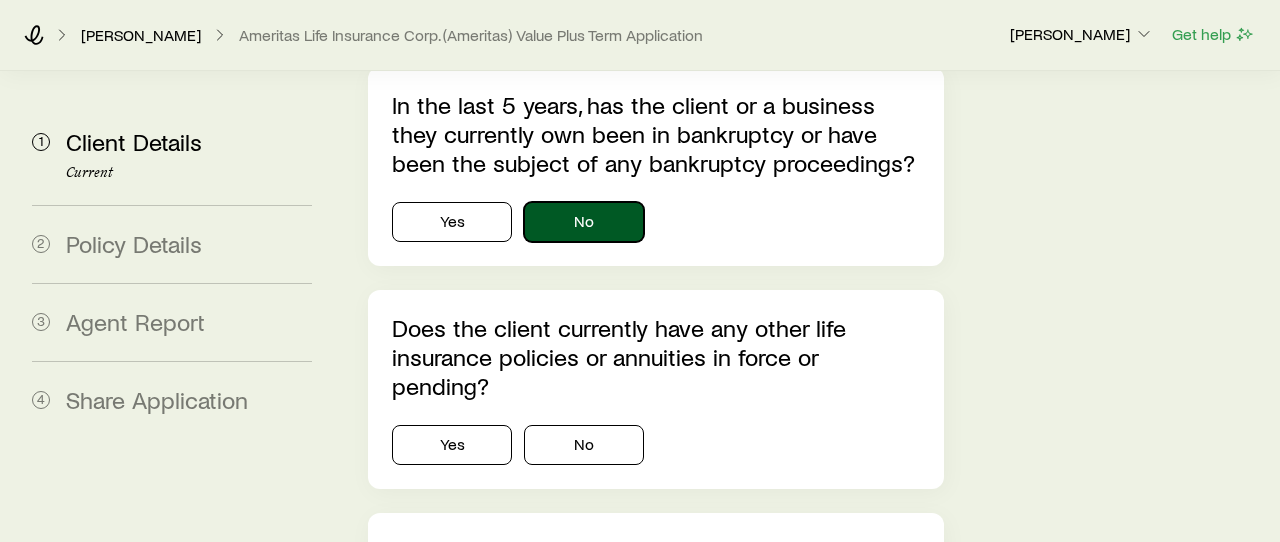 scroll, scrollTop: 6095, scrollLeft: 0, axis: vertical 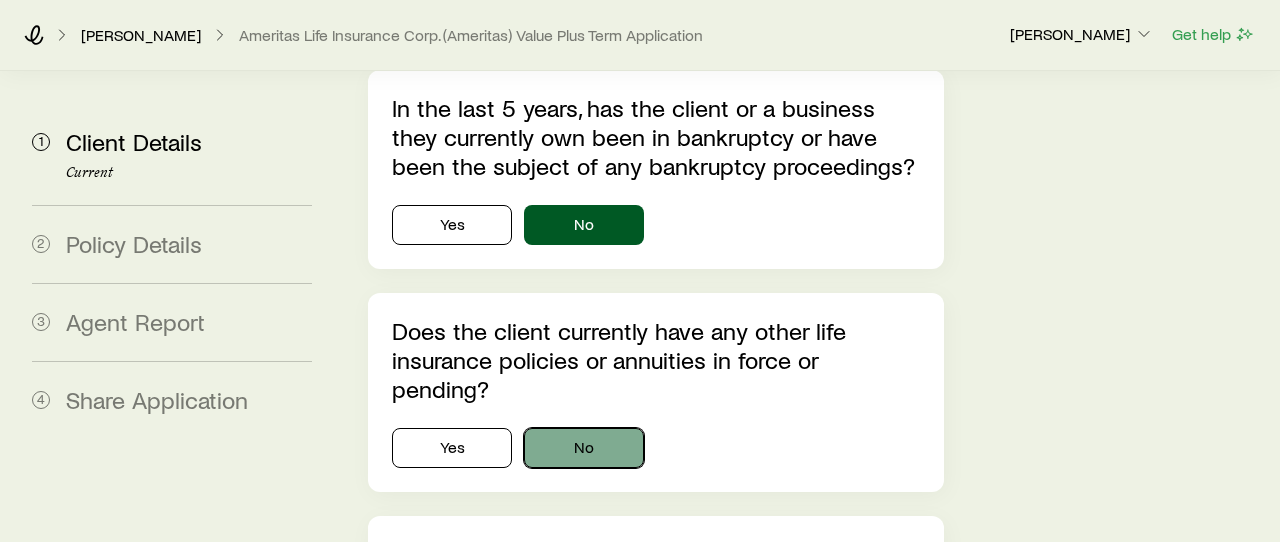 click on "No" at bounding box center [584, 448] 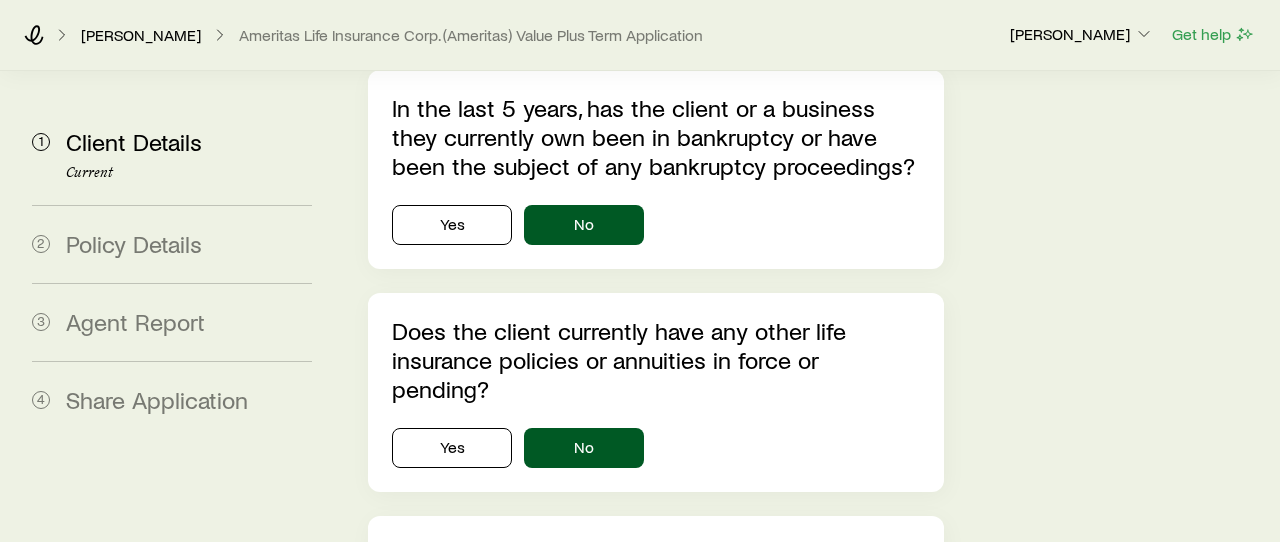 click on "Has the client ever sold, assigned, or pledged as collateral a life insurance policy, or an interest in a life insurance policy? Yes No" at bounding box center (656, 615) 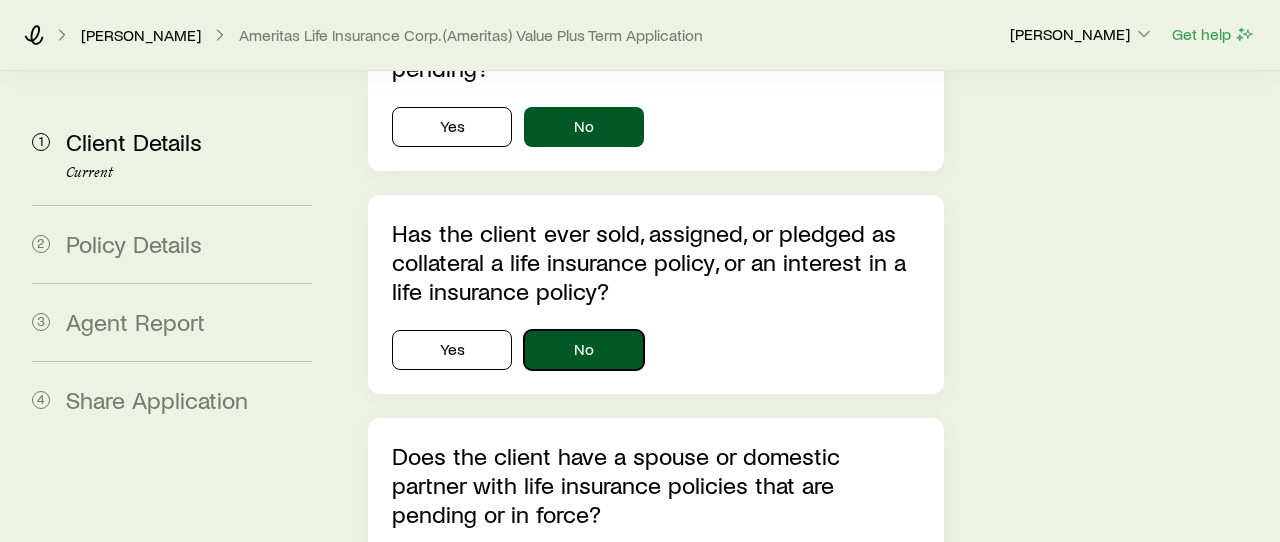 scroll, scrollTop: 6423, scrollLeft: 0, axis: vertical 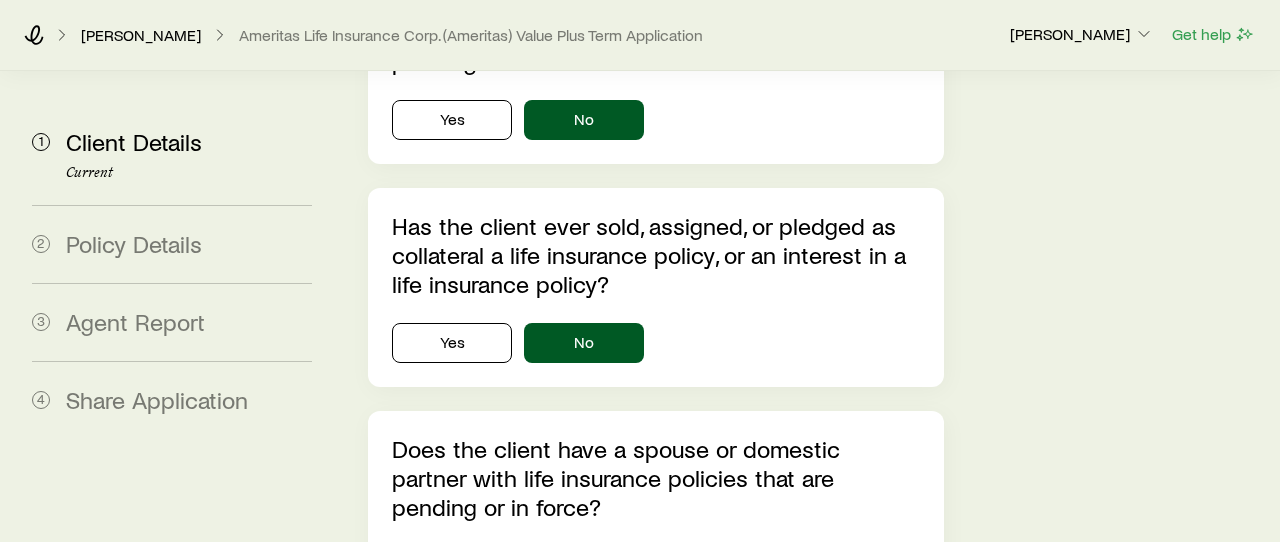 click on "No" at bounding box center (584, 566) 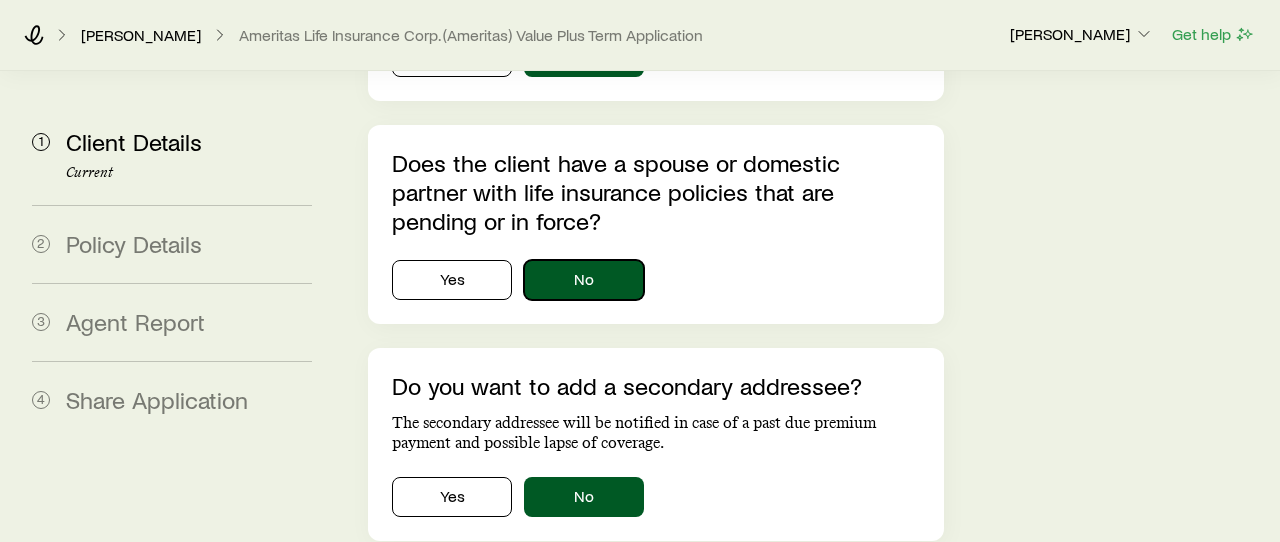 scroll, scrollTop: 6713, scrollLeft: 0, axis: vertical 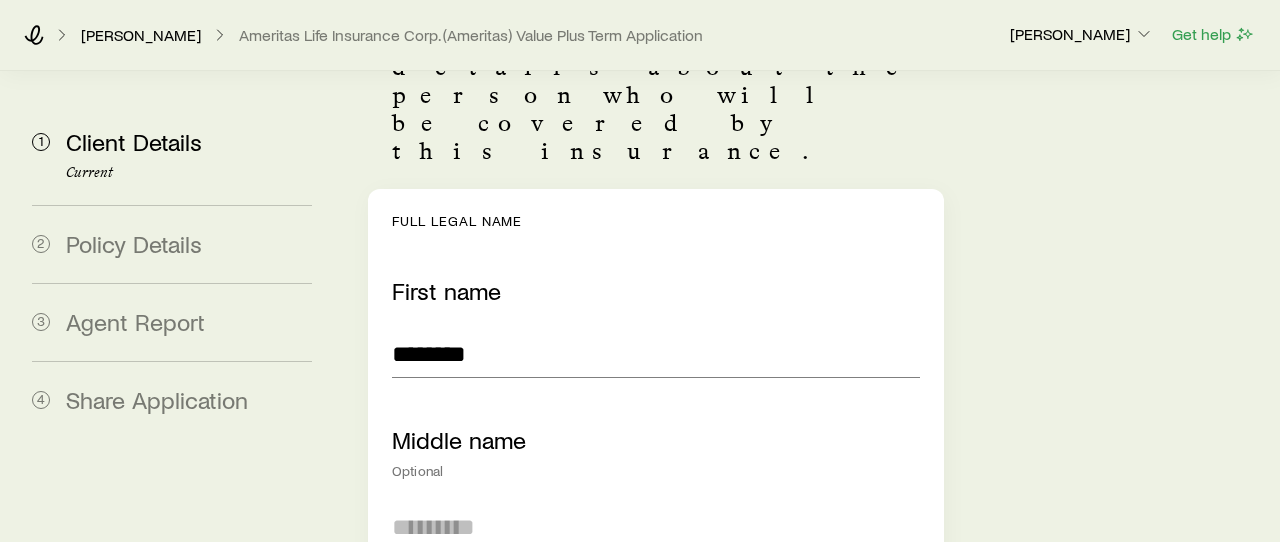 click on "**********" at bounding box center [656, 3664] 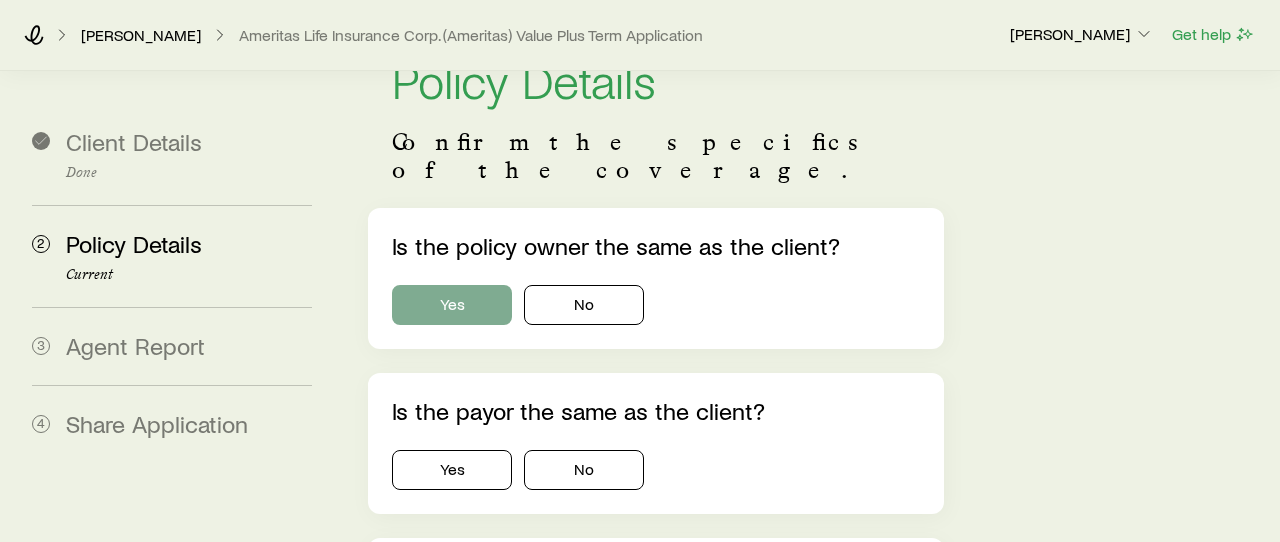 scroll, scrollTop: 82, scrollLeft: 0, axis: vertical 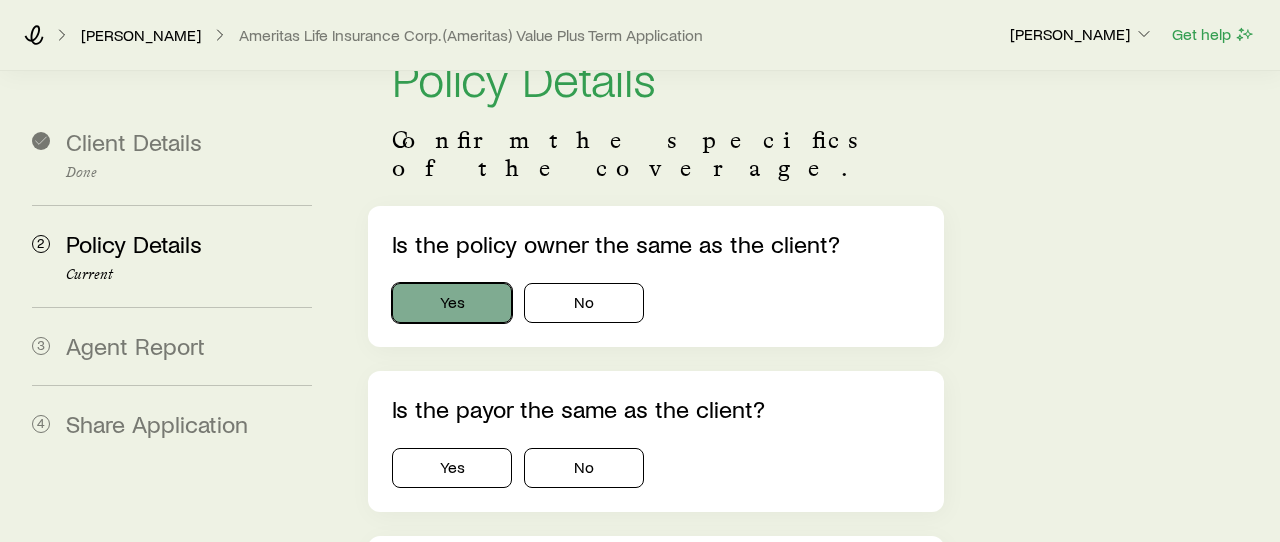 click on "Yes" at bounding box center [452, 303] 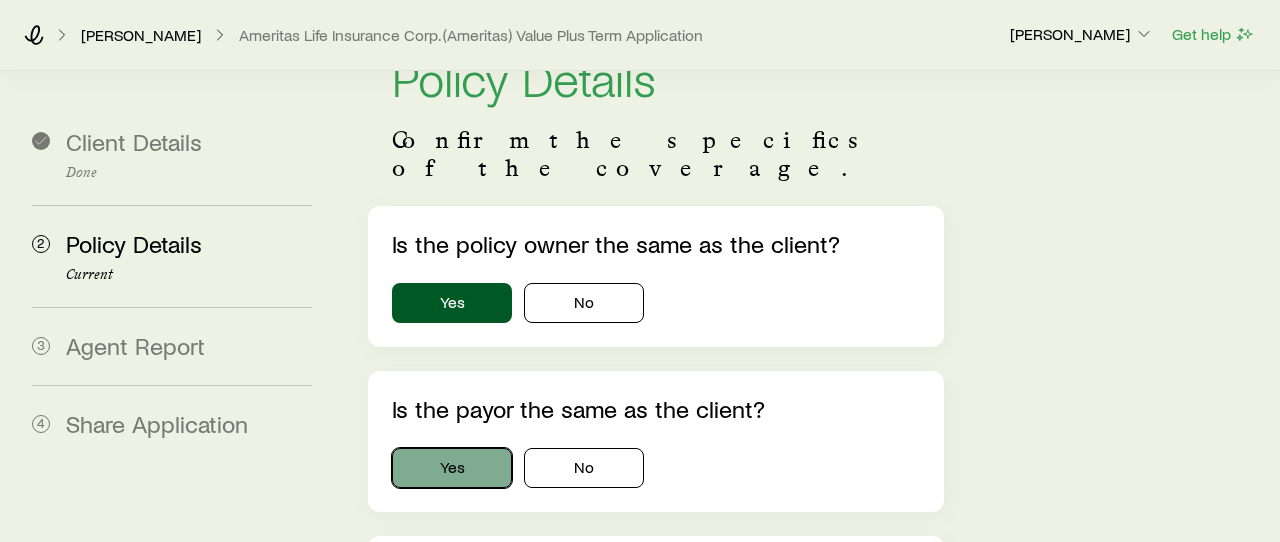 click on "Yes" at bounding box center [452, 468] 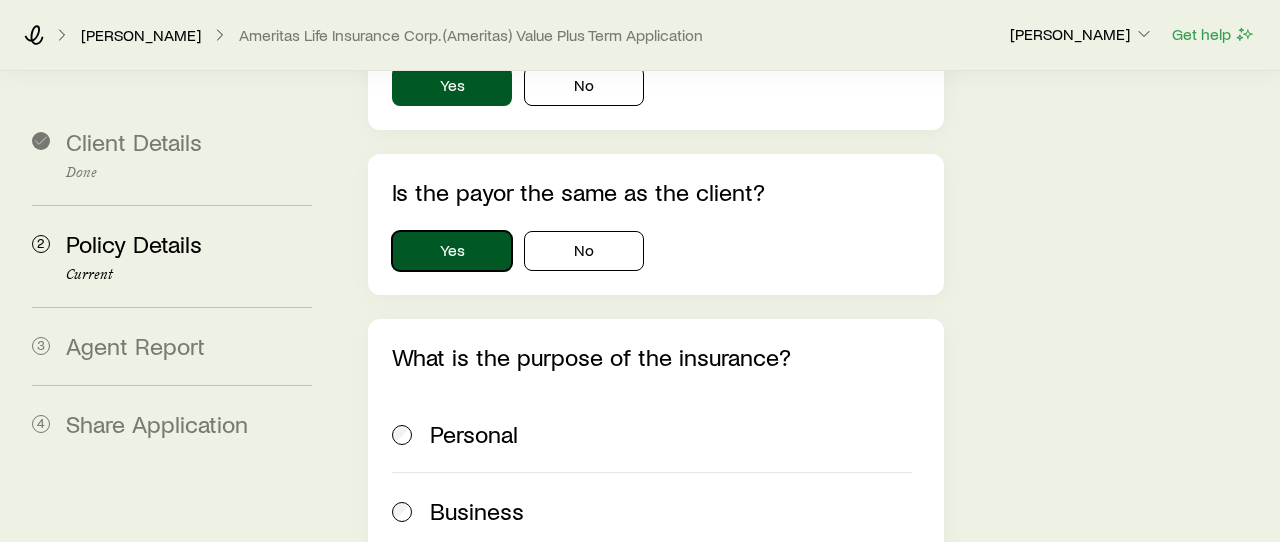 scroll, scrollTop: 296, scrollLeft: 0, axis: vertical 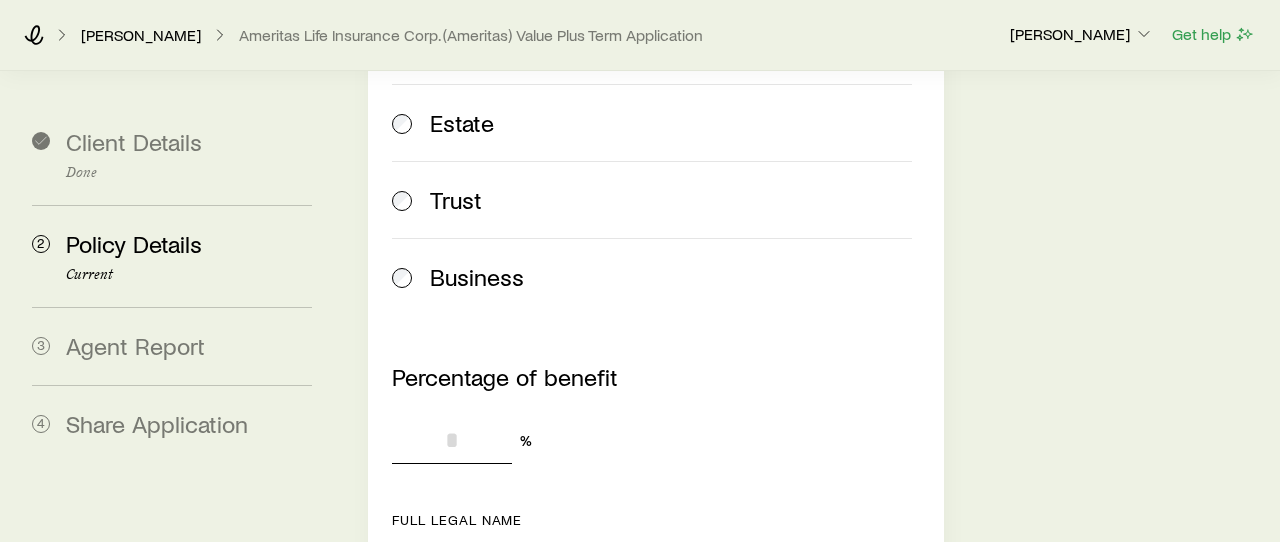 click on "Percentage of benefit" at bounding box center (452, 440) 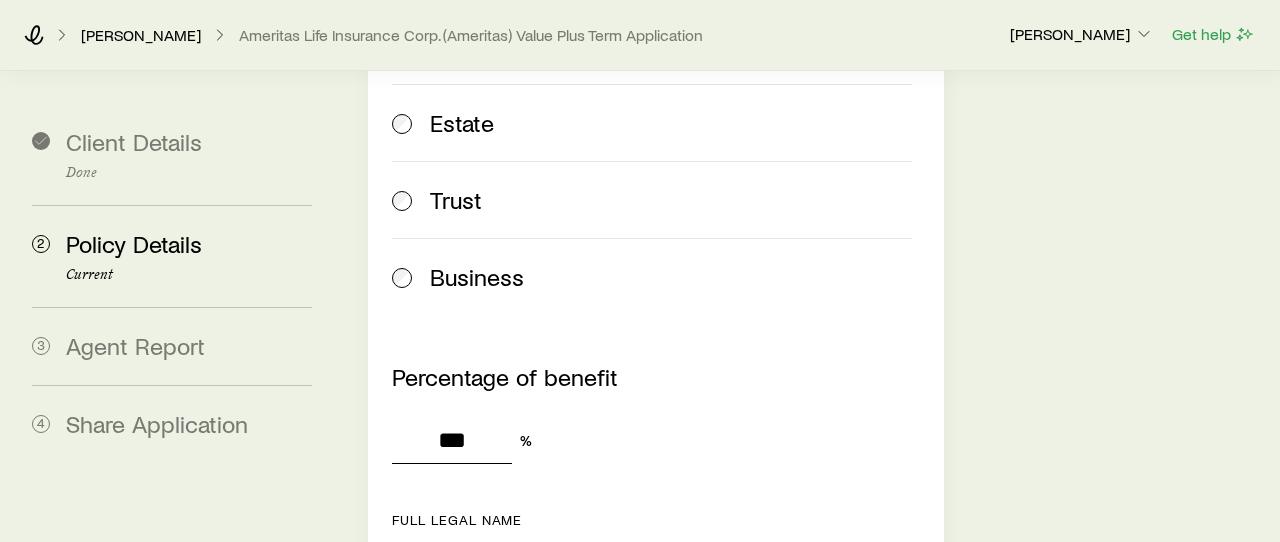 type on "***" 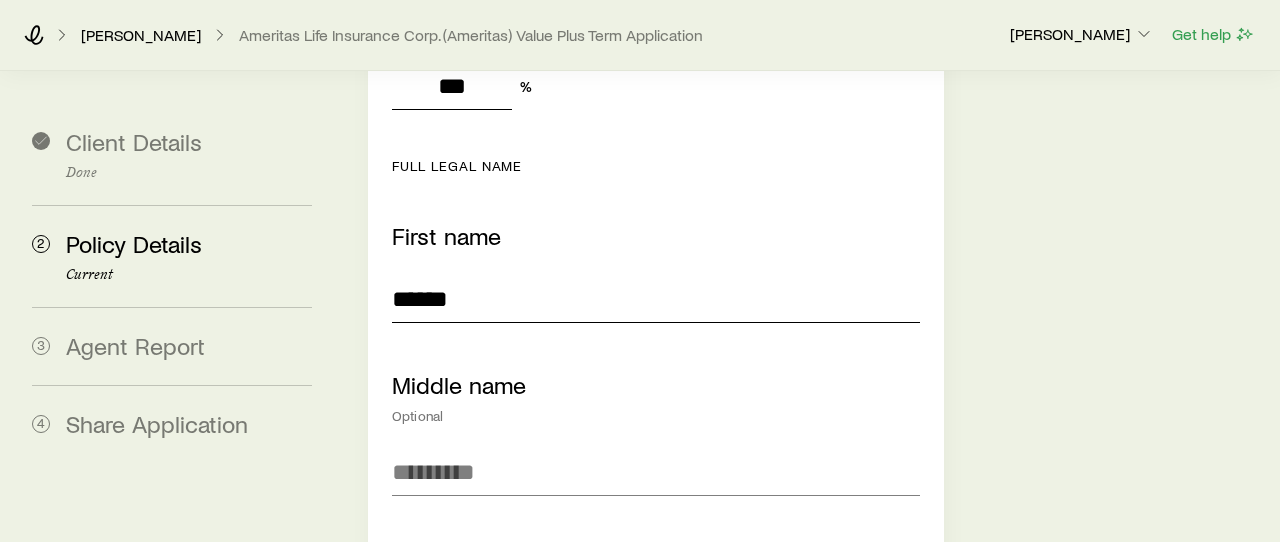 type on "******" 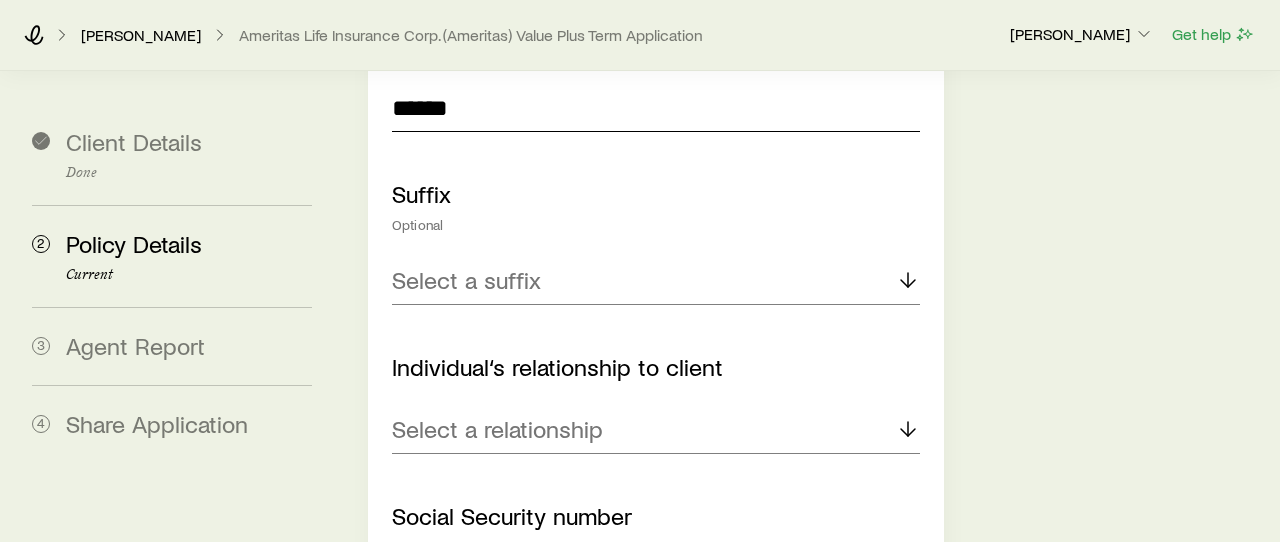 scroll, scrollTop: 2339, scrollLeft: 0, axis: vertical 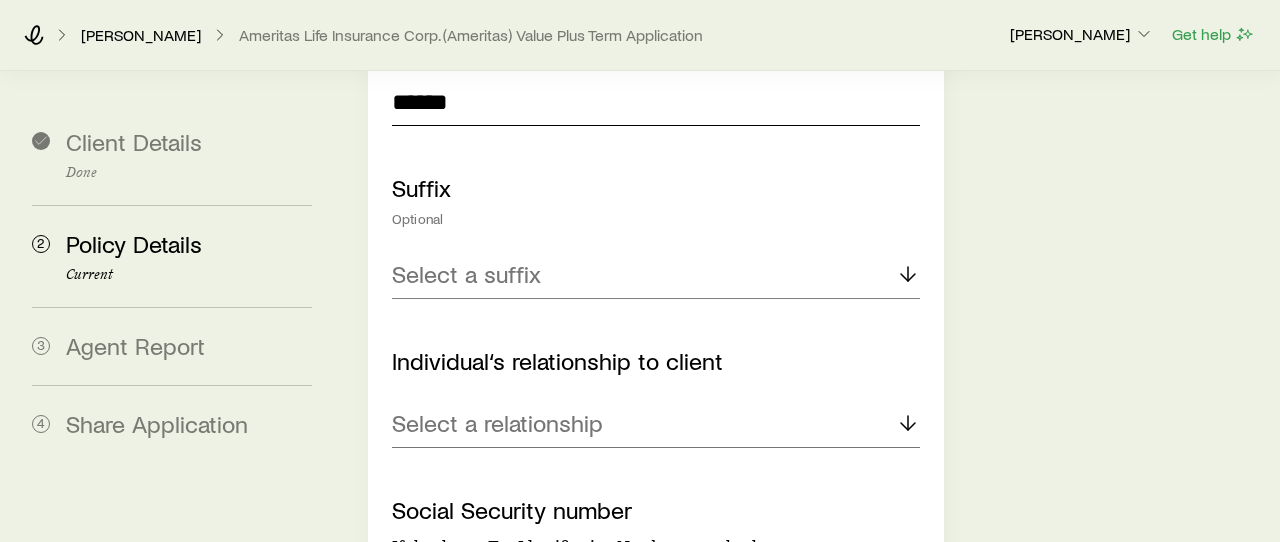 type on "******" 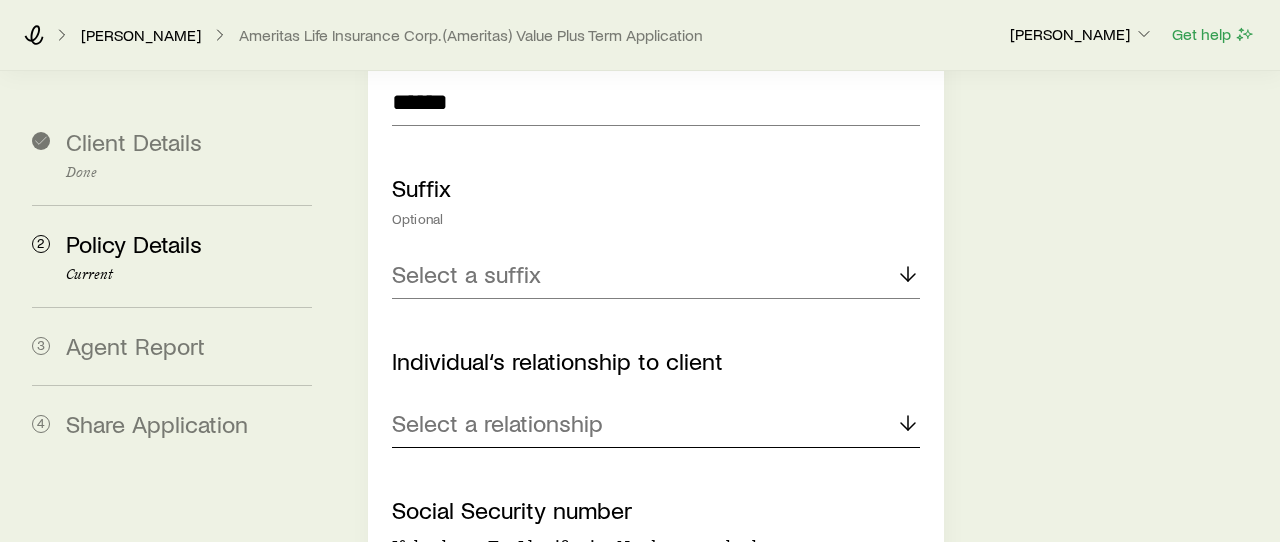 click on "Select a relationship" at bounding box center (497, 423) 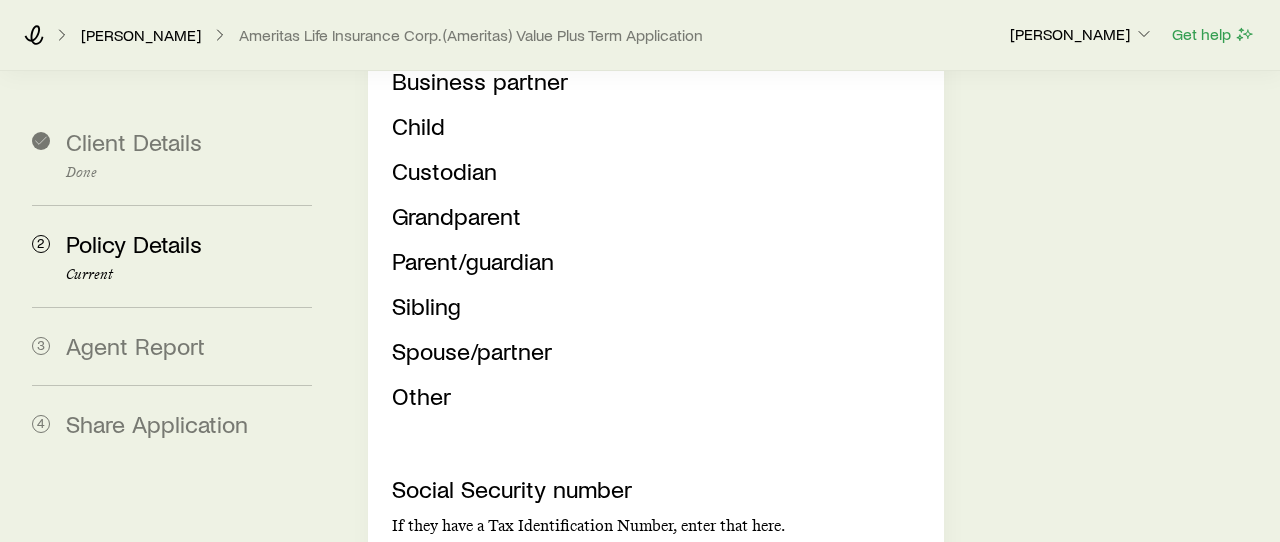 scroll, scrollTop: 2742, scrollLeft: 0, axis: vertical 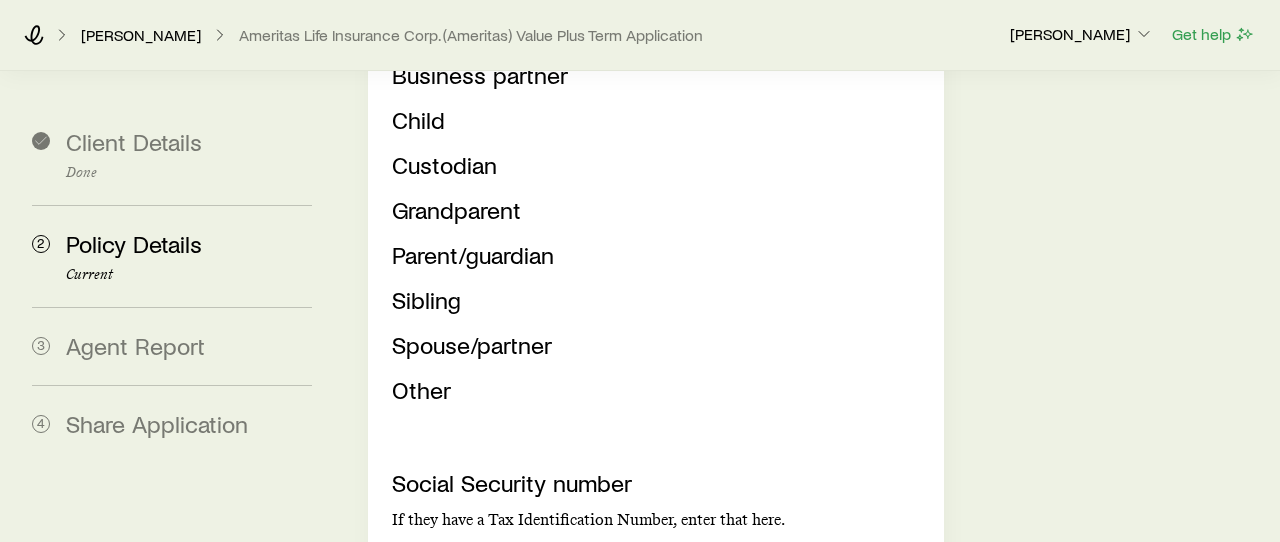click on "Spouse/partner" at bounding box center [472, 344] 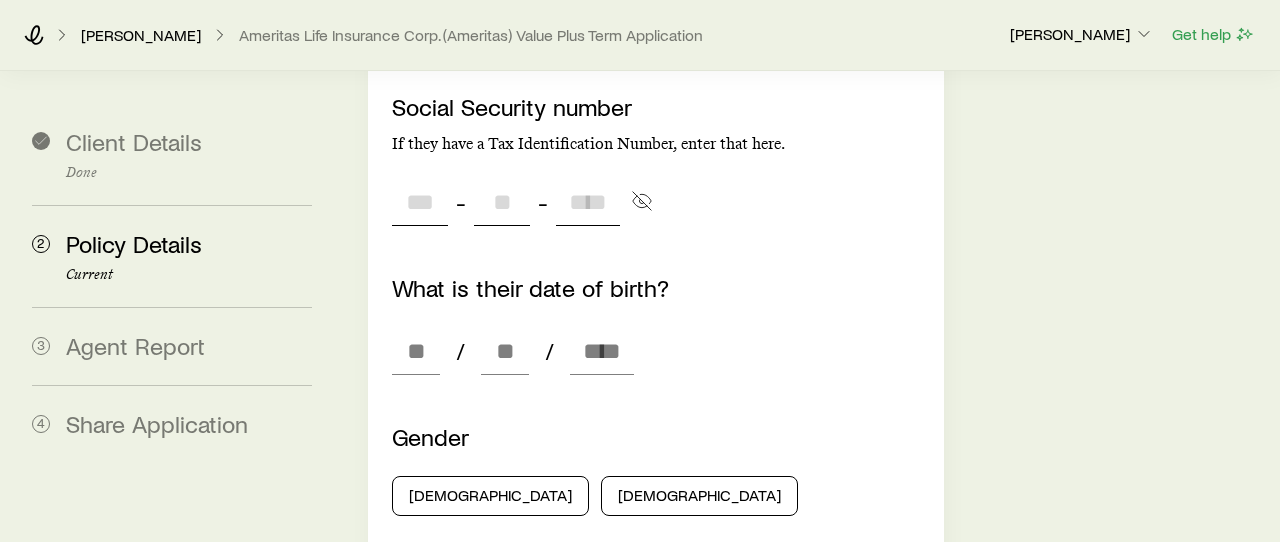 click at bounding box center (420, 202) 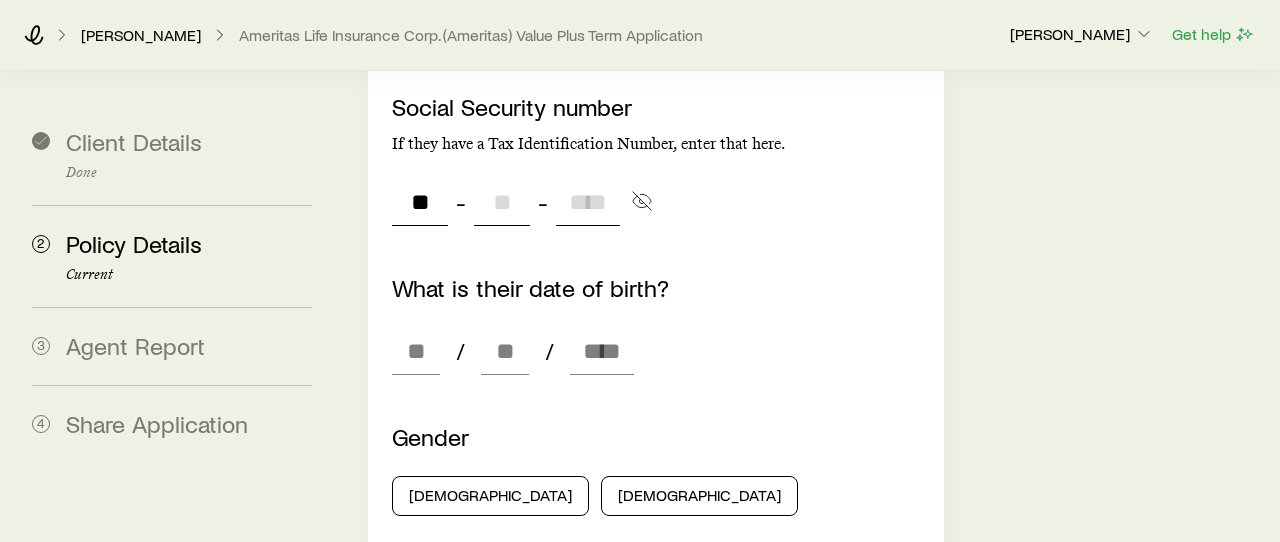type on "***" 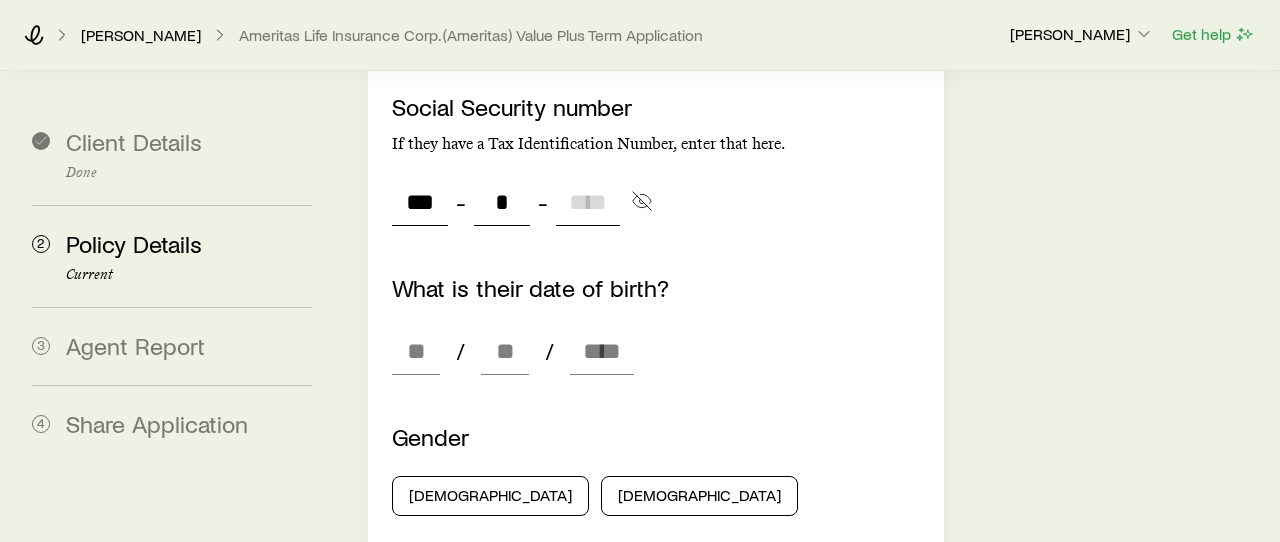 type on "**" 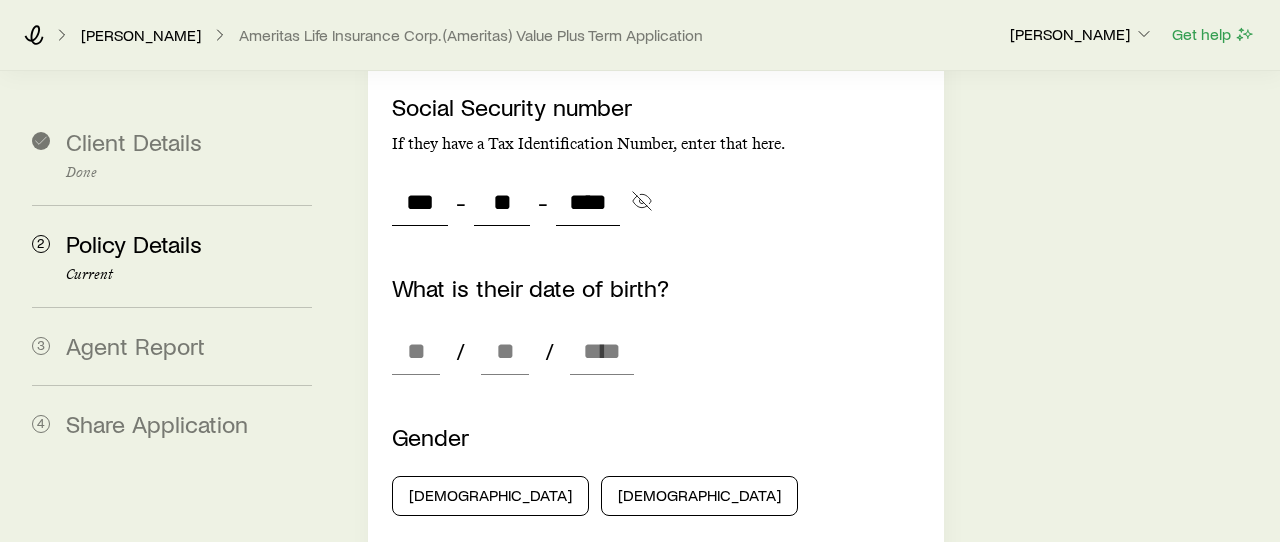type on "****" 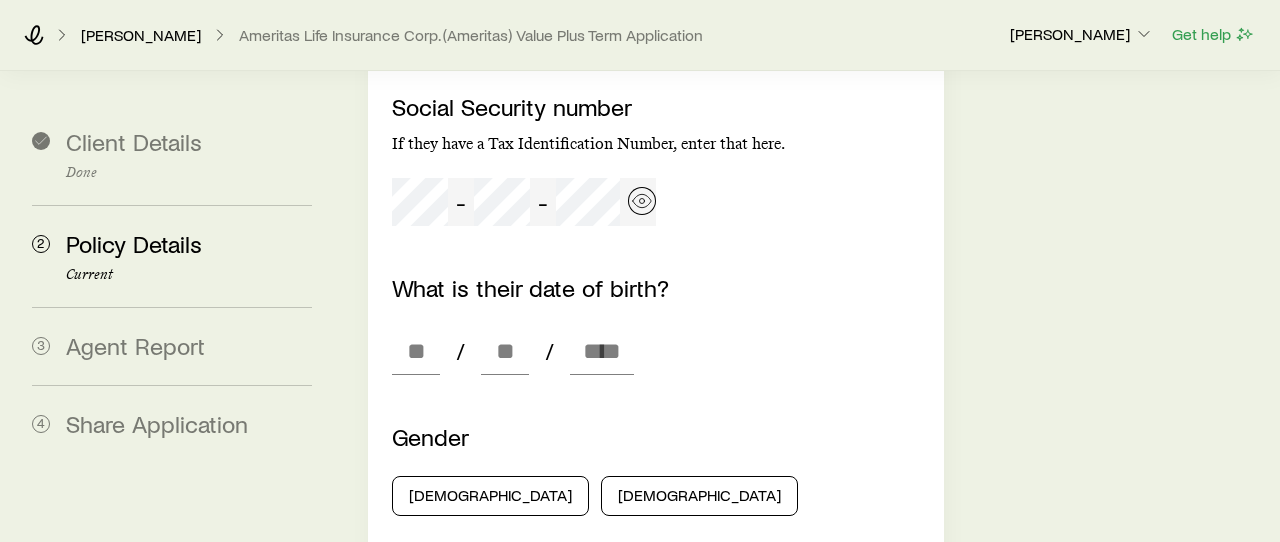 type 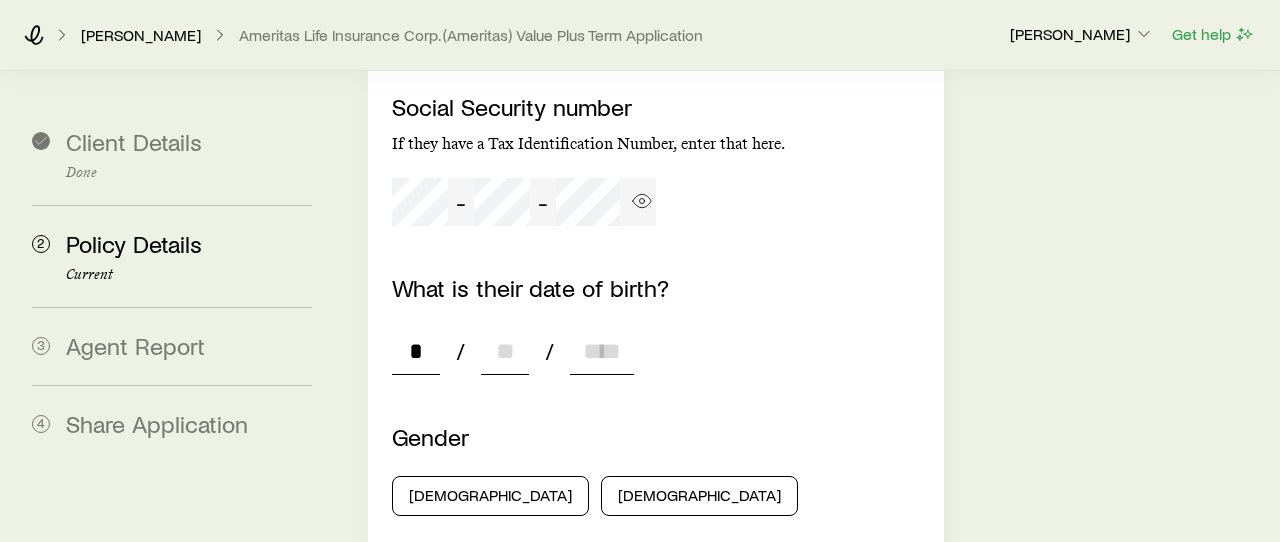 type on "**" 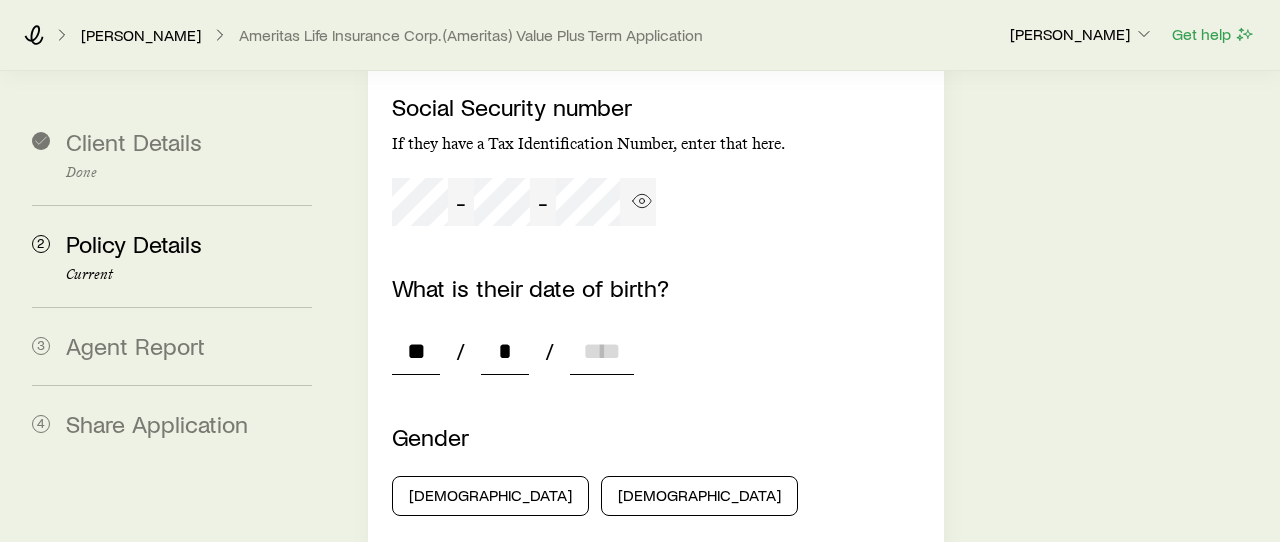 type on "**" 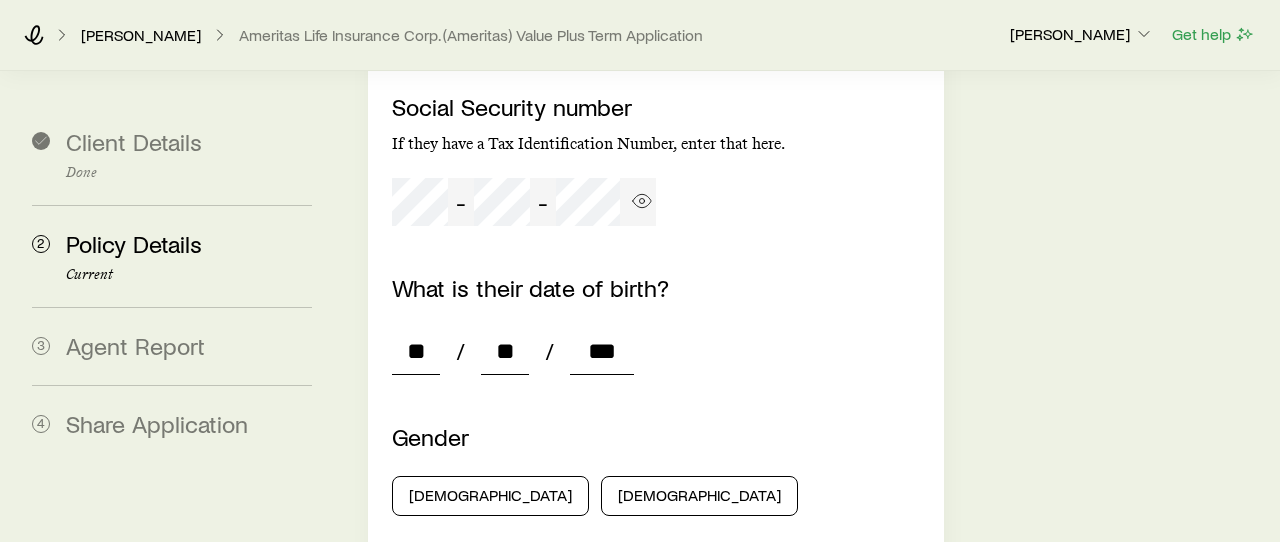 type on "****" 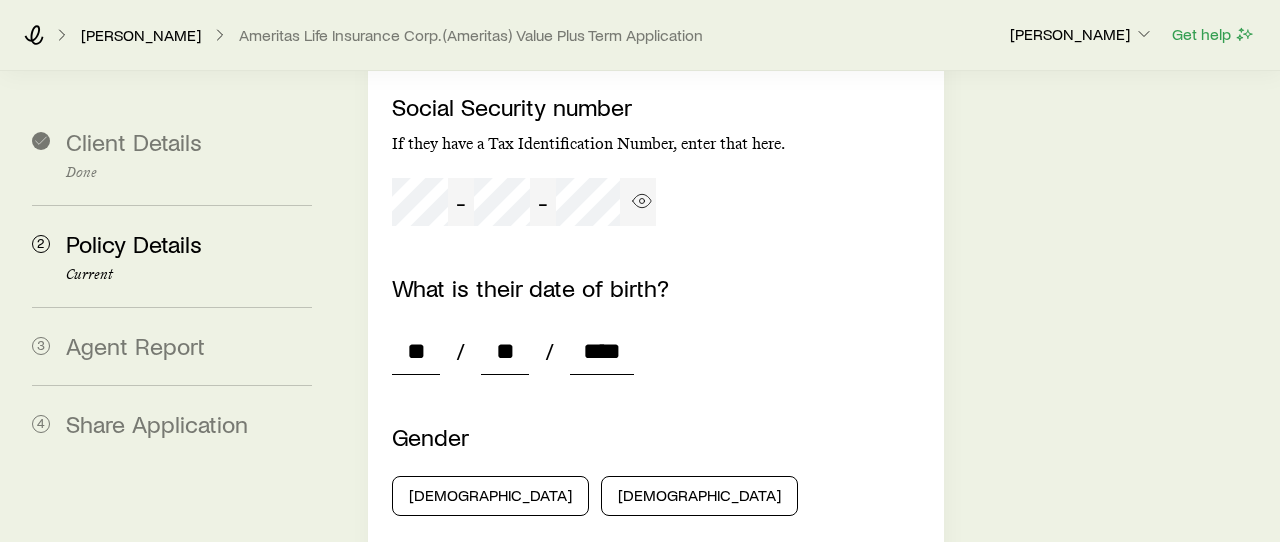 type on "*" 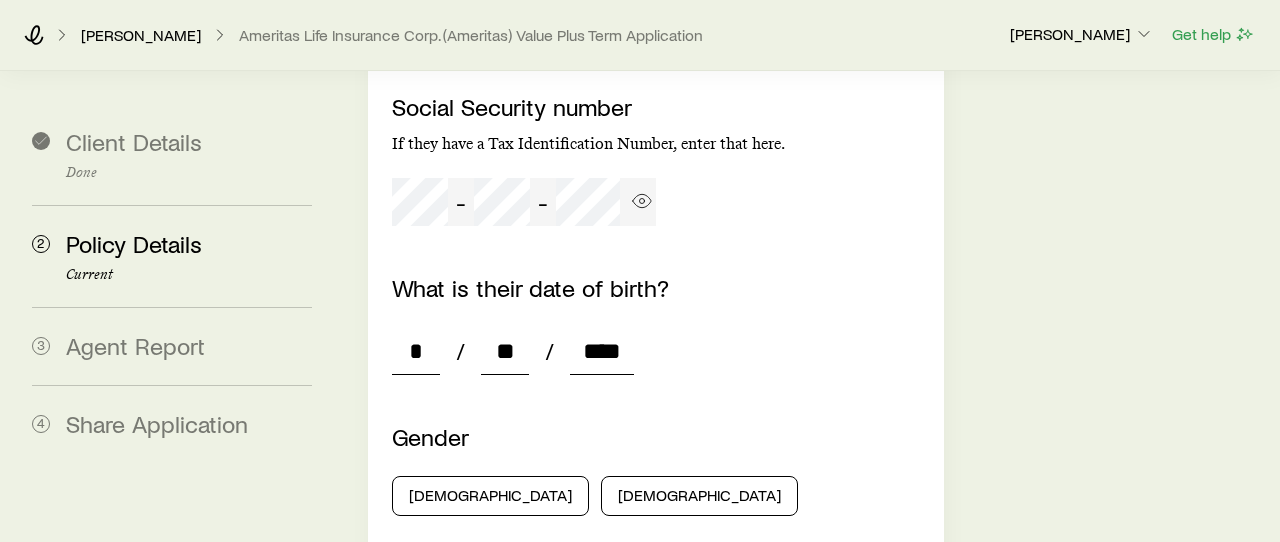 type on "****" 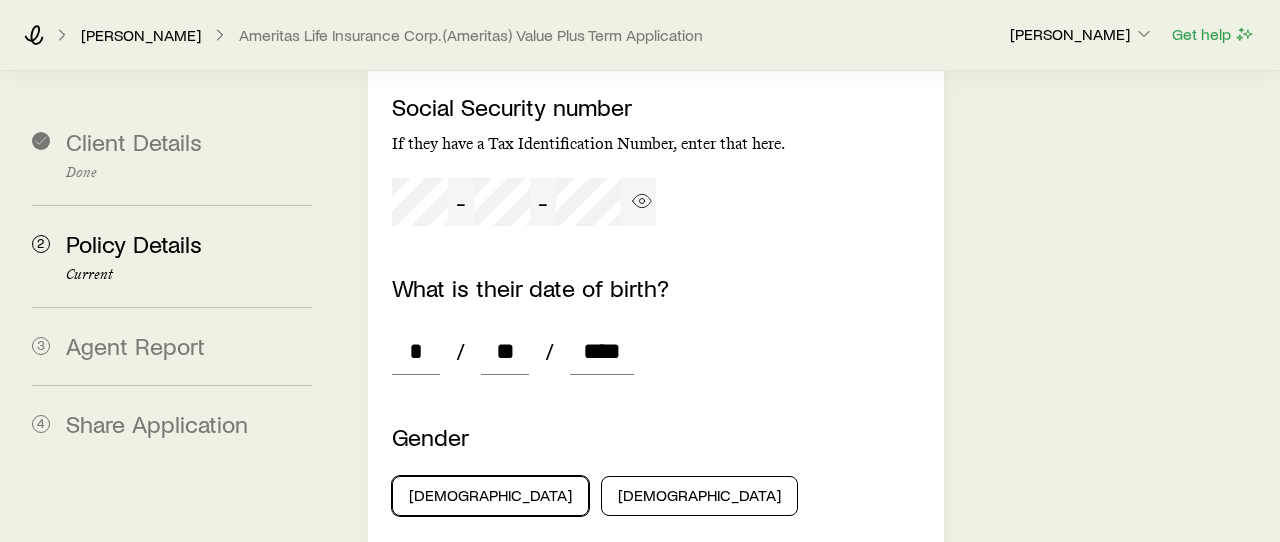 type 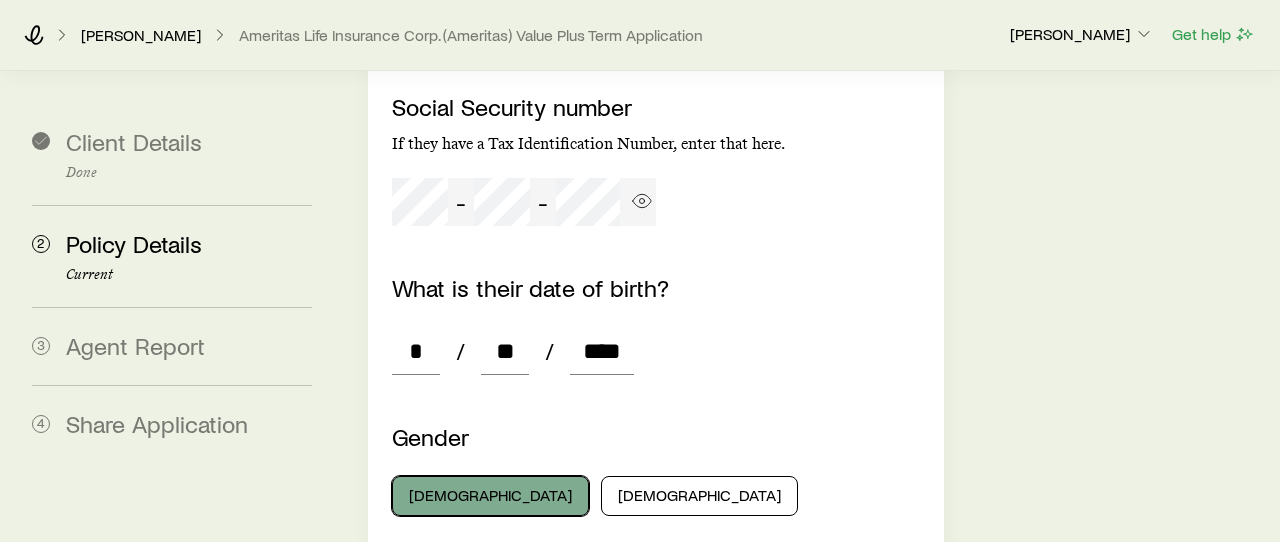 click on "[DEMOGRAPHIC_DATA]" at bounding box center (490, 496) 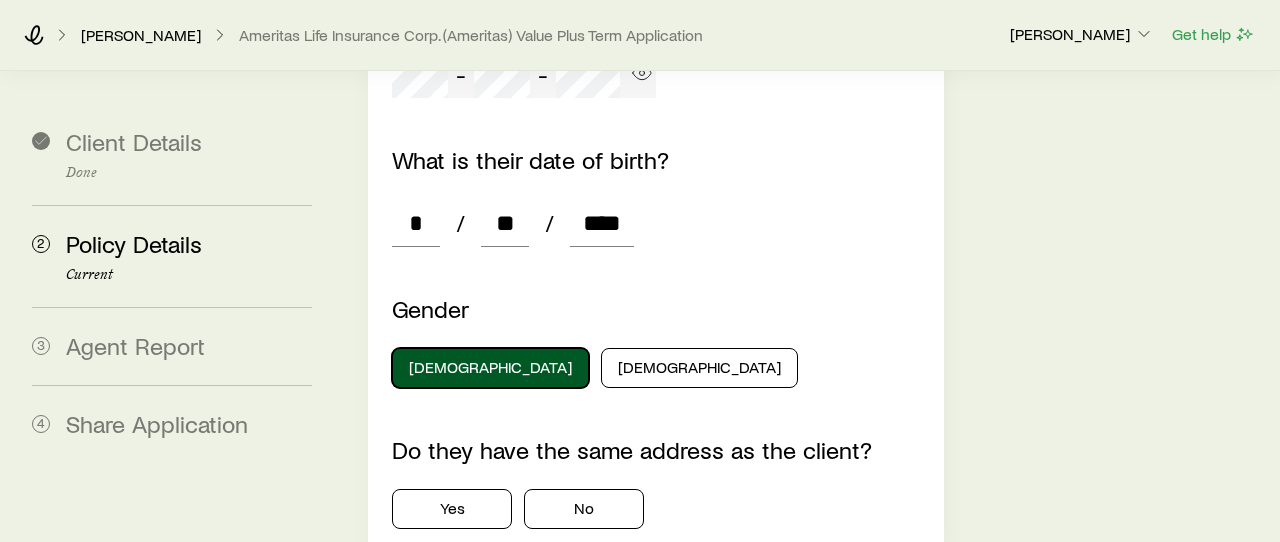 scroll, scrollTop: 2985, scrollLeft: 0, axis: vertical 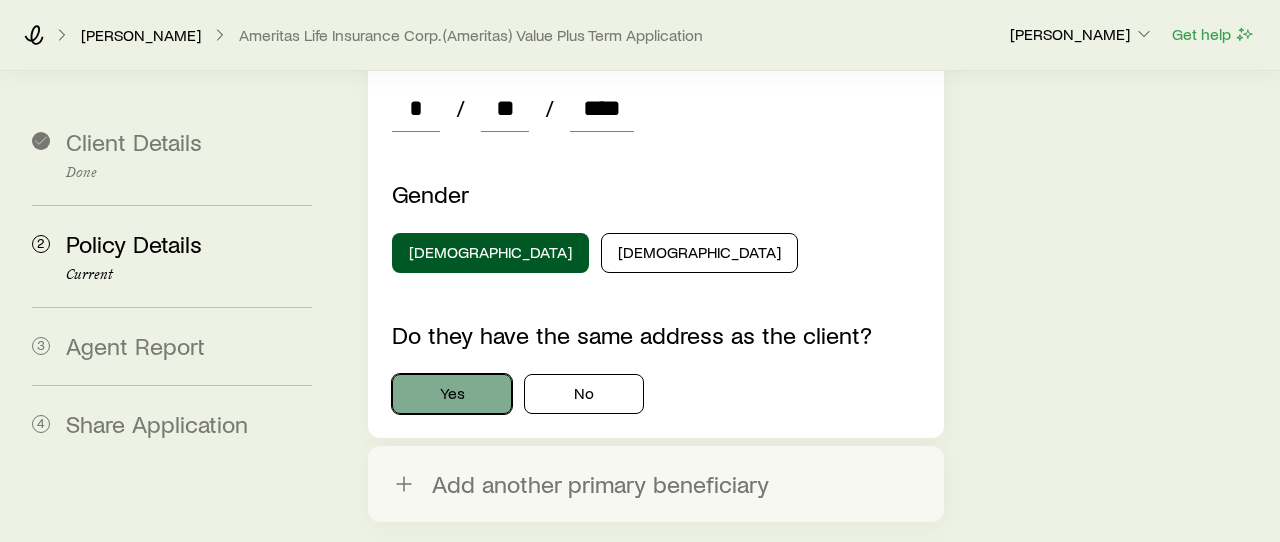 click on "Yes" at bounding box center (452, 394) 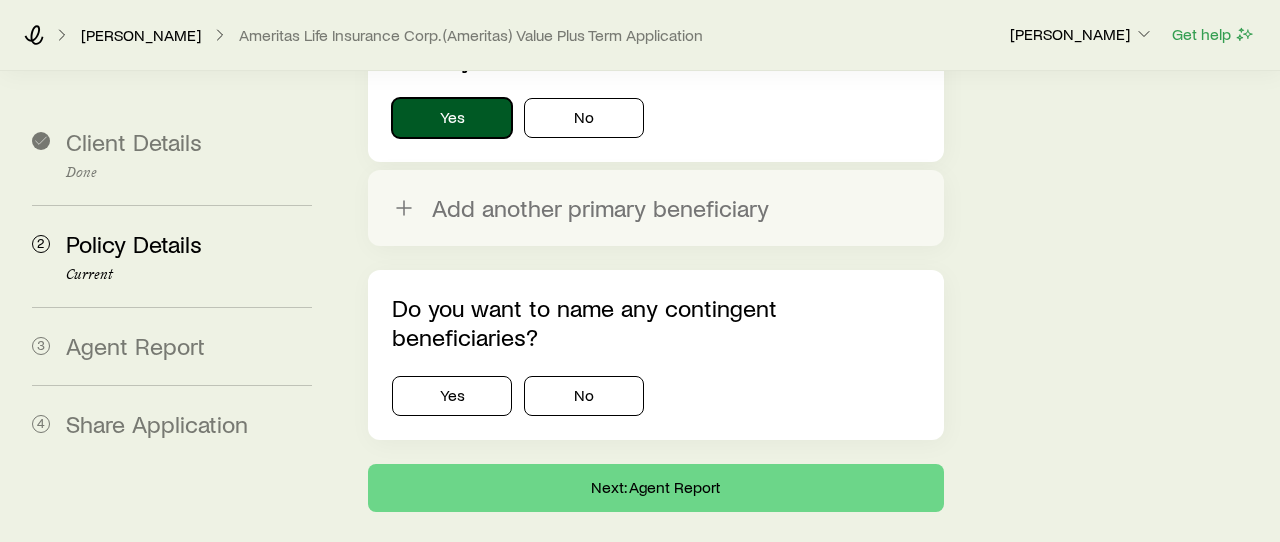 scroll, scrollTop: 3295, scrollLeft: 0, axis: vertical 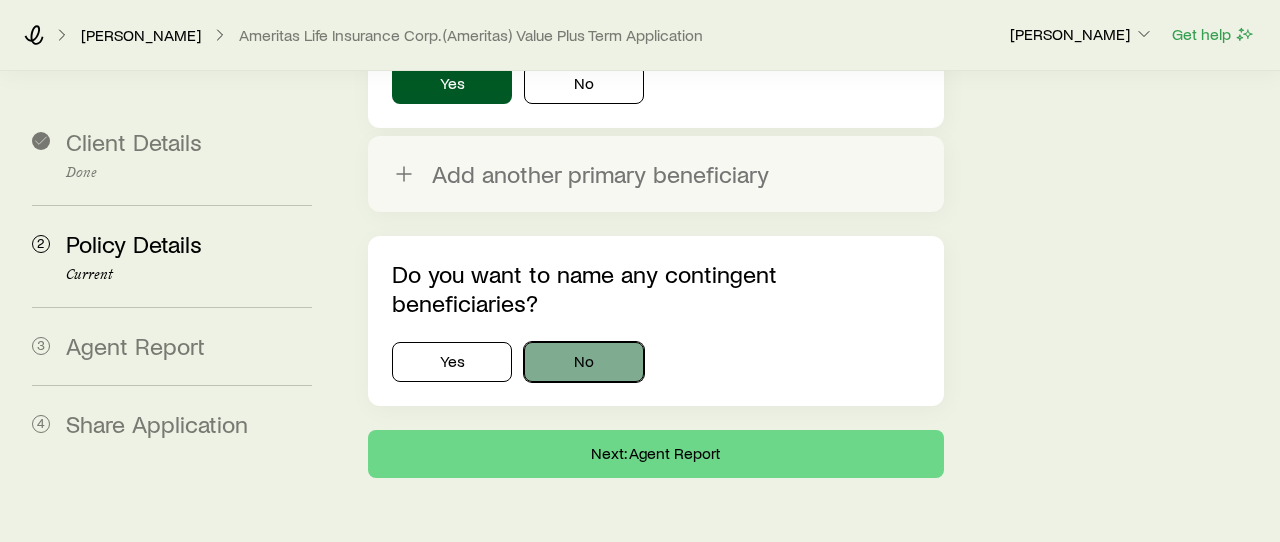 click on "No" at bounding box center (584, 362) 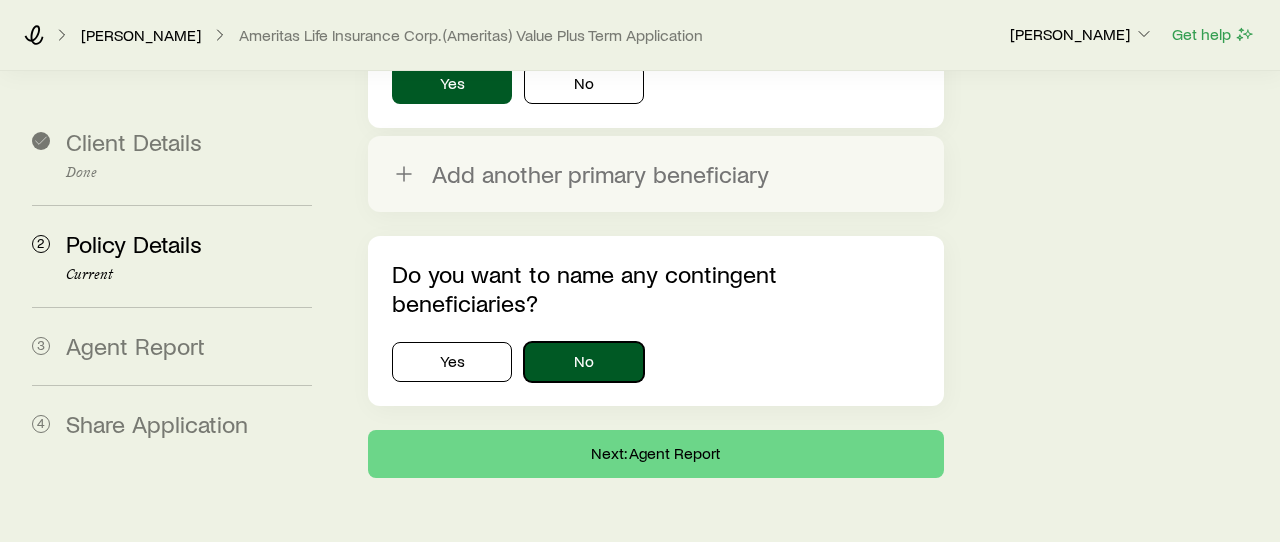 scroll, scrollTop: 3316, scrollLeft: 0, axis: vertical 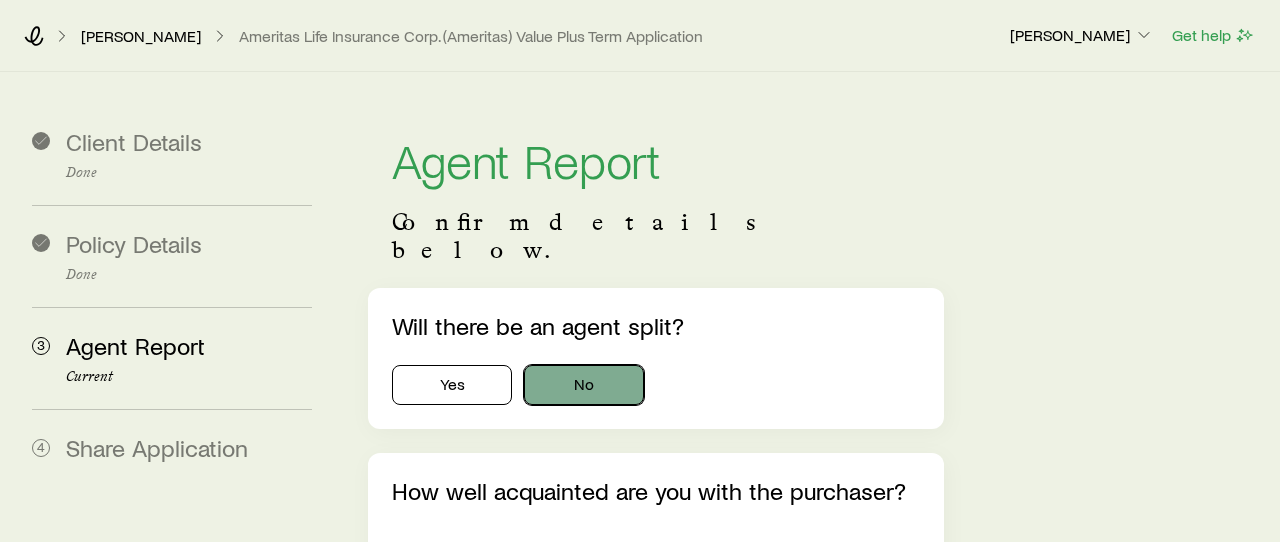 click on "No" at bounding box center [584, 385] 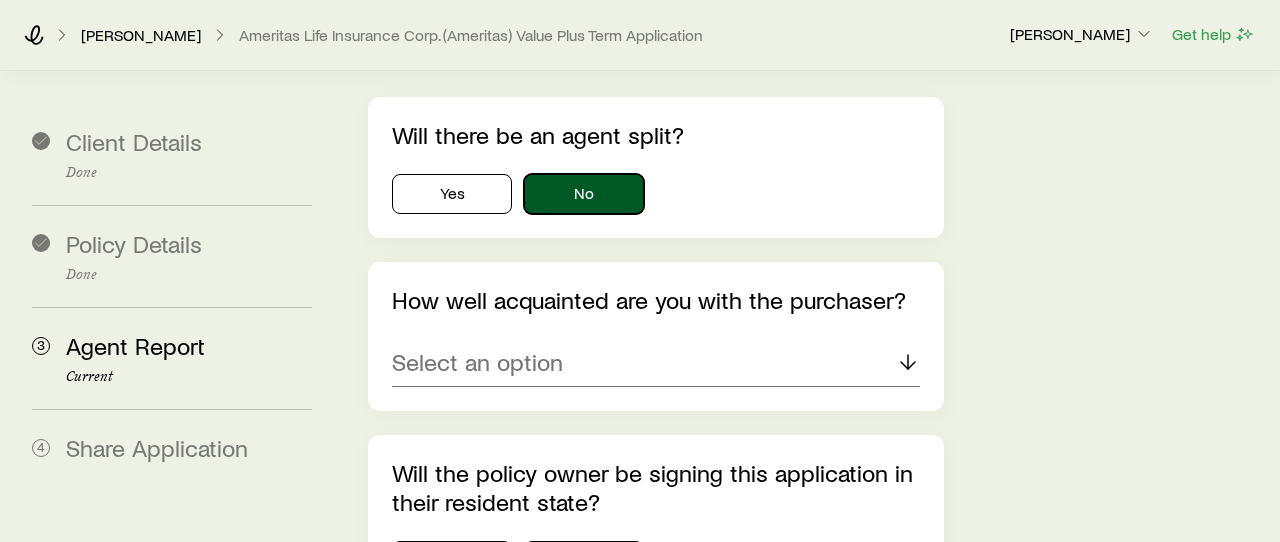 scroll, scrollTop: 192, scrollLeft: 0, axis: vertical 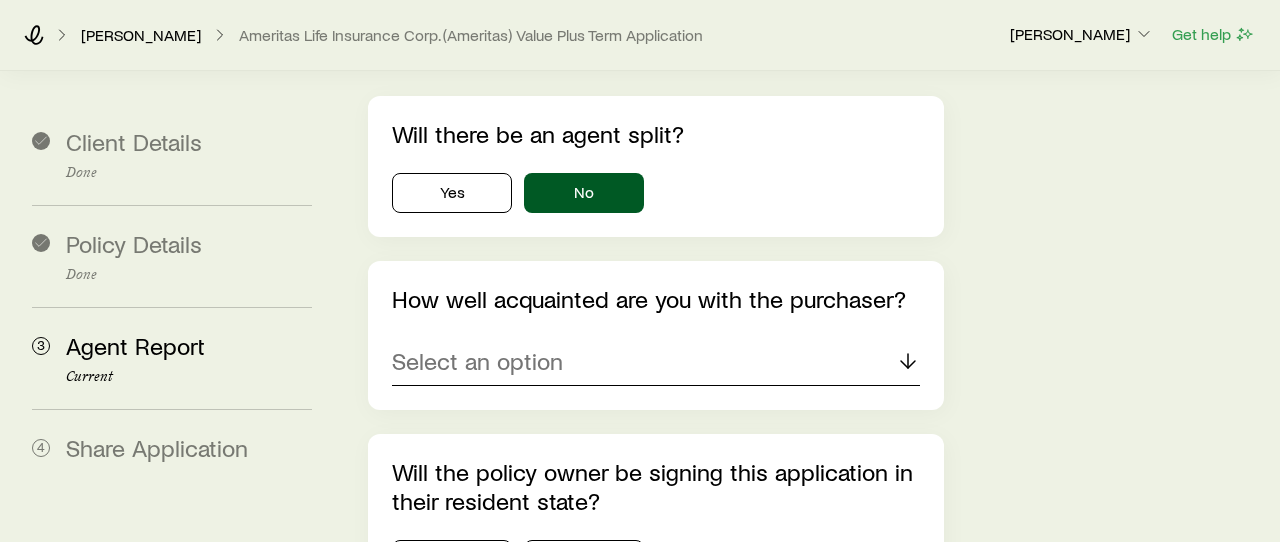 click on "Select an option" at bounding box center [477, 361] 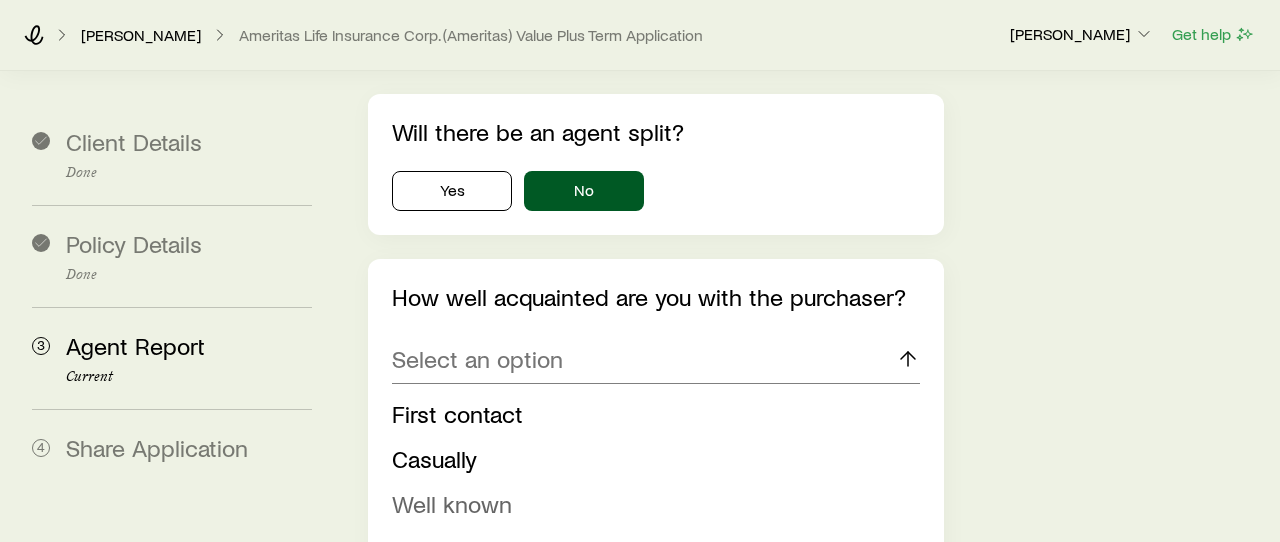 click on "Well known" at bounding box center (452, 503) 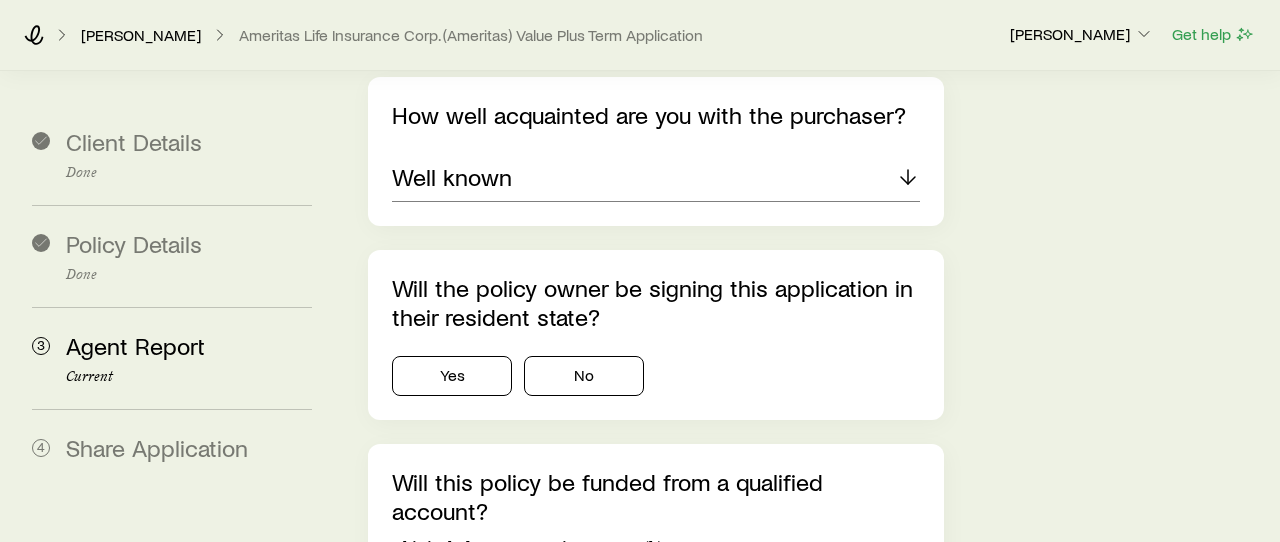 scroll, scrollTop: 416, scrollLeft: 0, axis: vertical 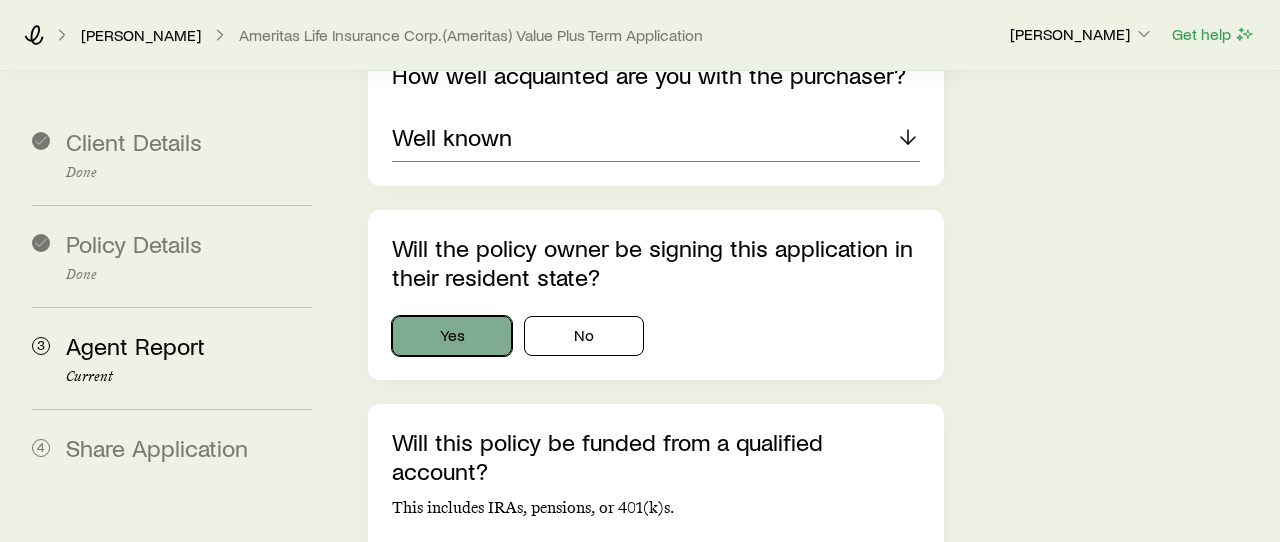 click on "Yes" at bounding box center [452, 336] 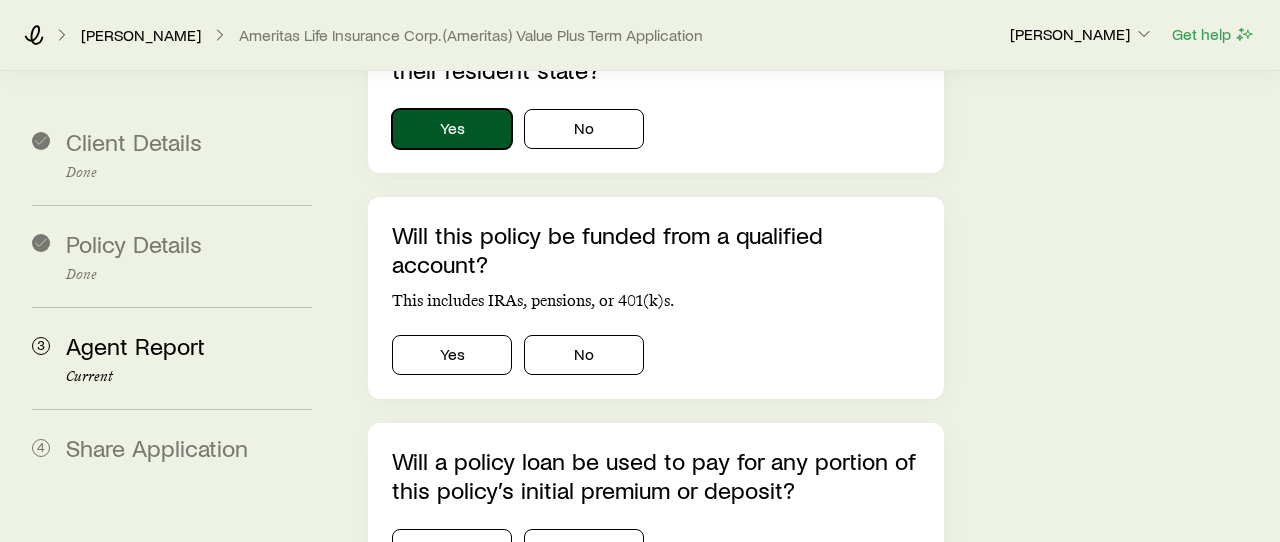 scroll, scrollTop: 624, scrollLeft: 0, axis: vertical 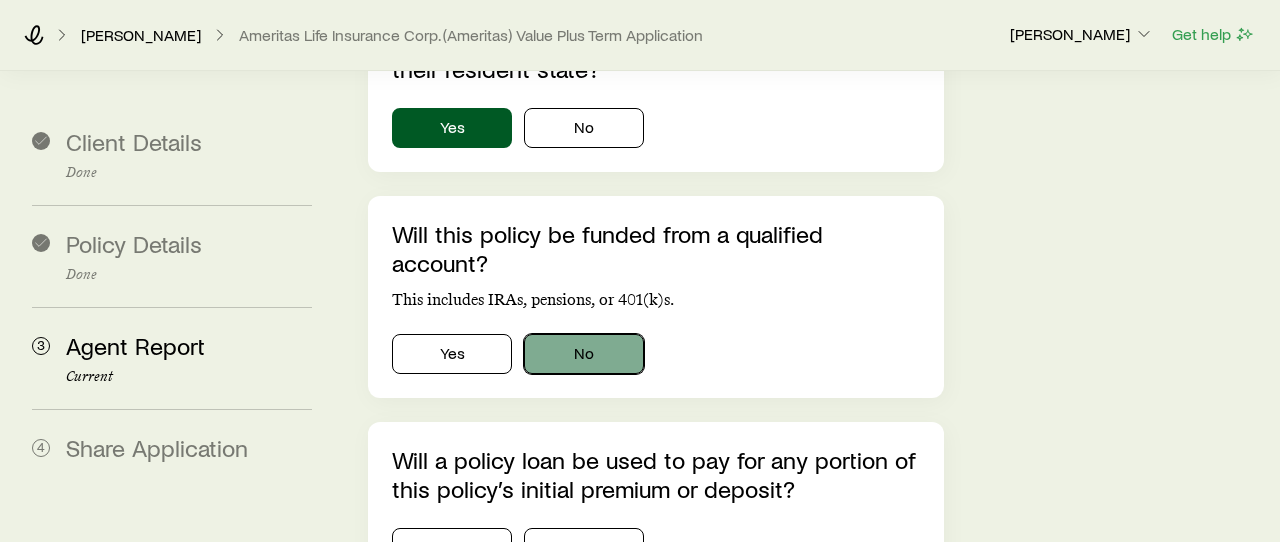 click on "No" at bounding box center [584, 354] 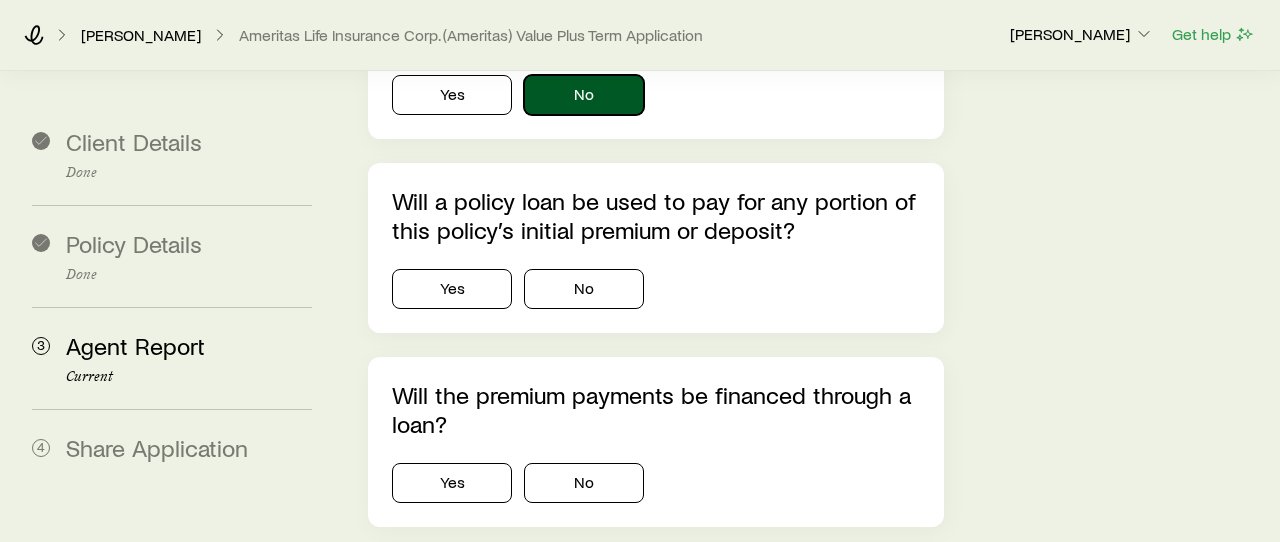 scroll, scrollTop: 880, scrollLeft: 0, axis: vertical 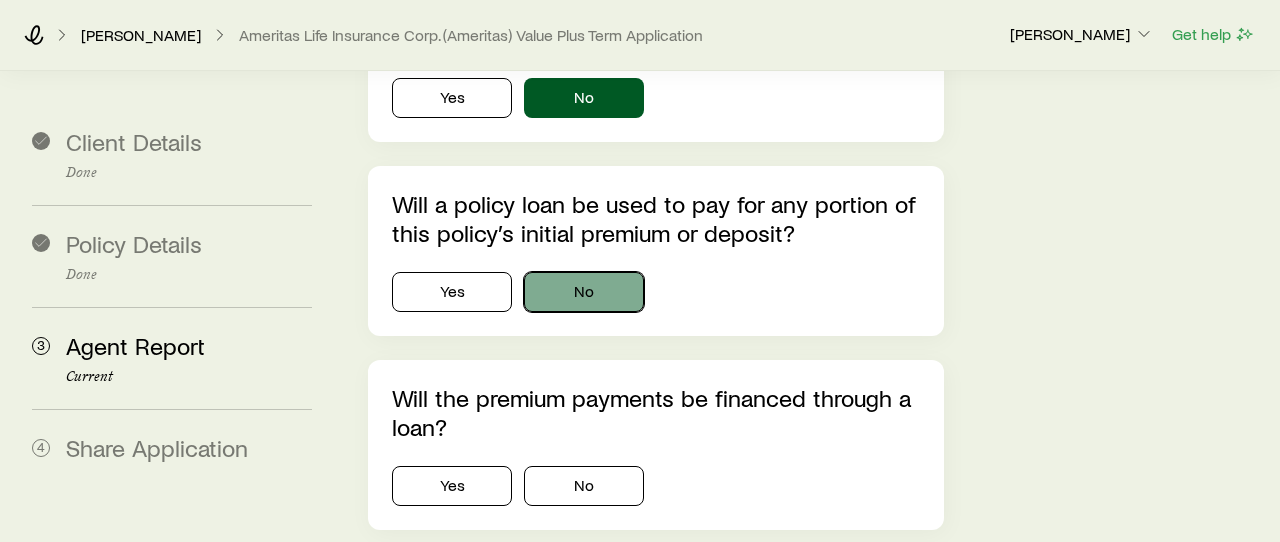 click on "No" at bounding box center (584, 292) 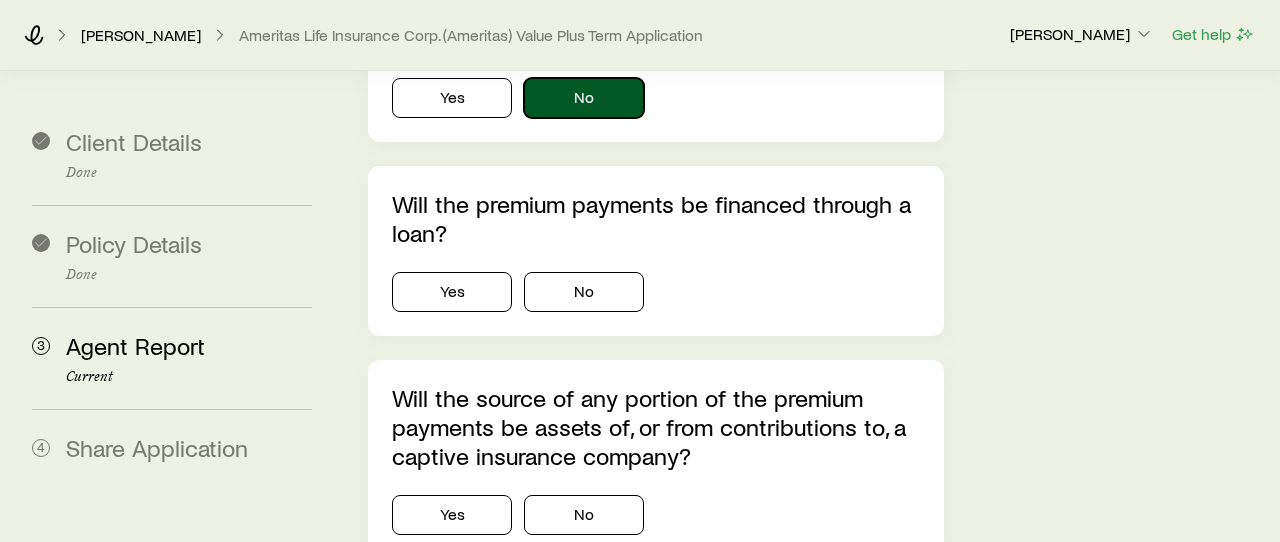 scroll, scrollTop: 1090, scrollLeft: 0, axis: vertical 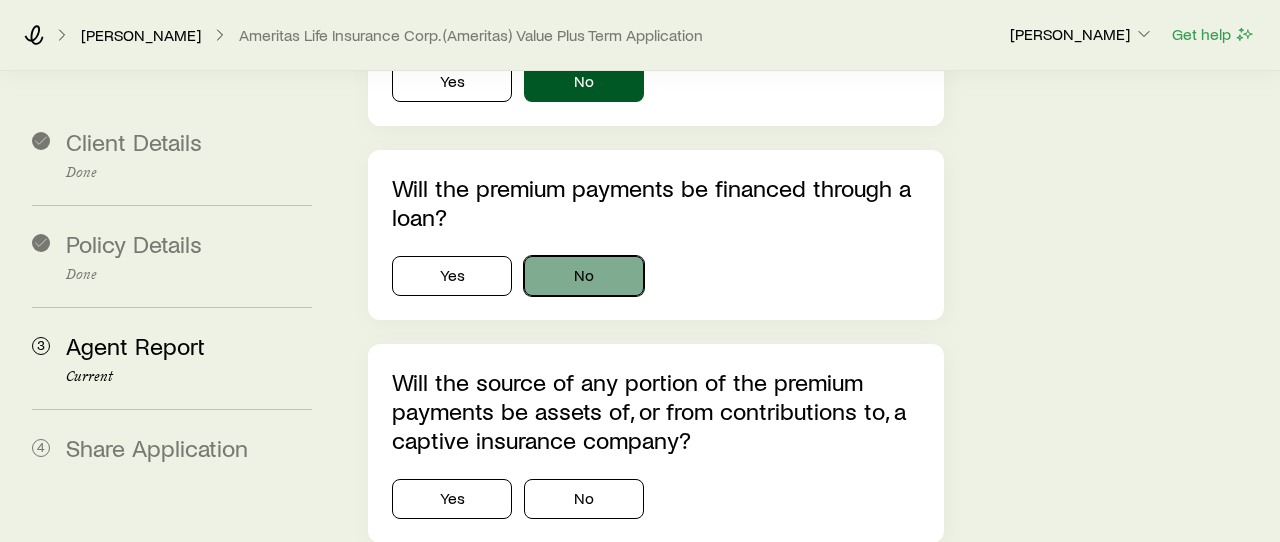 click on "No" at bounding box center [584, 276] 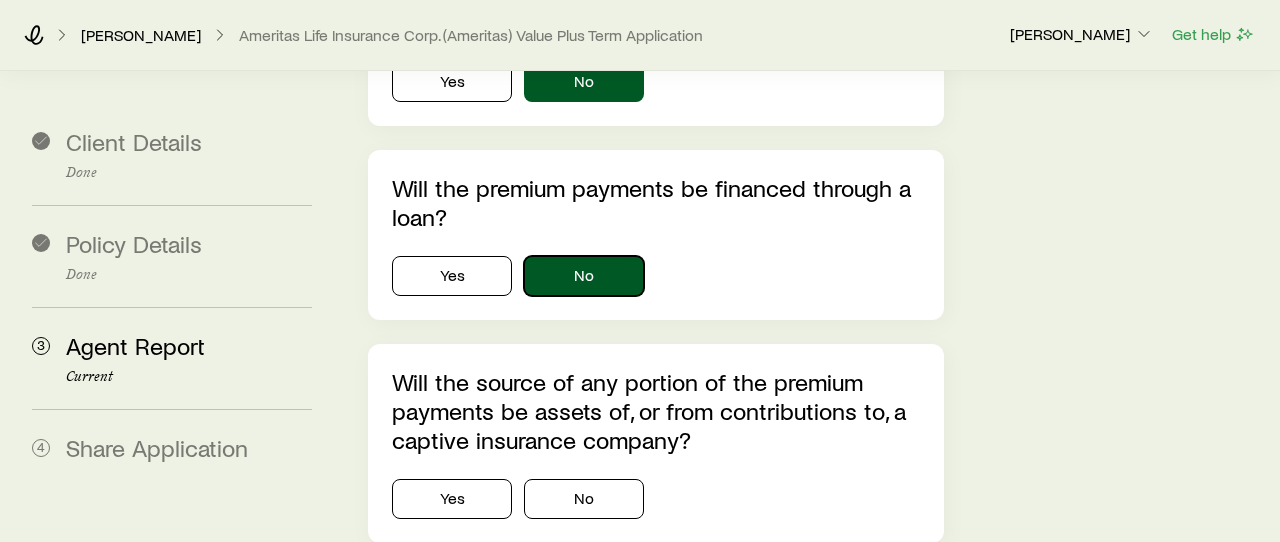 scroll, scrollTop: 1088, scrollLeft: 0, axis: vertical 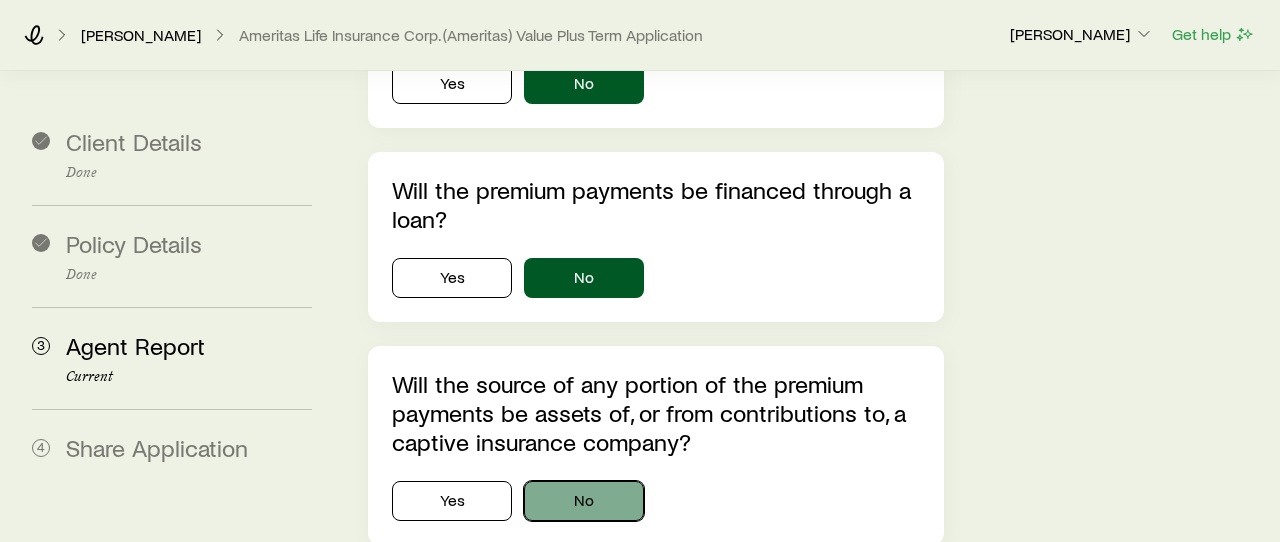 click on "No" at bounding box center (584, 501) 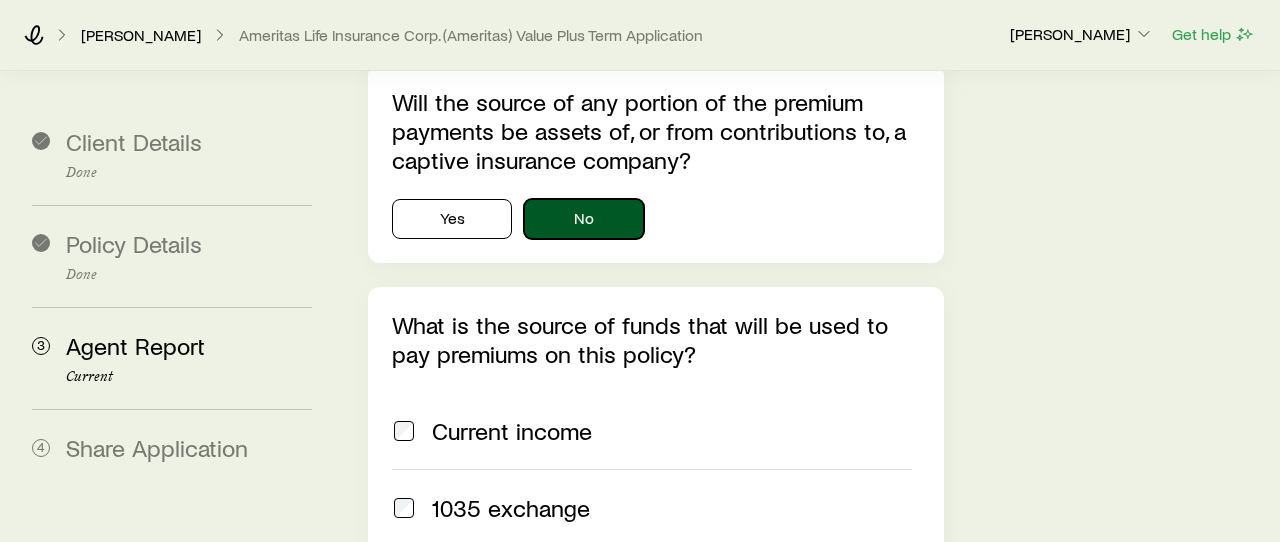 scroll, scrollTop: 1377, scrollLeft: 0, axis: vertical 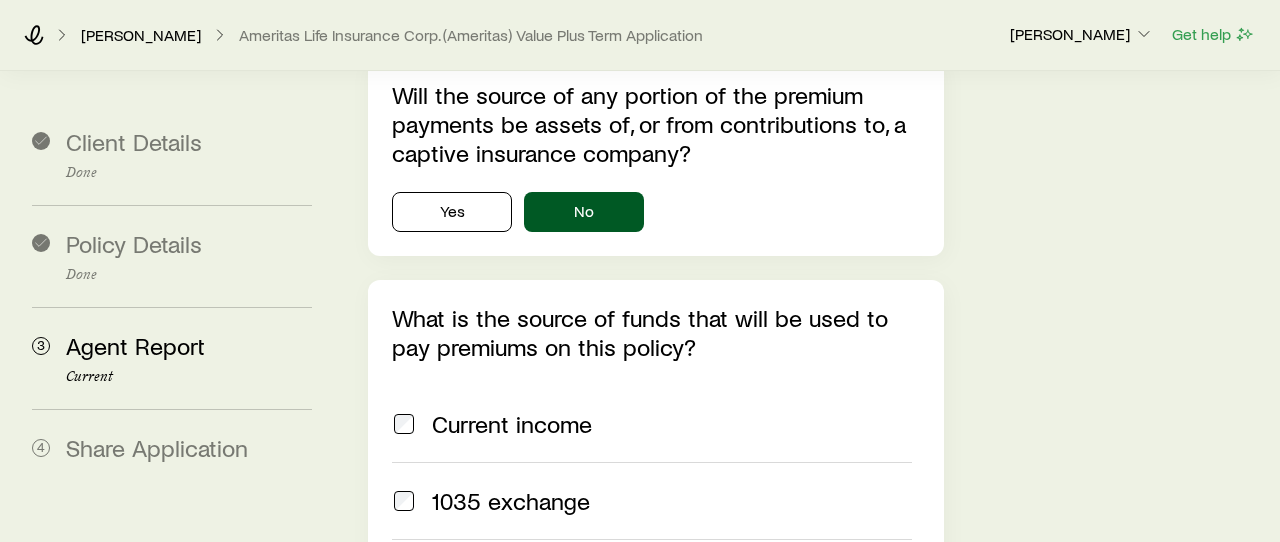 click on "Current income" at bounding box center (512, 424) 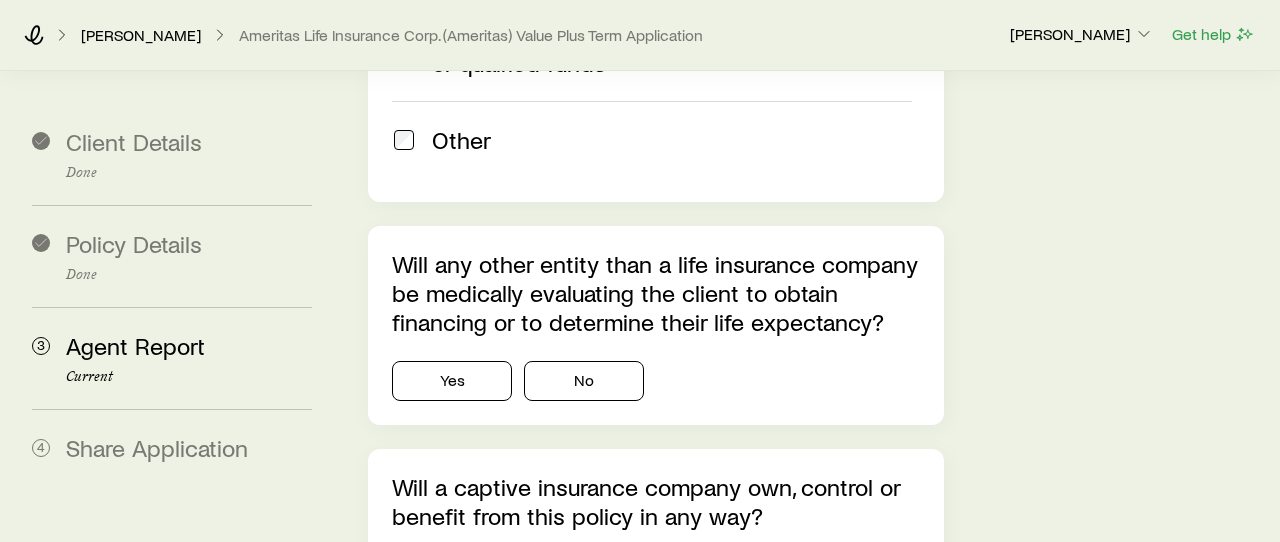 scroll, scrollTop: 2878, scrollLeft: 0, axis: vertical 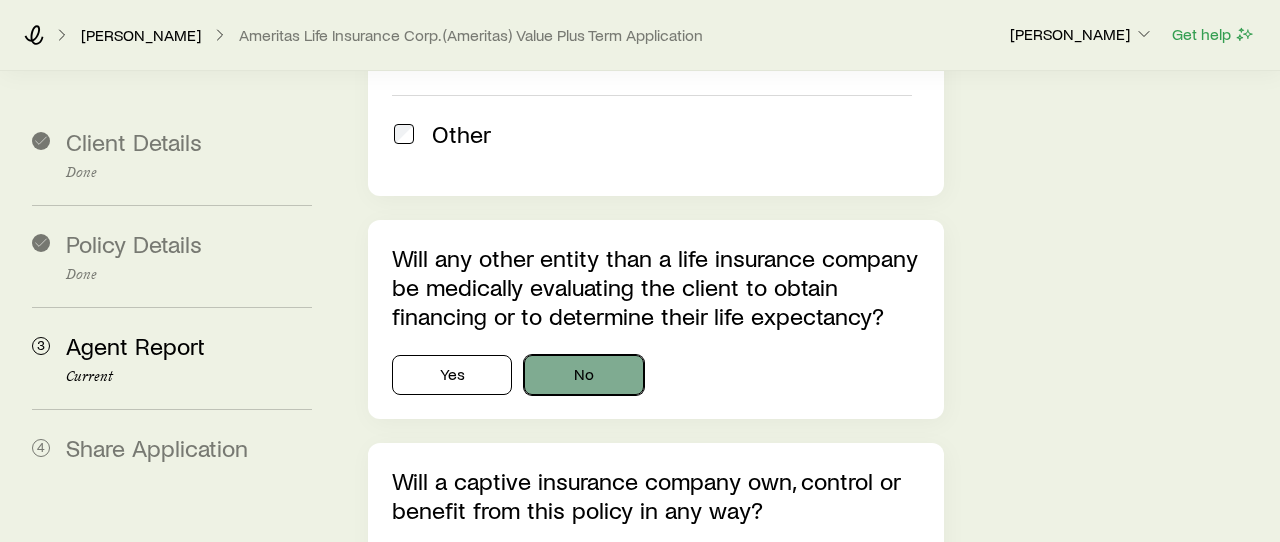 click on "No" at bounding box center (584, 375) 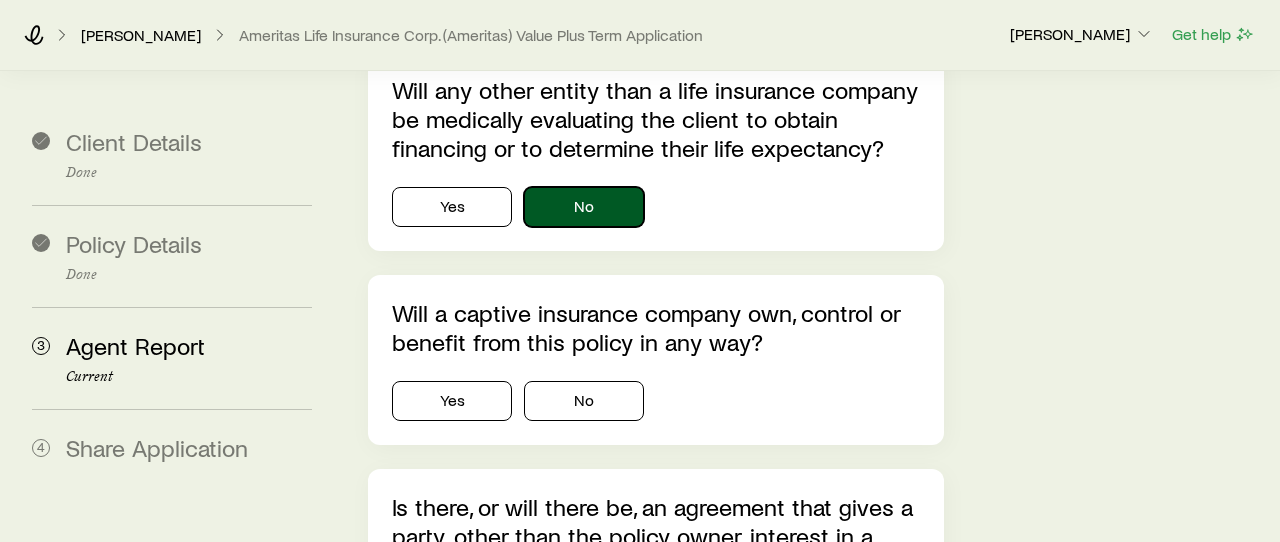 scroll, scrollTop: 3070, scrollLeft: 0, axis: vertical 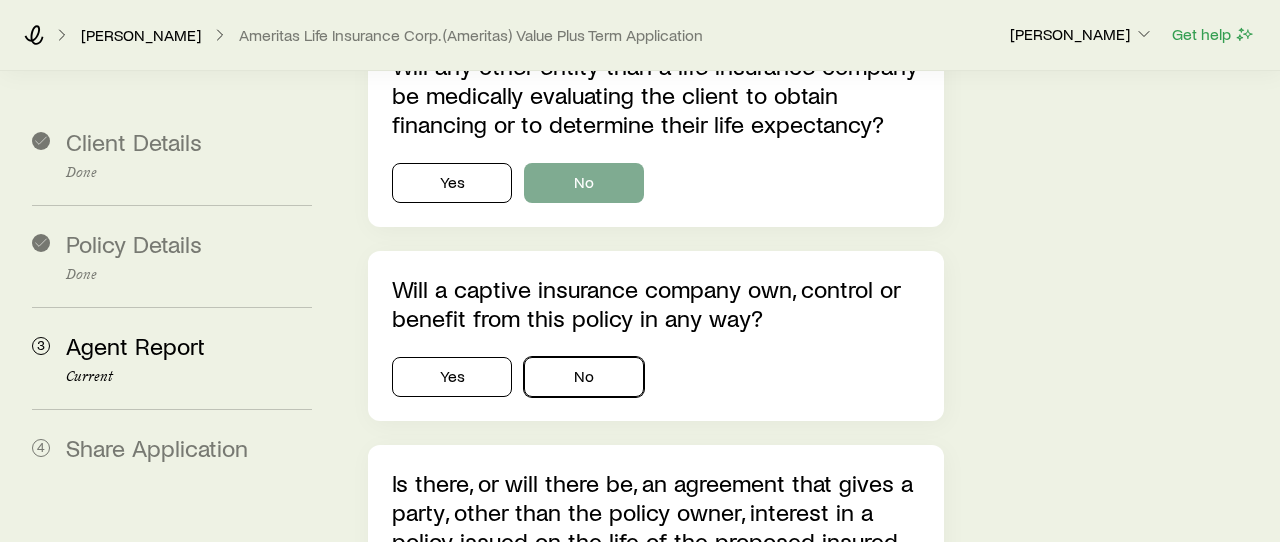 click on "No" at bounding box center (584, 377) 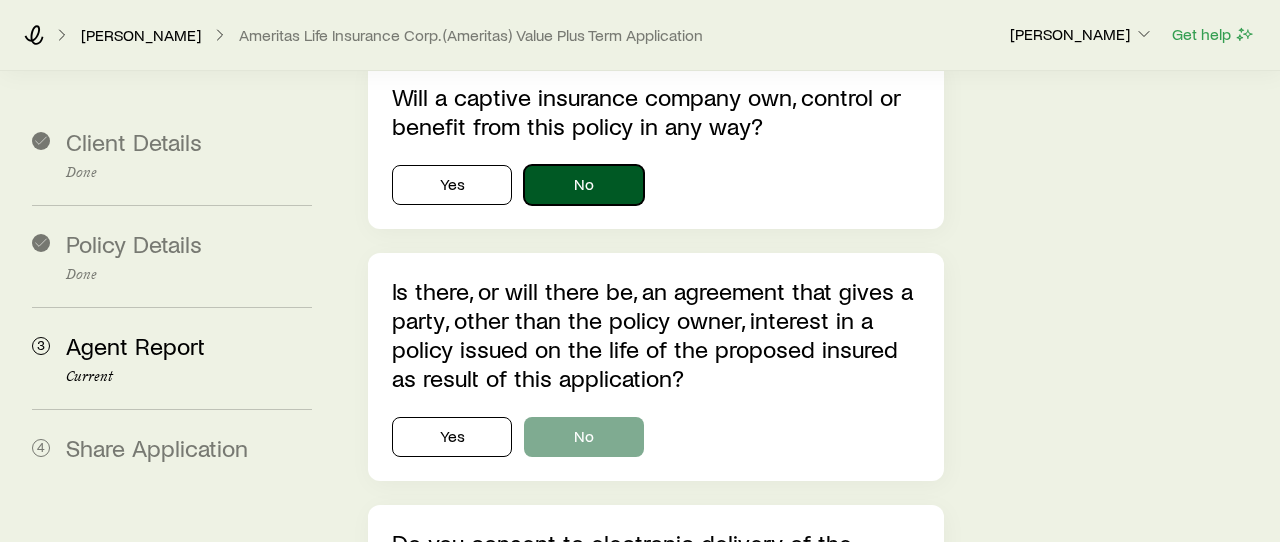 scroll, scrollTop: 3260, scrollLeft: 0, axis: vertical 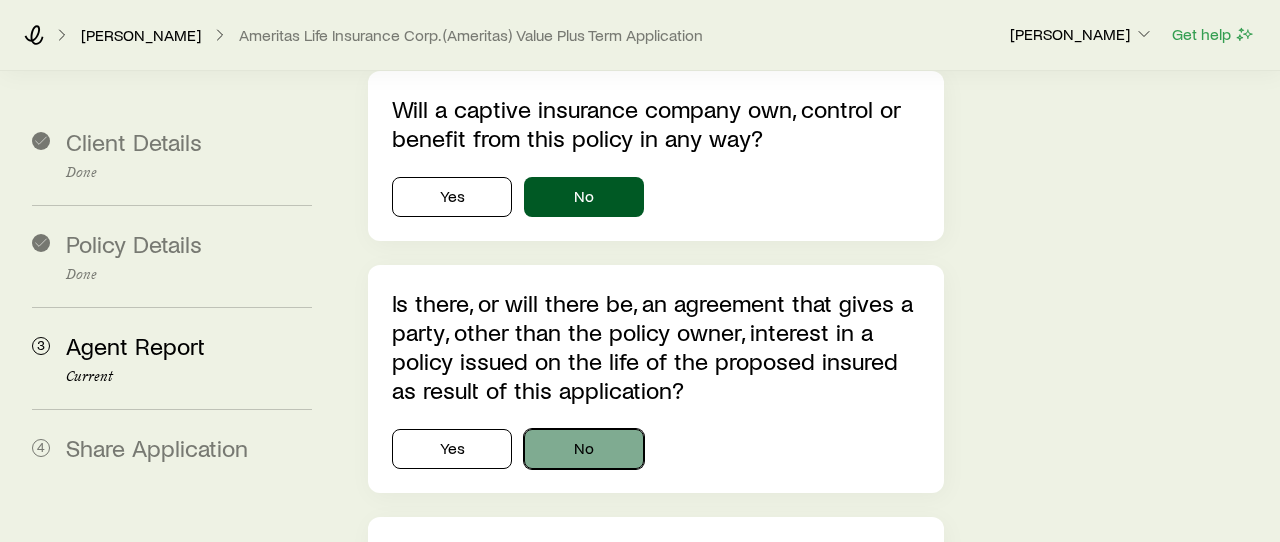 click on "No" at bounding box center (584, 449) 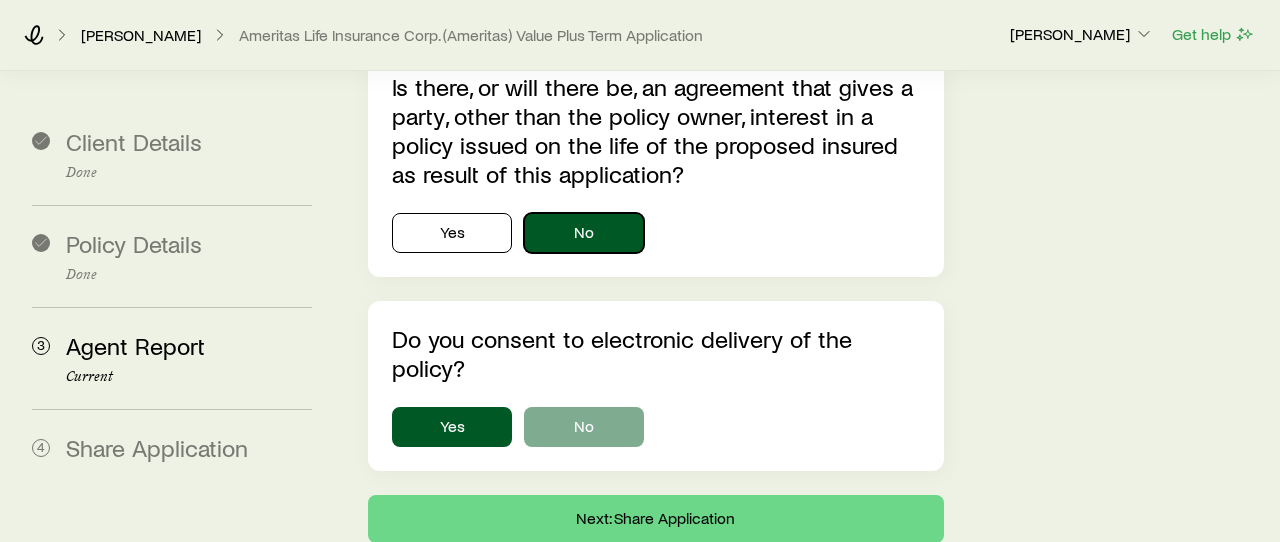 scroll, scrollTop: 3468, scrollLeft: 0, axis: vertical 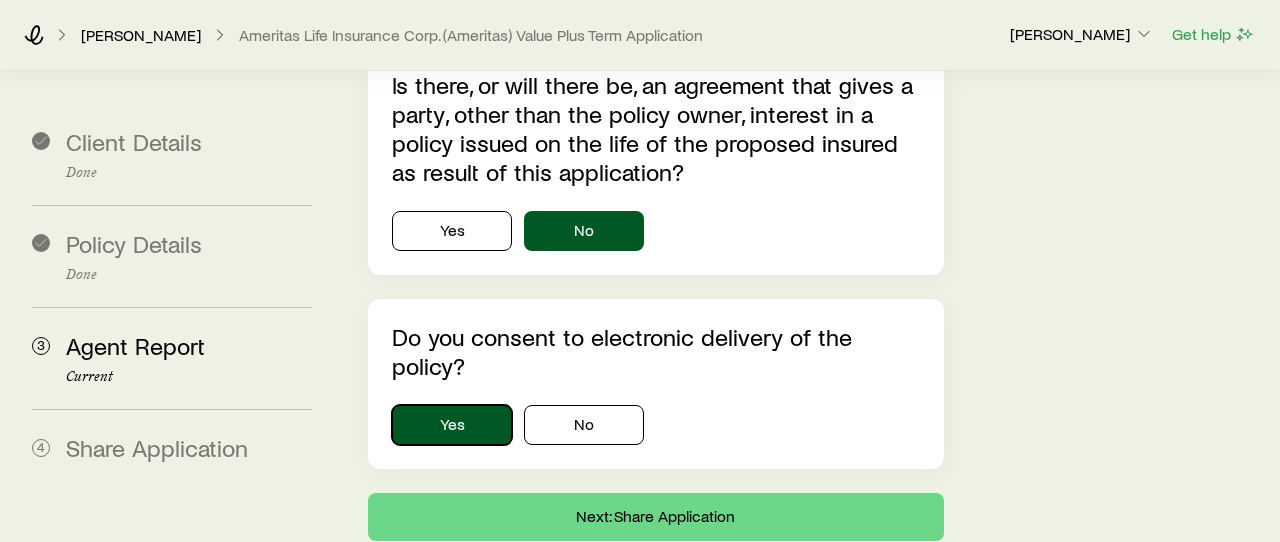 click on "Yes" at bounding box center (452, 425) 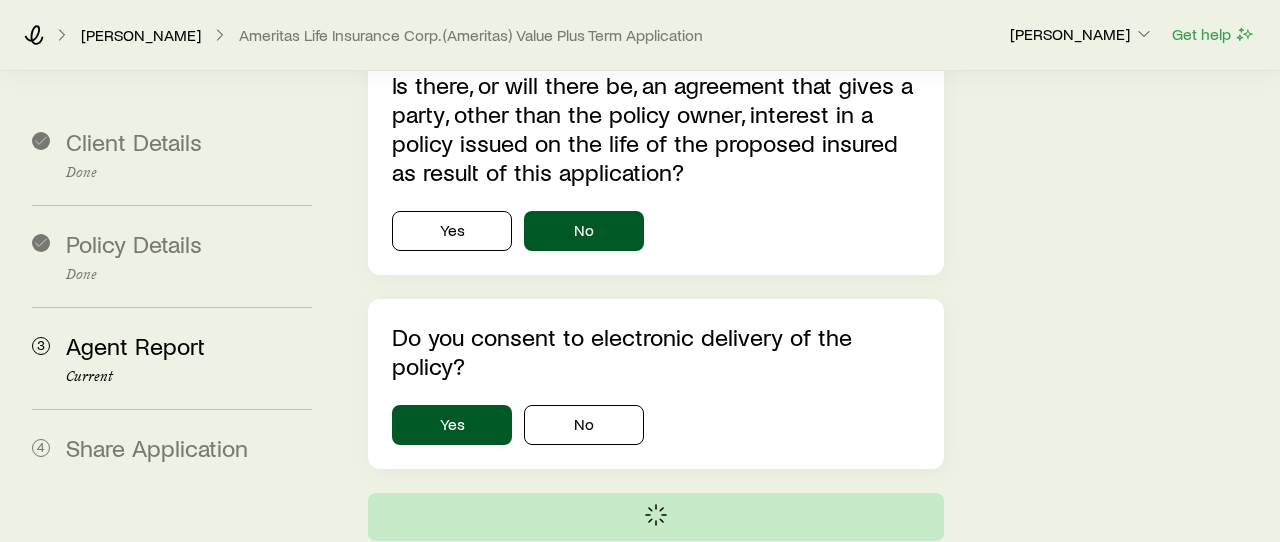 scroll, scrollTop: 0, scrollLeft: 0, axis: both 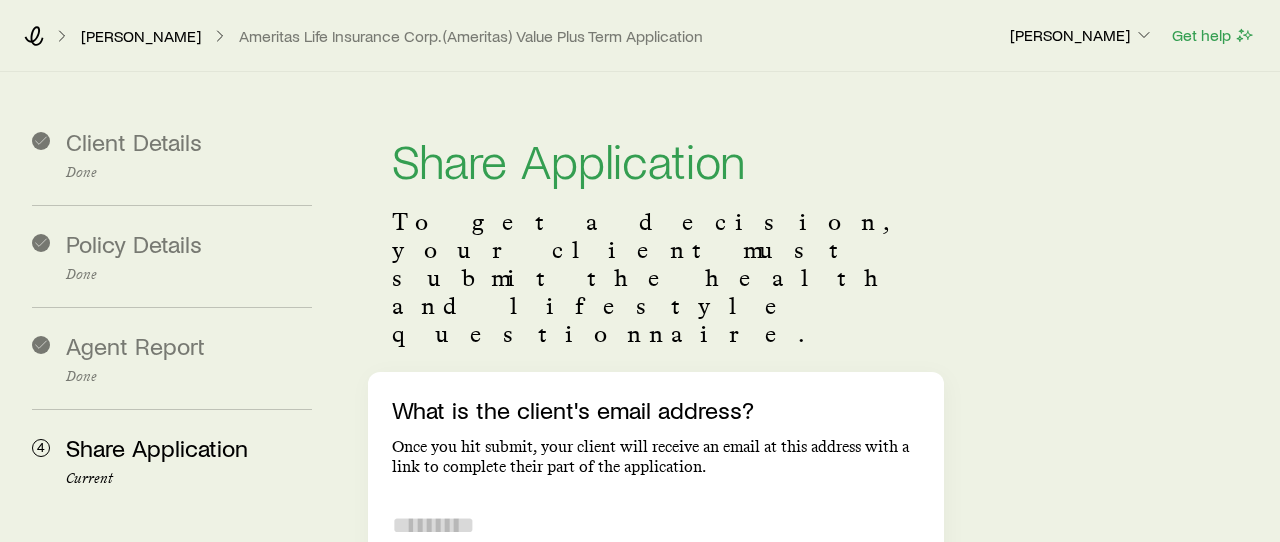 click on "What is the client's email address?" at bounding box center (656, 525) 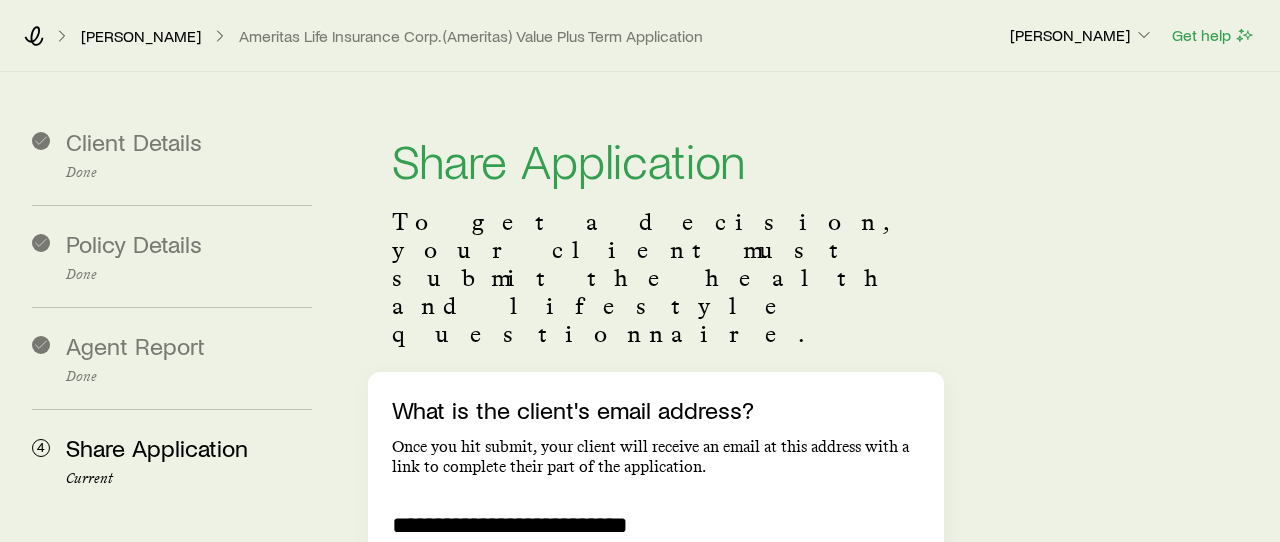 type on "**********" 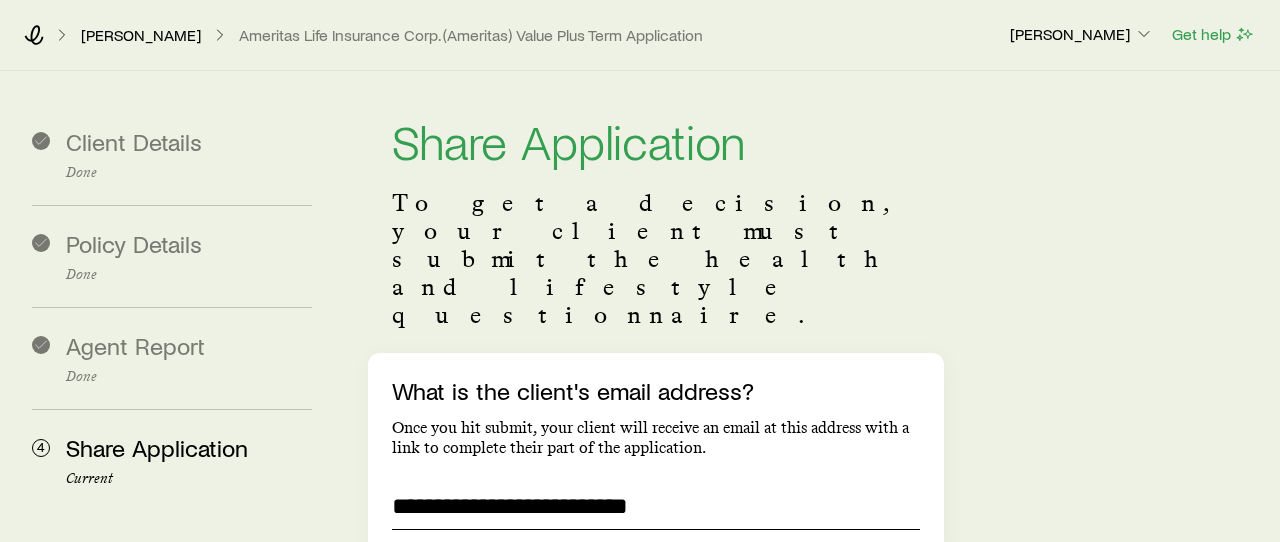 type 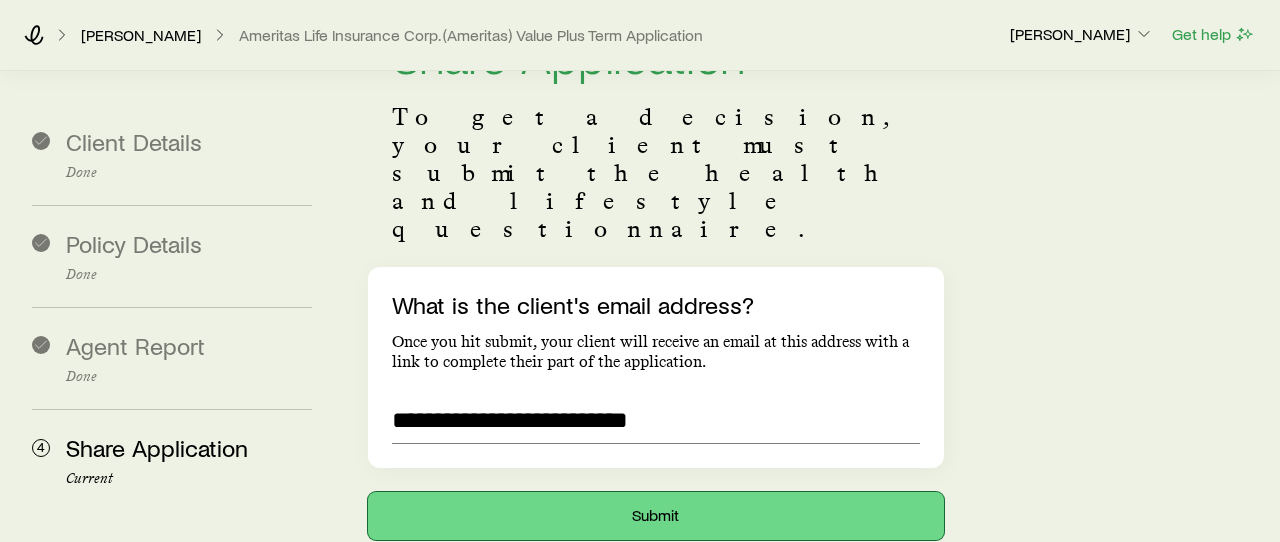 scroll, scrollTop: 128, scrollLeft: 0, axis: vertical 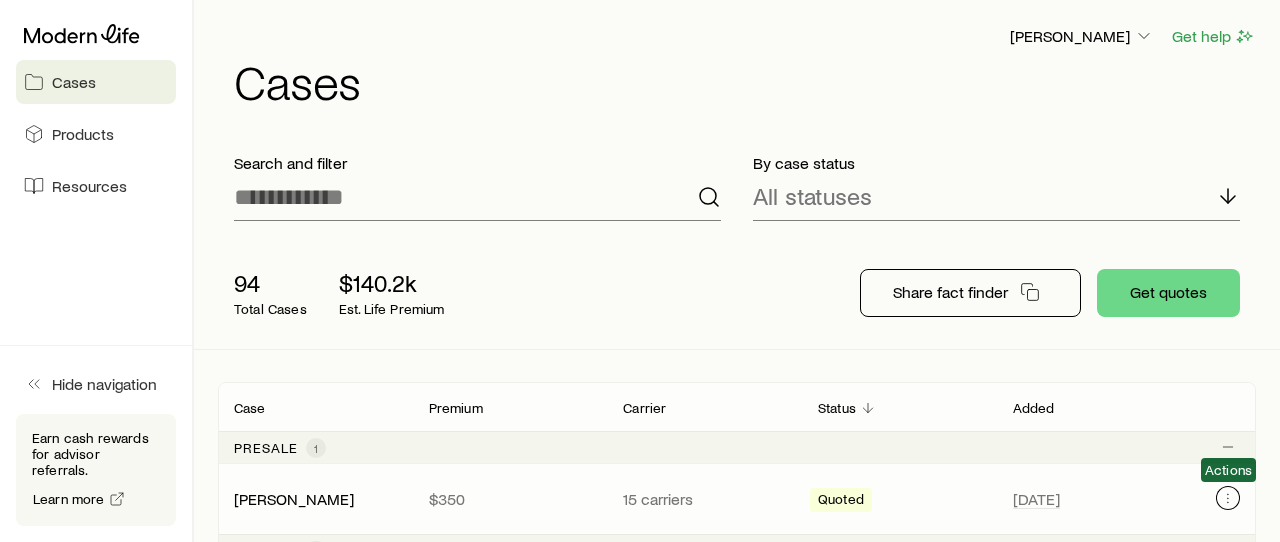 click 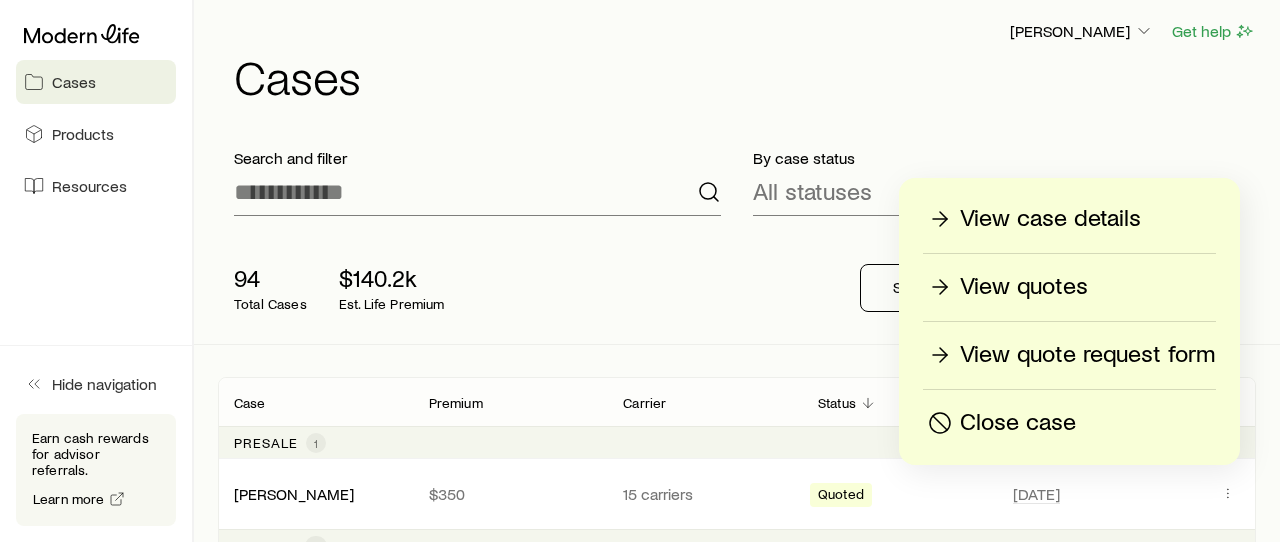 click on "View quotes" at bounding box center (1024, 287) 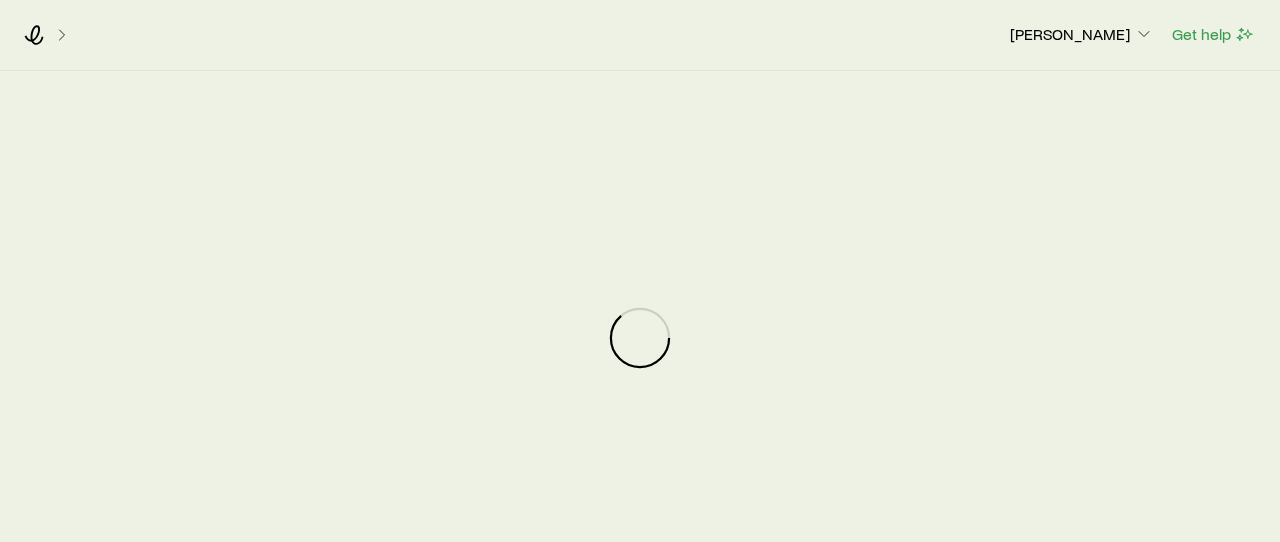 scroll, scrollTop: 0, scrollLeft: 0, axis: both 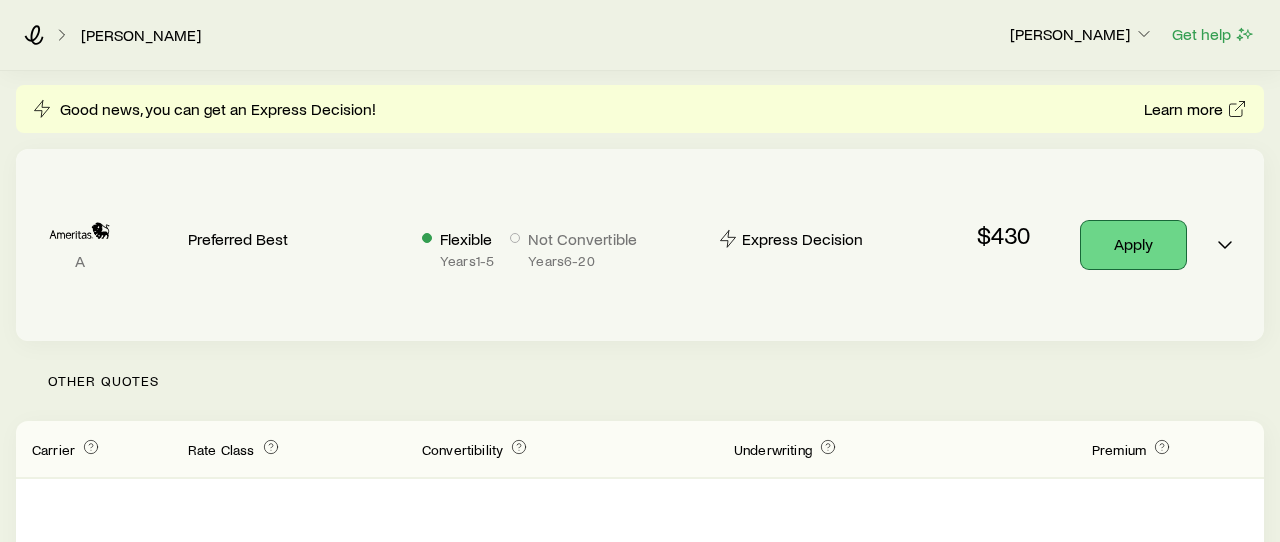 click on "Apply" at bounding box center [1133, 245] 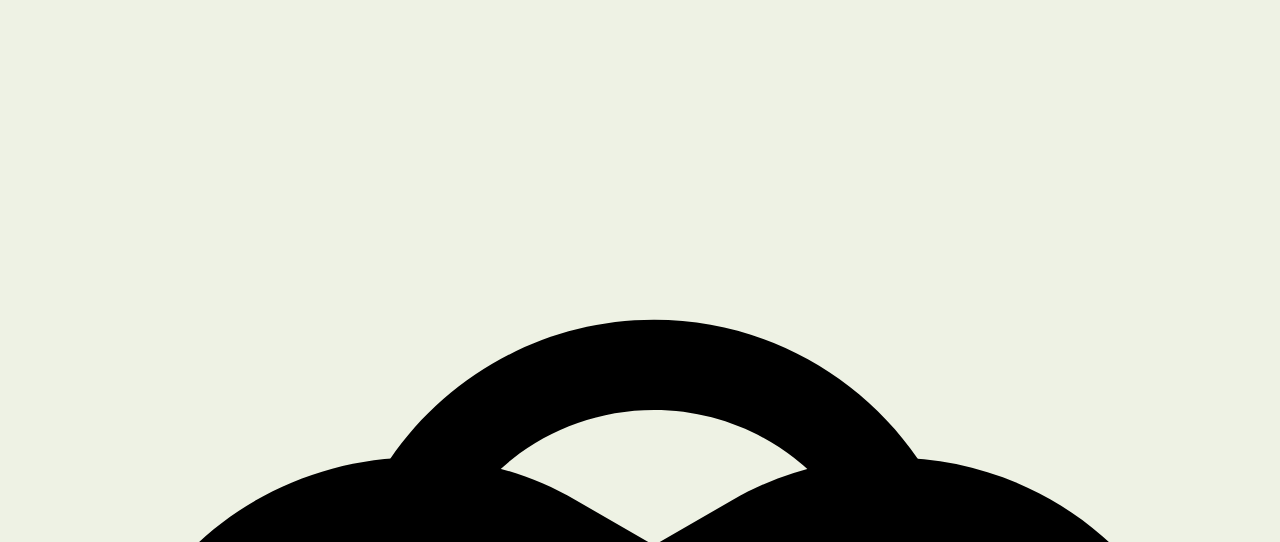 scroll, scrollTop: 0, scrollLeft: 0, axis: both 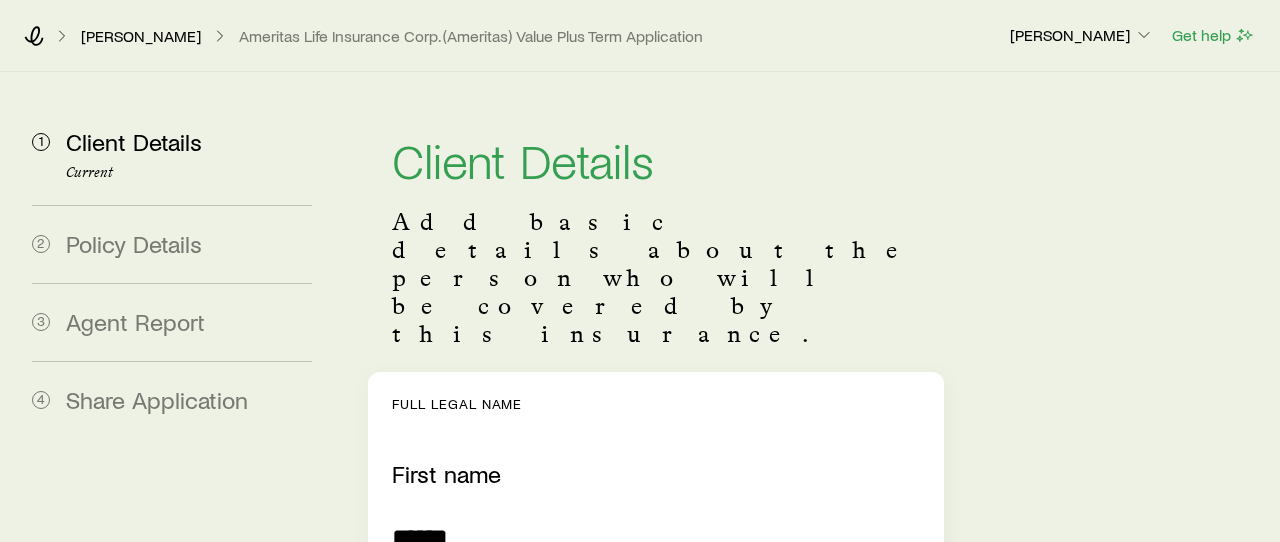 click on "******" at bounding box center [656, 537] 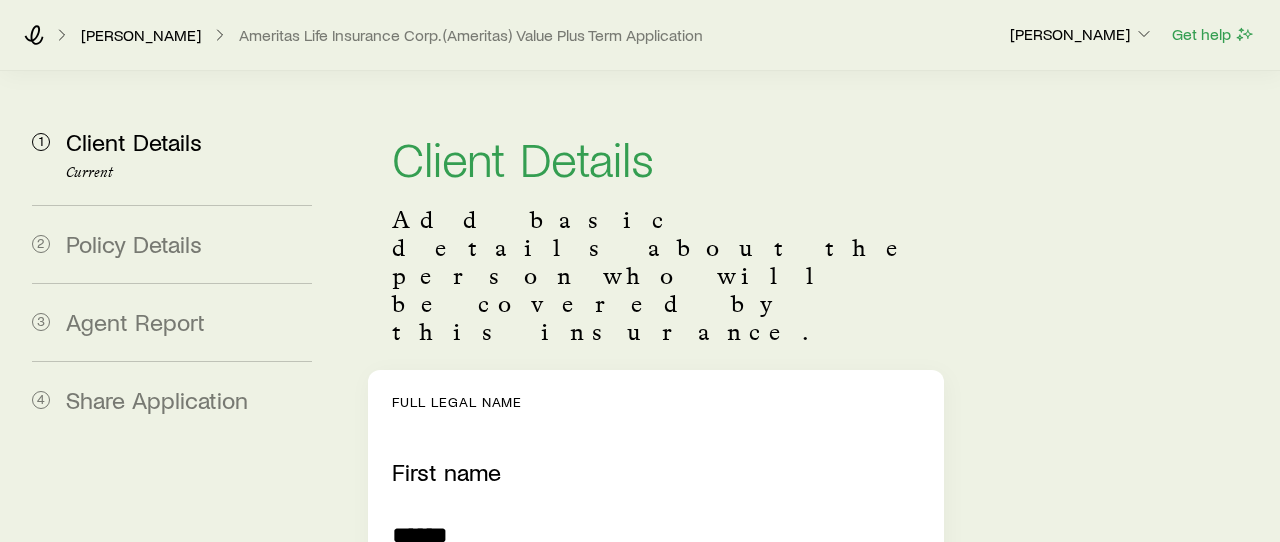 click on "******" at bounding box center [656, 535] 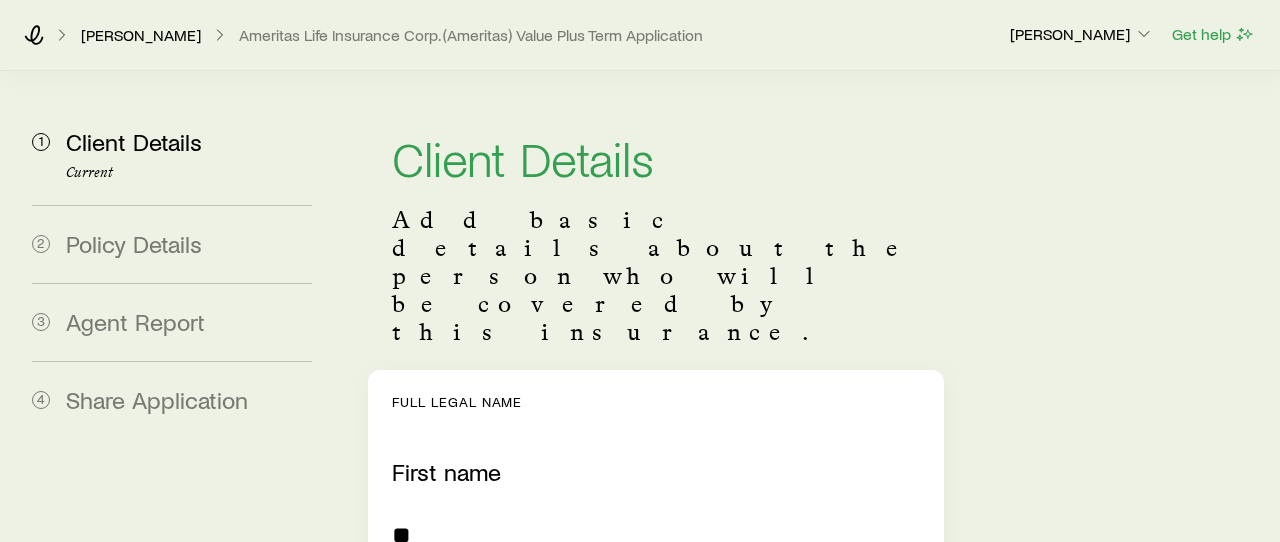 type on "*" 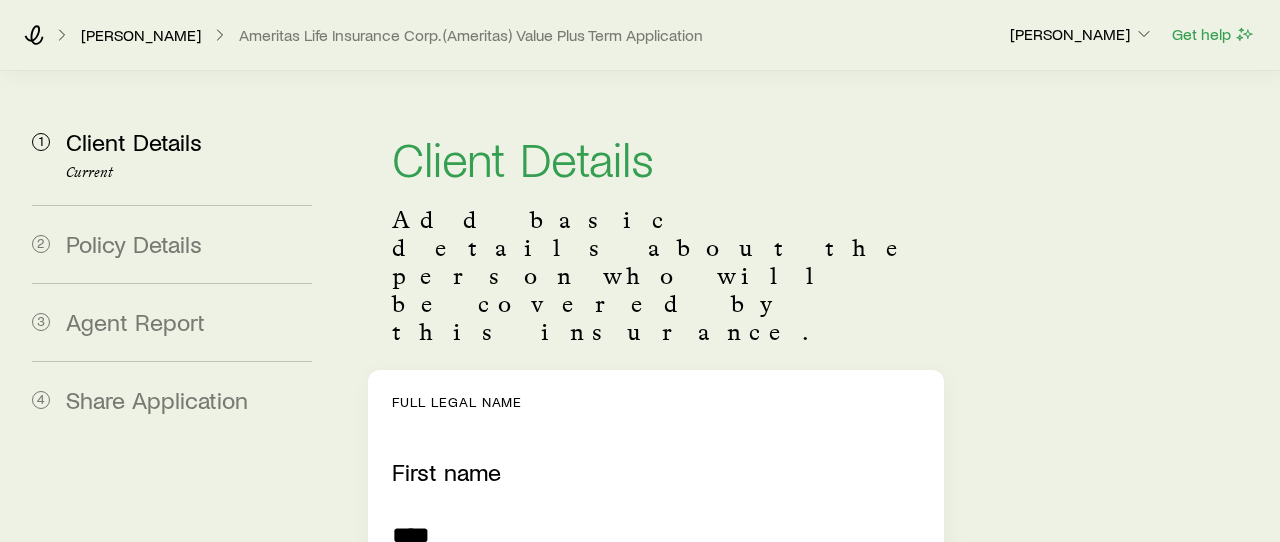 type on "****" 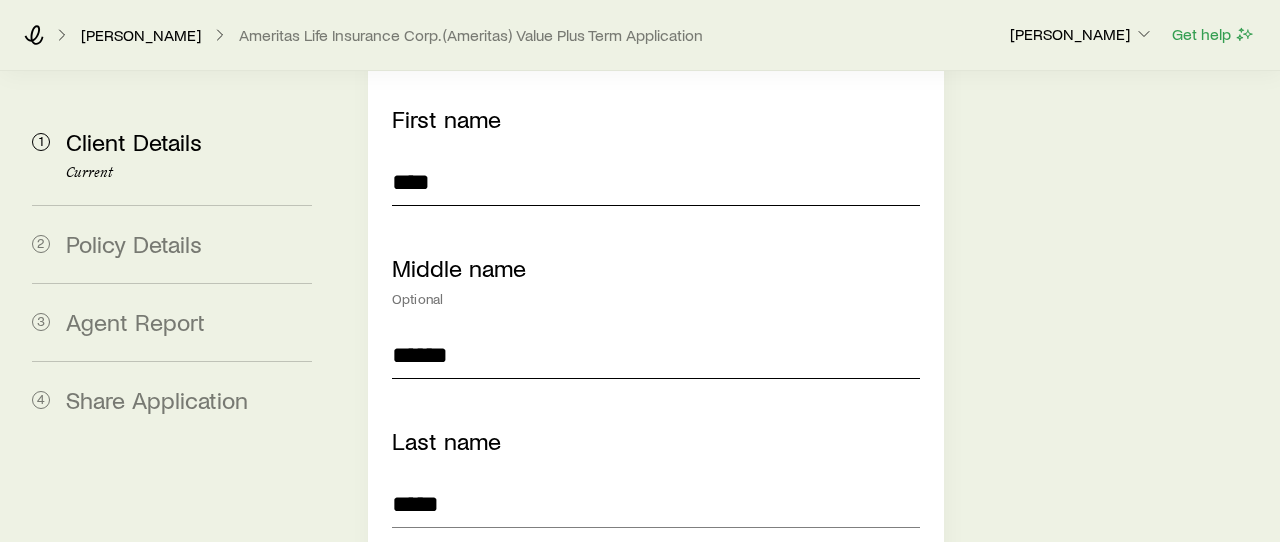 type on "******" 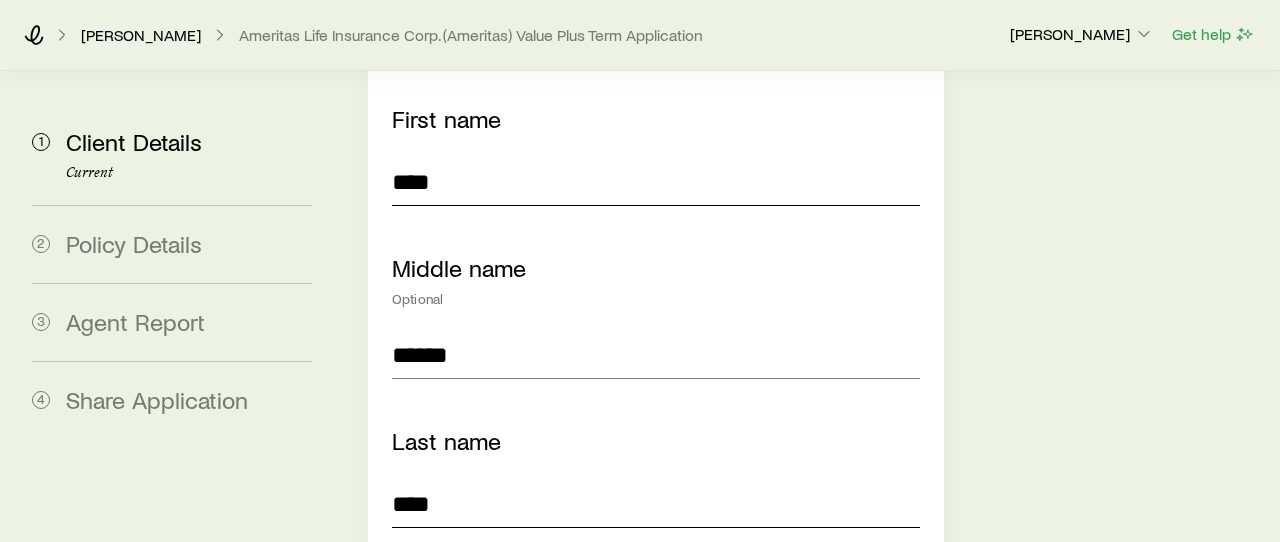 type on "****" 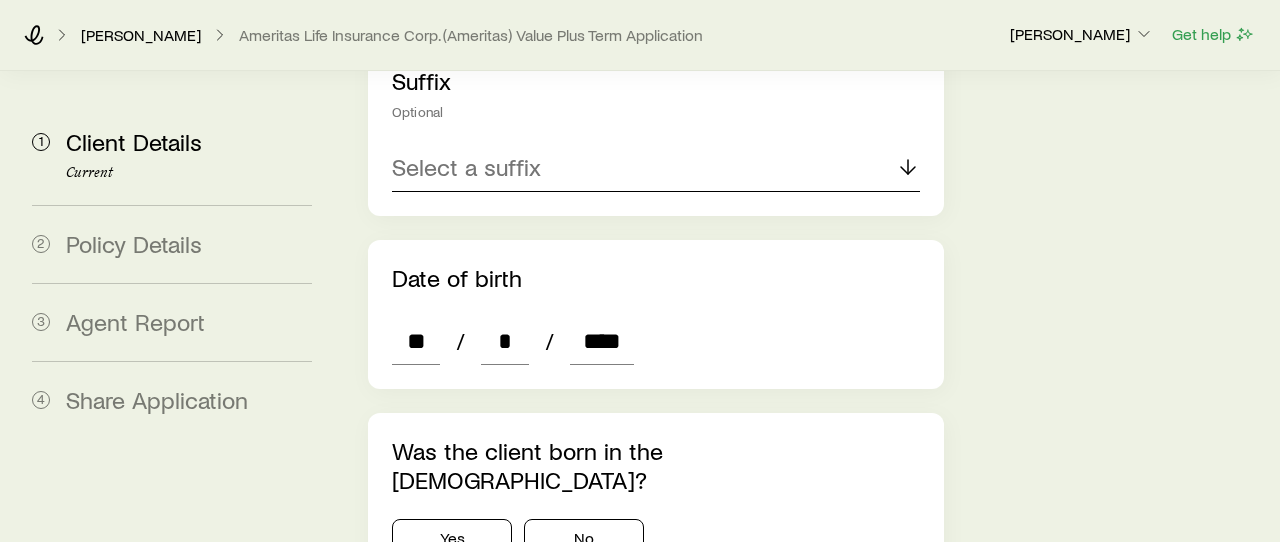 scroll, scrollTop: 868, scrollLeft: 0, axis: vertical 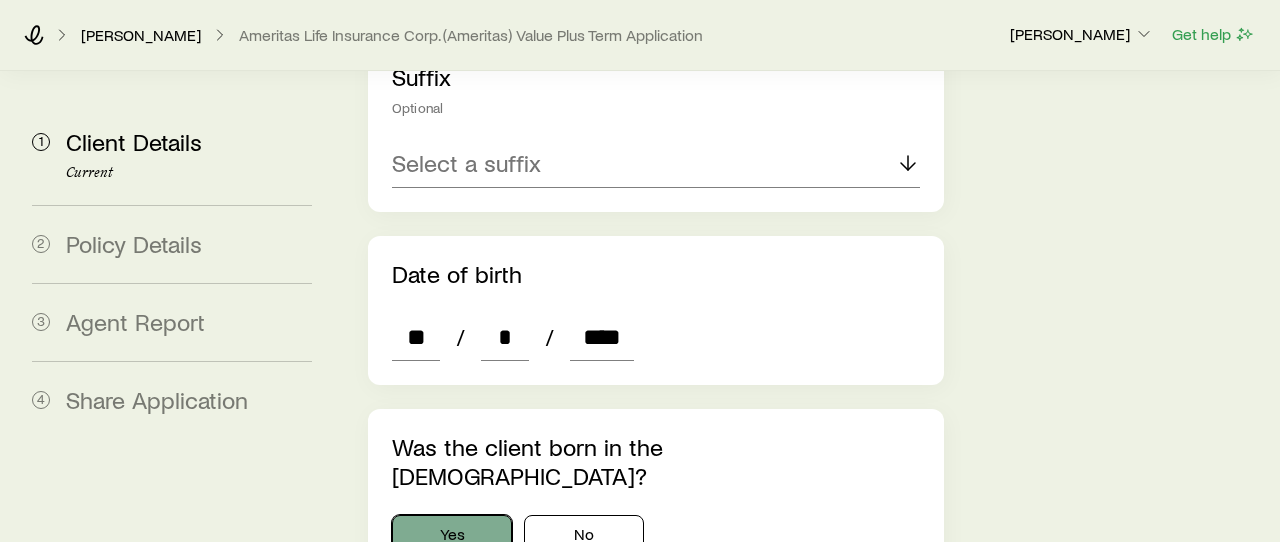 click on "Yes" at bounding box center (452, 535) 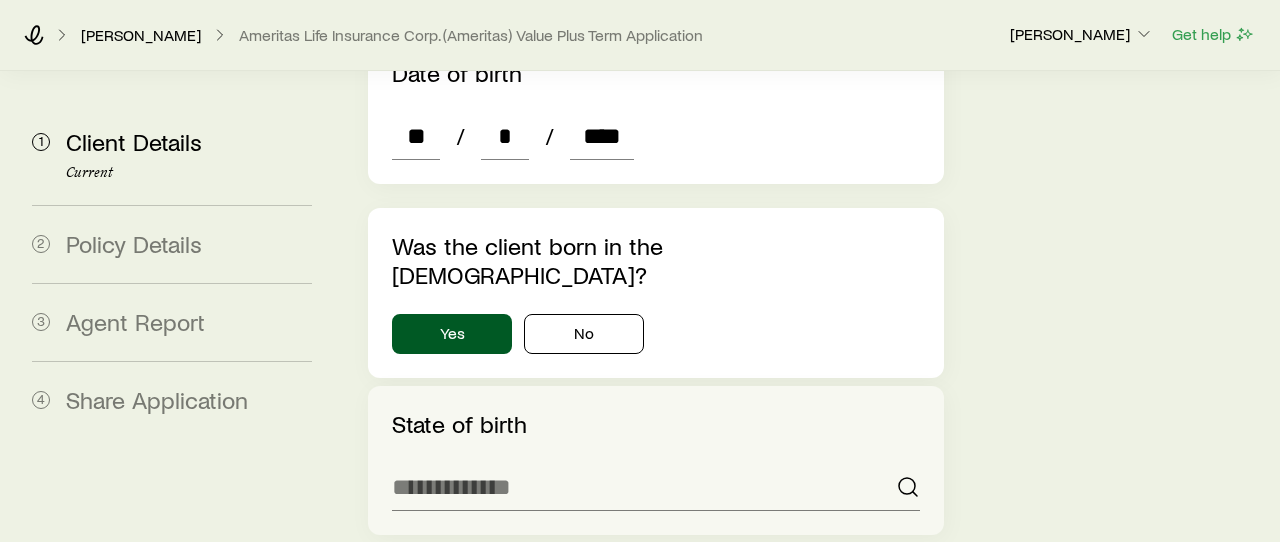 scroll, scrollTop: 1071, scrollLeft: 0, axis: vertical 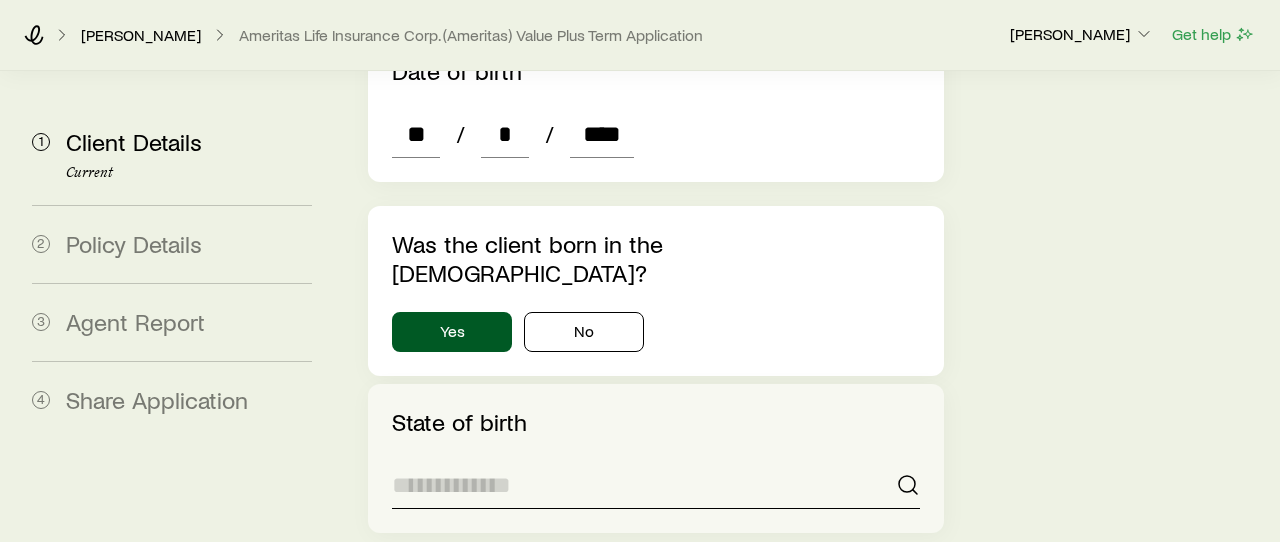 click at bounding box center [656, 485] 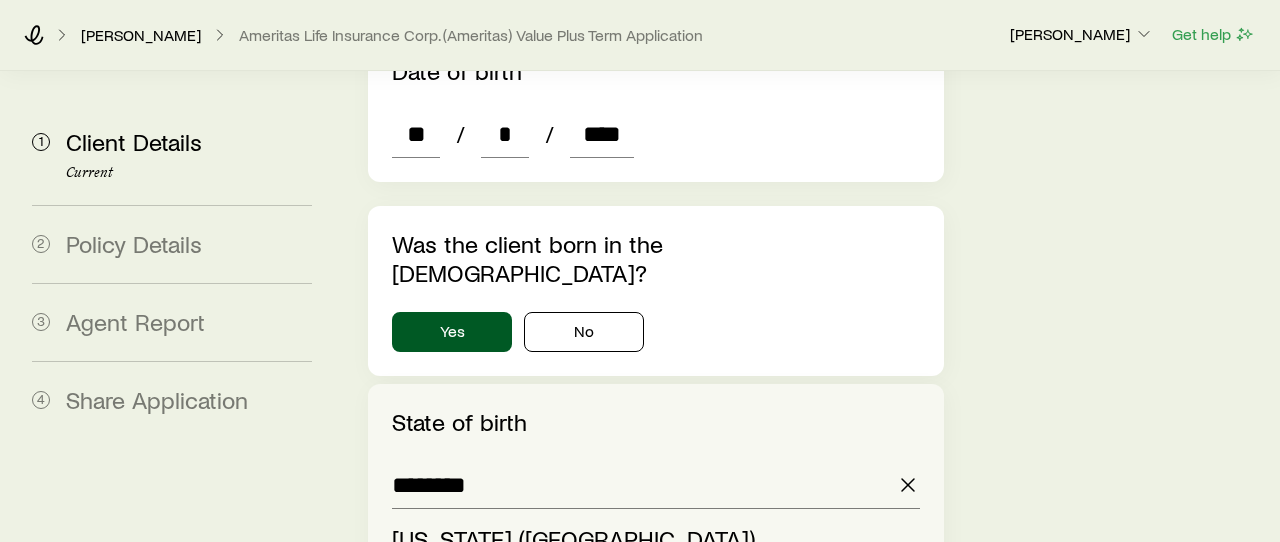 click on "[US_STATE] ([GEOGRAPHIC_DATA])" at bounding box center [573, 538] 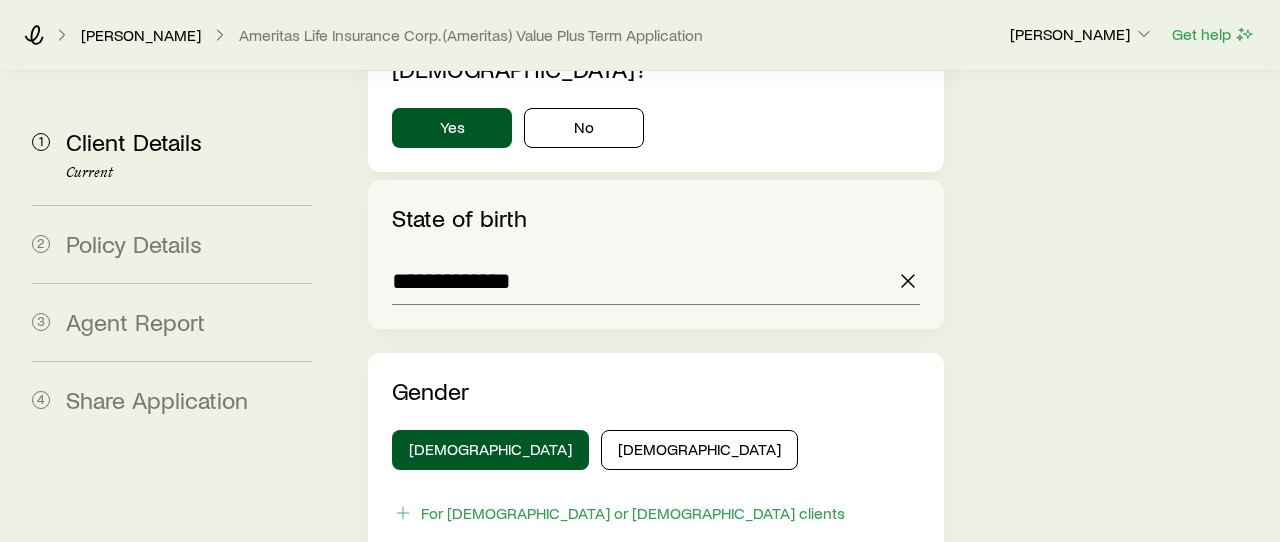 scroll, scrollTop: 1281, scrollLeft: 0, axis: vertical 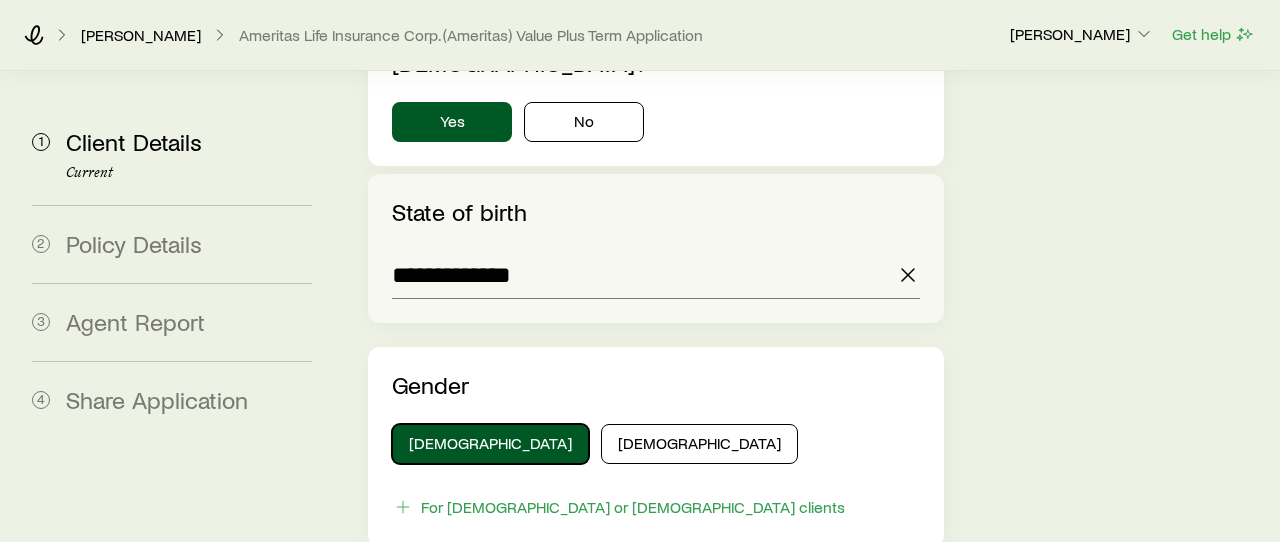click on "[DEMOGRAPHIC_DATA]" at bounding box center (490, 444) 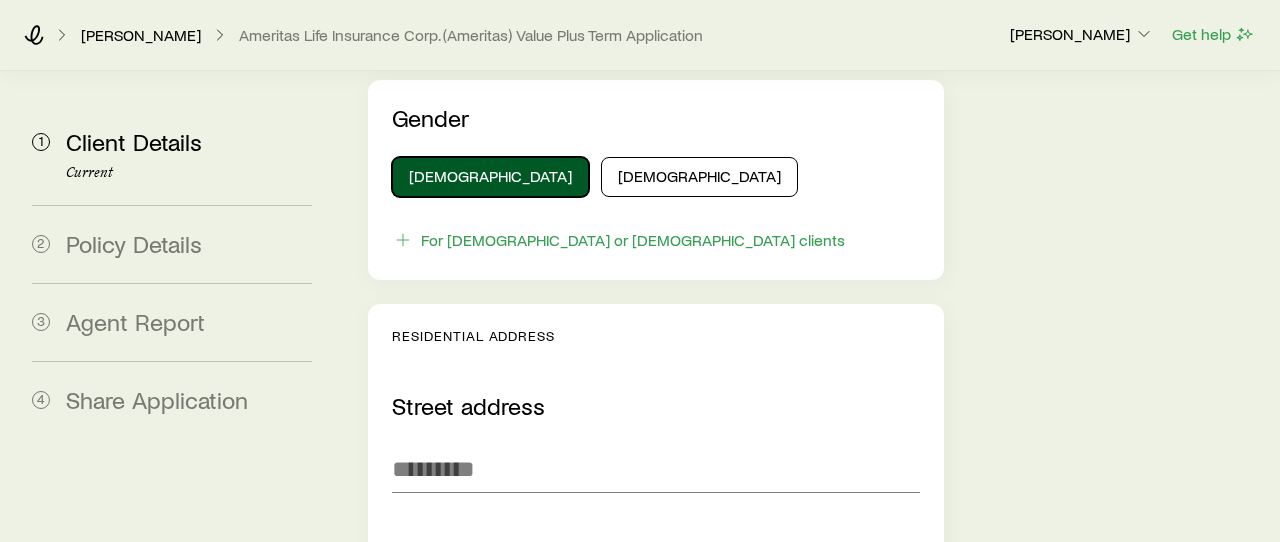 scroll, scrollTop: 1569, scrollLeft: 0, axis: vertical 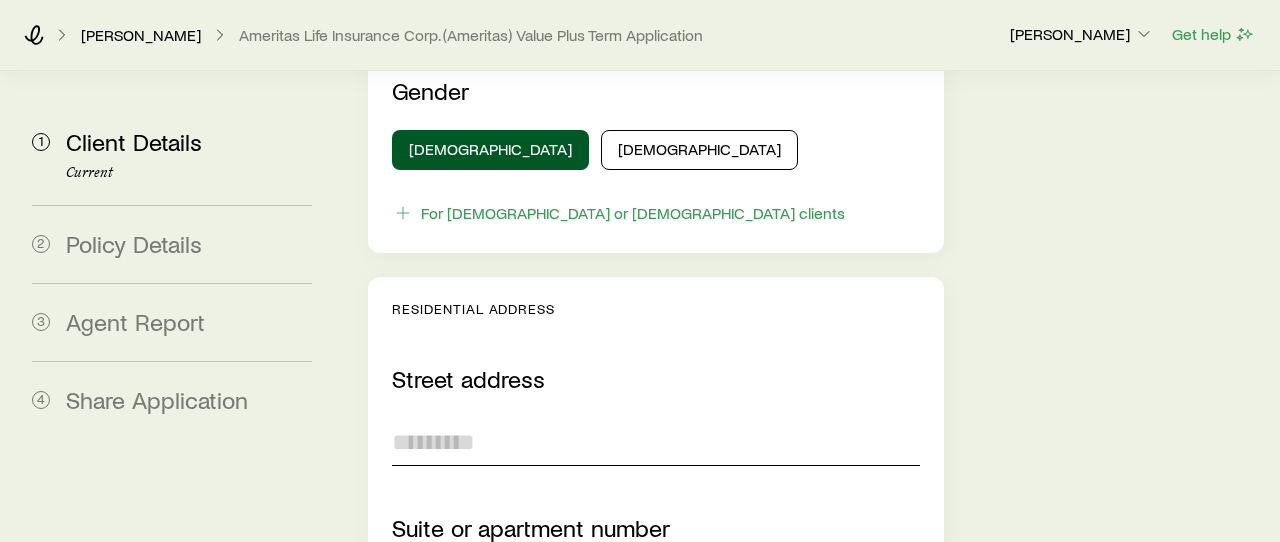 click on "Street address" at bounding box center [656, 442] 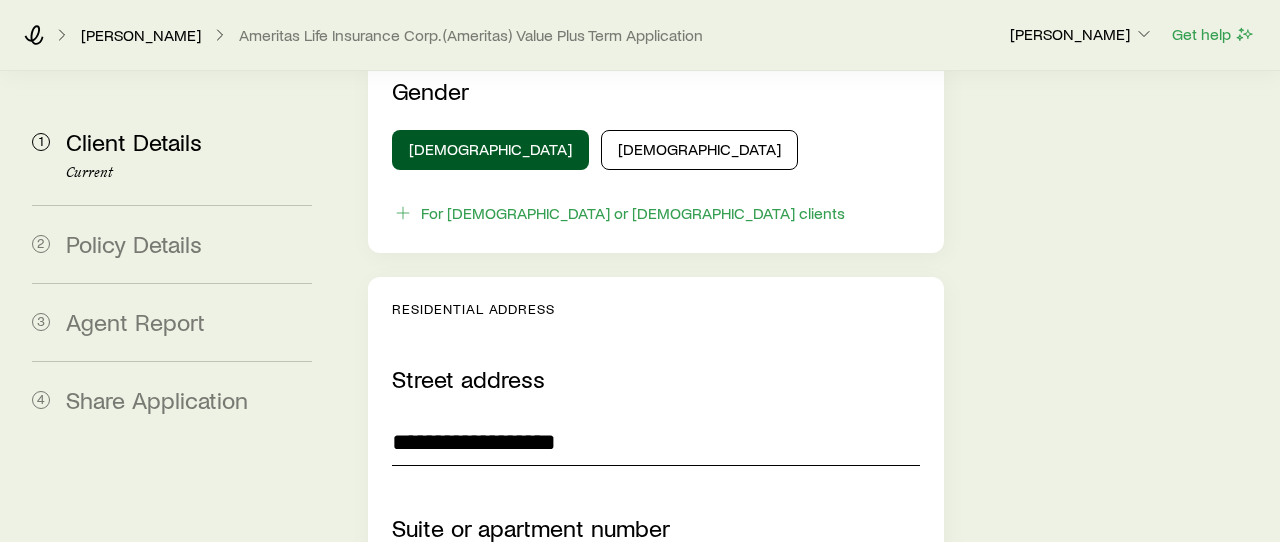 type on "**********" 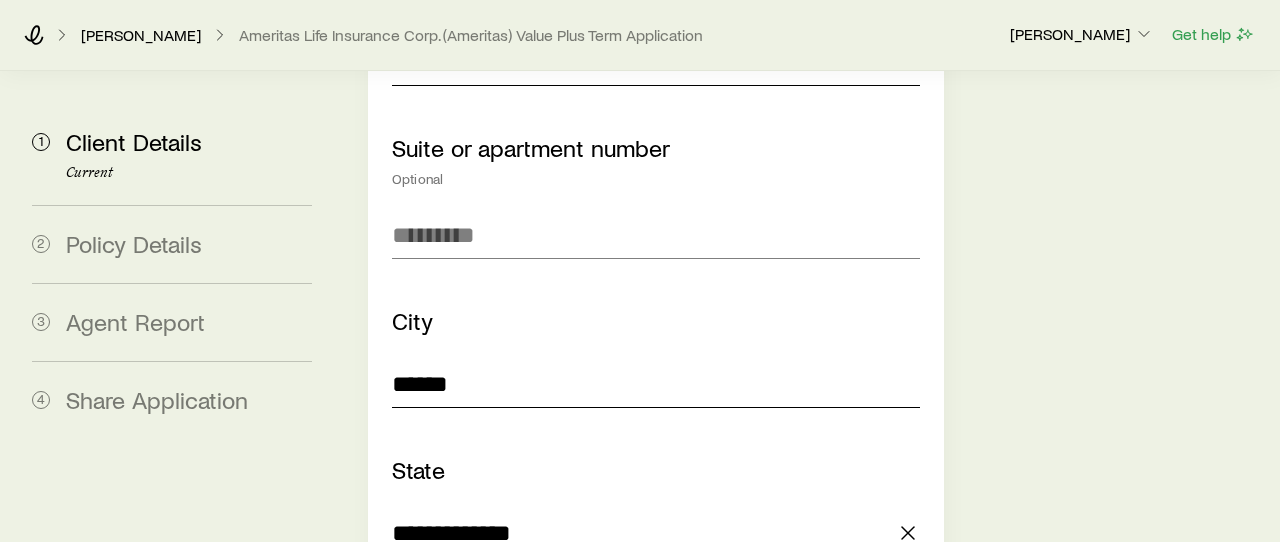 type on "******" 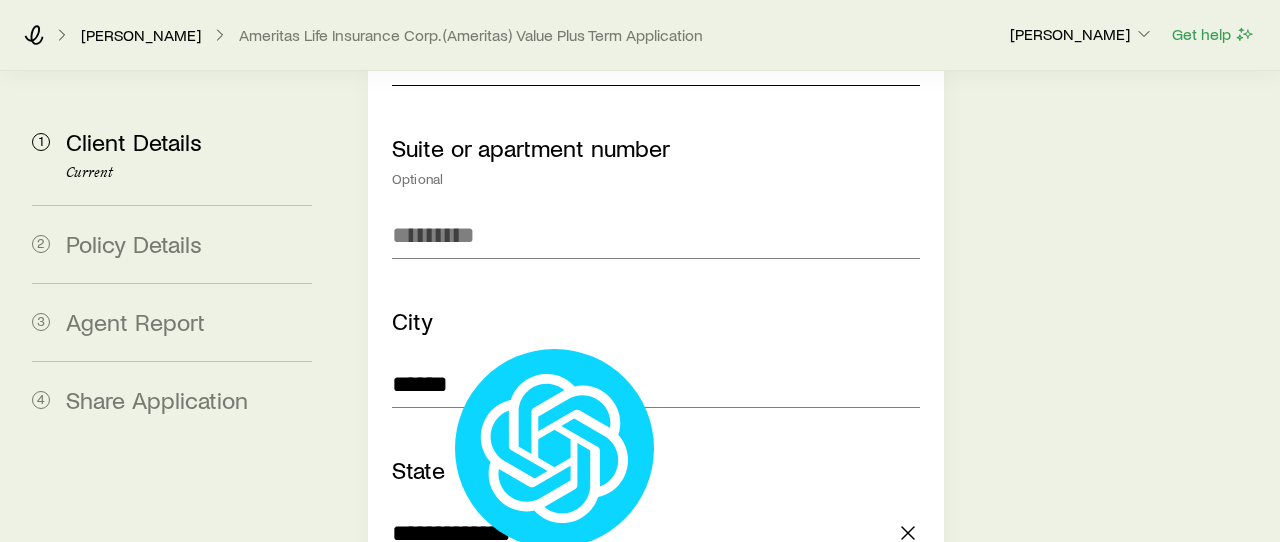 type 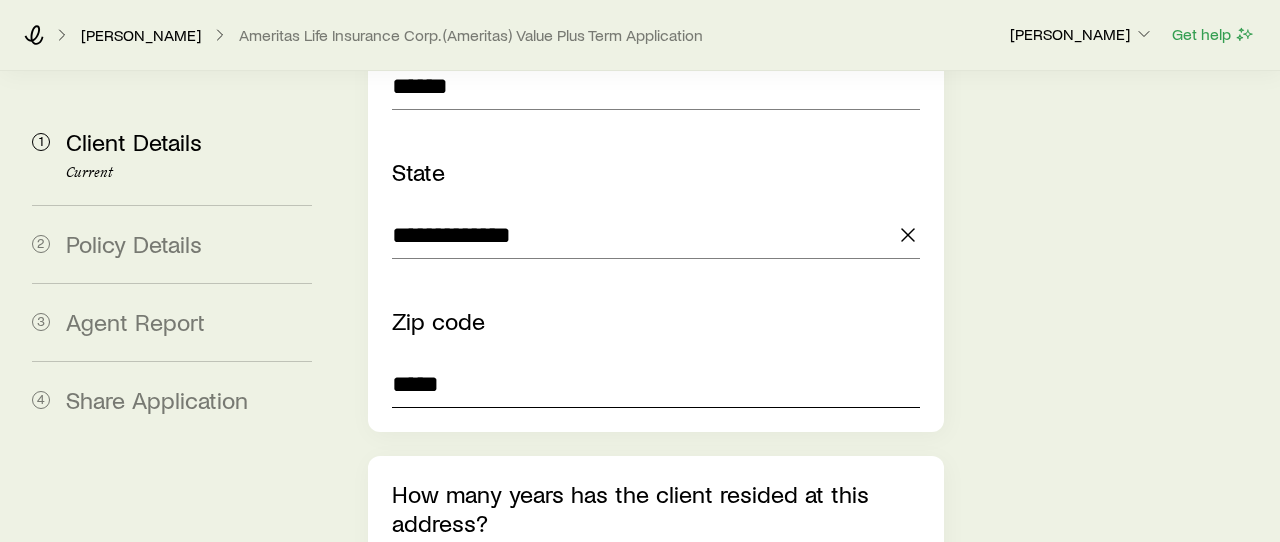 type on "*****" 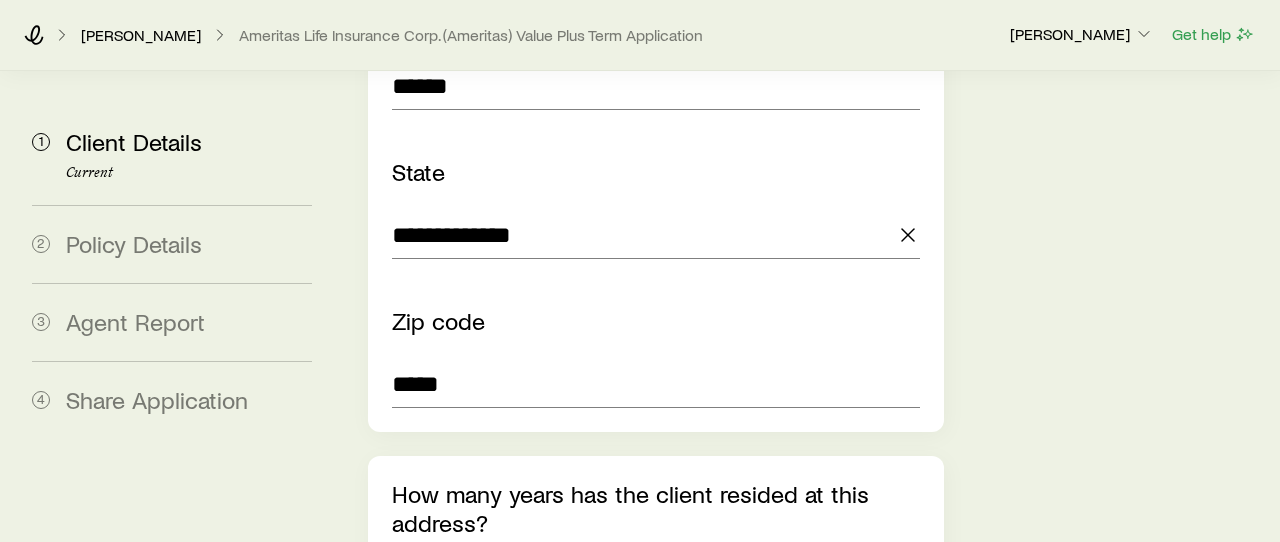 type on "*" 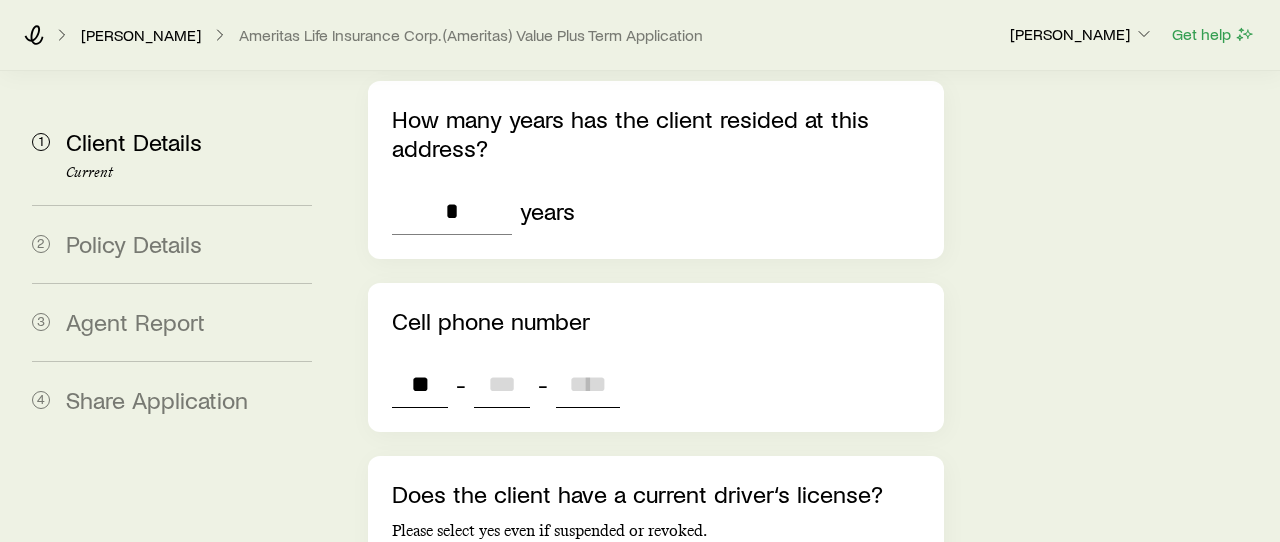 type on "***" 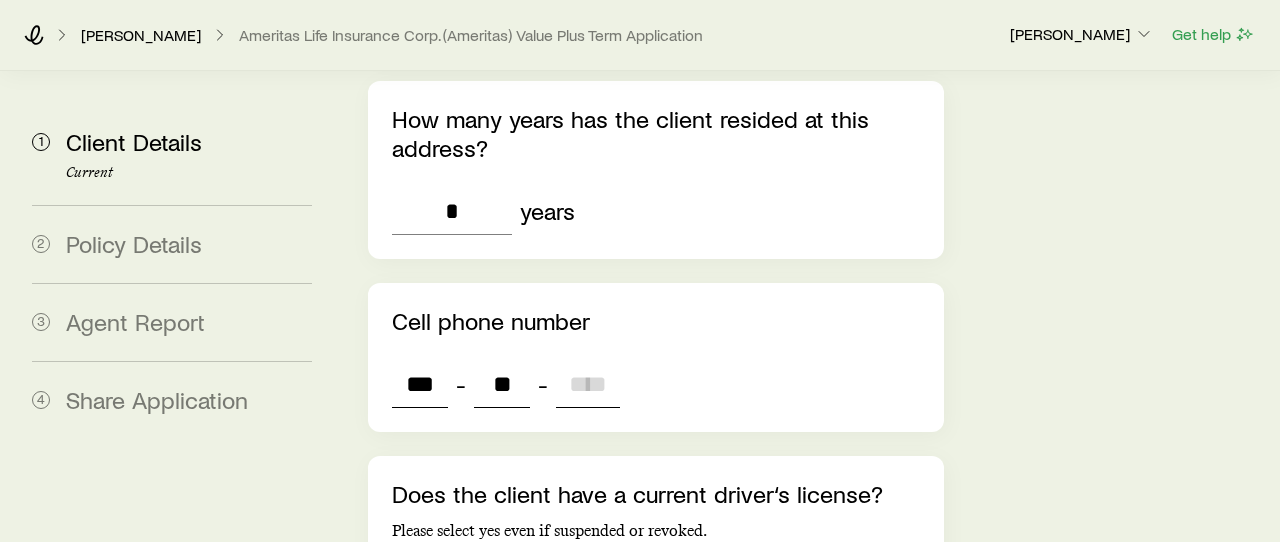 type on "***" 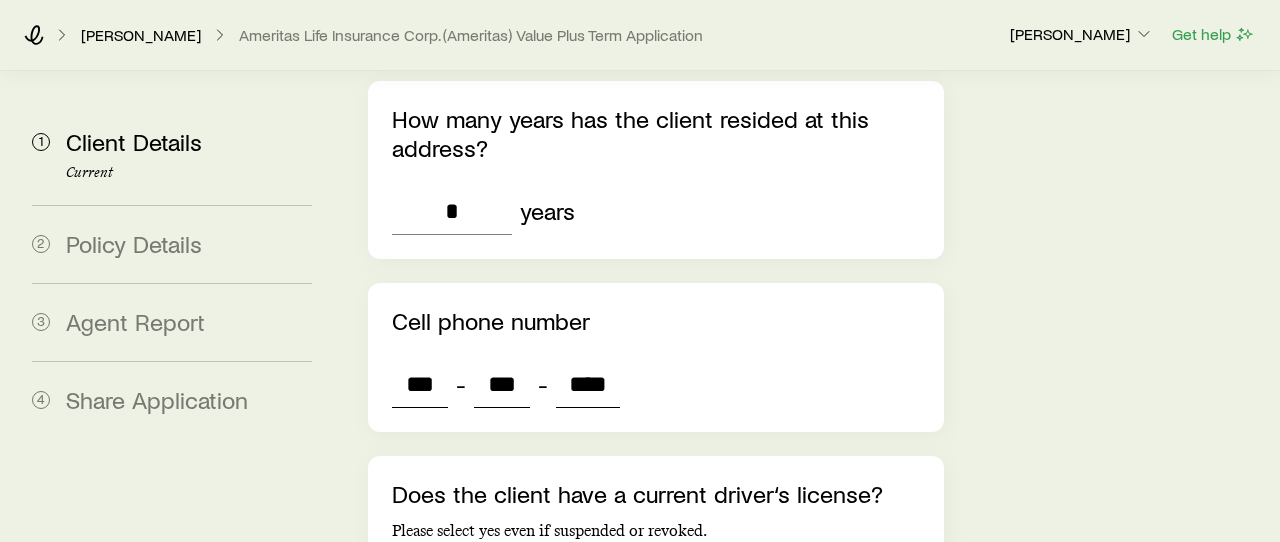 type on "****" 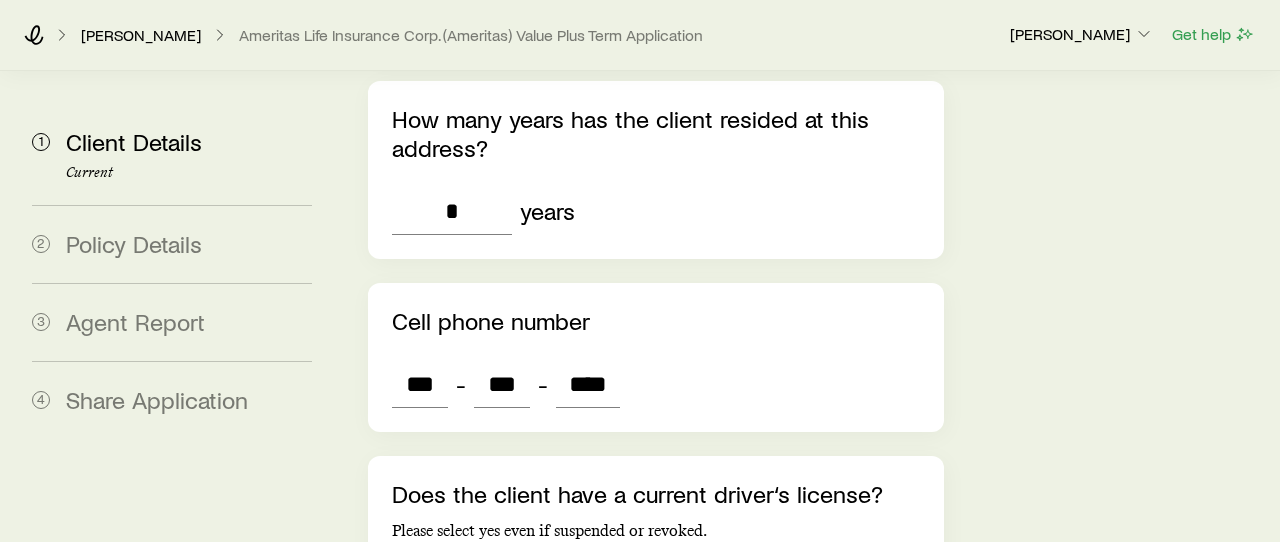 type 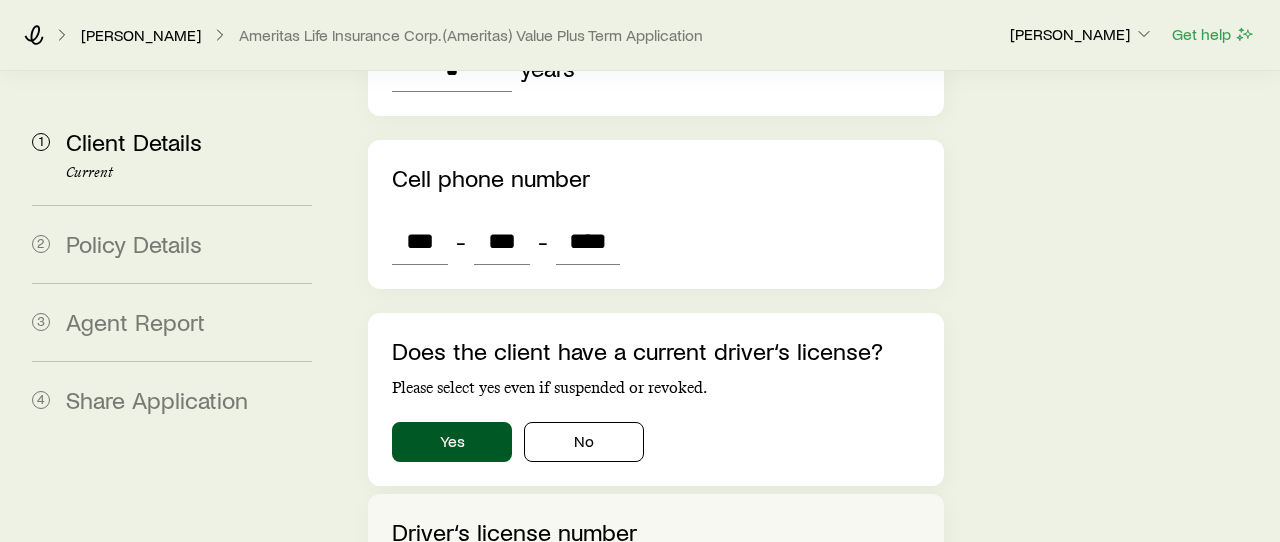 scroll, scrollTop: 2776, scrollLeft: 0, axis: vertical 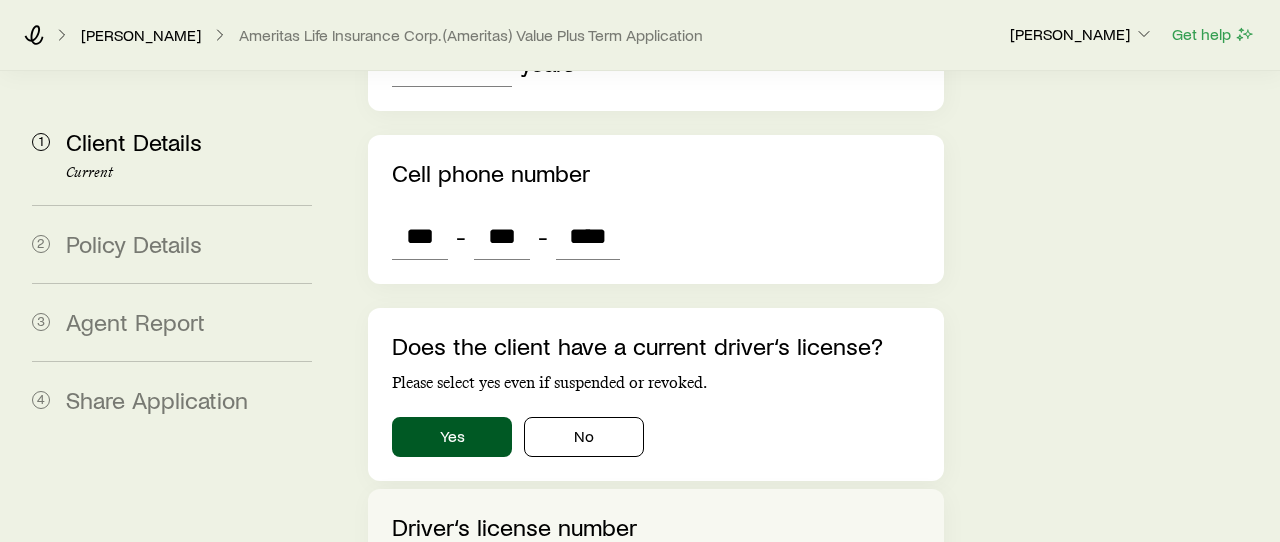 click on "Driver‘s license number" at bounding box center [656, 590] 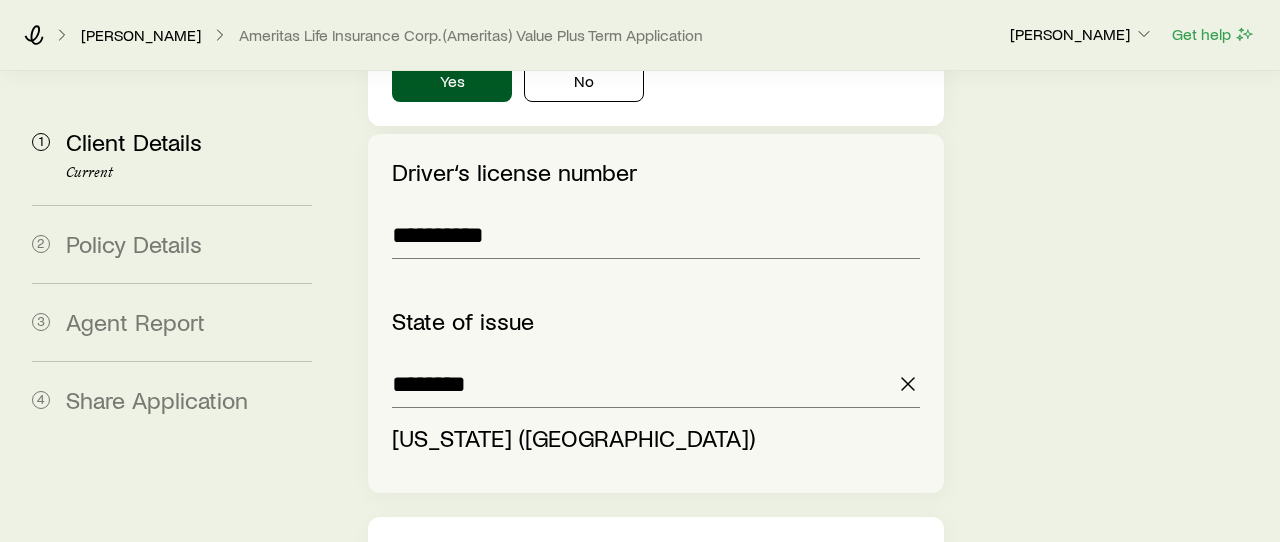 click on "[US_STATE] ([GEOGRAPHIC_DATA])" at bounding box center (573, 437) 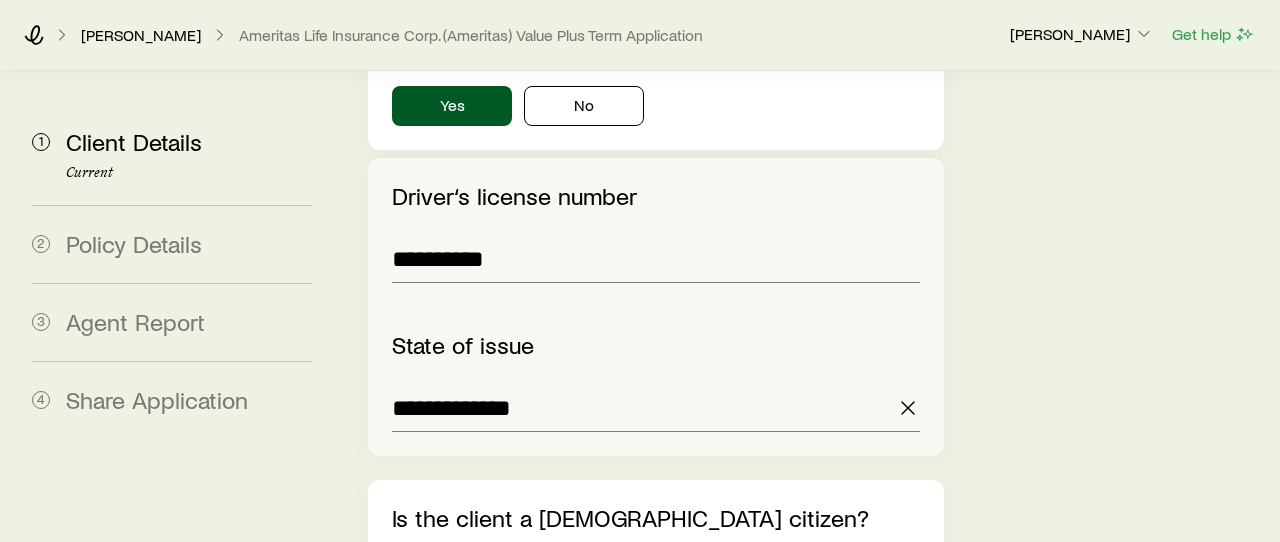click on "Is the client a [DEMOGRAPHIC_DATA] citizen? Yes No" at bounding box center (656, 550) 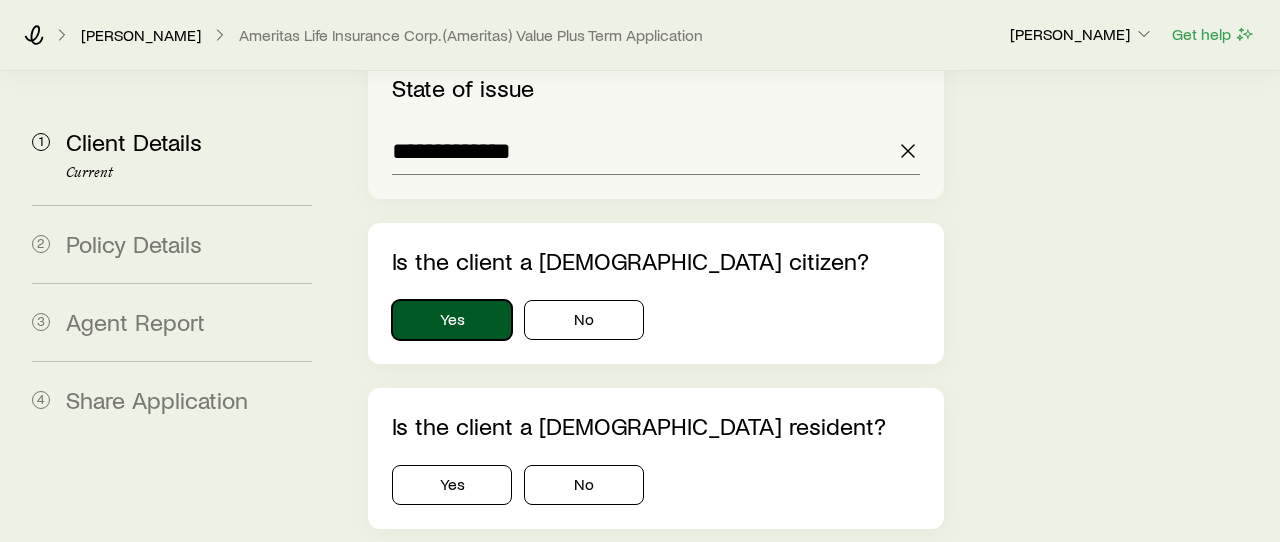scroll, scrollTop: 3367, scrollLeft: 0, axis: vertical 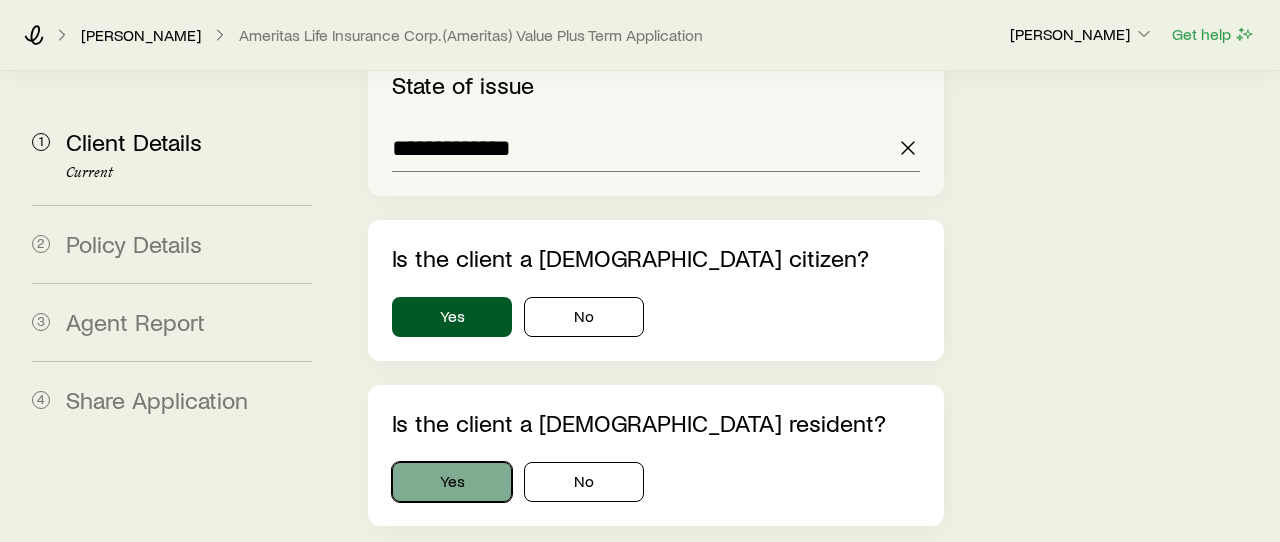 click on "Yes" at bounding box center [452, 482] 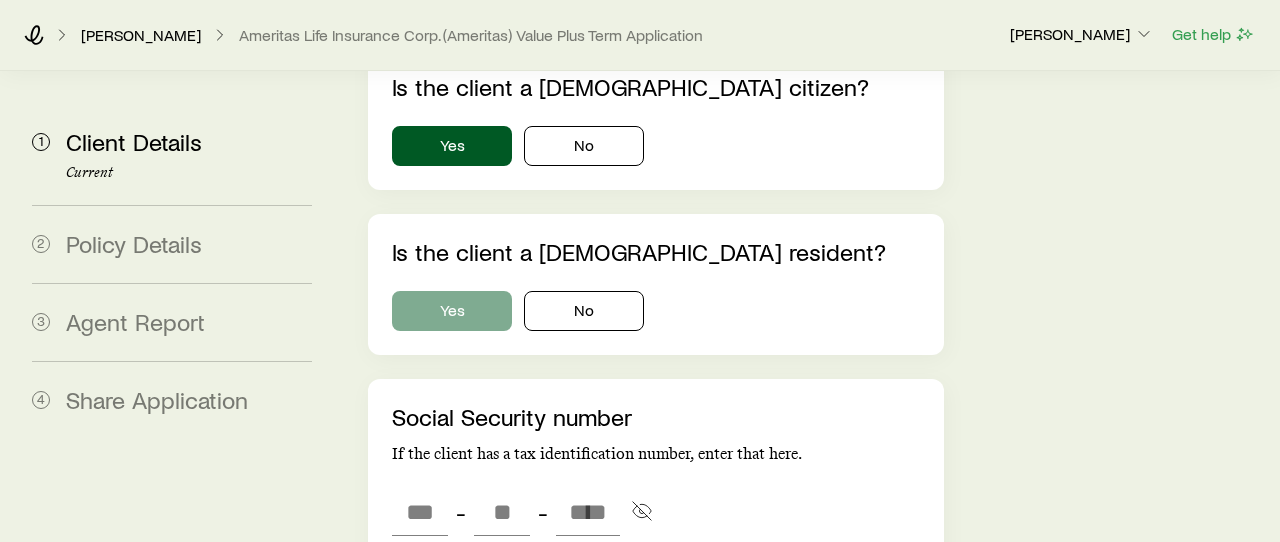 scroll, scrollTop: 3550, scrollLeft: 0, axis: vertical 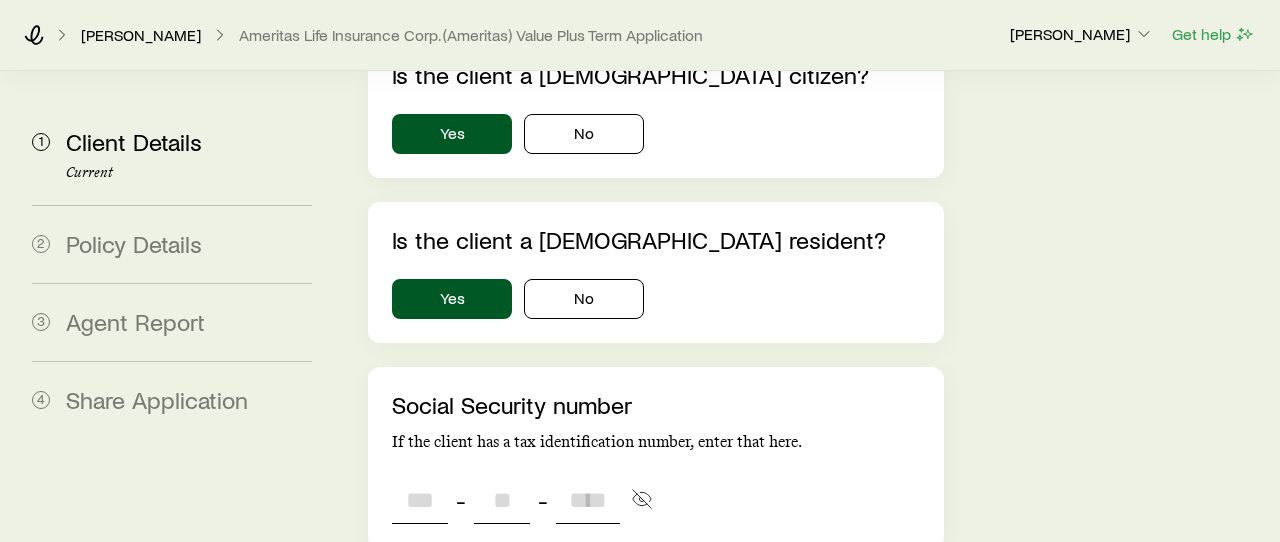 click at bounding box center [420, 500] 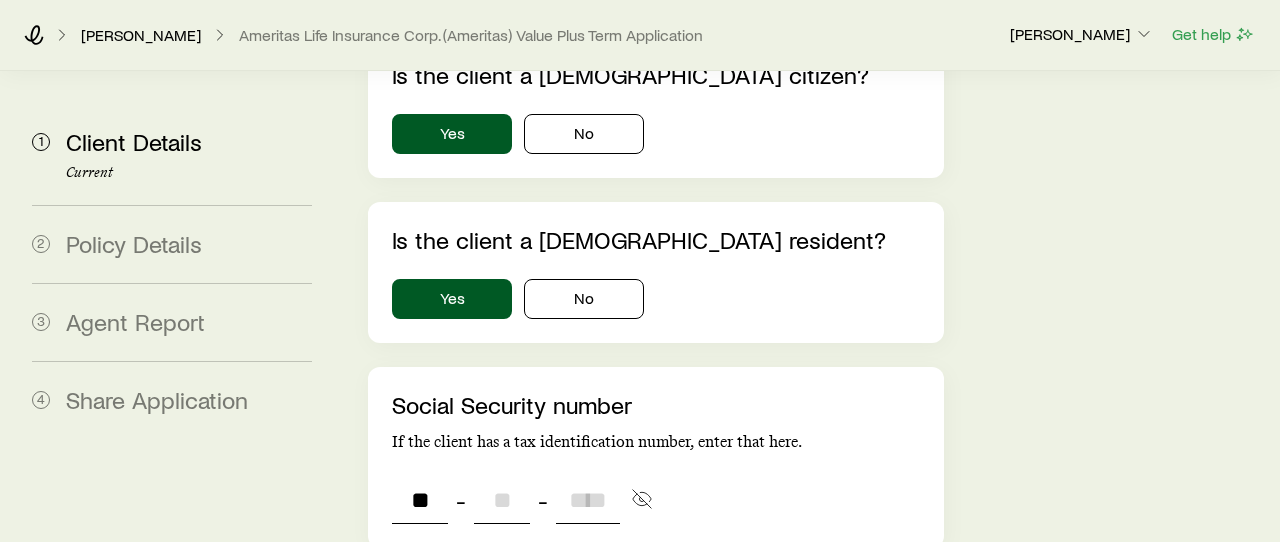 type on "***" 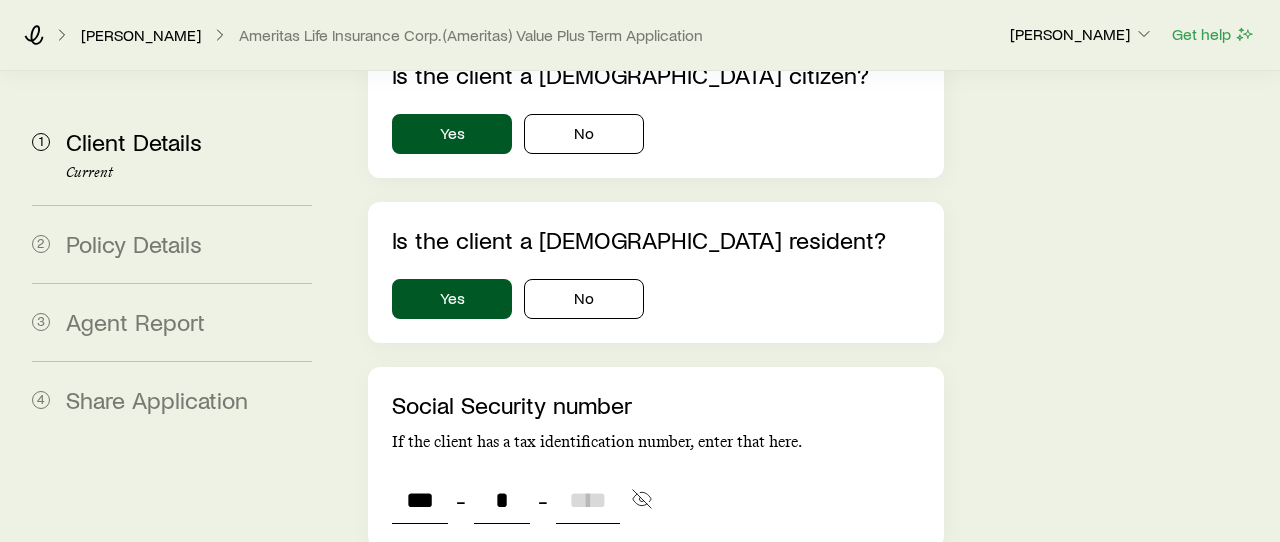 type on "**" 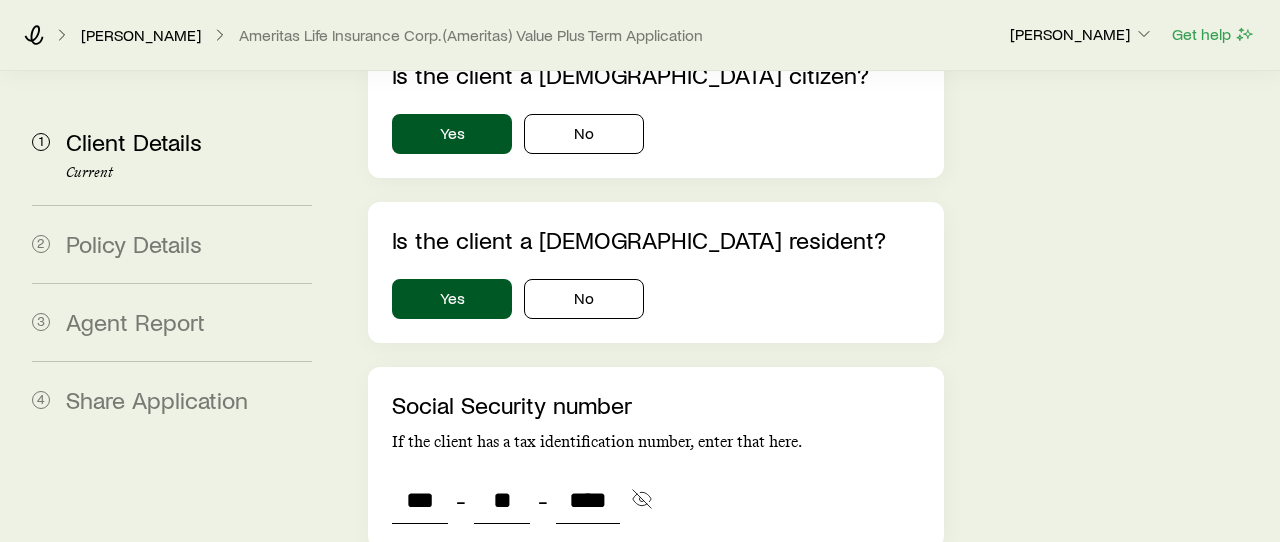 type on "****" 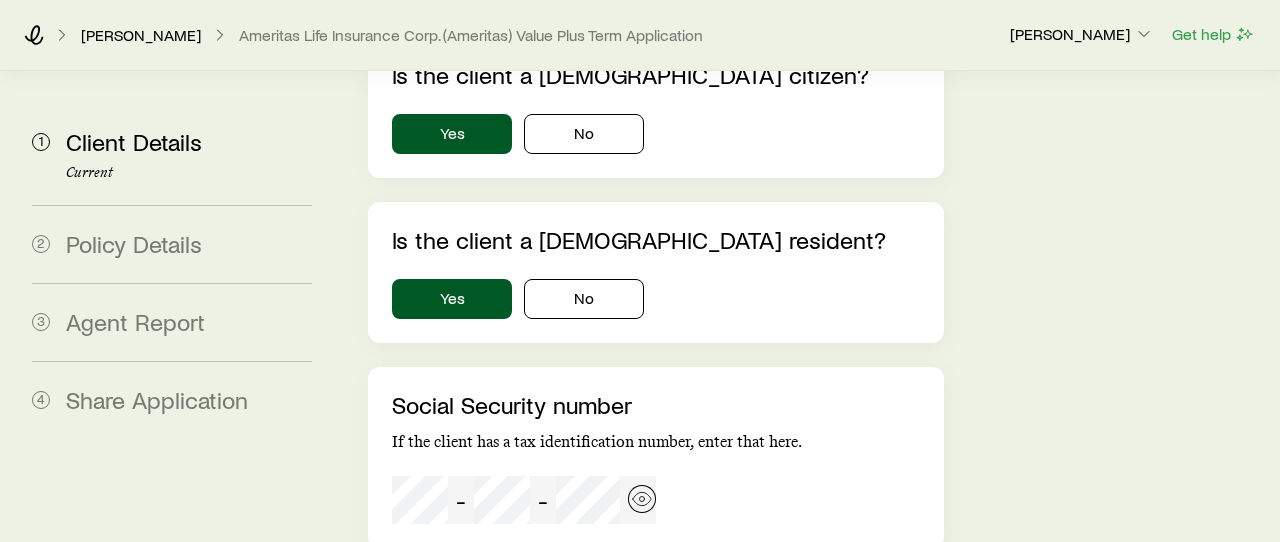 type 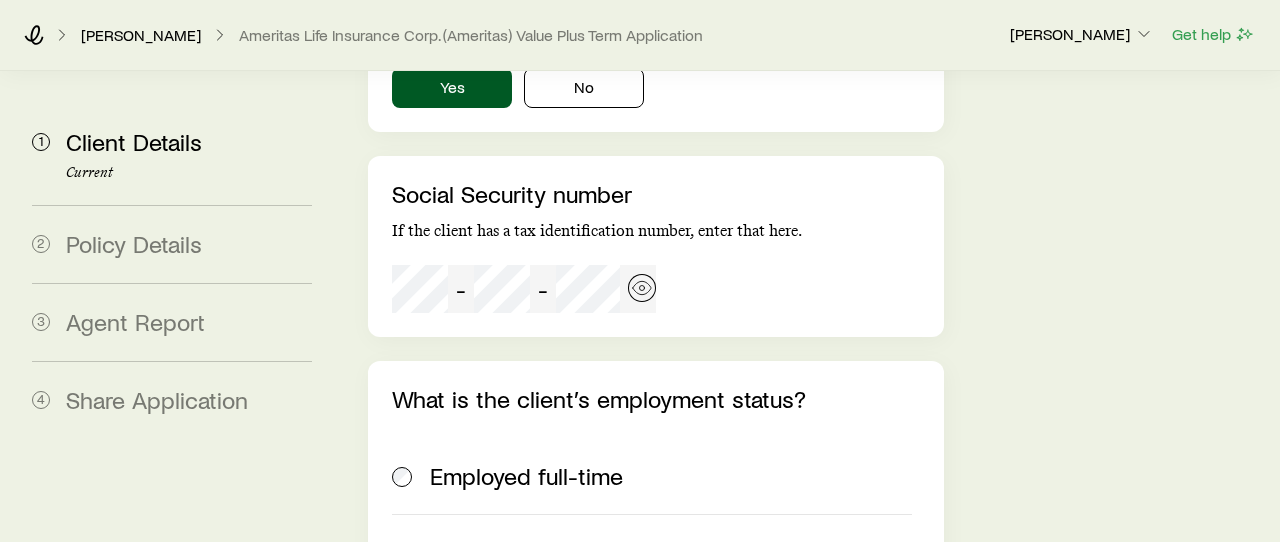 scroll, scrollTop: 3767, scrollLeft: 0, axis: vertical 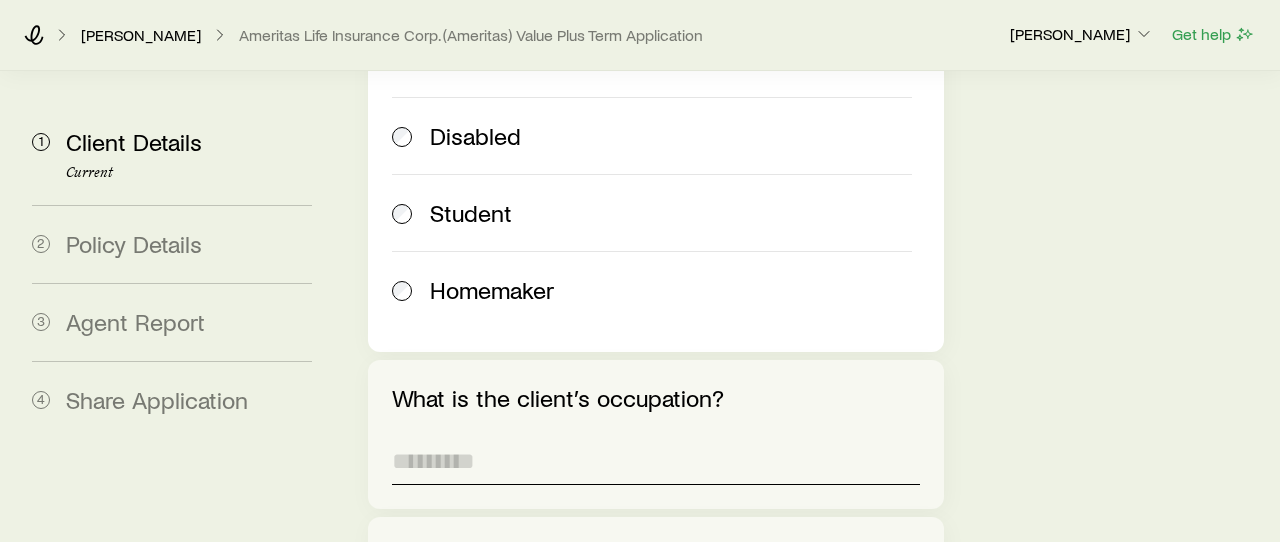 click on "What is the client’s occupation?" at bounding box center (656, 461) 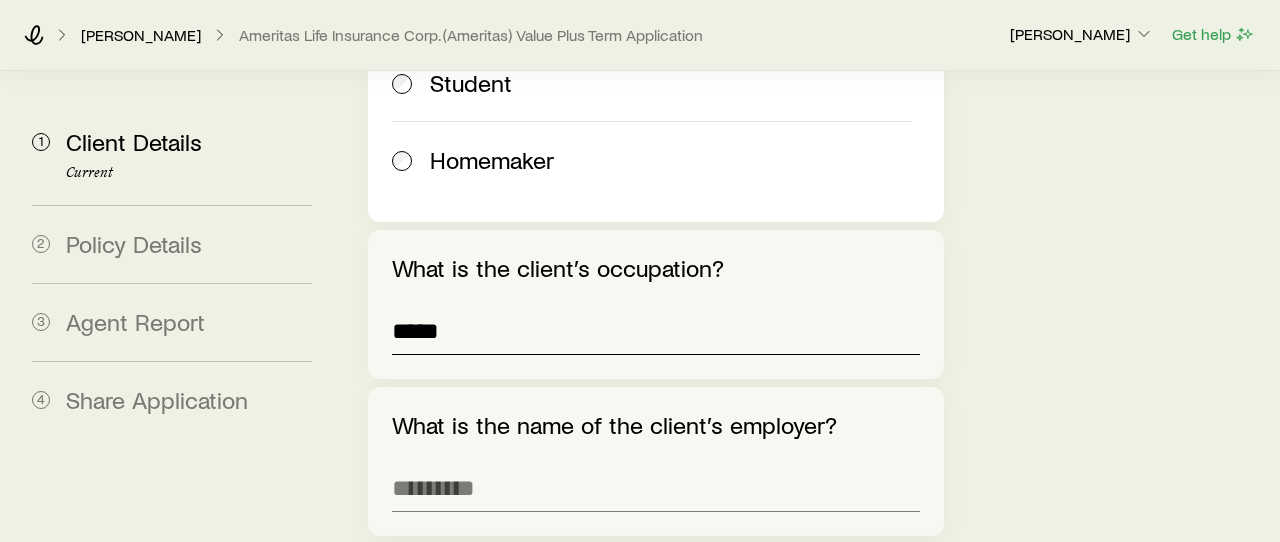 scroll, scrollTop: 4545, scrollLeft: 0, axis: vertical 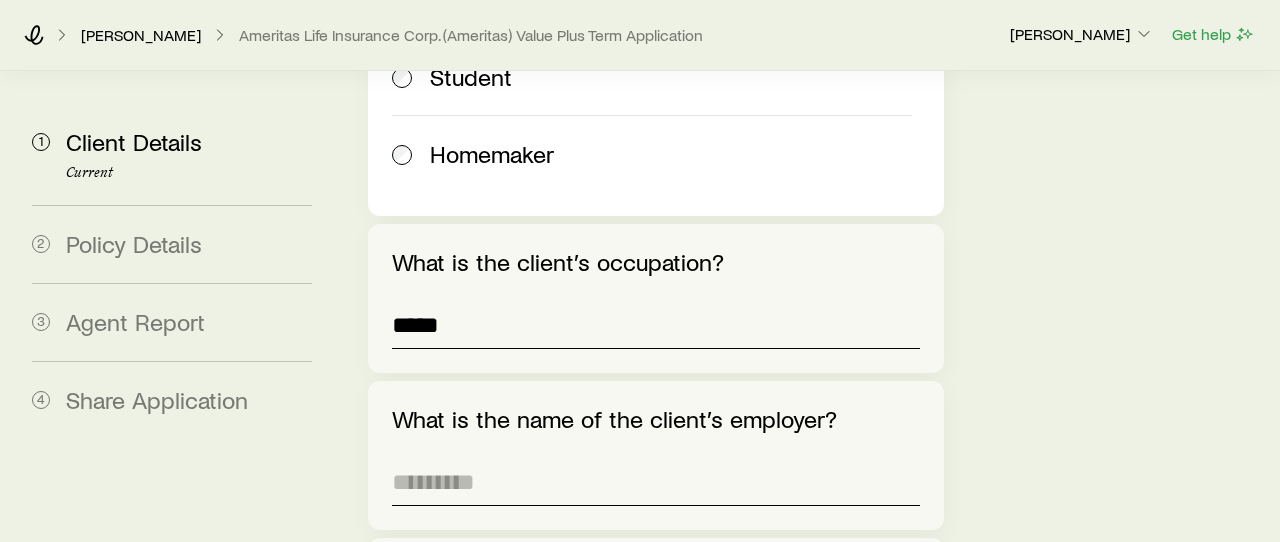 type on "*****" 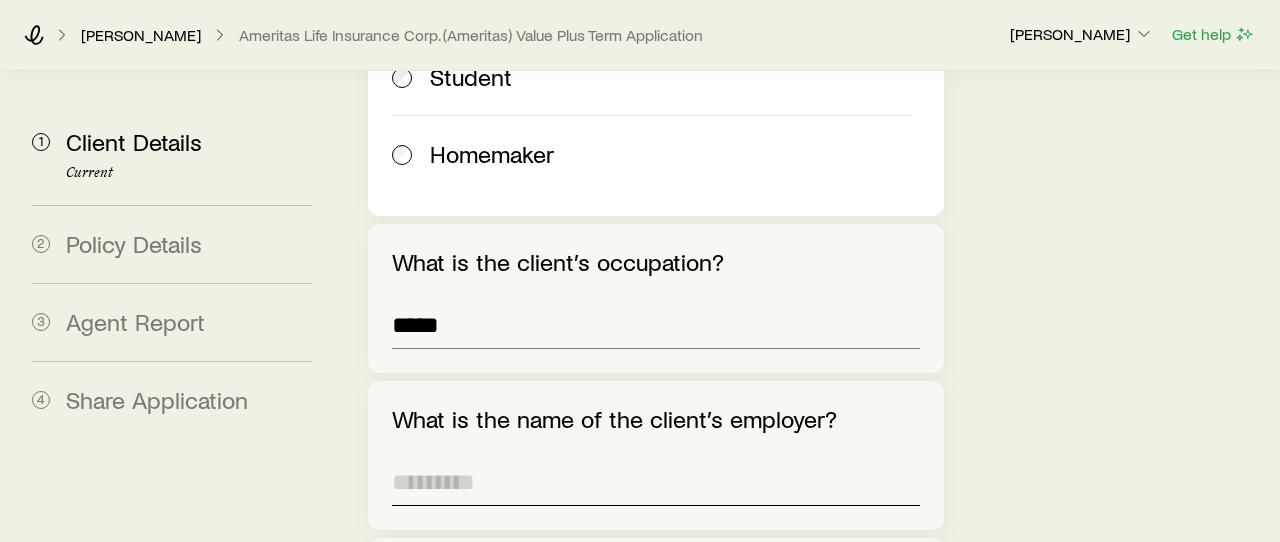 click on "What is the name of the client’s employer?" at bounding box center [656, 482] 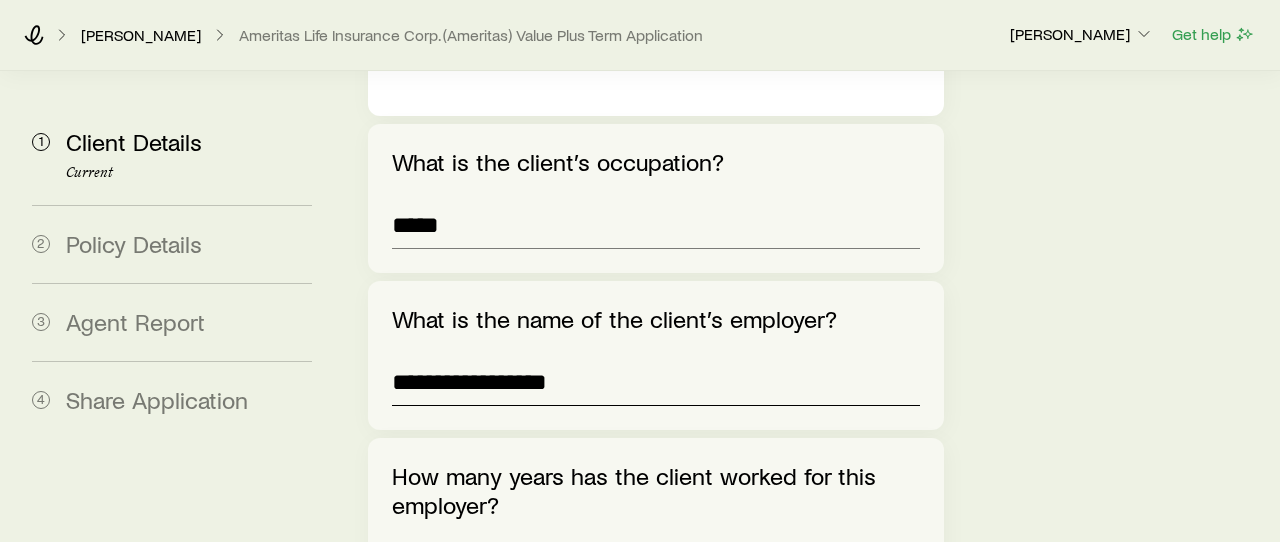 scroll, scrollTop: 4647, scrollLeft: 0, axis: vertical 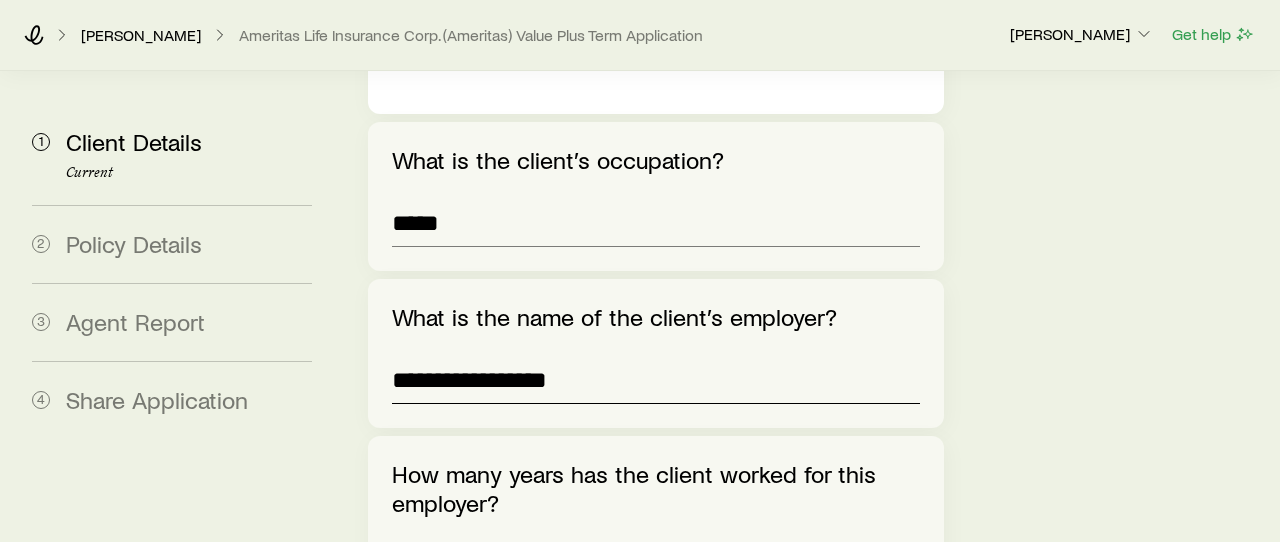 type on "**********" 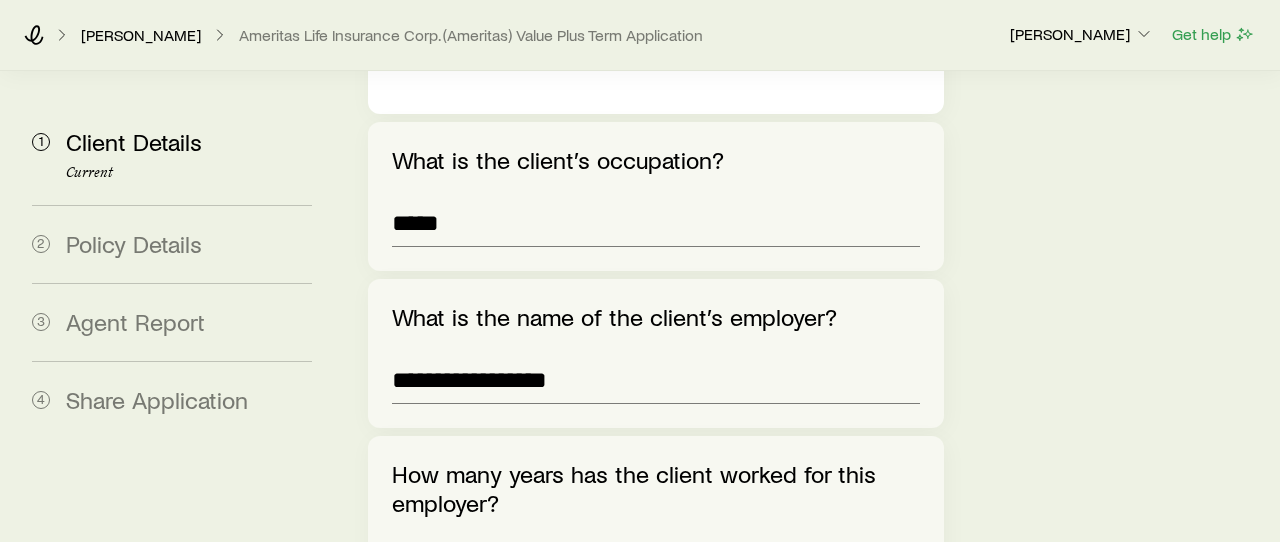 click at bounding box center (452, 566) 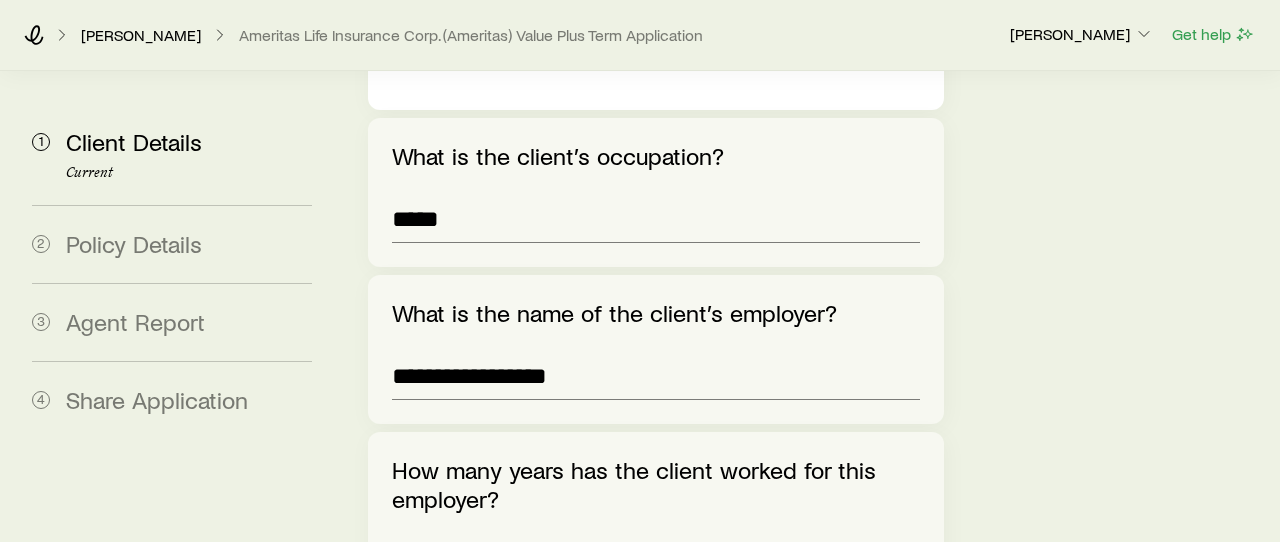 scroll, scrollTop: 4660, scrollLeft: 0, axis: vertical 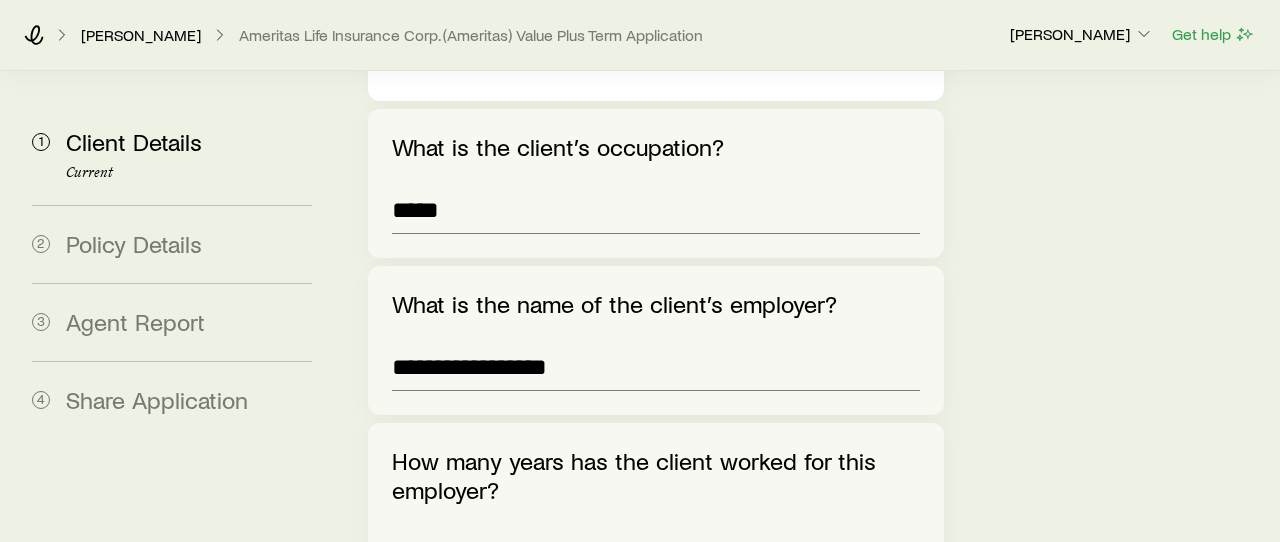 type on "*" 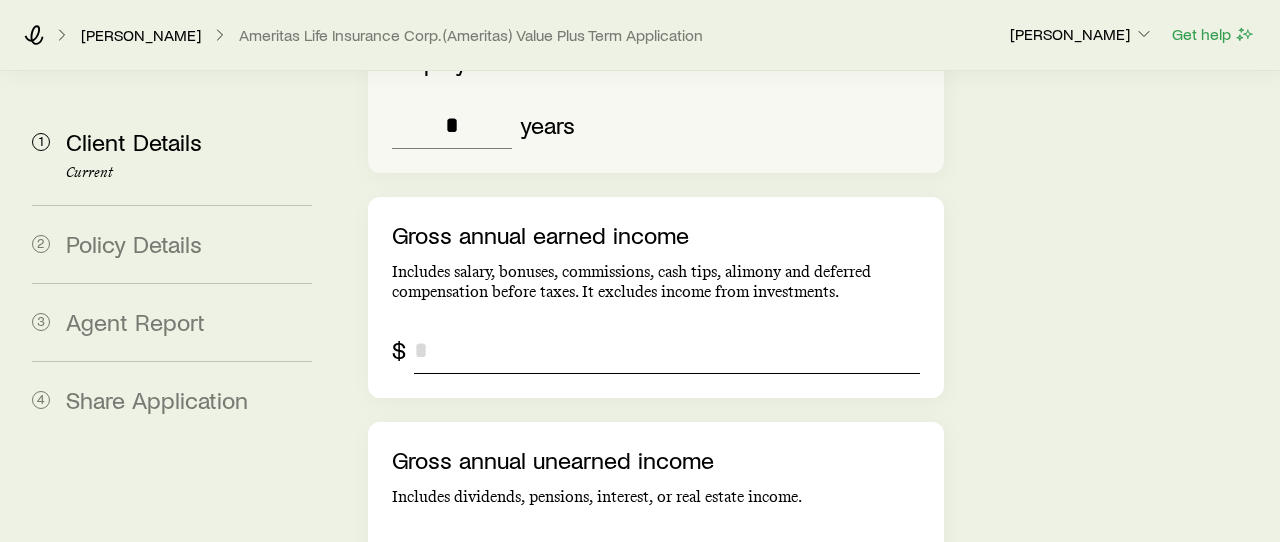scroll, scrollTop: 5085, scrollLeft: 0, axis: vertical 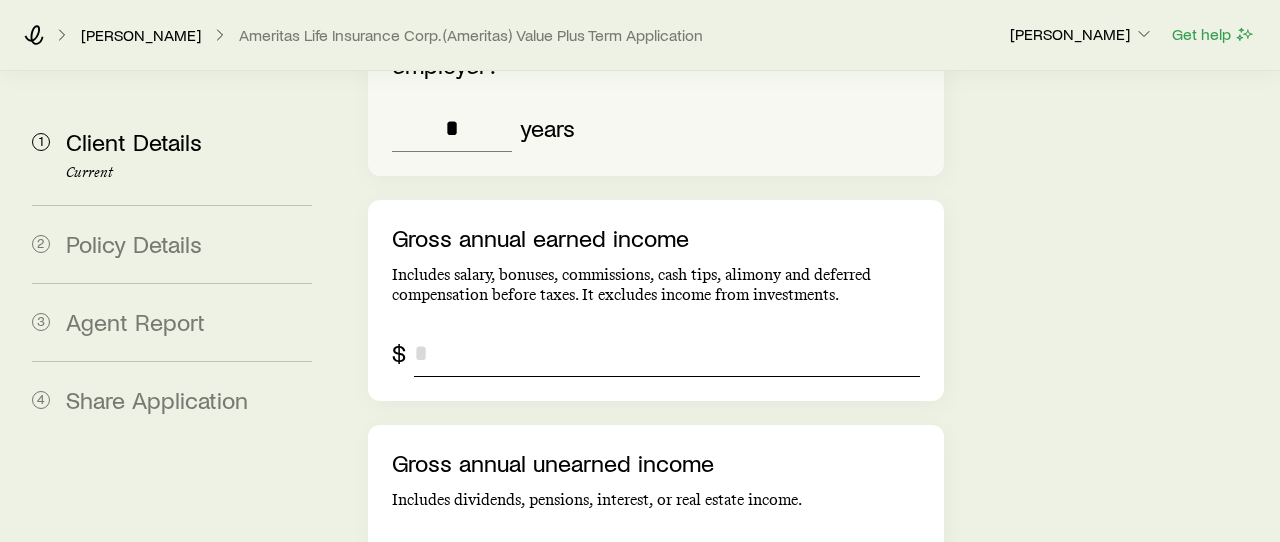 click at bounding box center (667, 353) 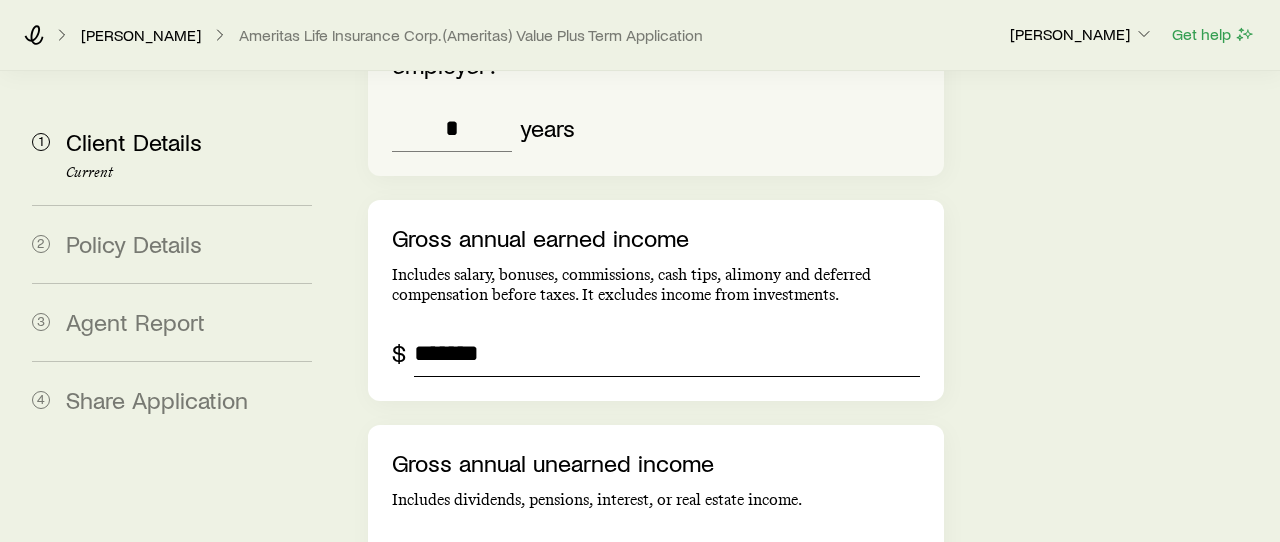 type on "*******" 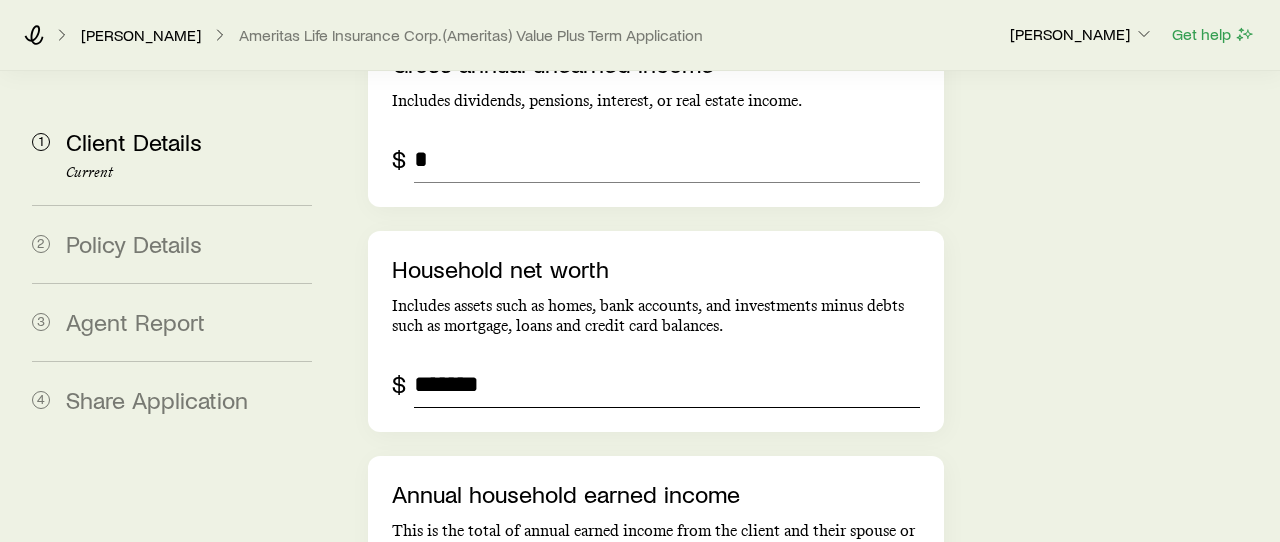 type on "*******" 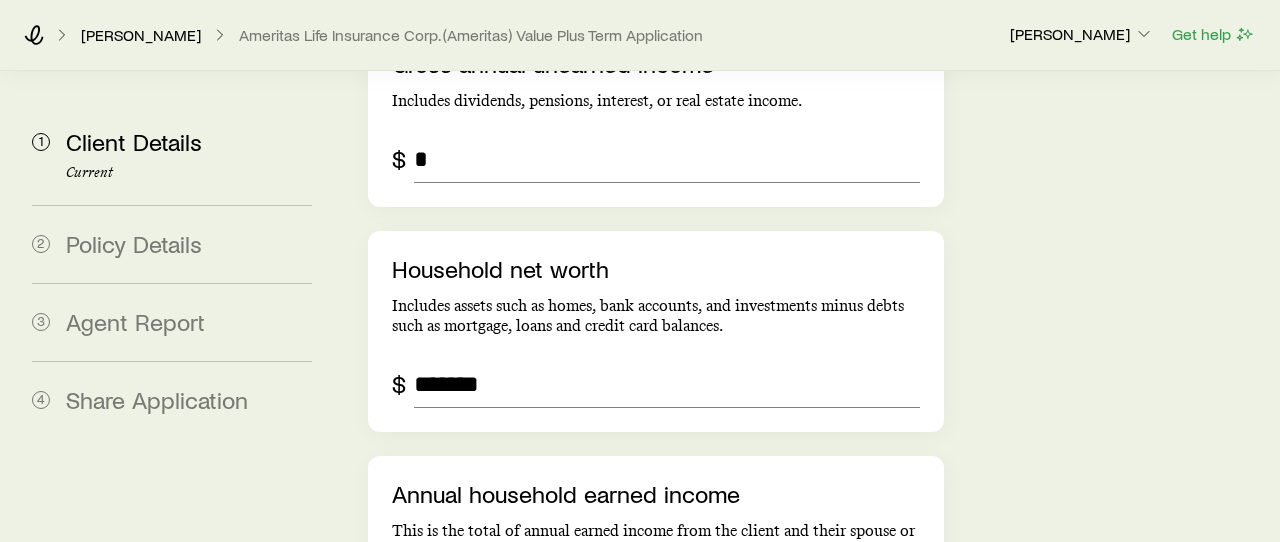 click at bounding box center [667, 609] 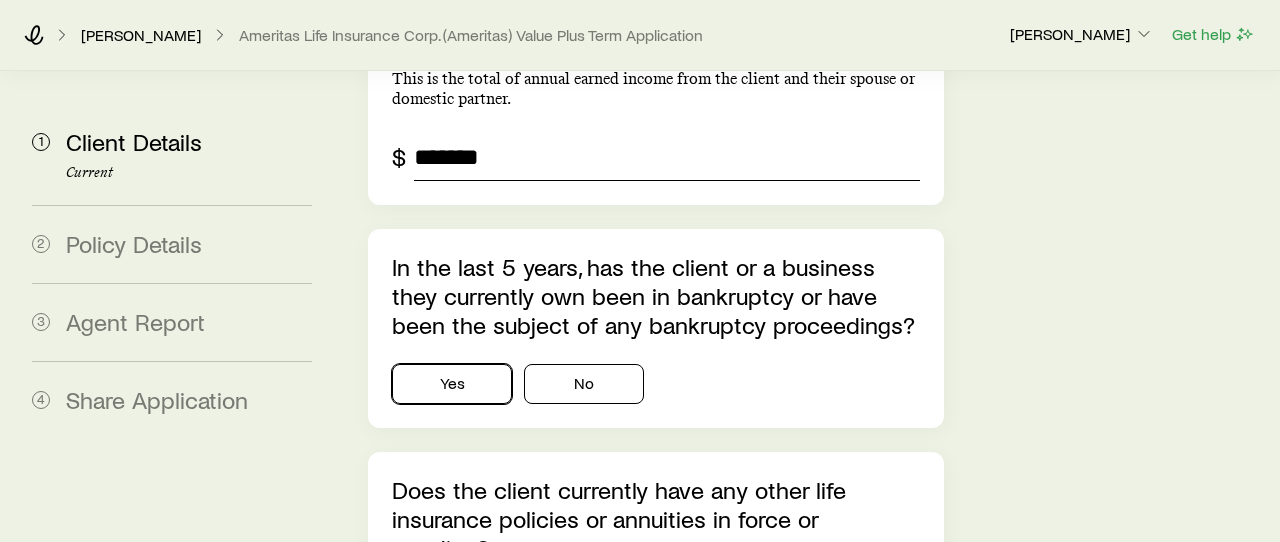 type 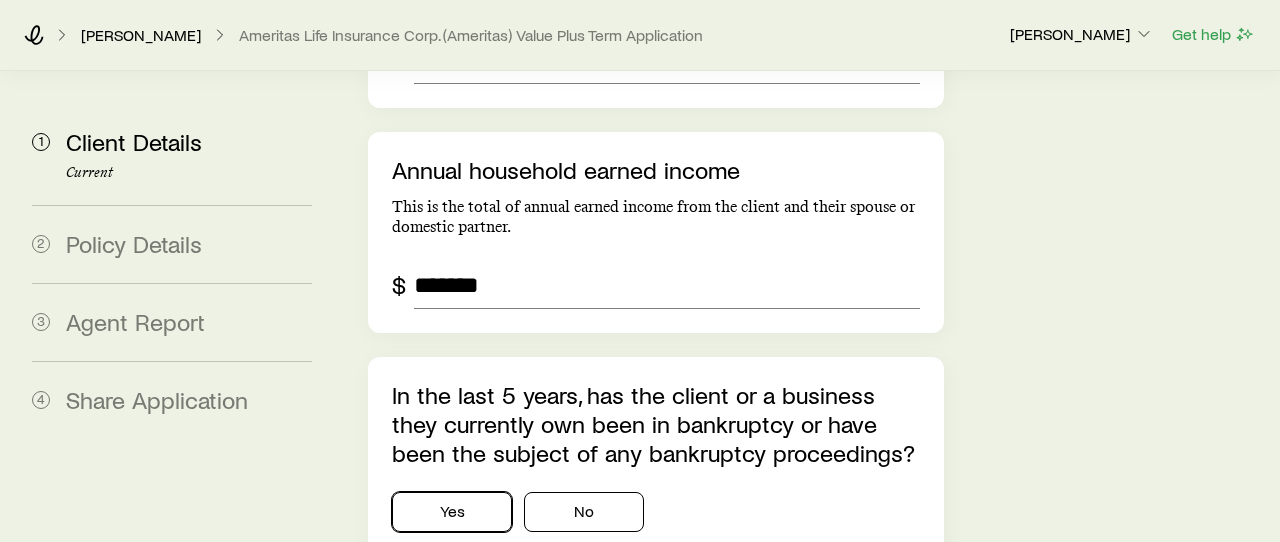 scroll, scrollTop: 5816, scrollLeft: 0, axis: vertical 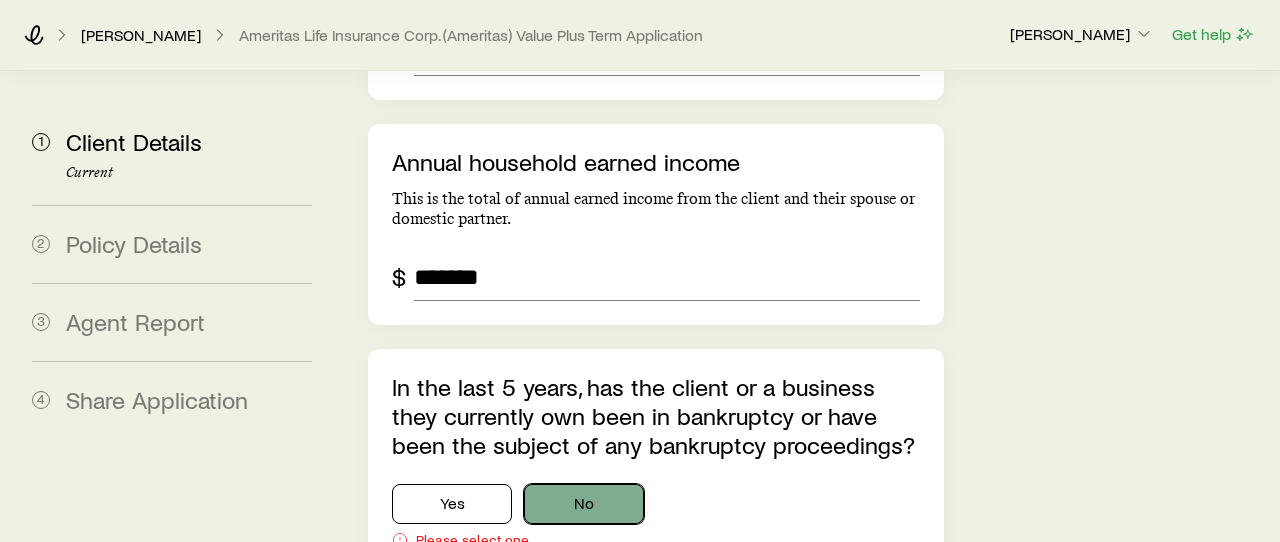 click on "No" at bounding box center [584, 504] 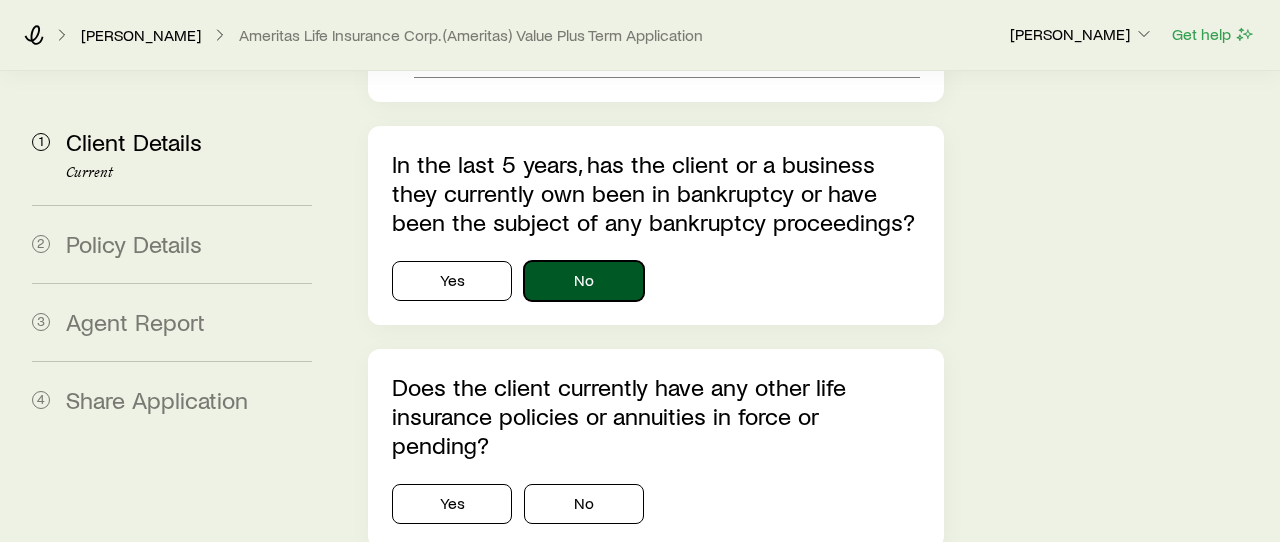 scroll, scrollTop: 6050, scrollLeft: 0, axis: vertical 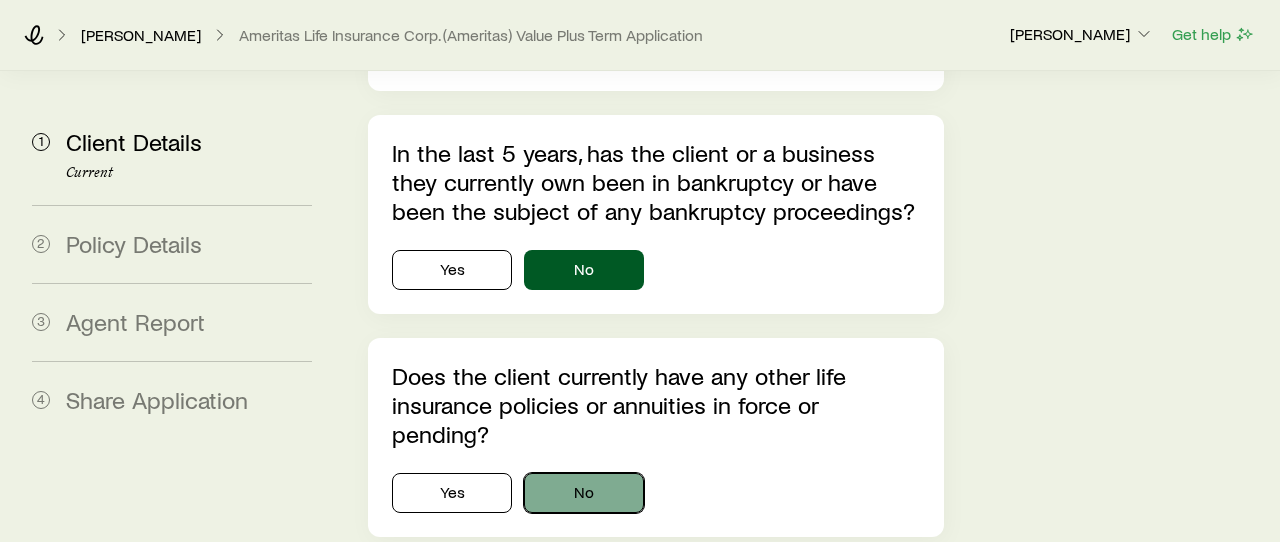 click on "No" at bounding box center (584, 493) 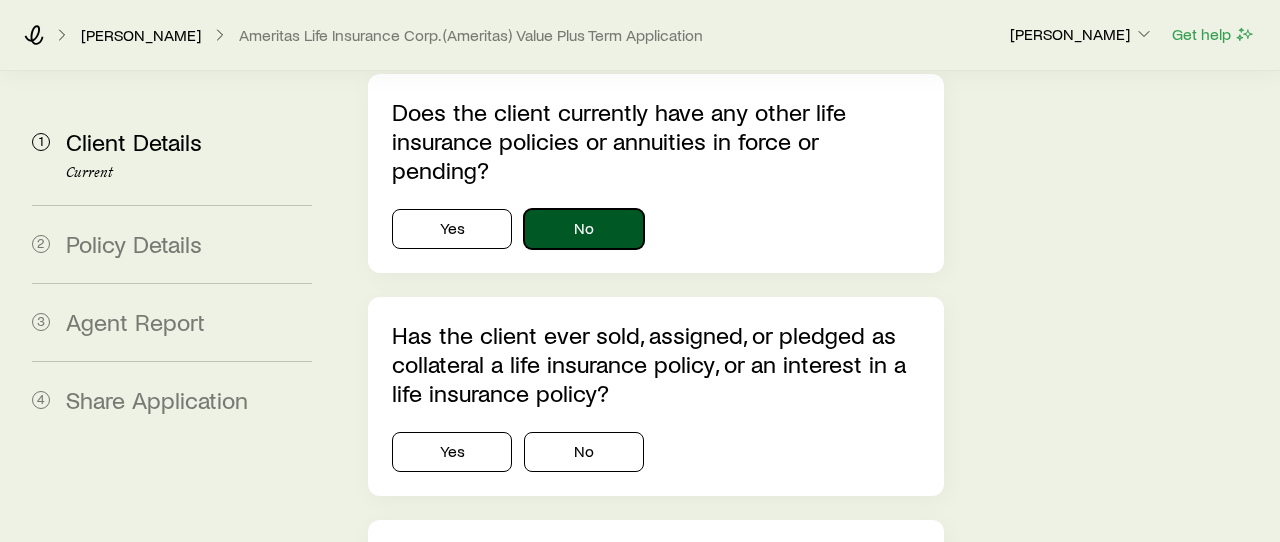 scroll, scrollTop: 6344, scrollLeft: 0, axis: vertical 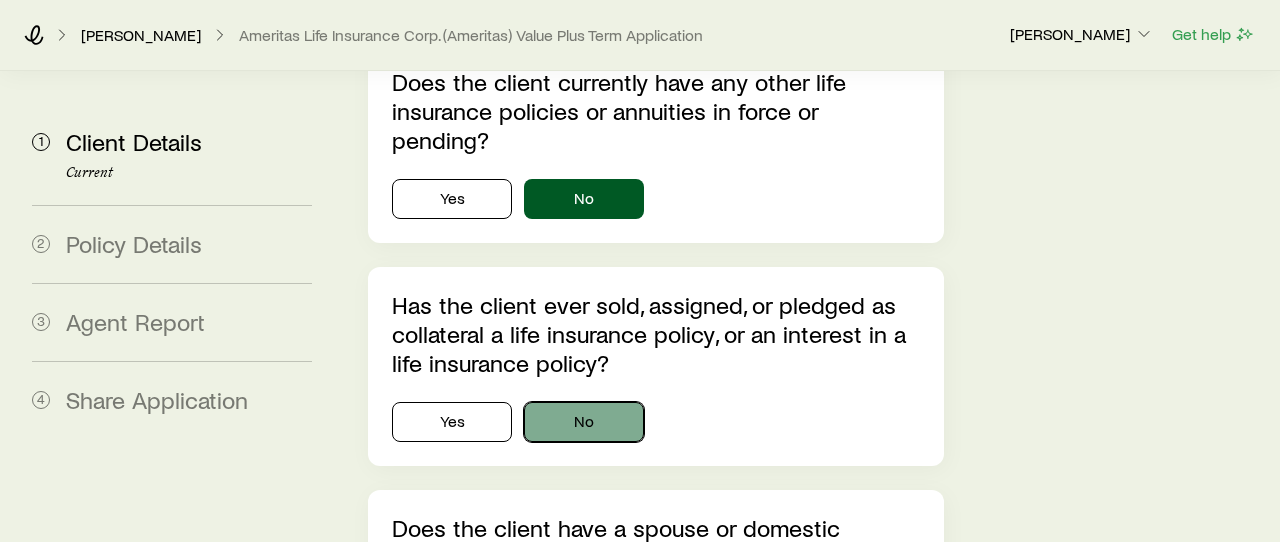 click on "No" at bounding box center (584, 422) 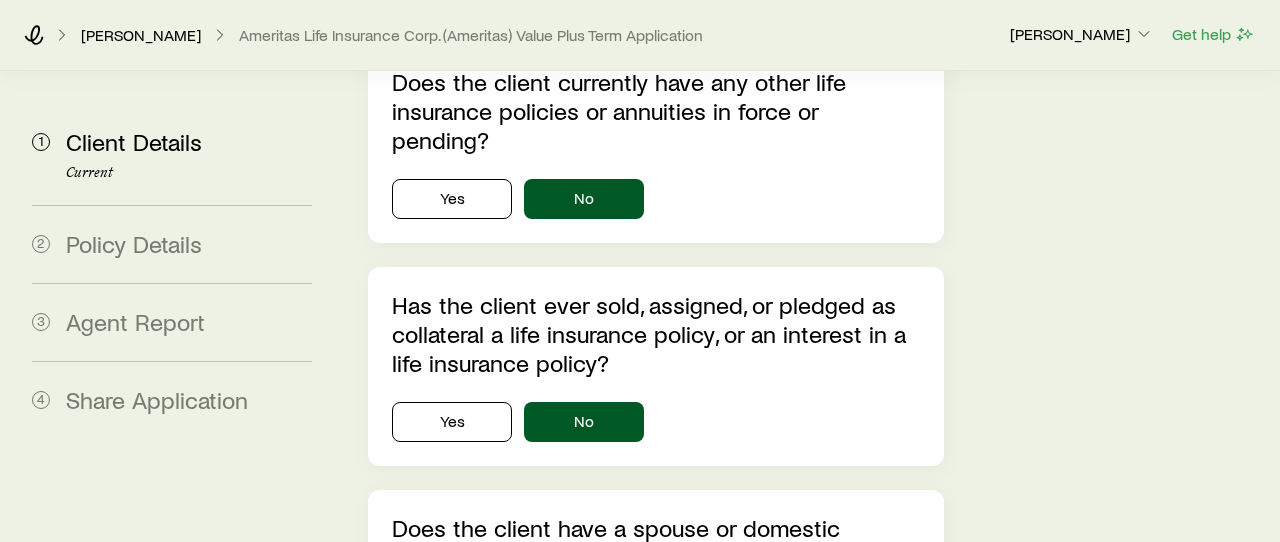 click on "No" at bounding box center [584, 645] 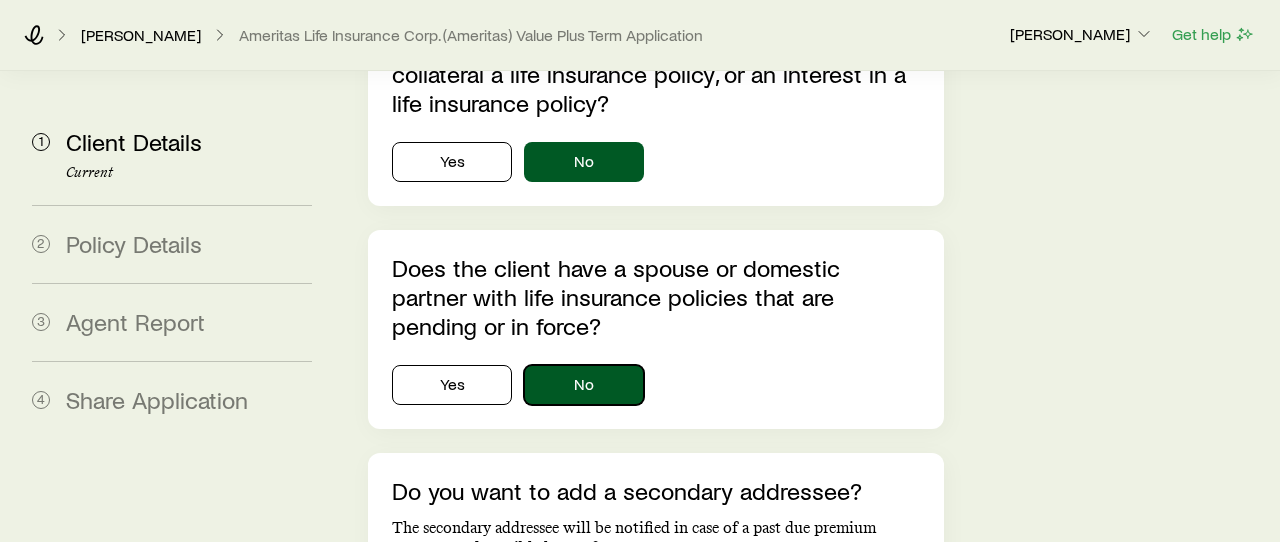 scroll, scrollTop: 6610, scrollLeft: 0, axis: vertical 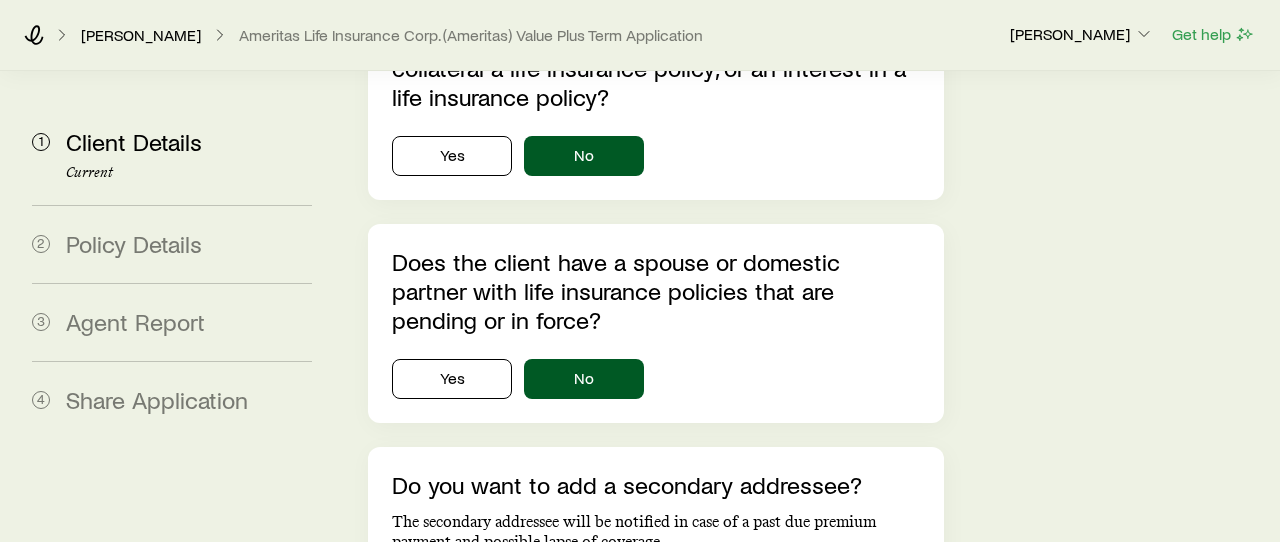 click on "No" at bounding box center (584, 596) 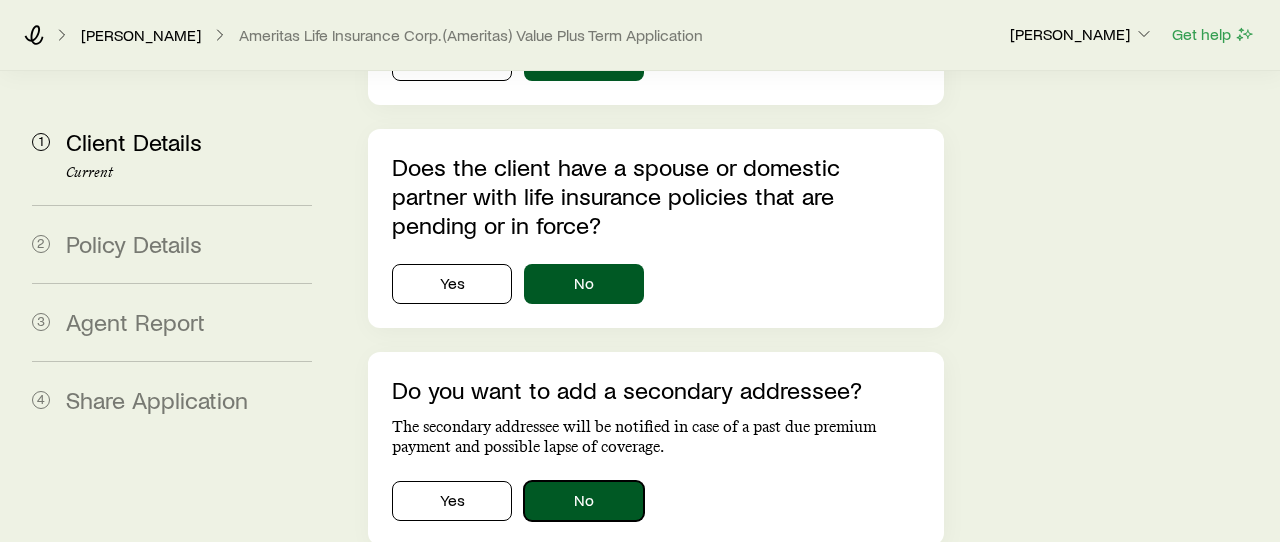 scroll, scrollTop: 6751, scrollLeft: 0, axis: vertical 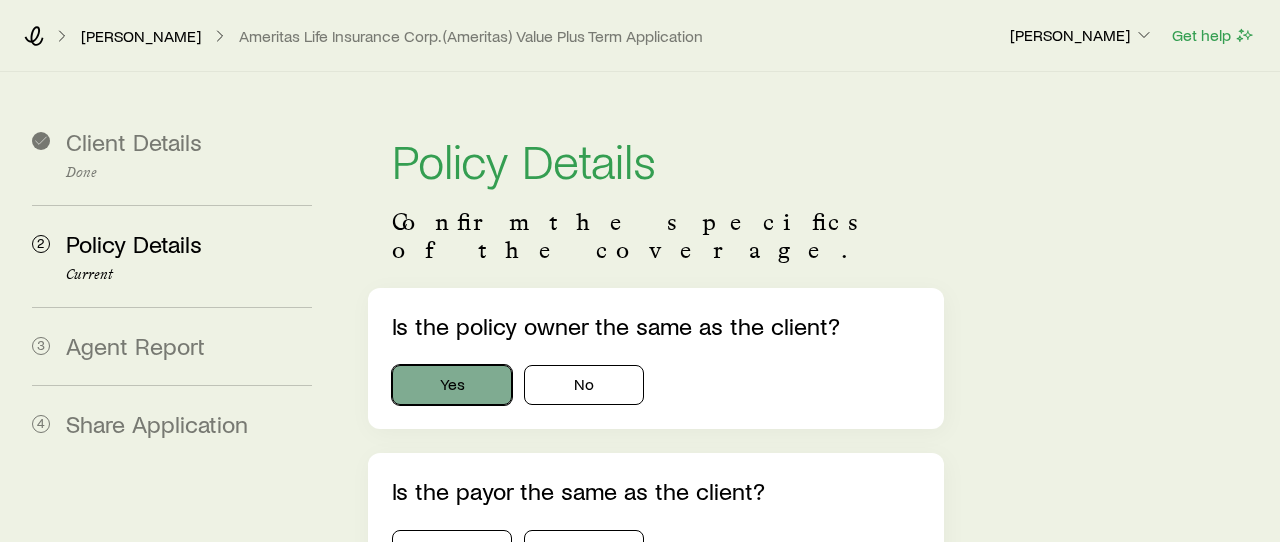 click on "Yes" at bounding box center (452, 385) 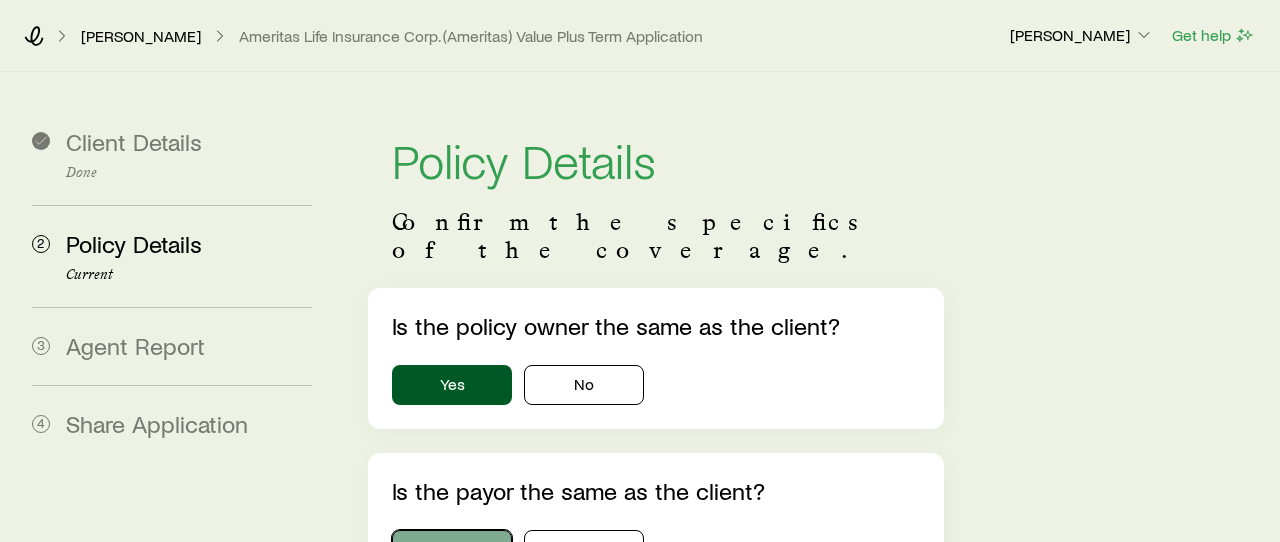 click on "Yes" at bounding box center [452, 550] 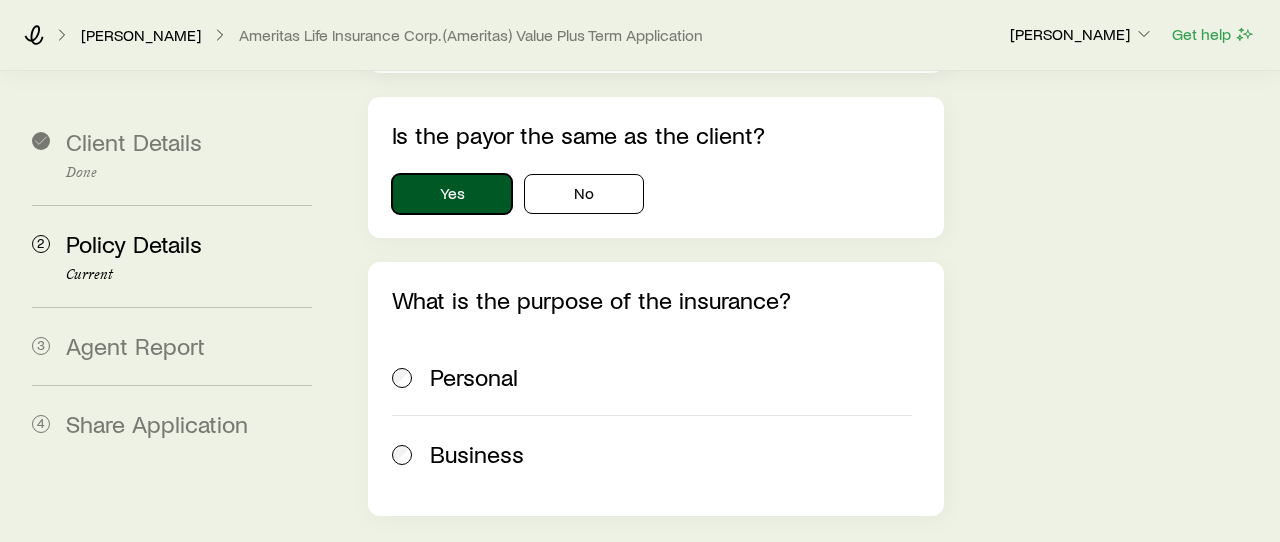 scroll, scrollTop: 363, scrollLeft: 0, axis: vertical 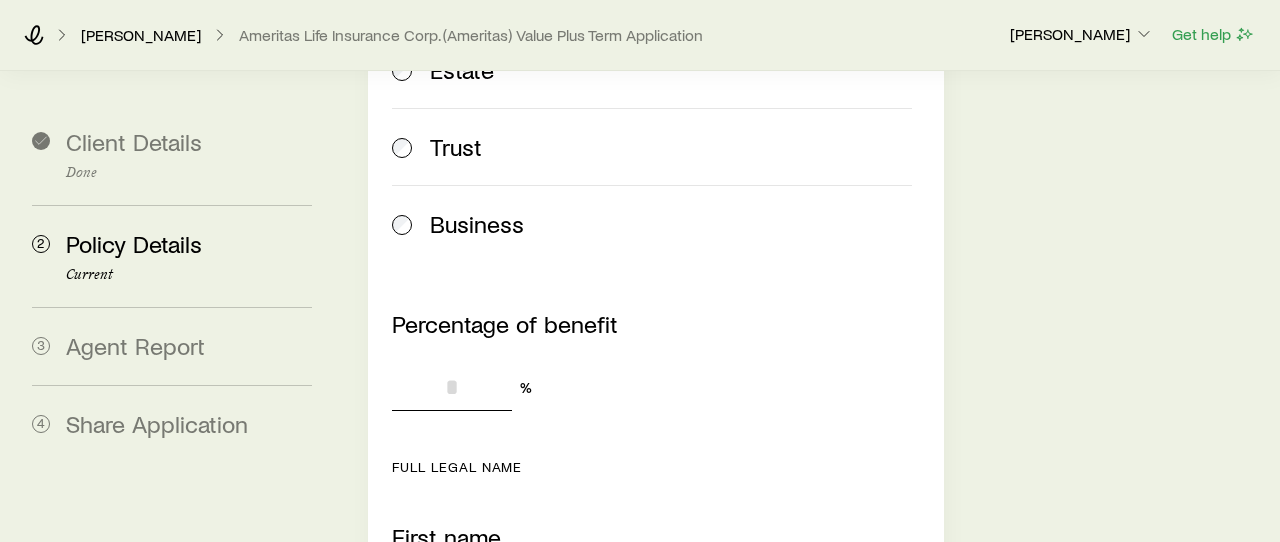click on "Percentage of benefit" at bounding box center [452, 387] 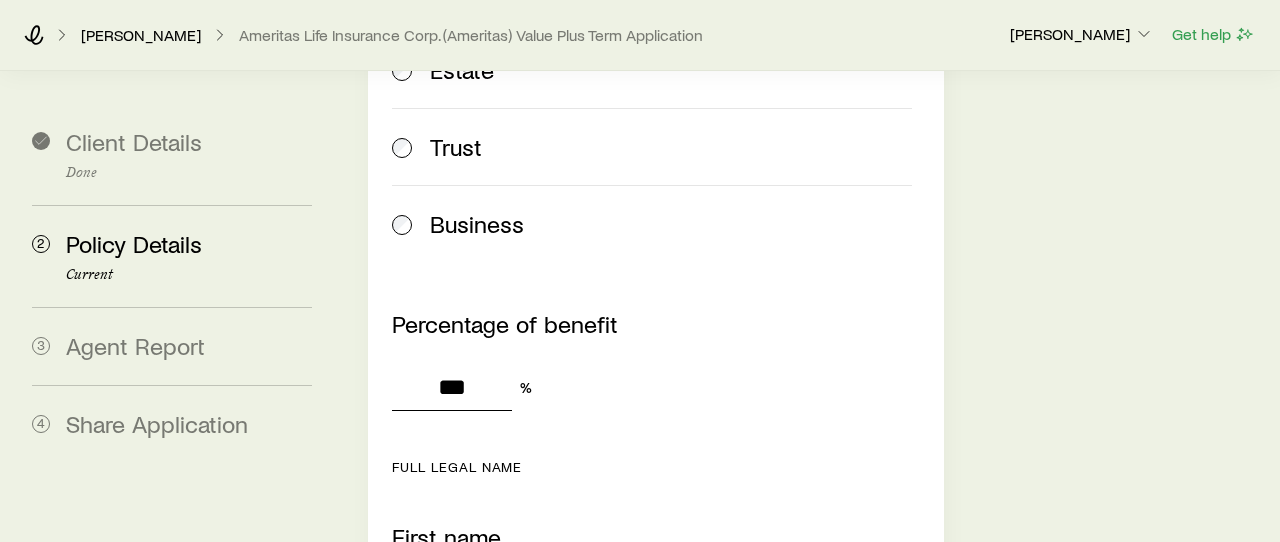 type on "***" 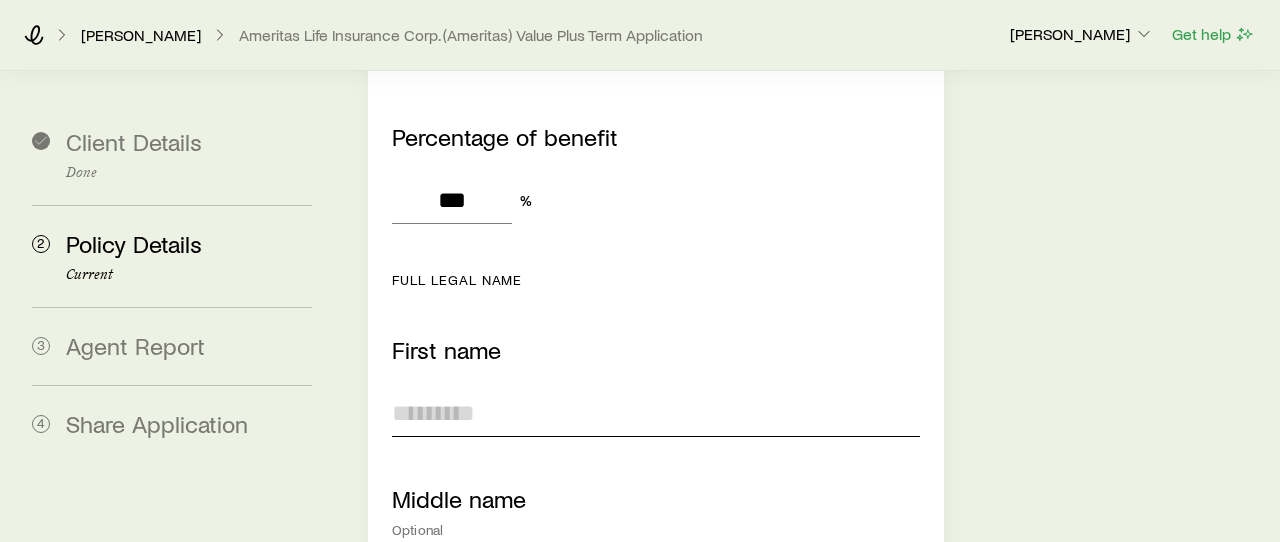scroll, scrollTop: 1720, scrollLeft: 0, axis: vertical 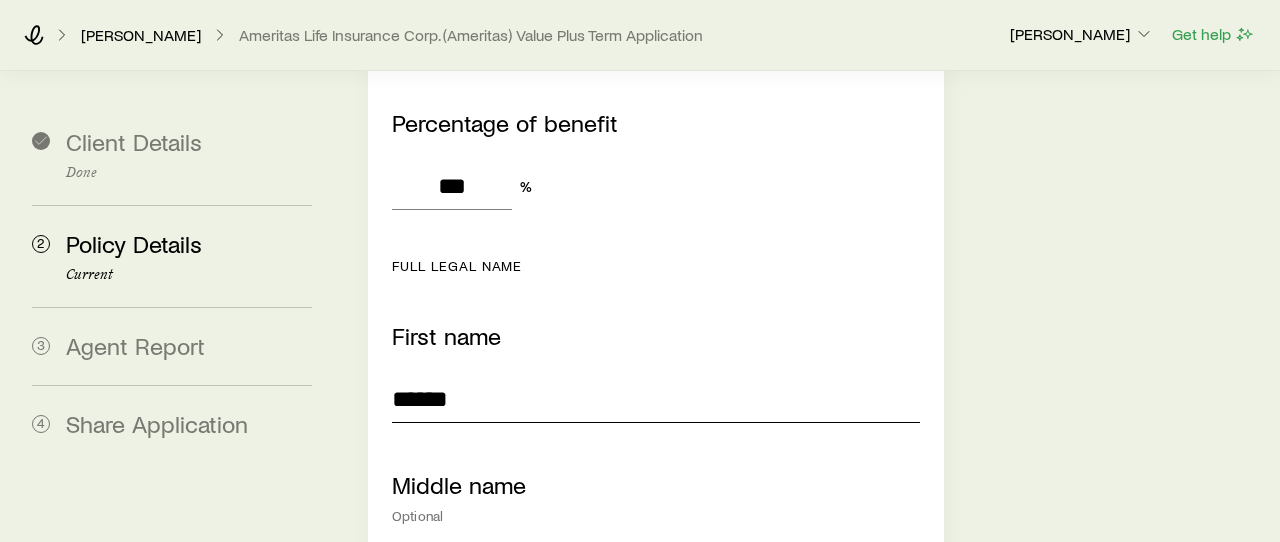 type on "******" 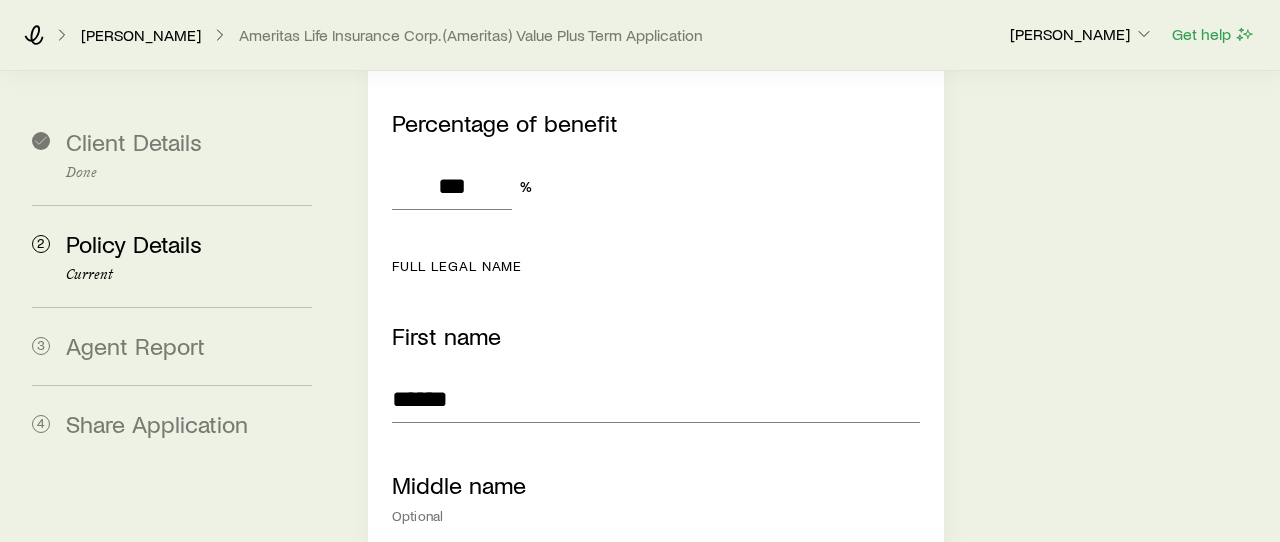 scroll, scrollTop: 1746, scrollLeft: 0, axis: vertical 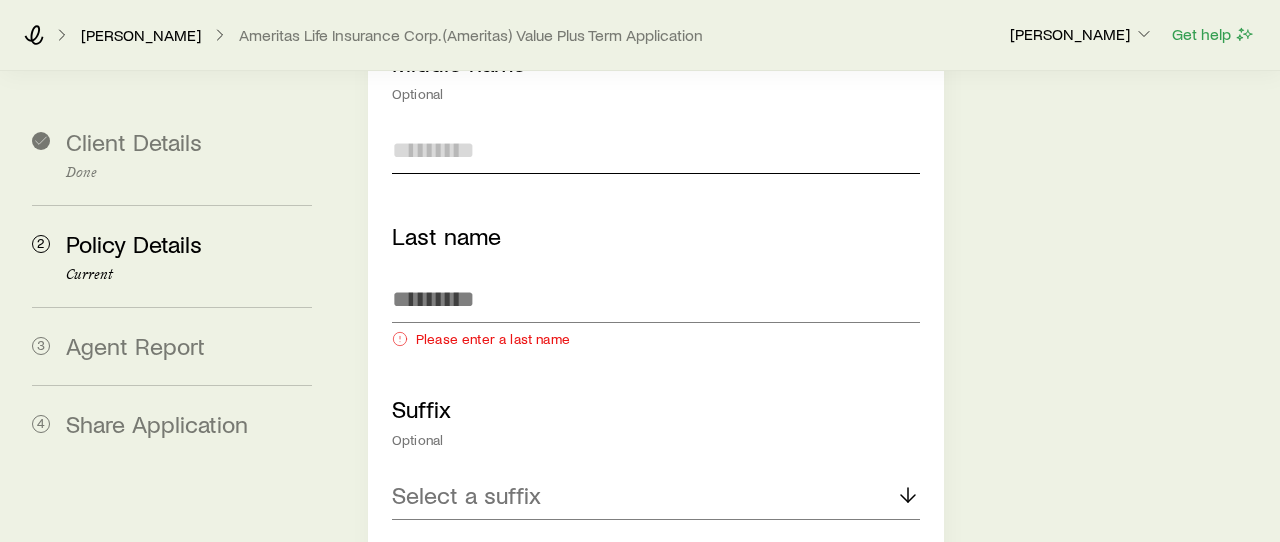 click on "Middle name" at bounding box center [656, 150] 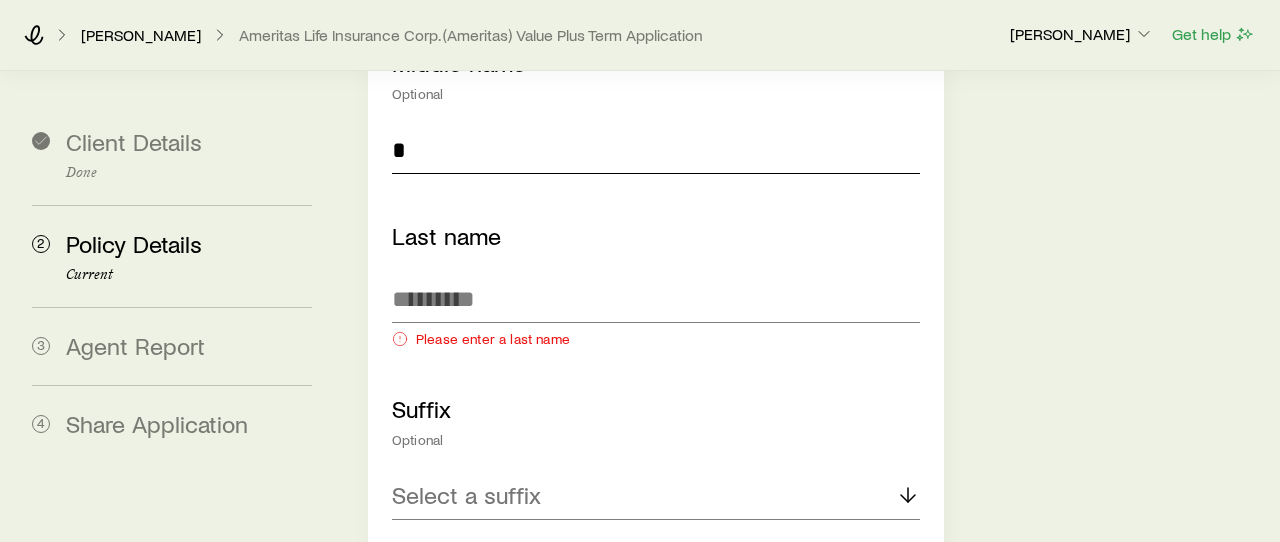 type on "*" 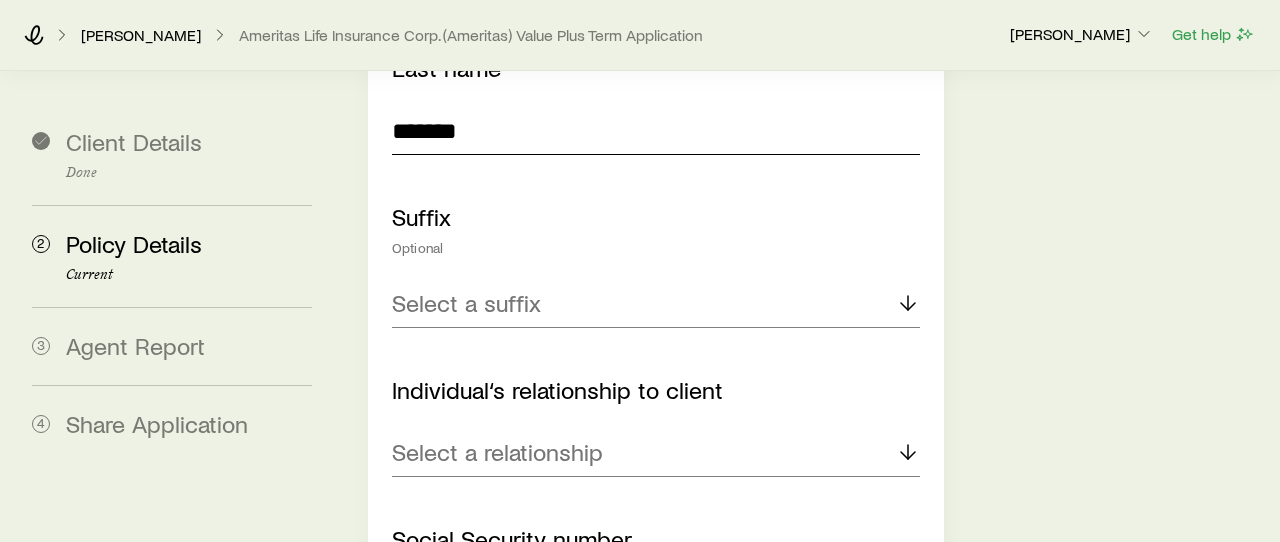 scroll, scrollTop: 2337, scrollLeft: 0, axis: vertical 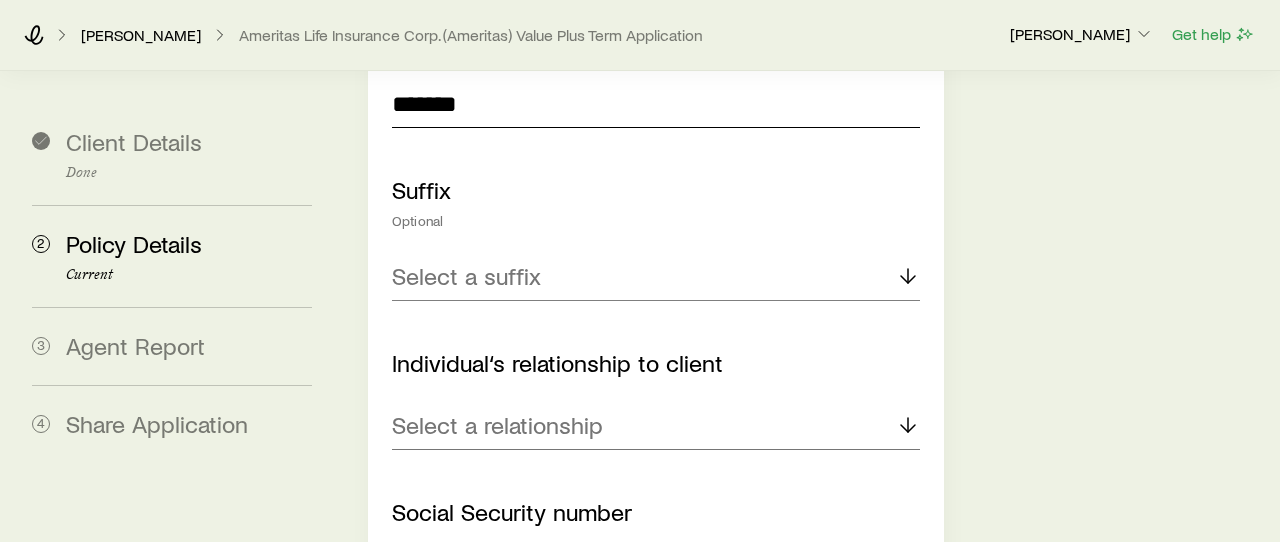 type on "*******" 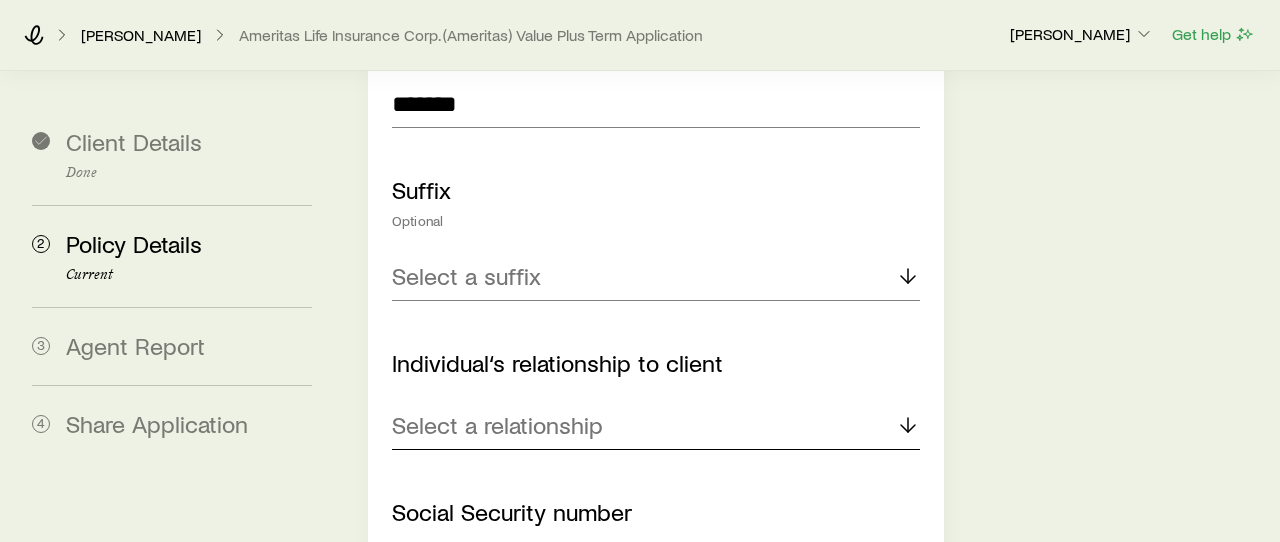 click on "Select a relationship" at bounding box center (656, 426) 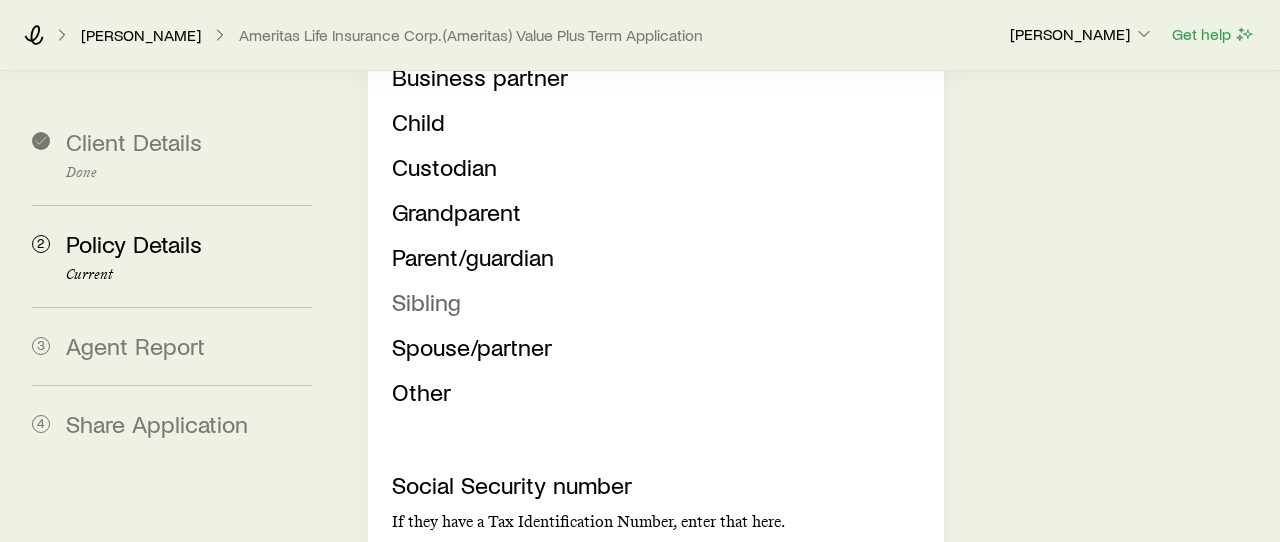 scroll, scrollTop: 2743, scrollLeft: 0, axis: vertical 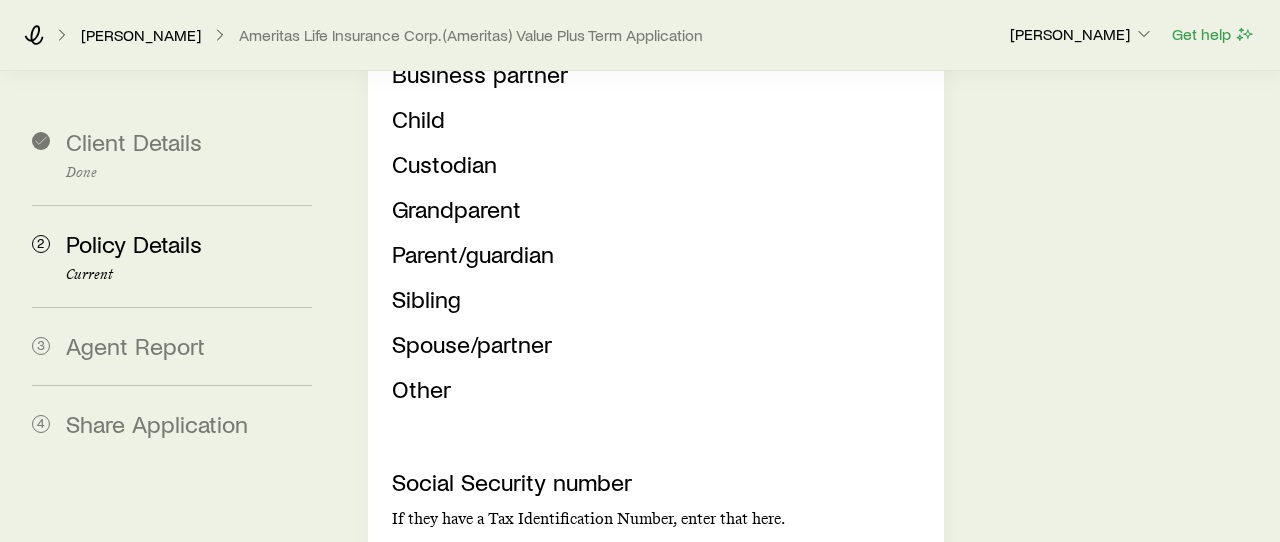 click on "Spouse/partner" at bounding box center (472, 343) 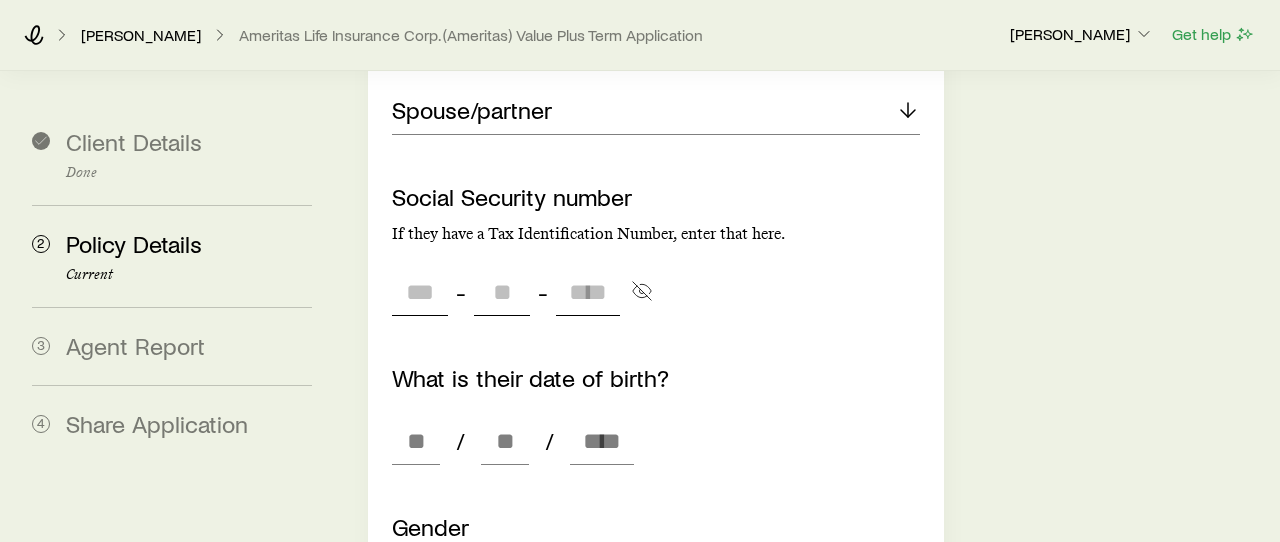 scroll, scrollTop: 2614, scrollLeft: 0, axis: vertical 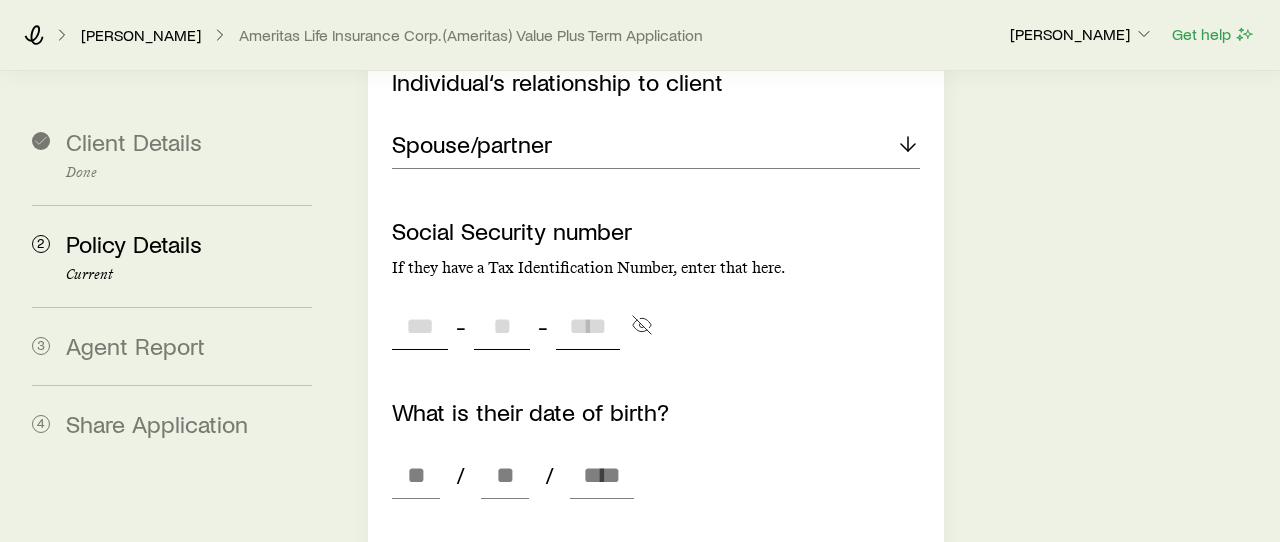 click at bounding box center (420, 326) 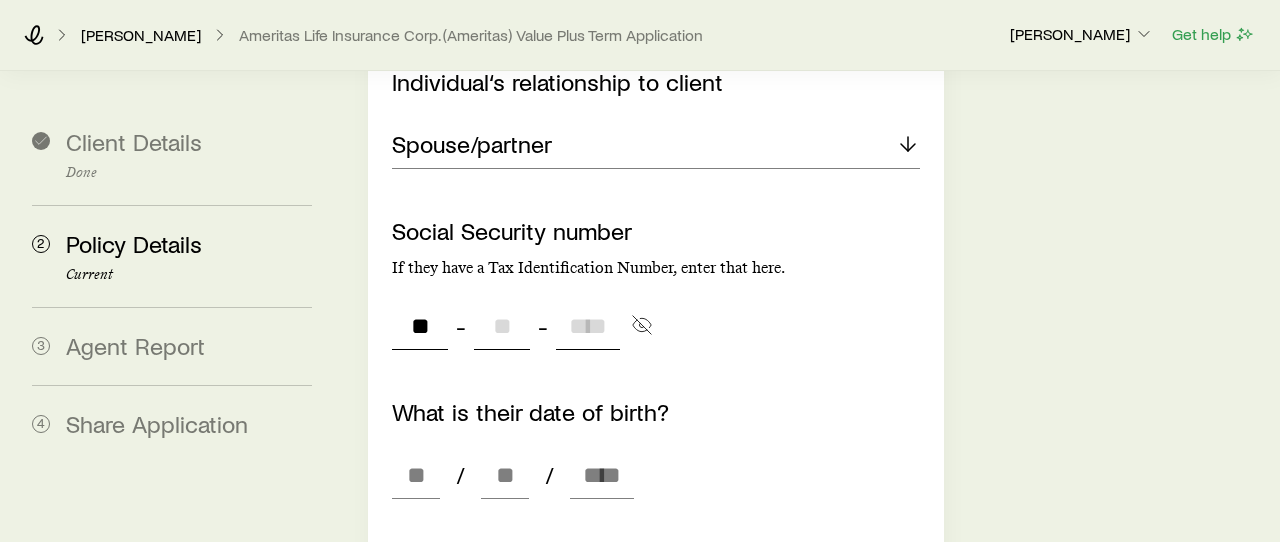type on "***" 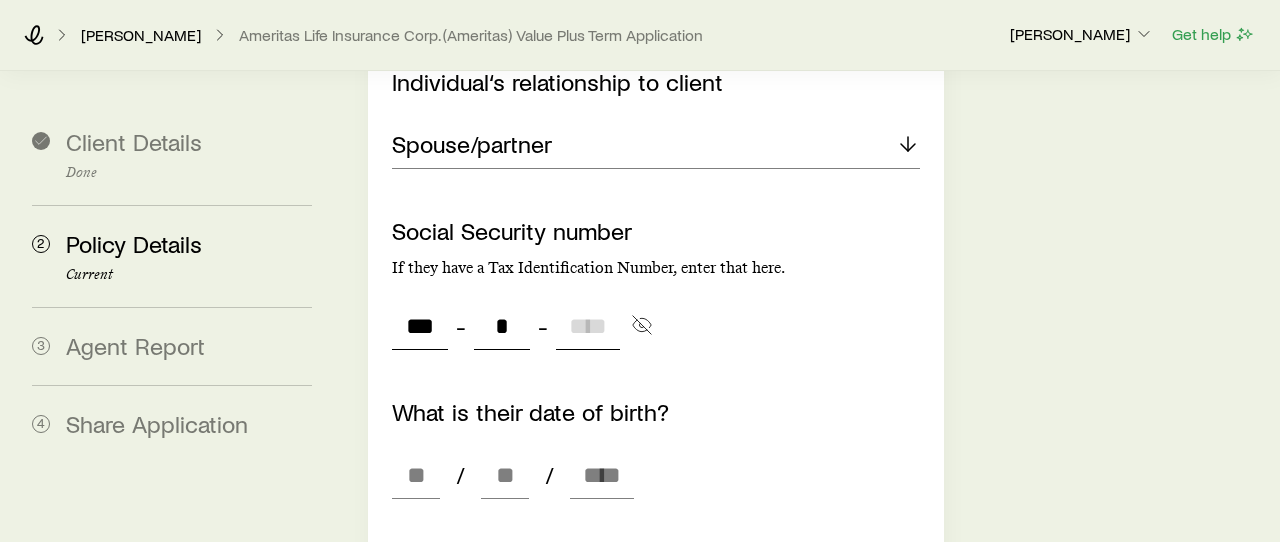 type on "**" 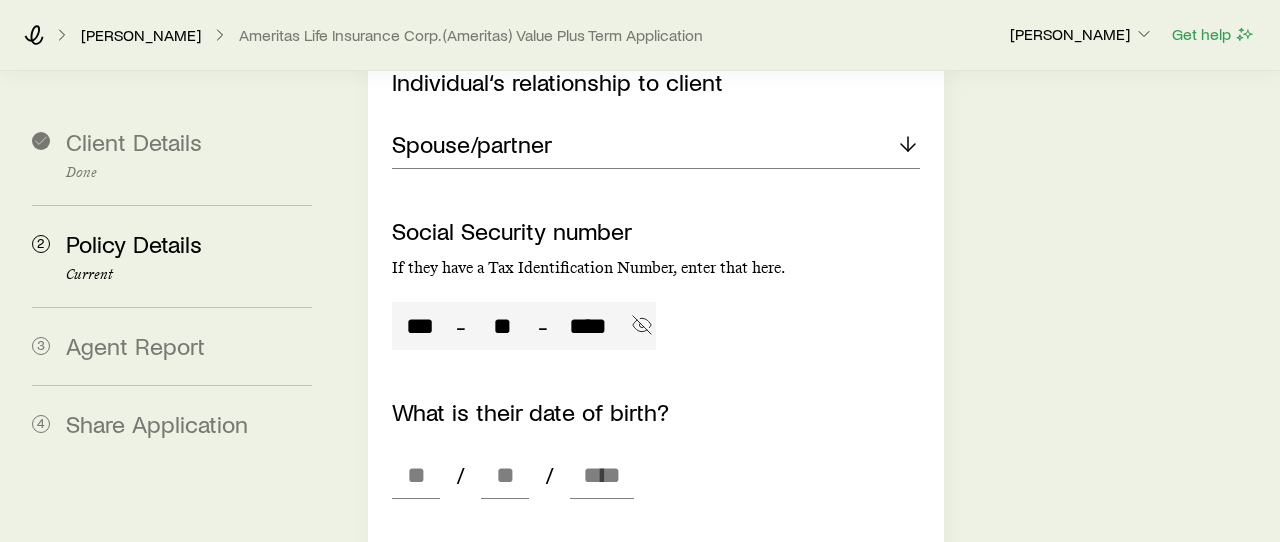 type on "****" 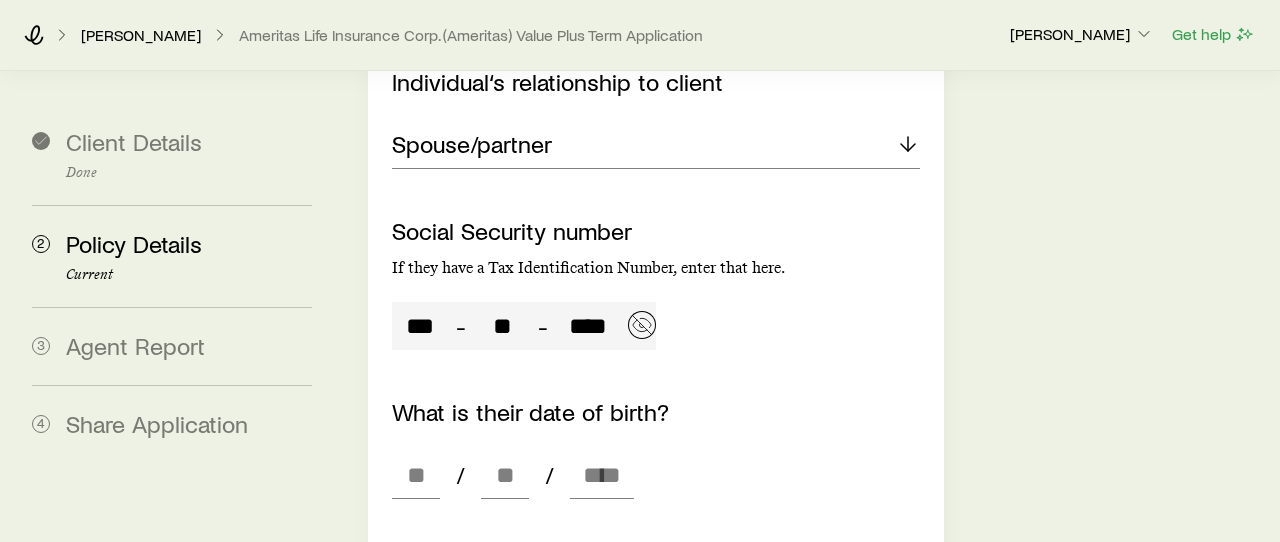 type 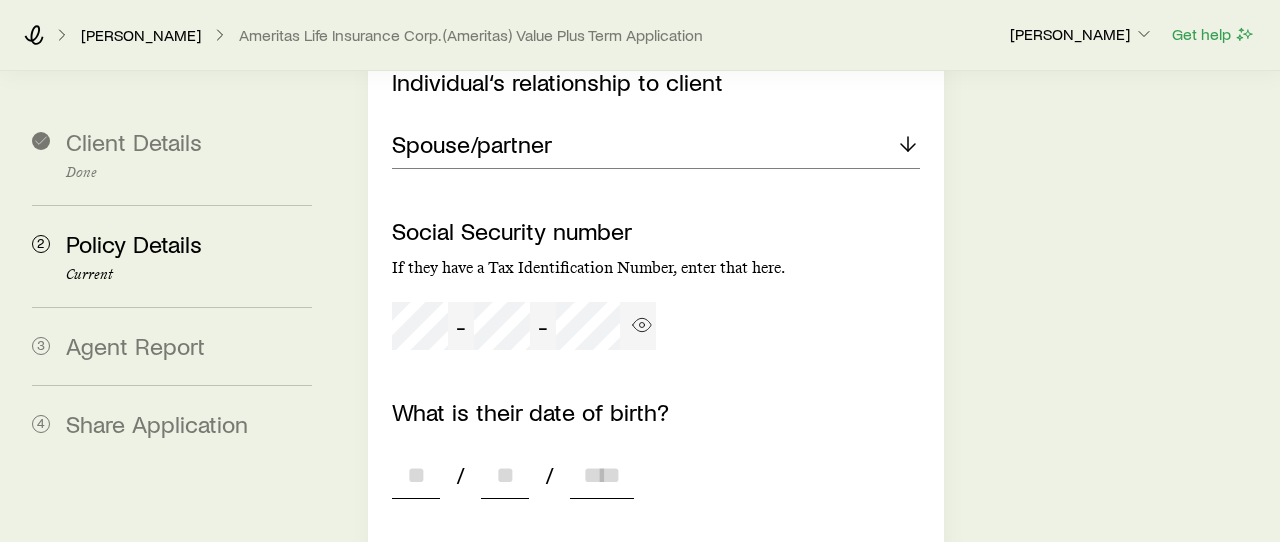 click at bounding box center [416, 475] 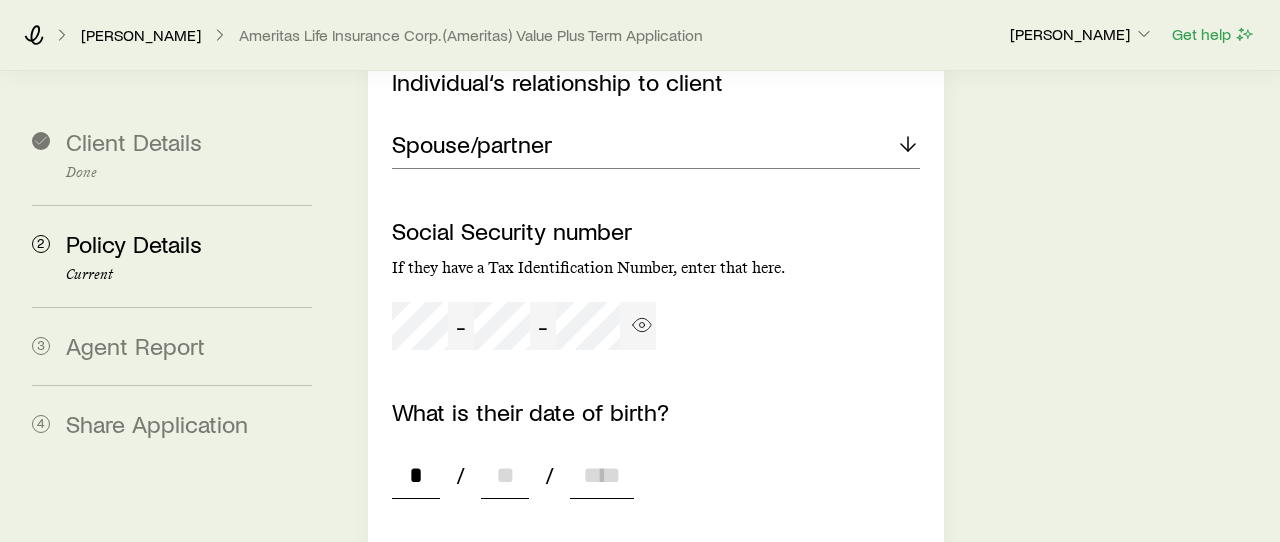 type on "**" 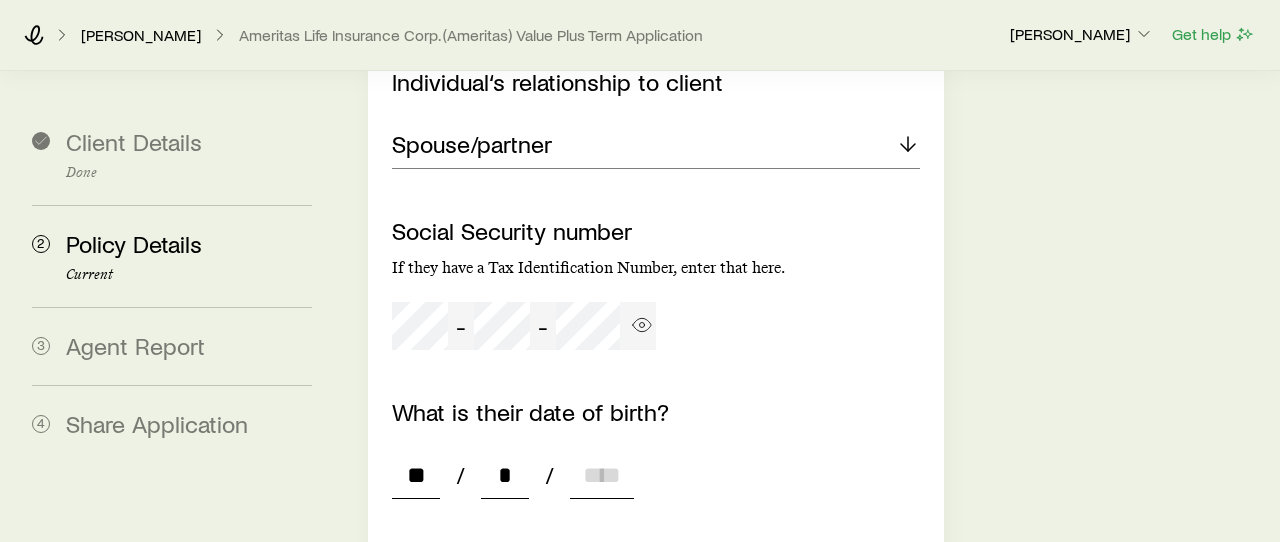 type on "**" 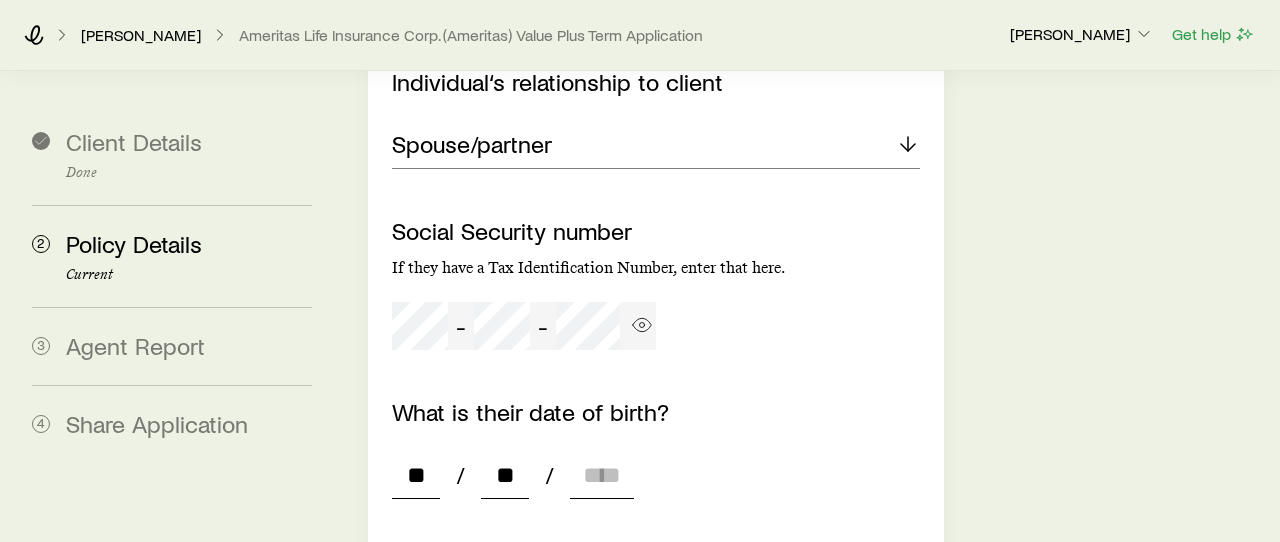 scroll, scrollTop: 2939, scrollLeft: 0, axis: vertical 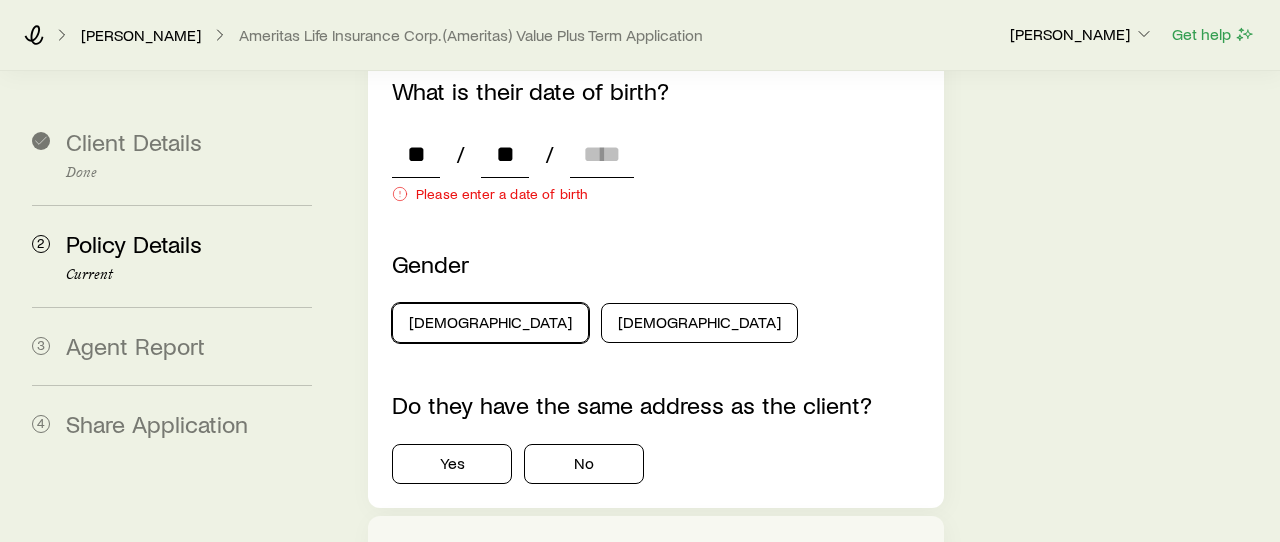 type 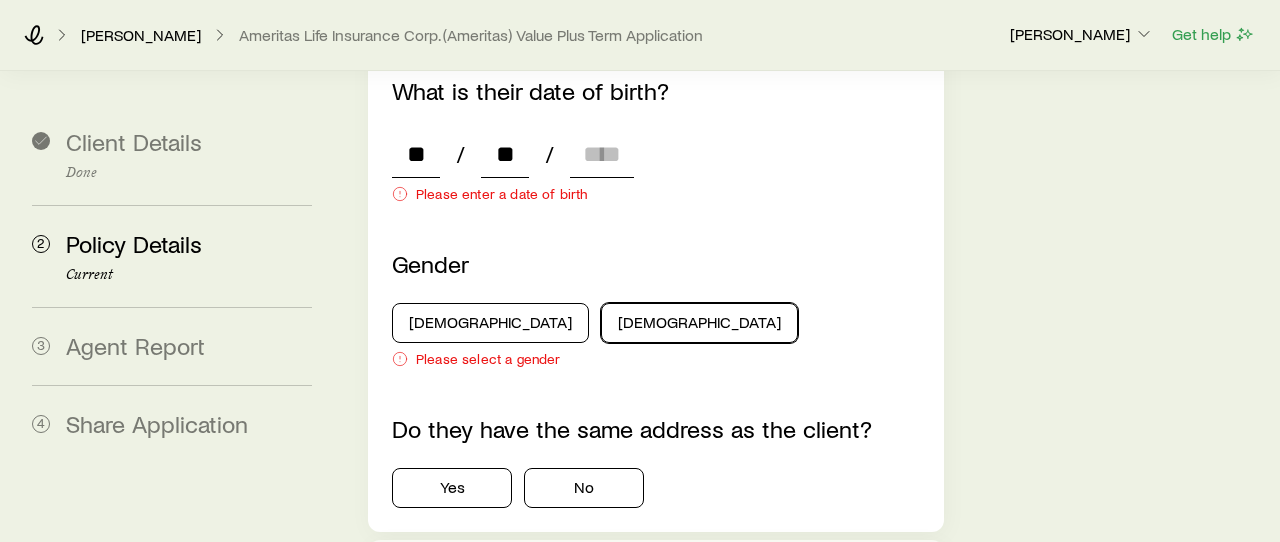 type 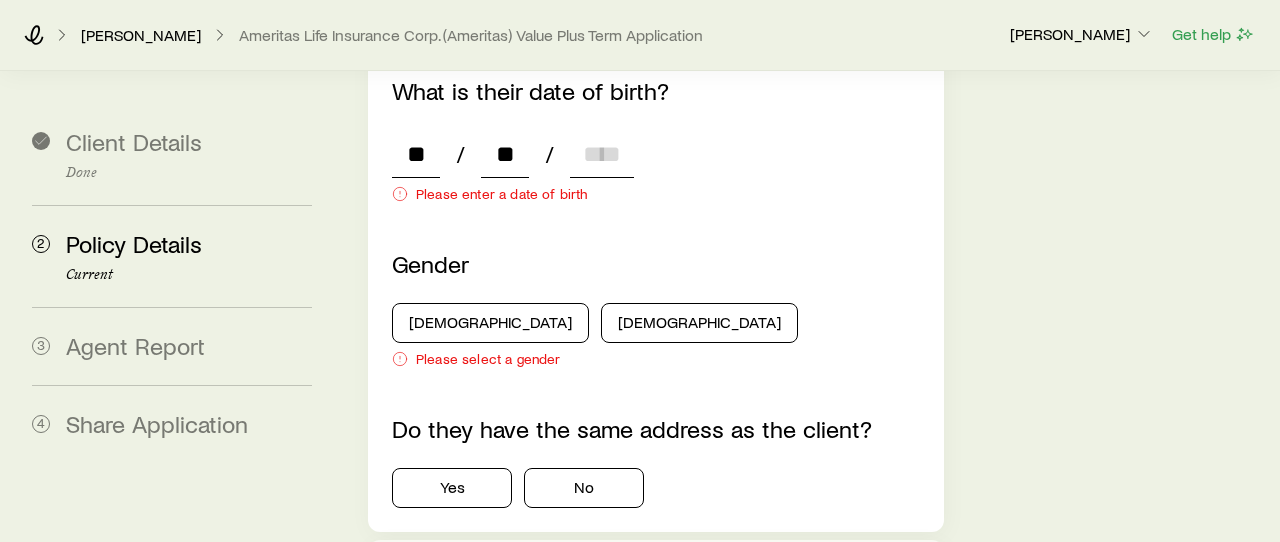 click at bounding box center (602, 154) 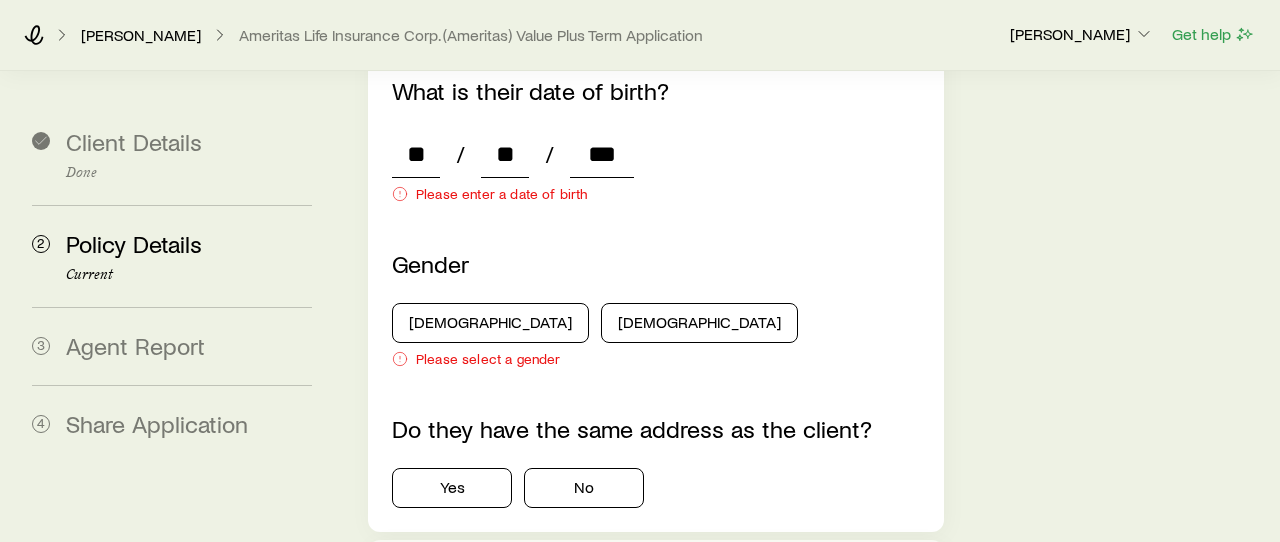 type on "****" 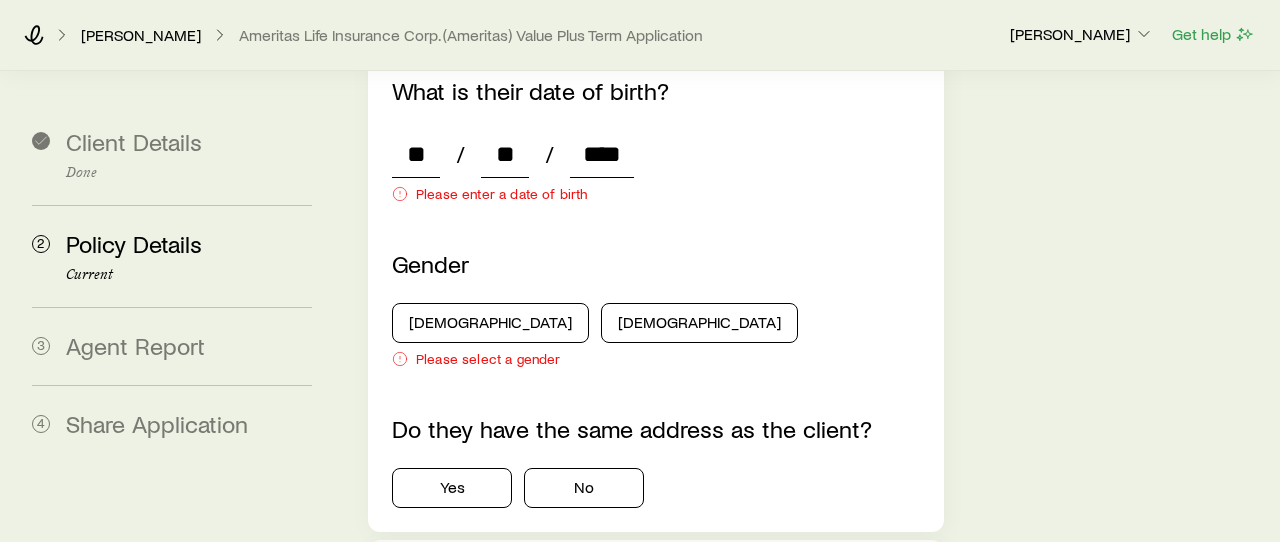 type on "*" 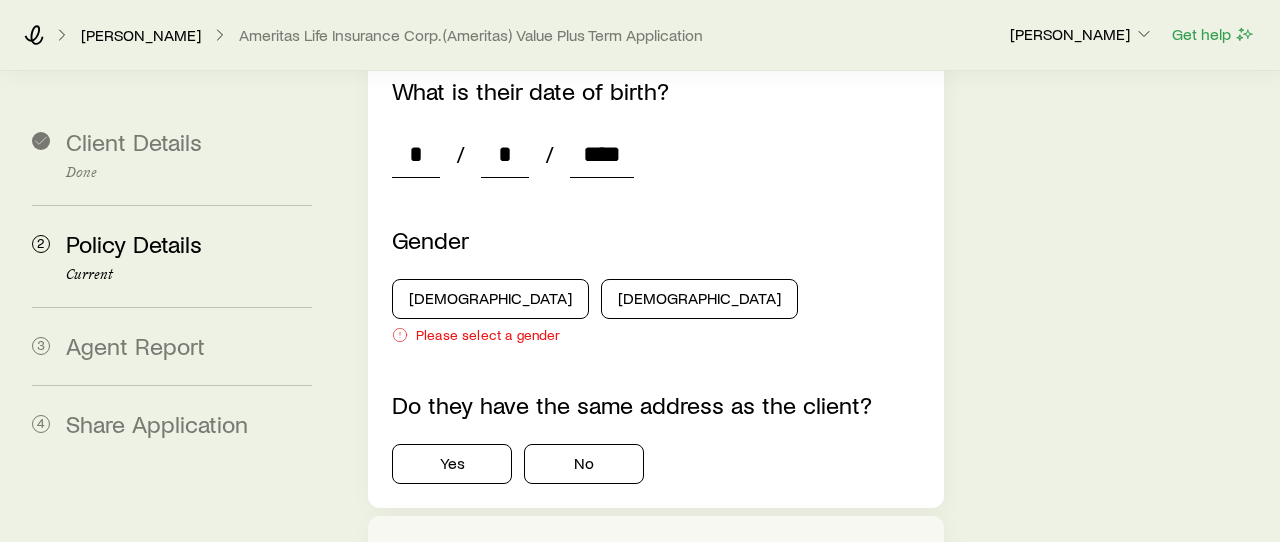 type on "****" 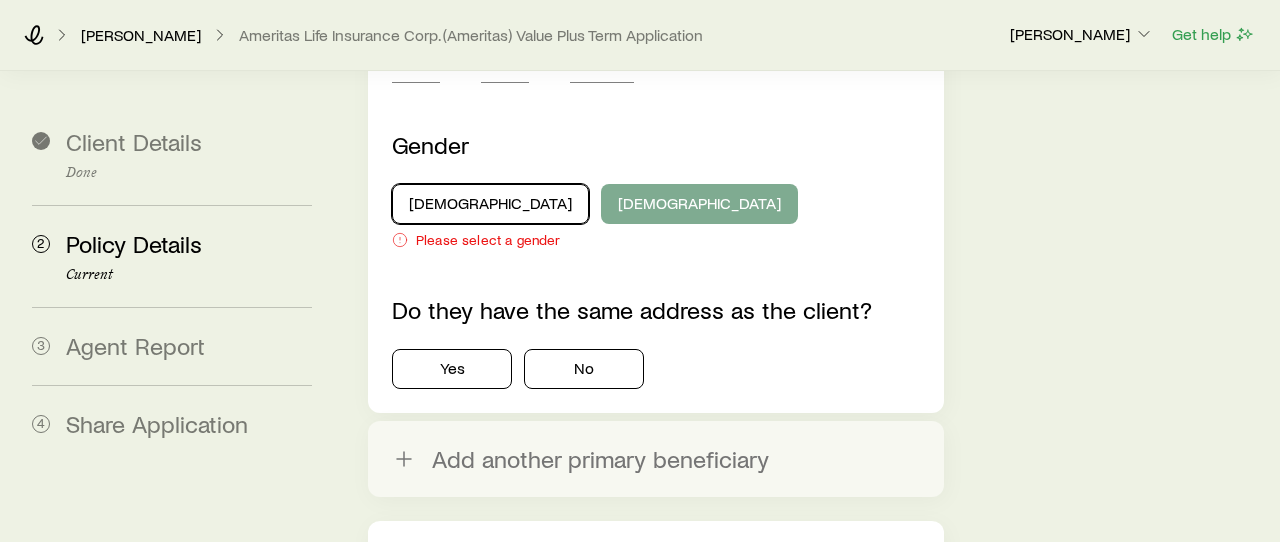 scroll, scrollTop: 3071, scrollLeft: 0, axis: vertical 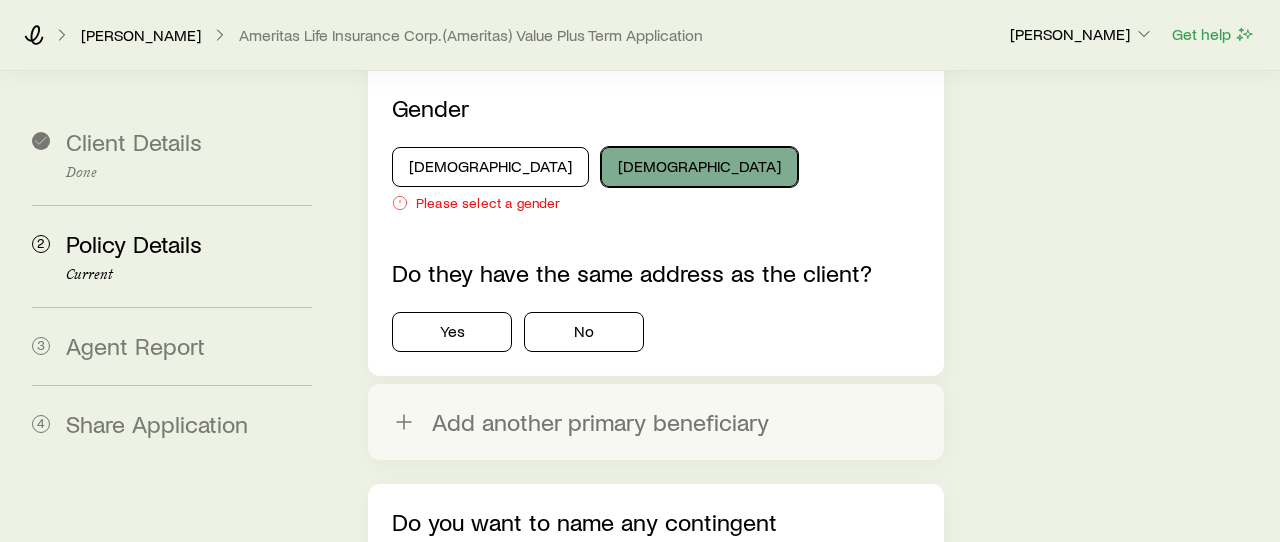 click on "[DEMOGRAPHIC_DATA]" at bounding box center (699, 167) 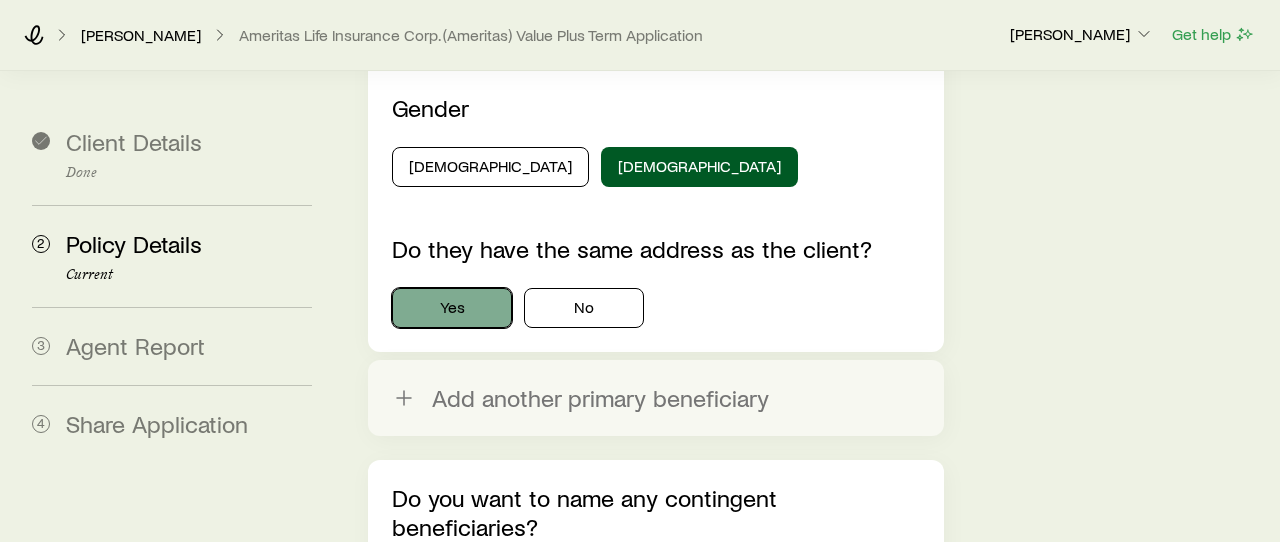 click on "Yes" at bounding box center (452, 308) 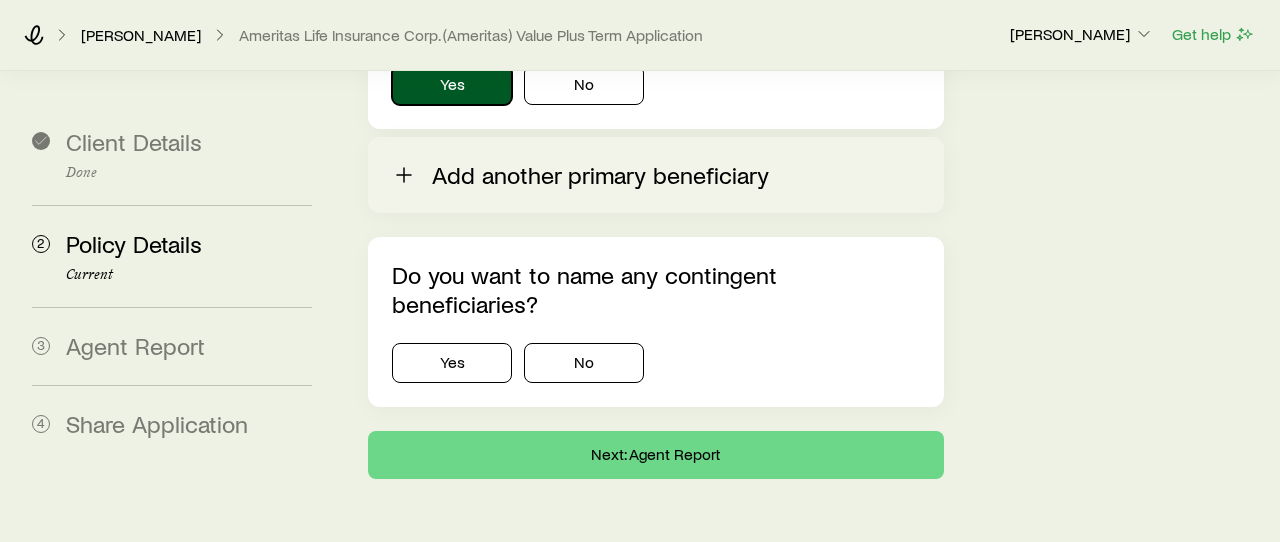 scroll, scrollTop: 3299, scrollLeft: 0, axis: vertical 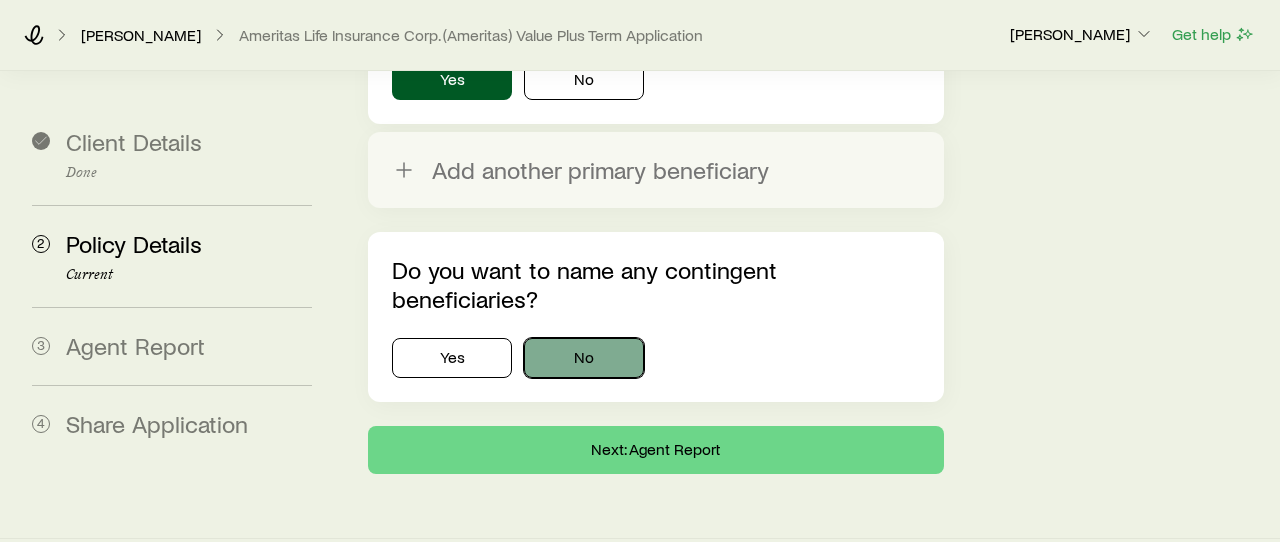 click on "No" at bounding box center (584, 358) 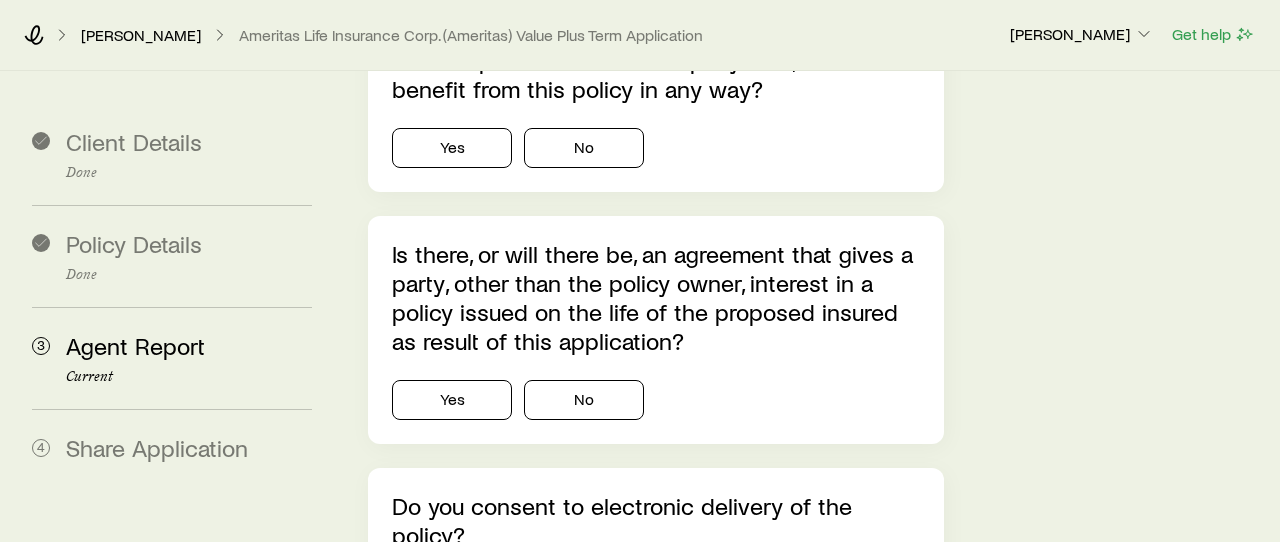 scroll, scrollTop: 0, scrollLeft: 0, axis: both 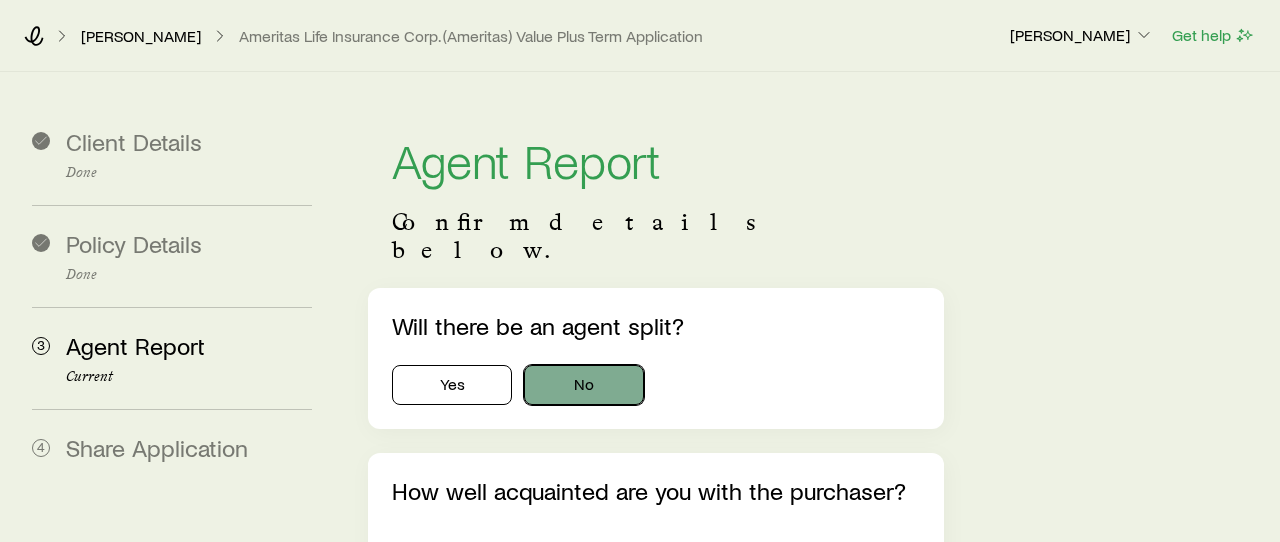click on "No" at bounding box center (584, 385) 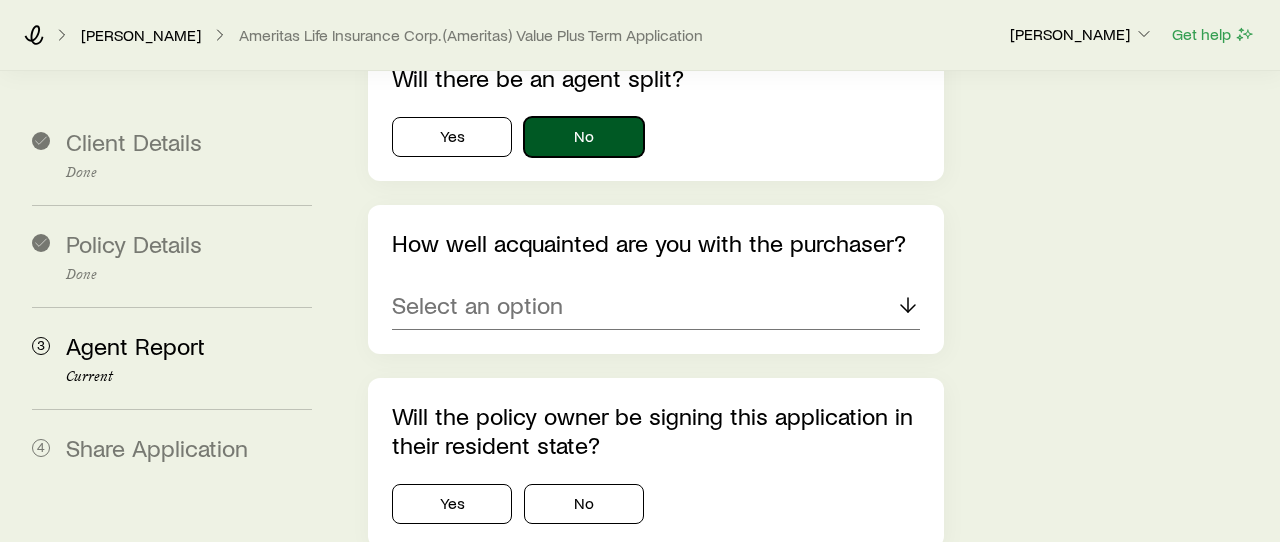 scroll, scrollTop: 251, scrollLeft: 0, axis: vertical 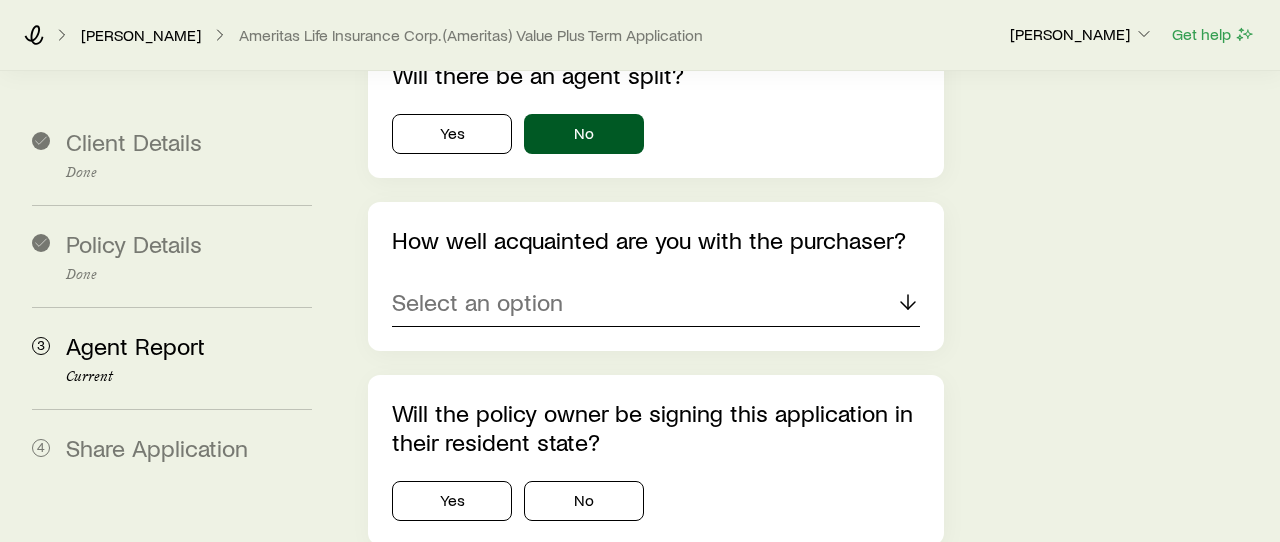 click on "Select an option" at bounding box center [477, 302] 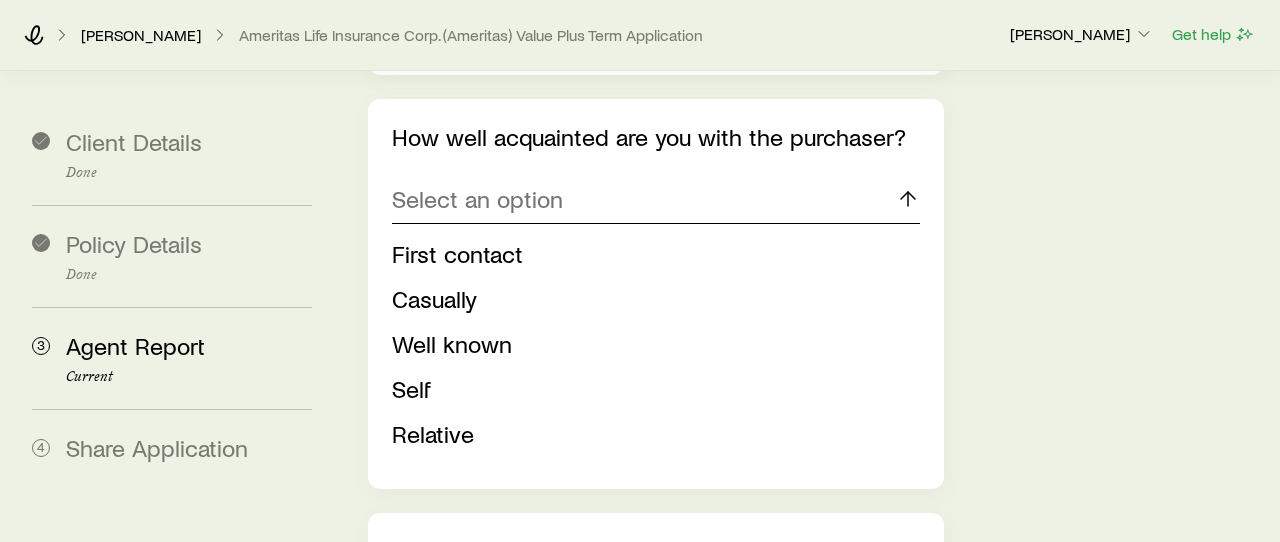 scroll, scrollTop: 365, scrollLeft: 0, axis: vertical 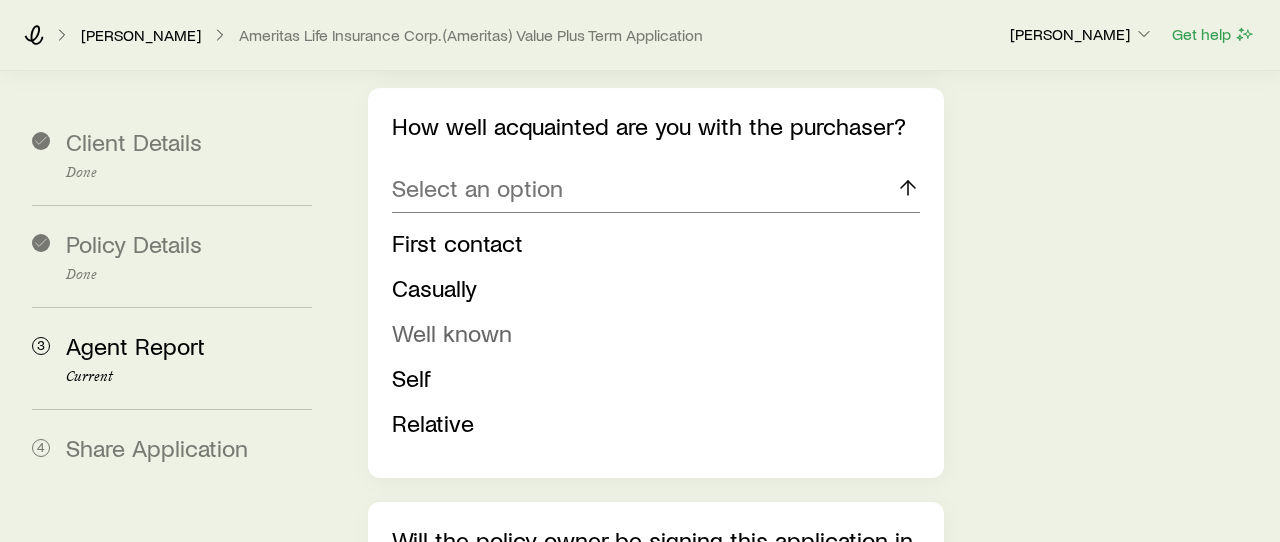 click on "Well known" at bounding box center (452, 332) 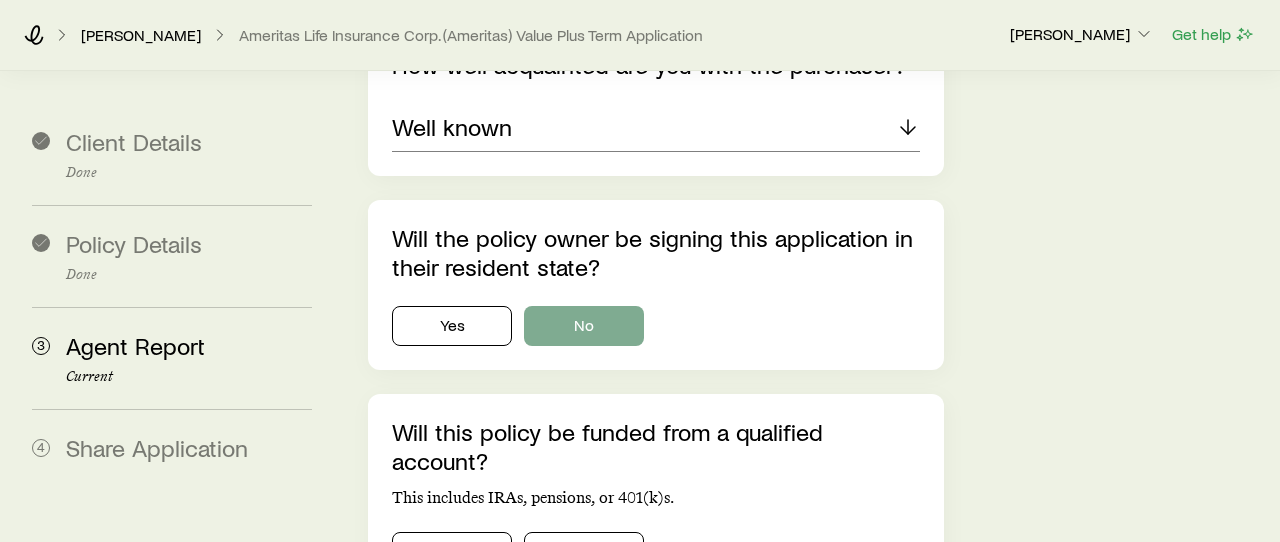 scroll, scrollTop: 428, scrollLeft: 0, axis: vertical 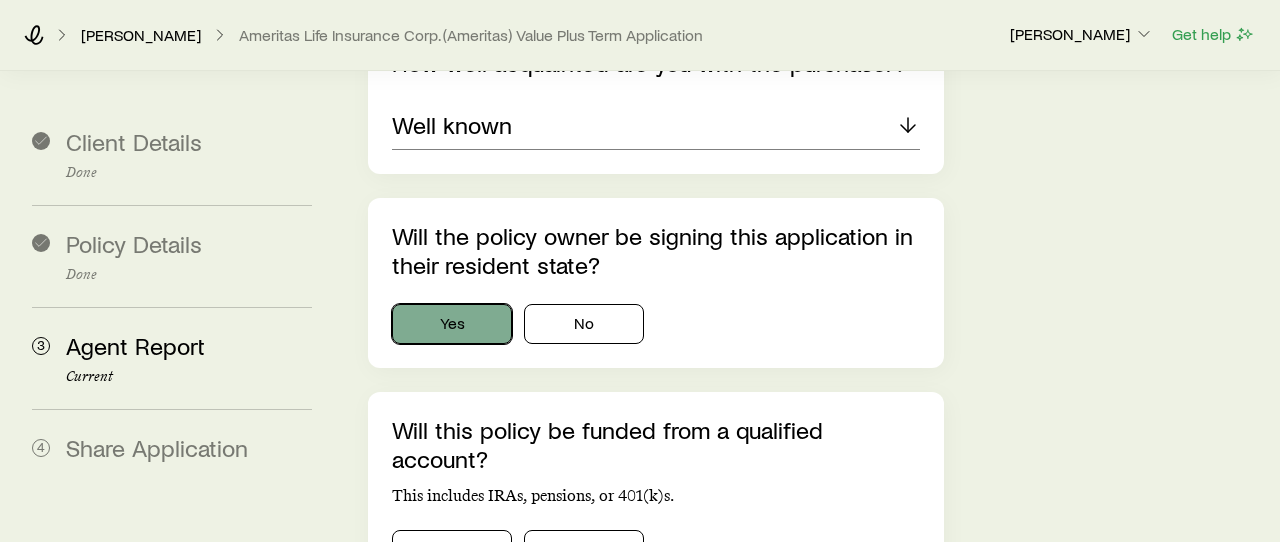 click on "Yes" at bounding box center (452, 324) 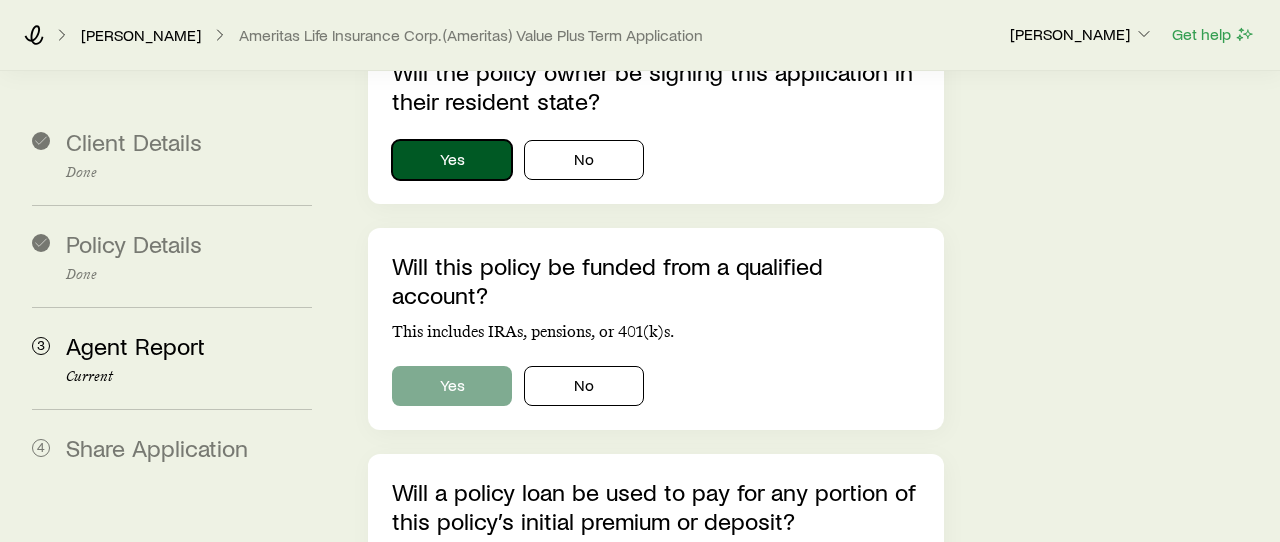 scroll, scrollTop: 594, scrollLeft: 0, axis: vertical 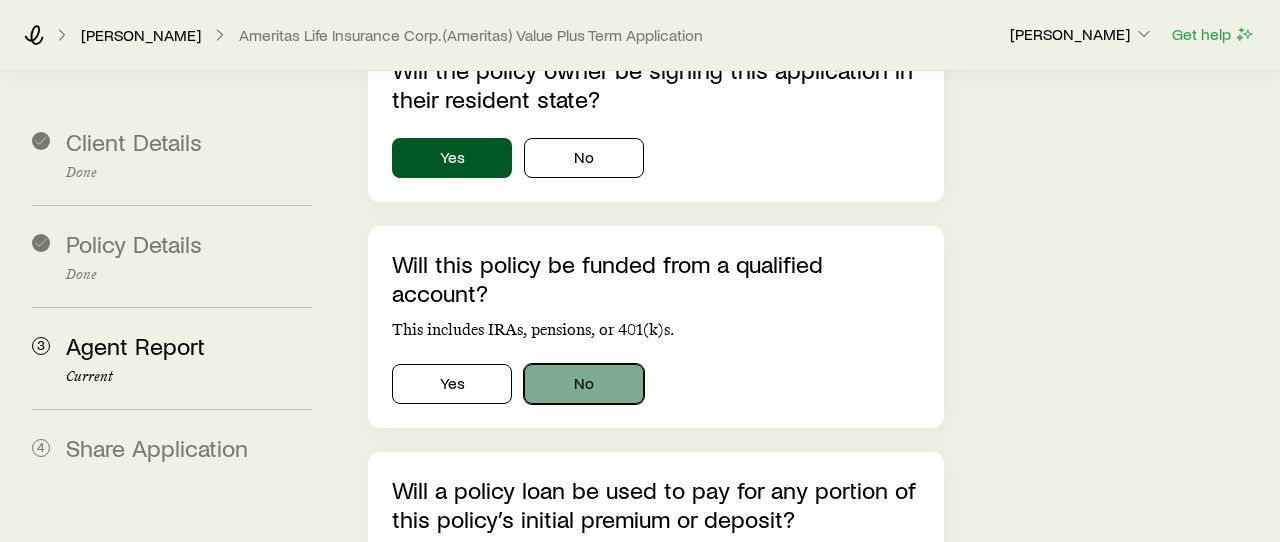 click on "No" at bounding box center (584, 384) 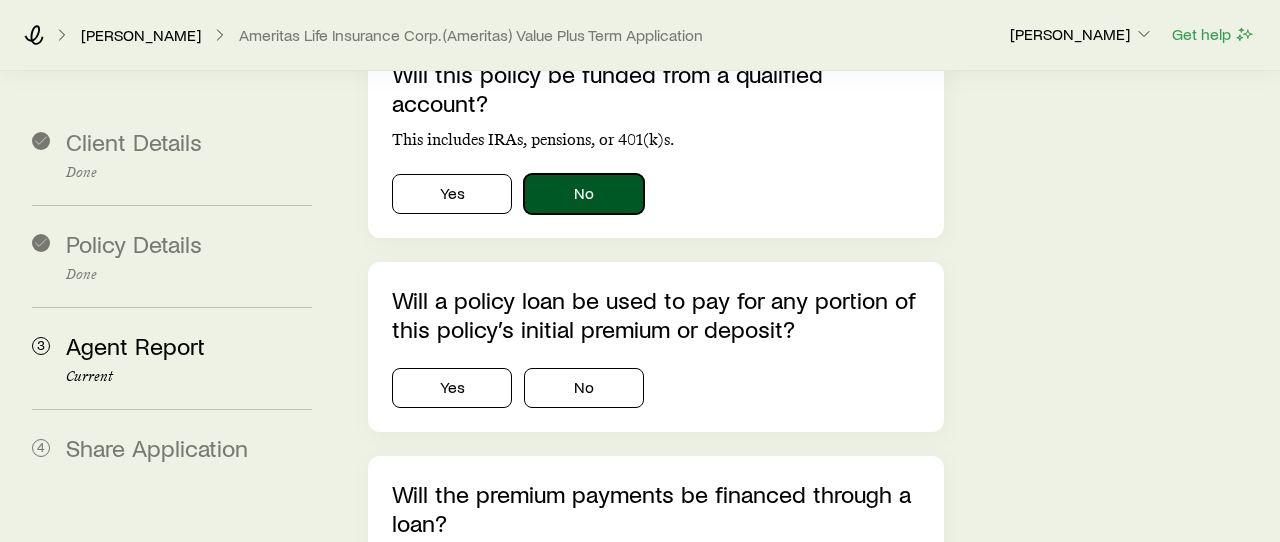 scroll, scrollTop: 787, scrollLeft: 0, axis: vertical 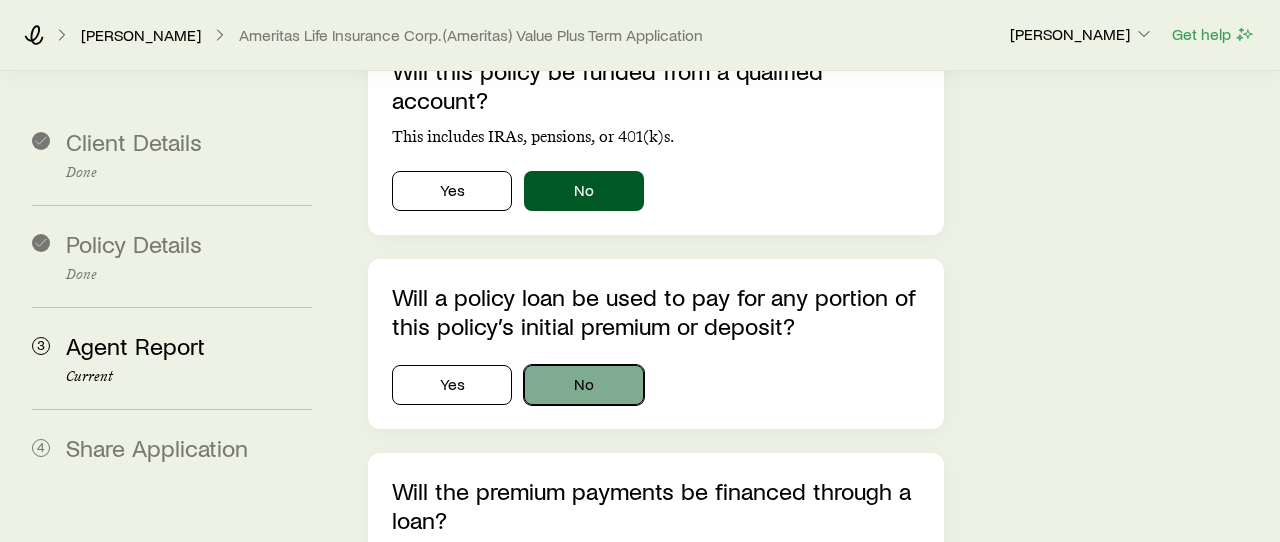 click on "No" at bounding box center (584, 385) 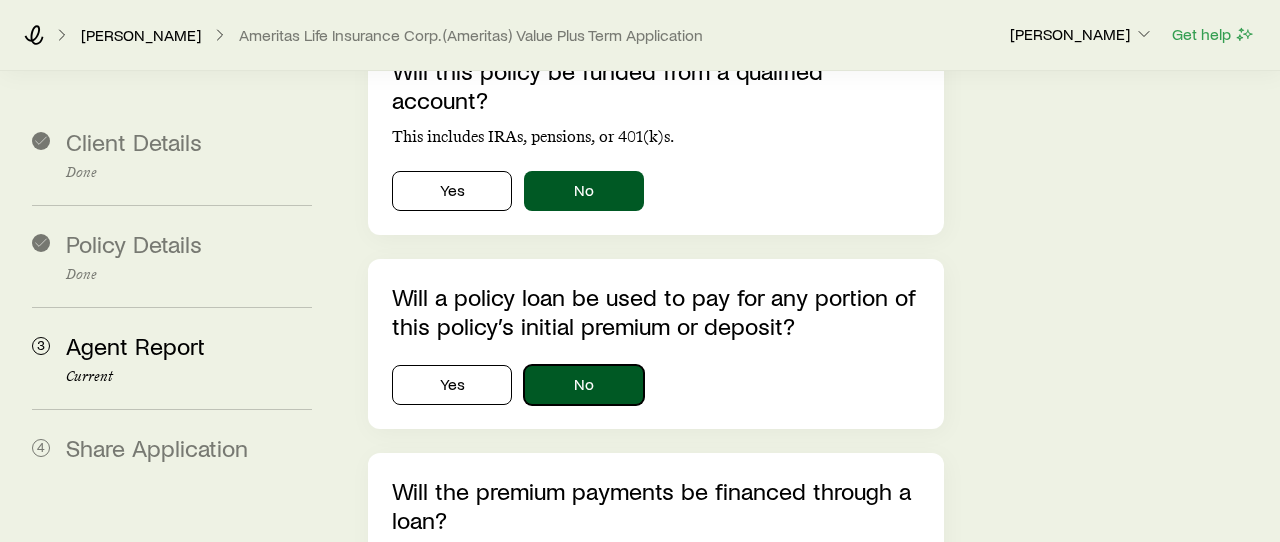 click on "No" at bounding box center [584, 385] 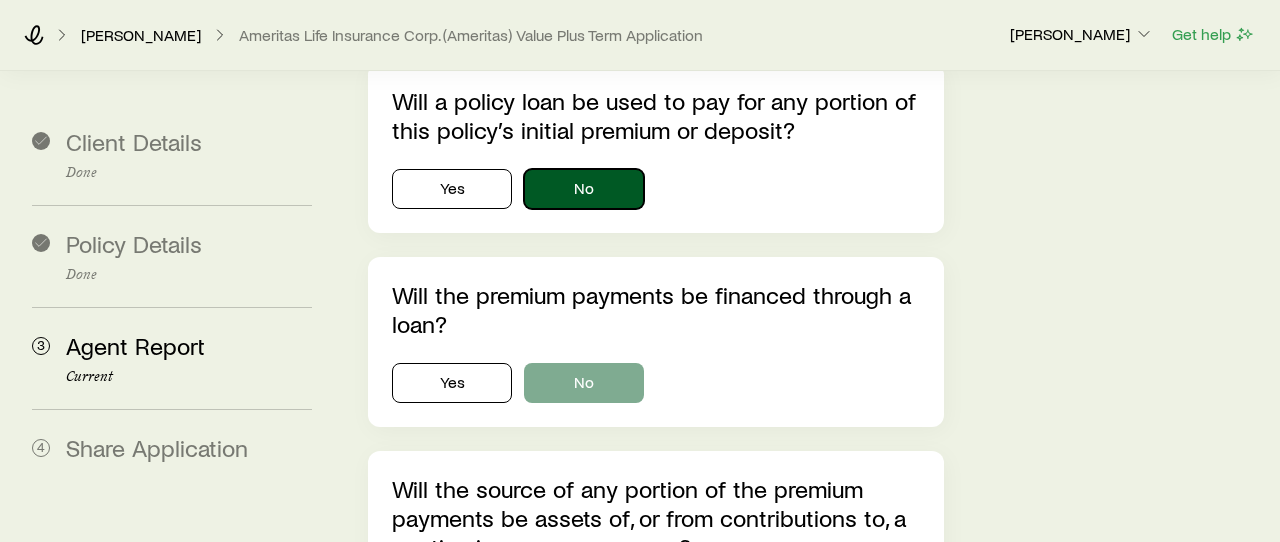 scroll, scrollTop: 988, scrollLeft: 0, axis: vertical 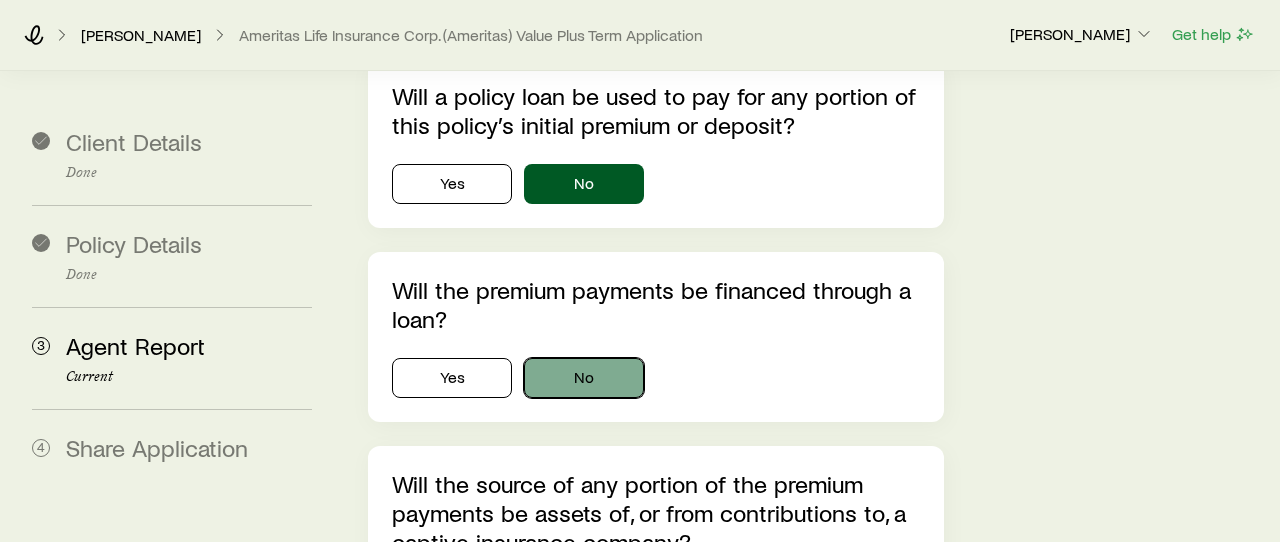 click on "No" at bounding box center (584, 378) 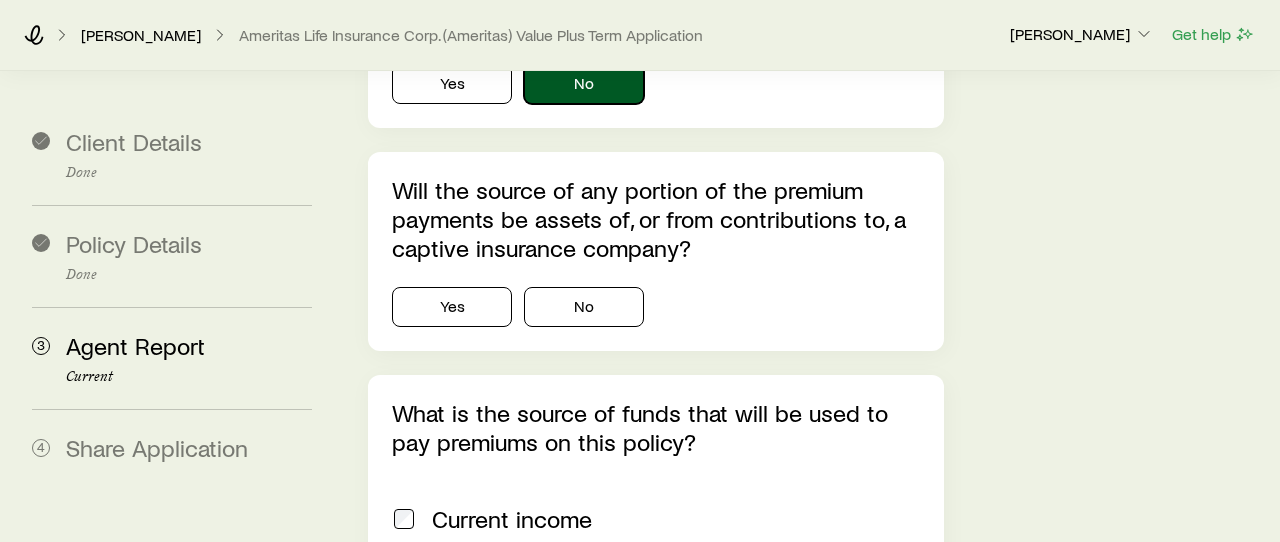 scroll, scrollTop: 1279, scrollLeft: 0, axis: vertical 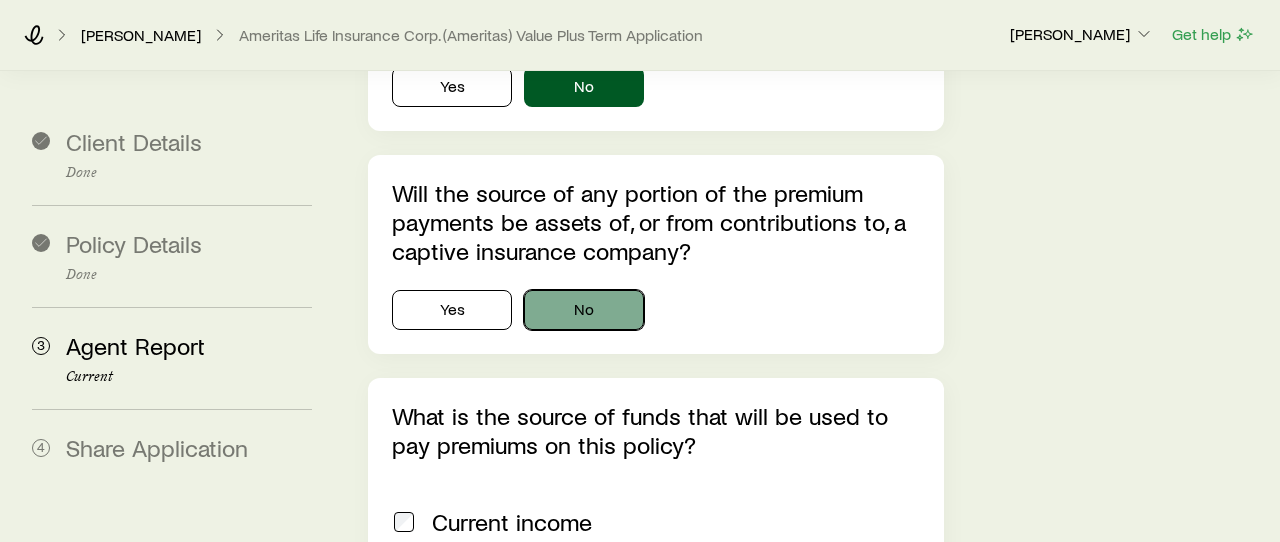 click on "No" at bounding box center [584, 310] 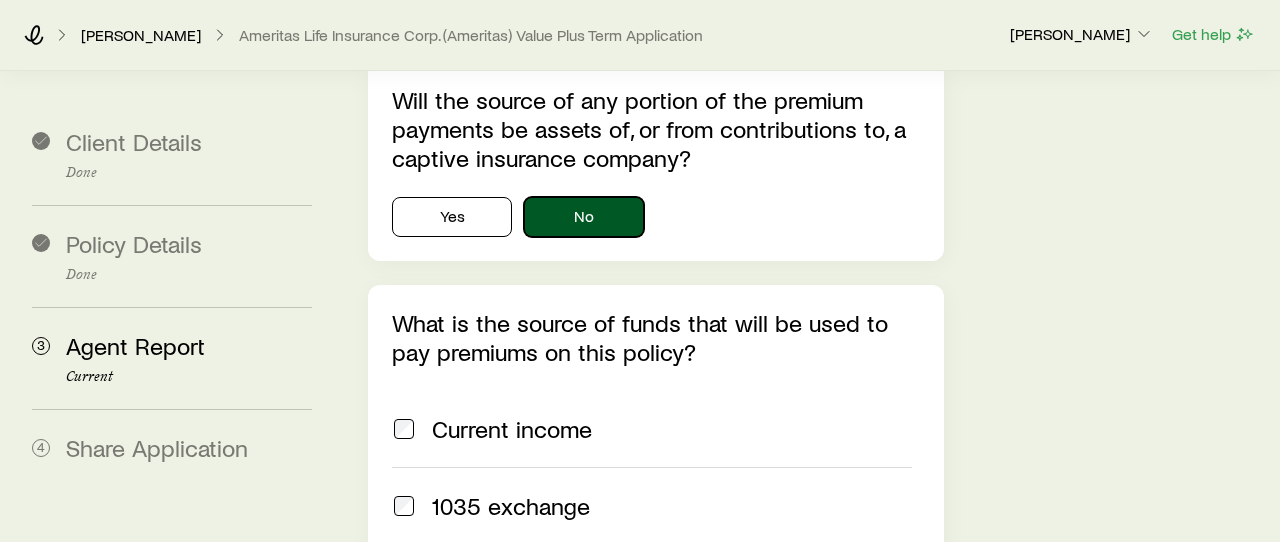 scroll, scrollTop: 1383, scrollLeft: 0, axis: vertical 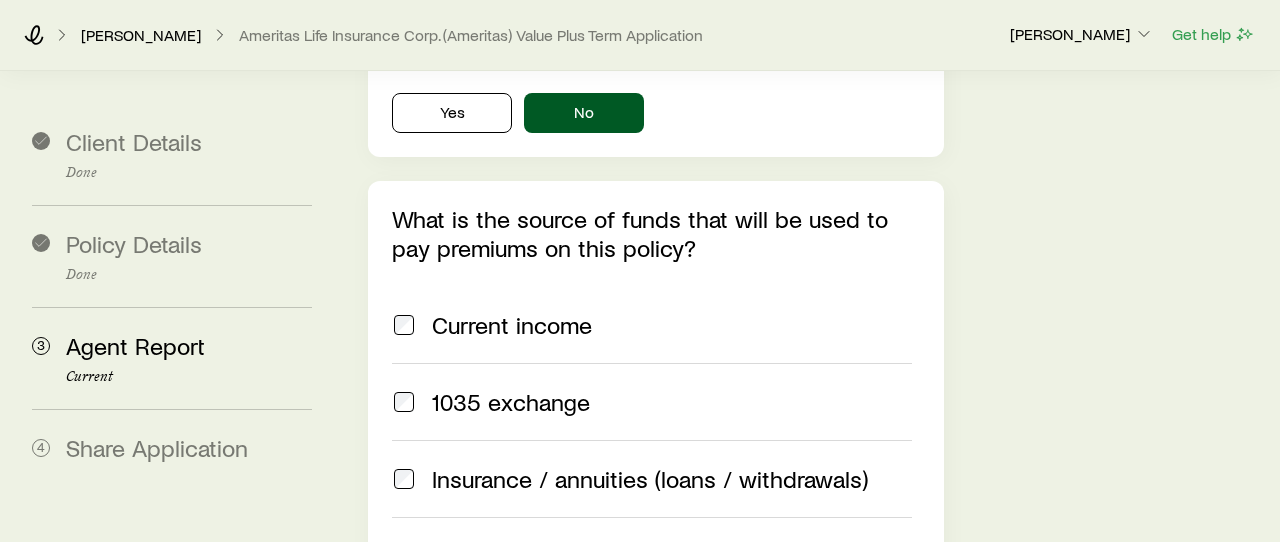 click on "Current income" at bounding box center (512, 325) 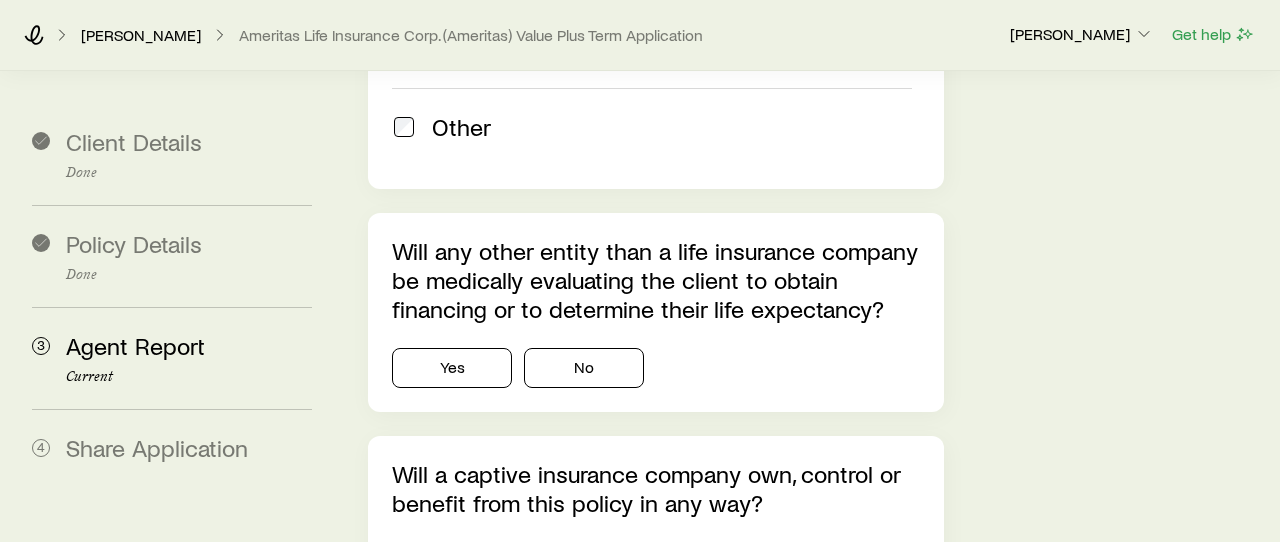scroll, scrollTop: 2889, scrollLeft: 0, axis: vertical 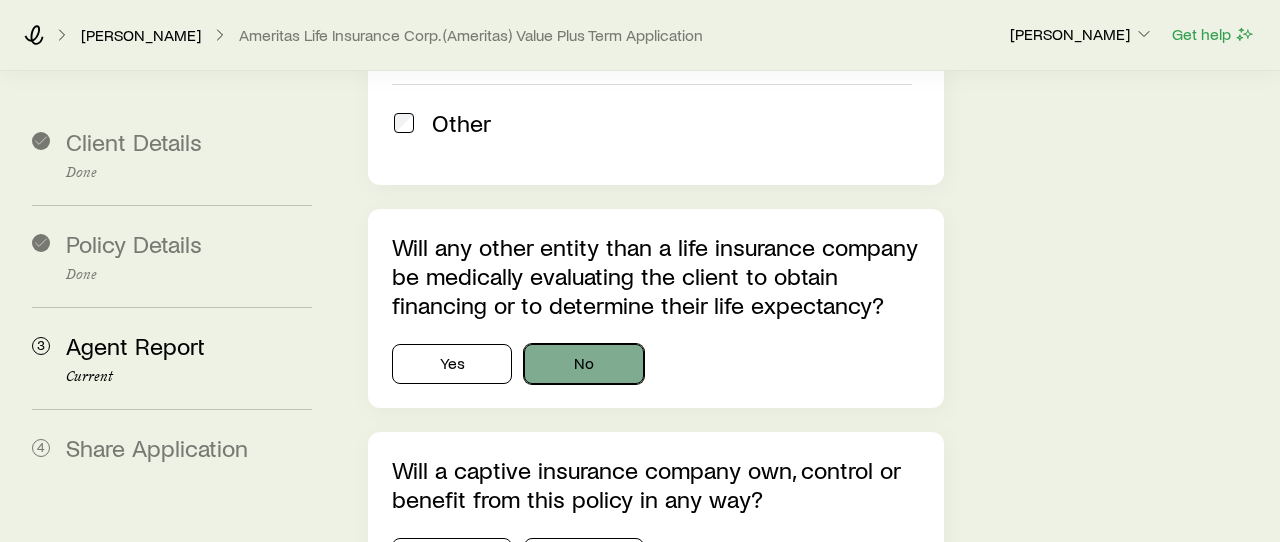 click on "No" at bounding box center (584, 364) 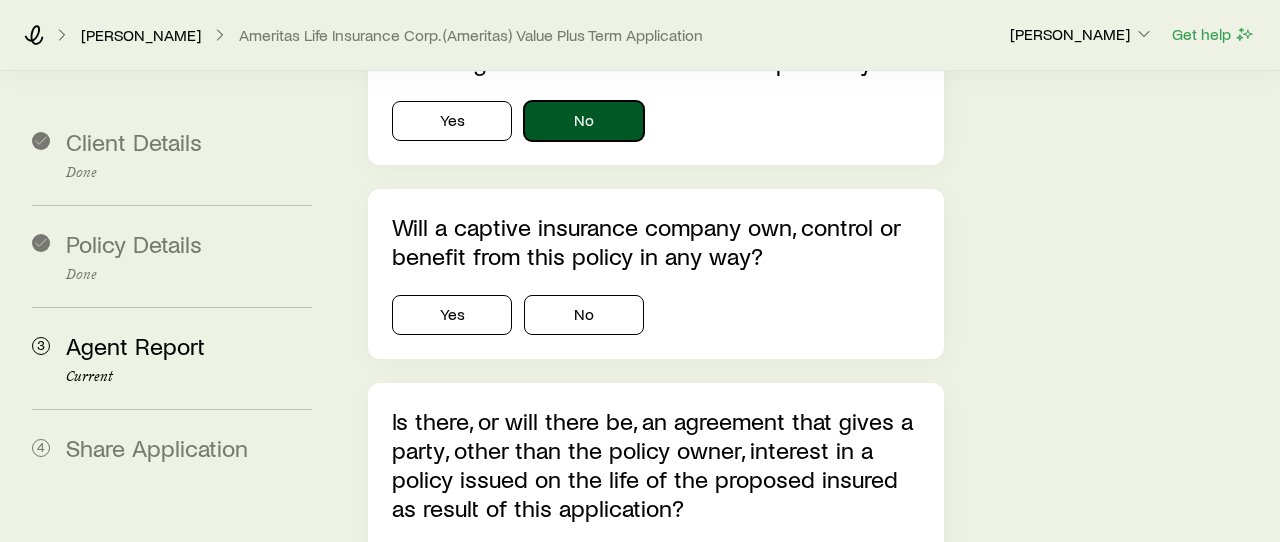 scroll, scrollTop: 3133, scrollLeft: 0, axis: vertical 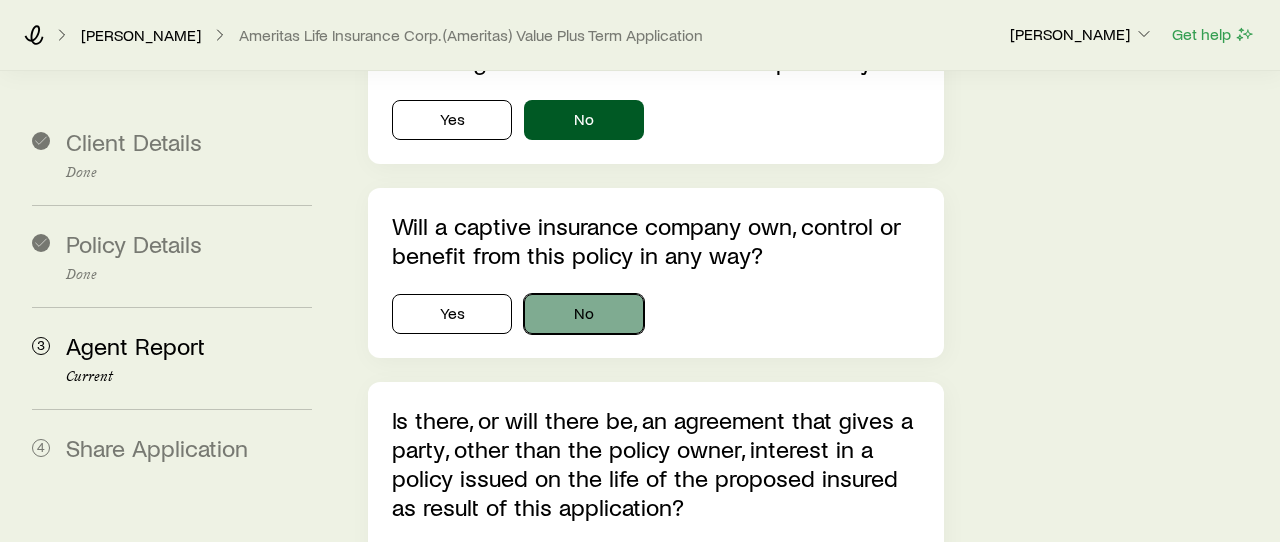 click on "No" at bounding box center [584, 314] 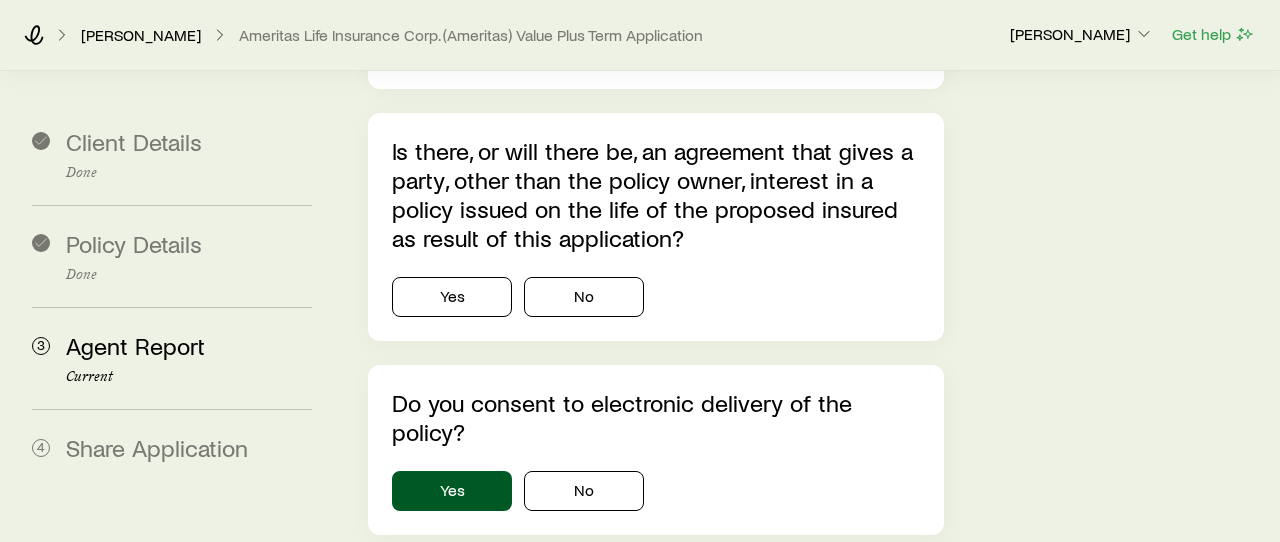 scroll, scrollTop: 3414, scrollLeft: 0, axis: vertical 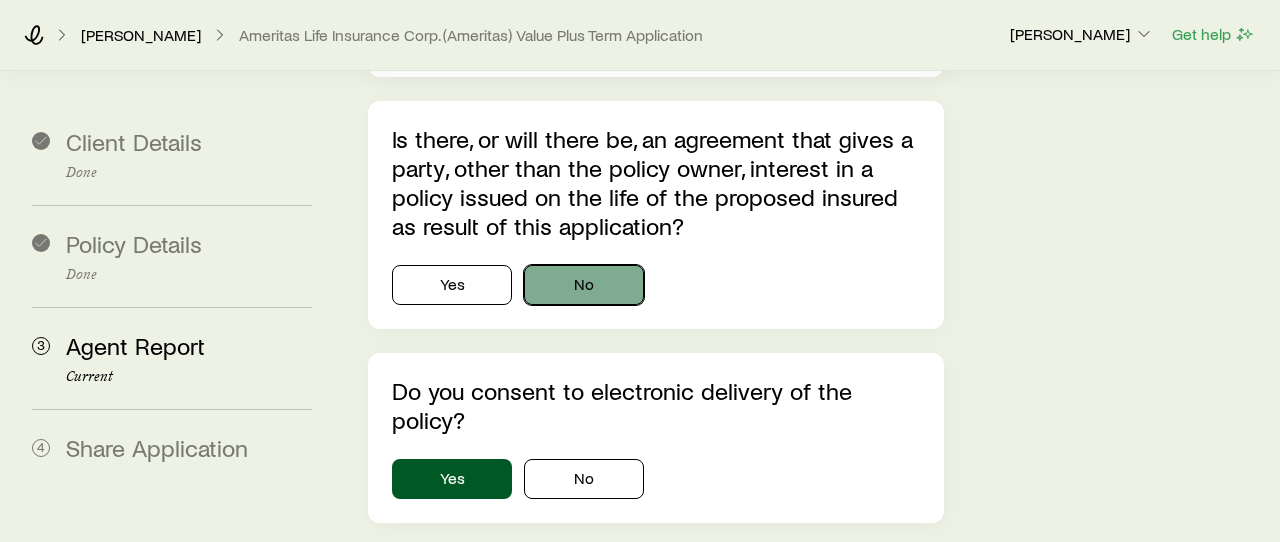 click on "No" at bounding box center [584, 285] 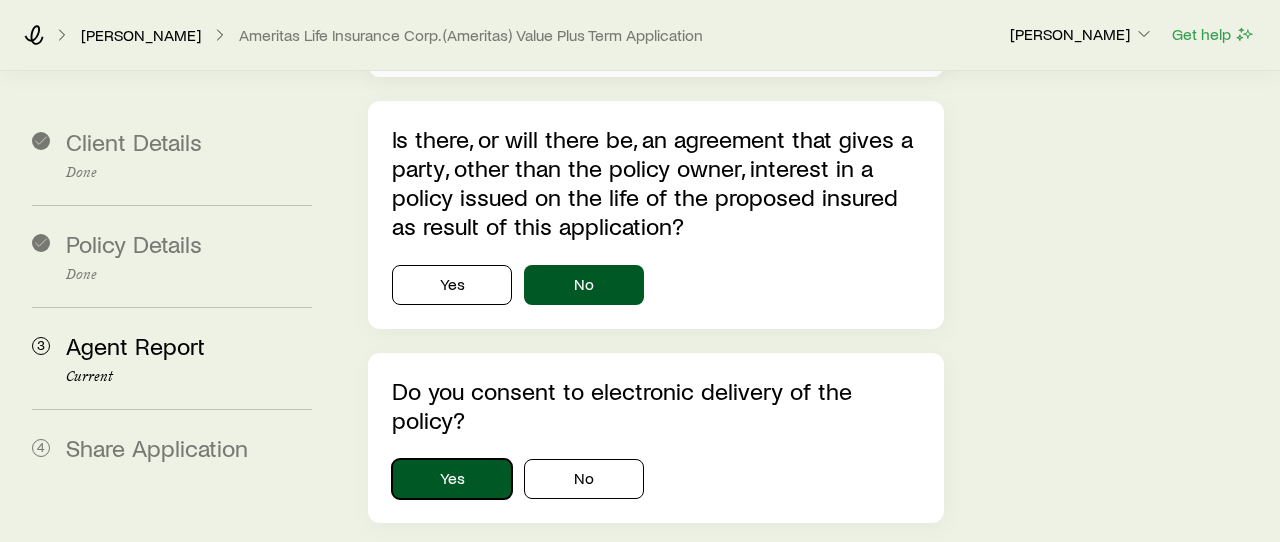 drag, startPoint x: 449, startPoint y: 442, endPoint x: 459, endPoint y: 433, distance: 13.453624 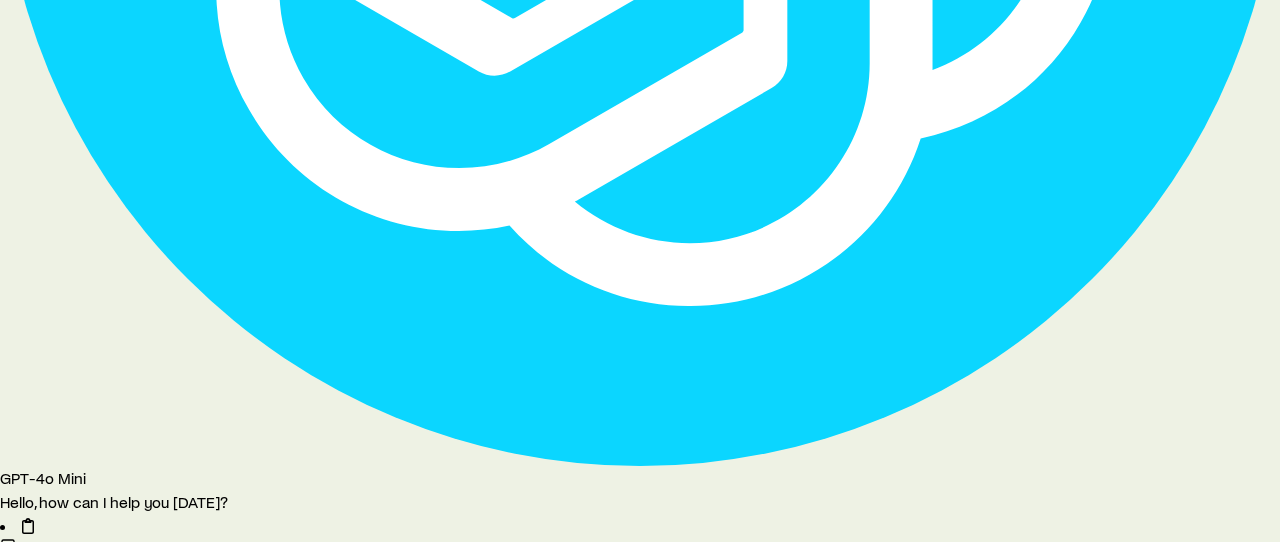 scroll, scrollTop: 0, scrollLeft: 0, axis: both 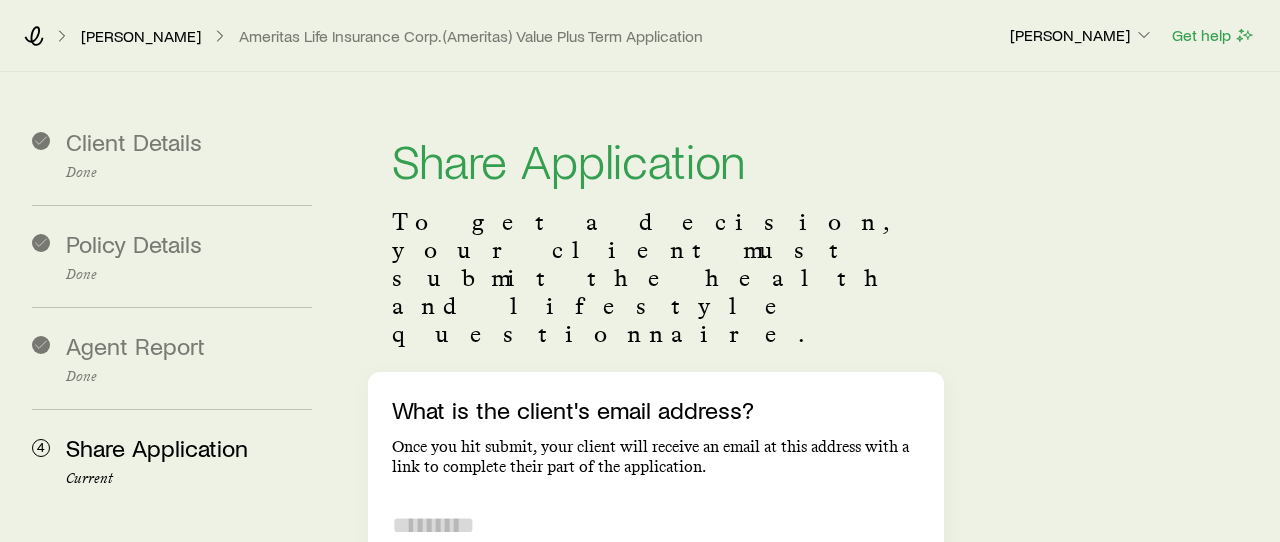 click on "What is the client's email address?" at bounding box center (656, 525) 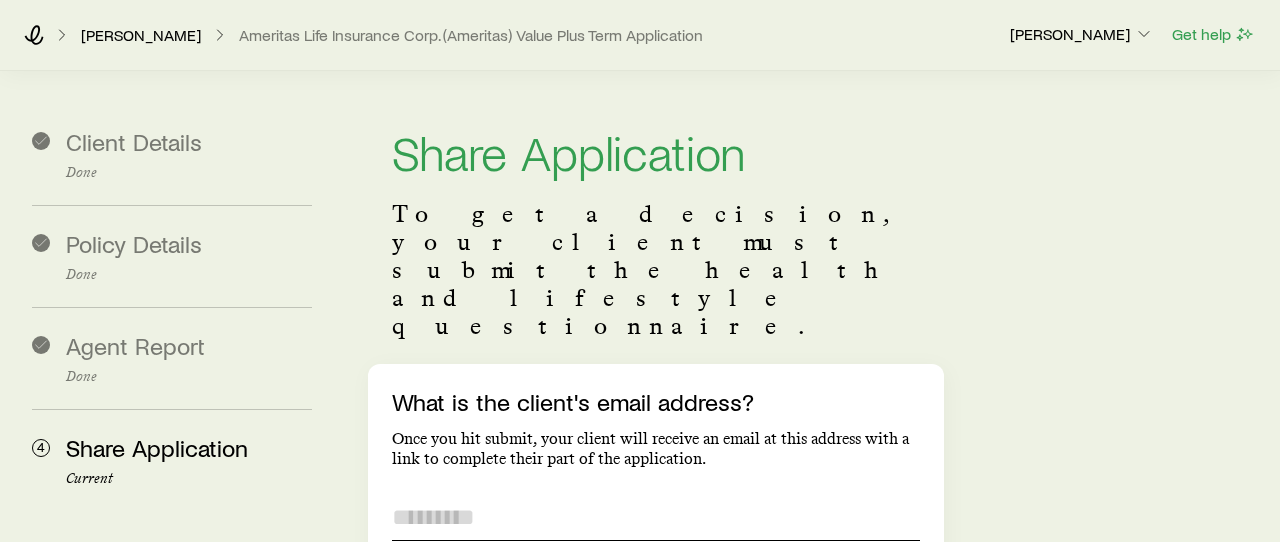 scroll, scrollTop: 11, scrollLeft: 0, axis: vertical 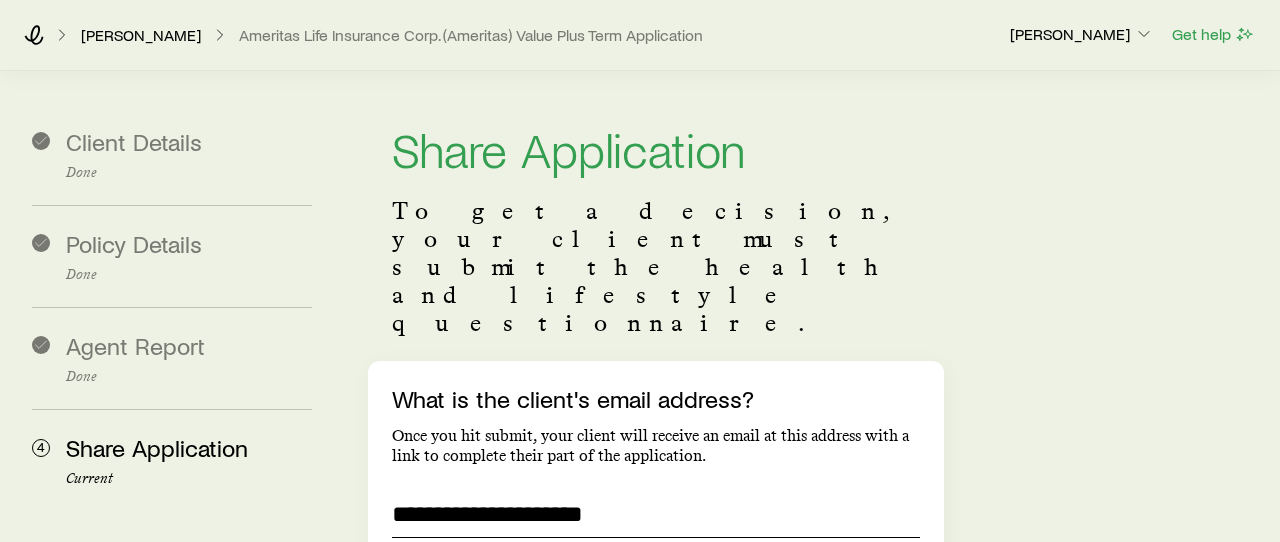 type on "**********" 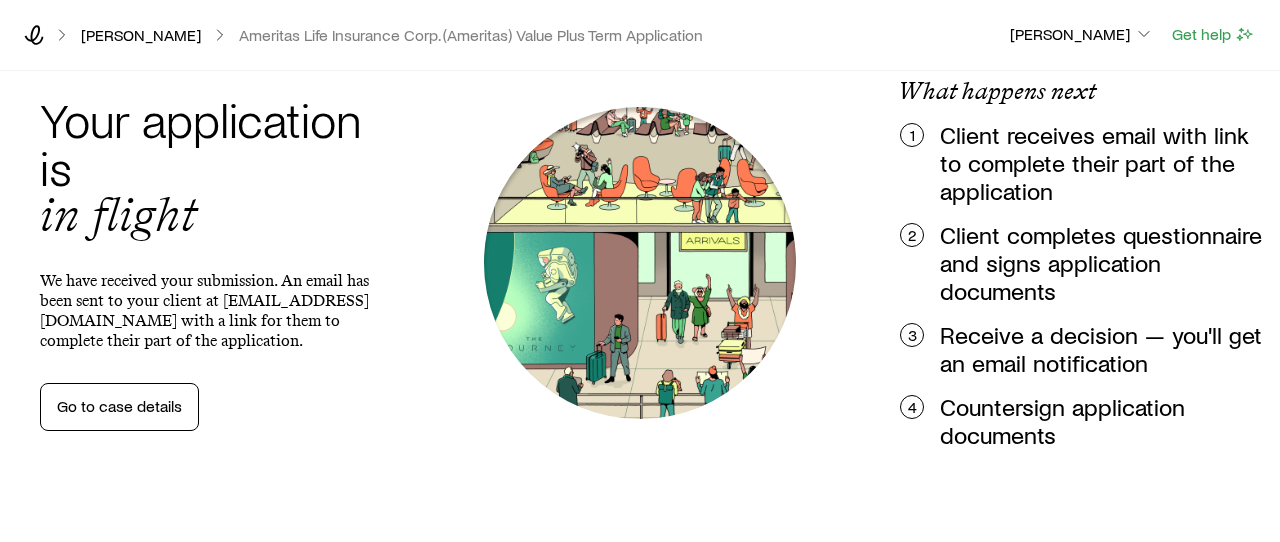 scroll, scrollTop: 0, scrollLeft: 0, axis: both 